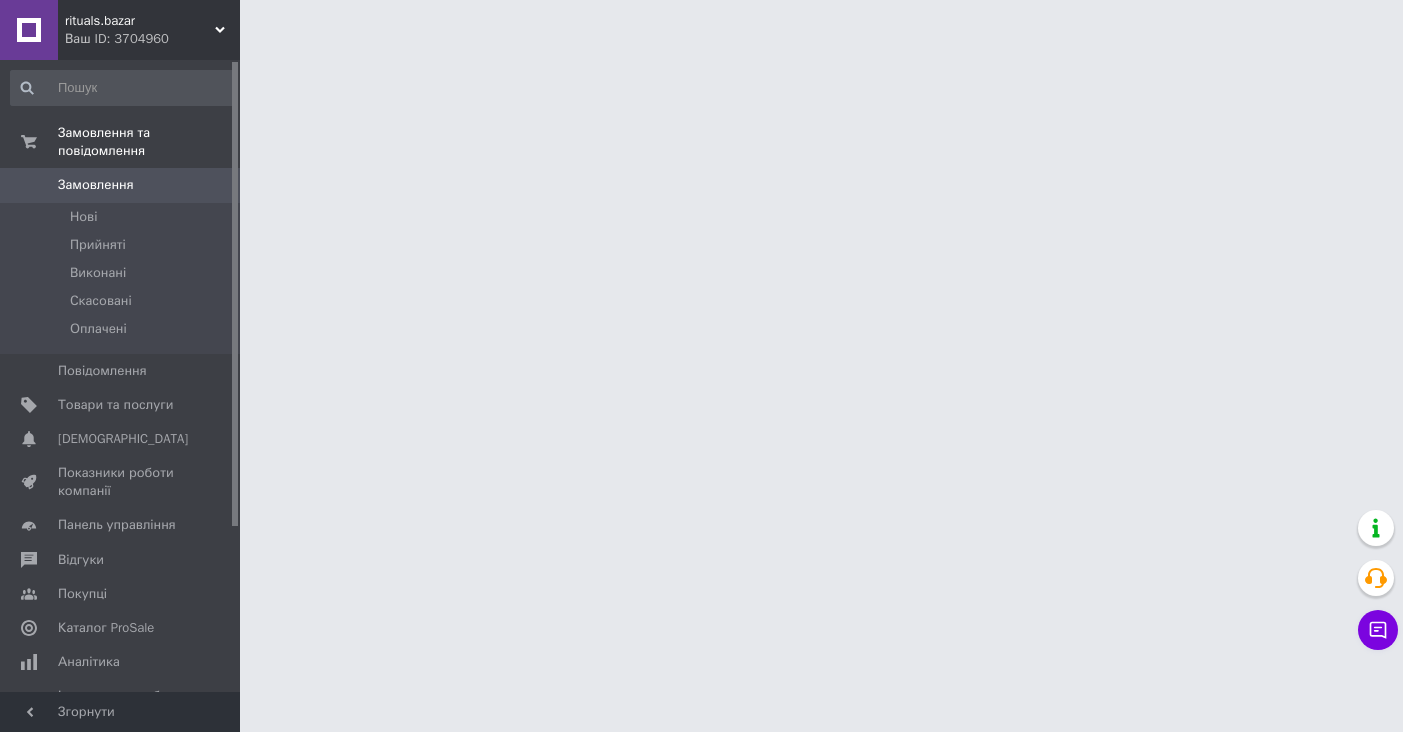 scroll, scrollTop: 0, scrollLeft: 0, axis: both 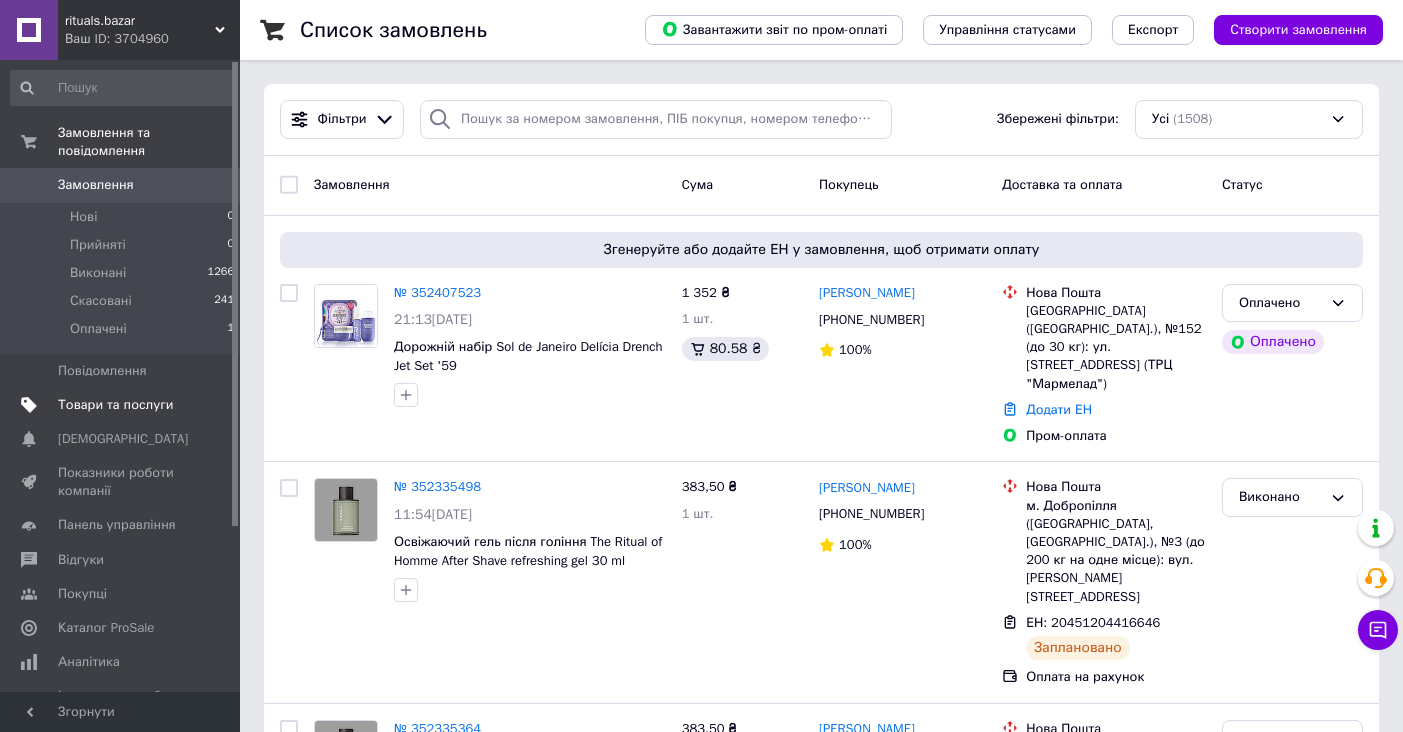 click on "Товари та послуги" at bounding box center [115, 405] 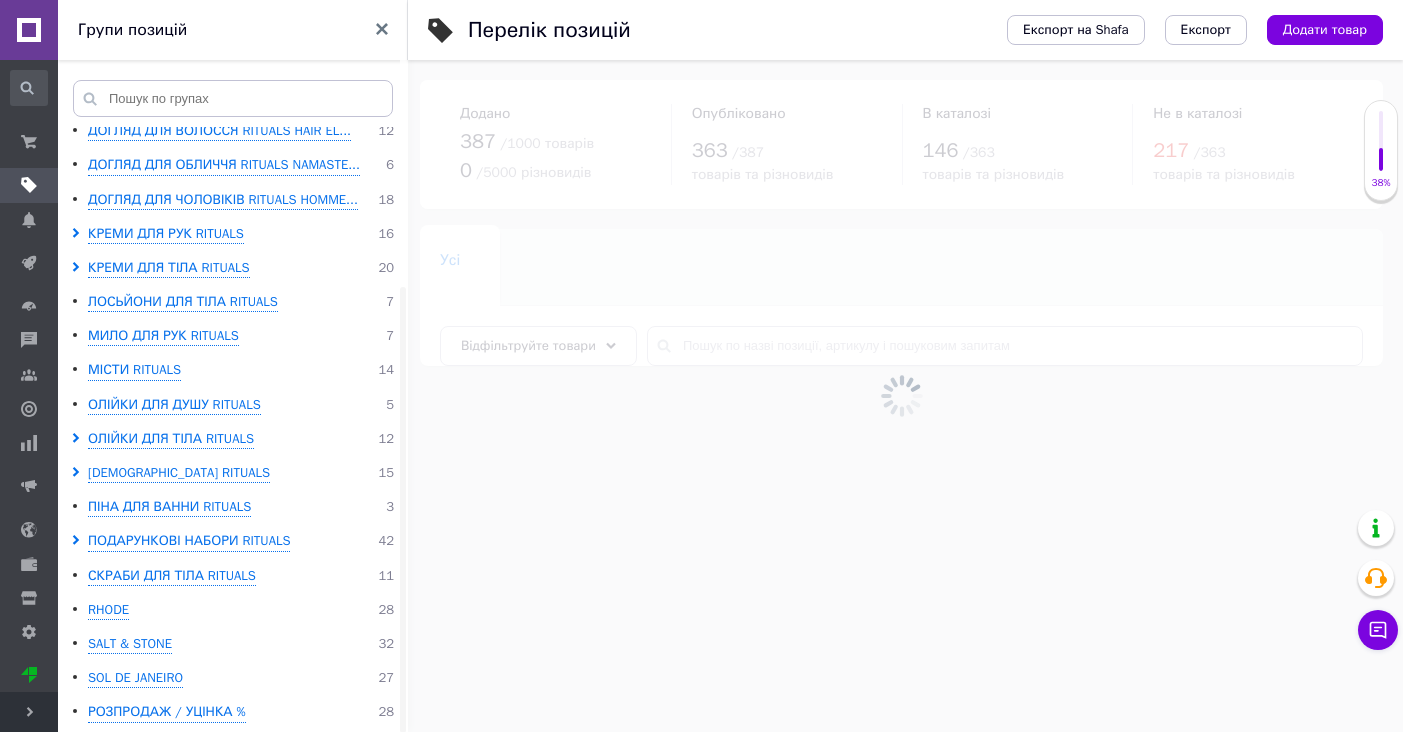 scroll, scrollTop: 211, scrollLeft: 0, axis: vertical 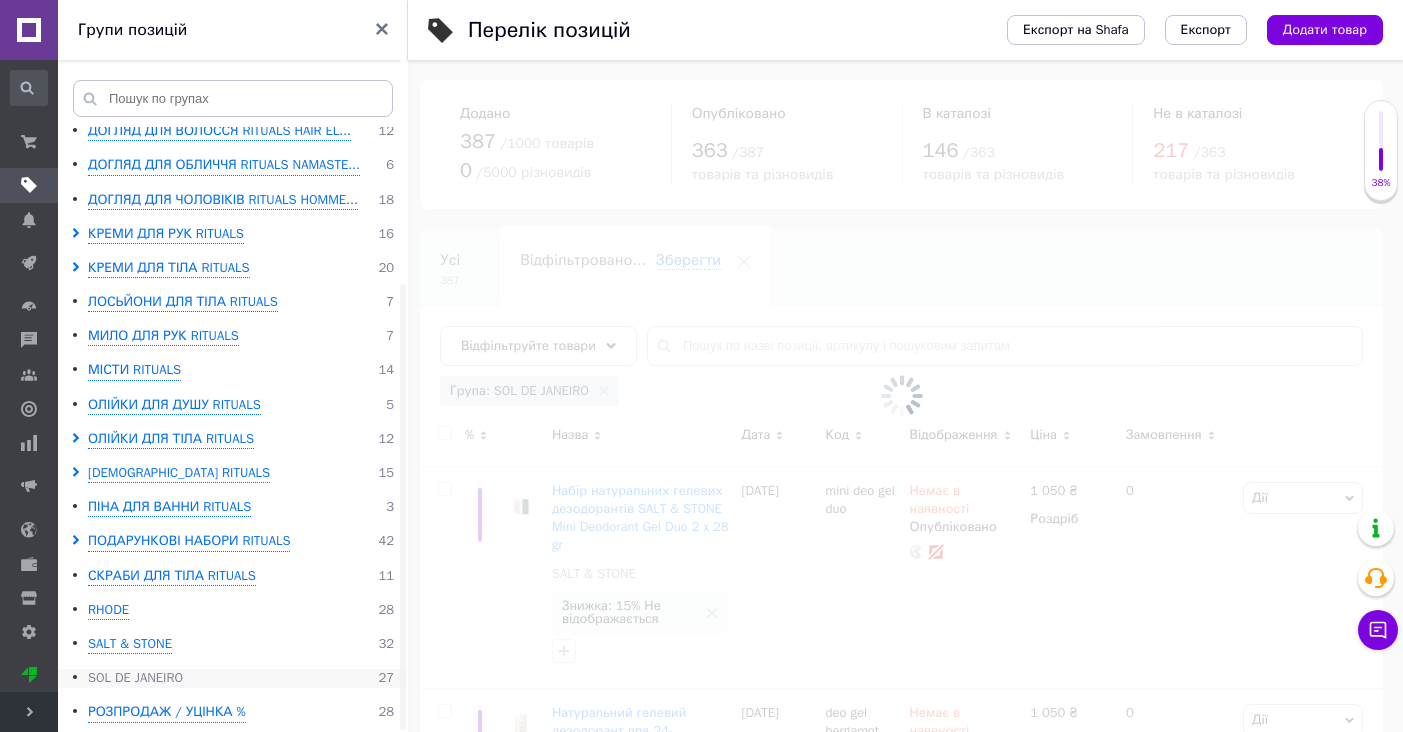 click on "SOL DE JANEIRO" at bounding box center [135, 678] 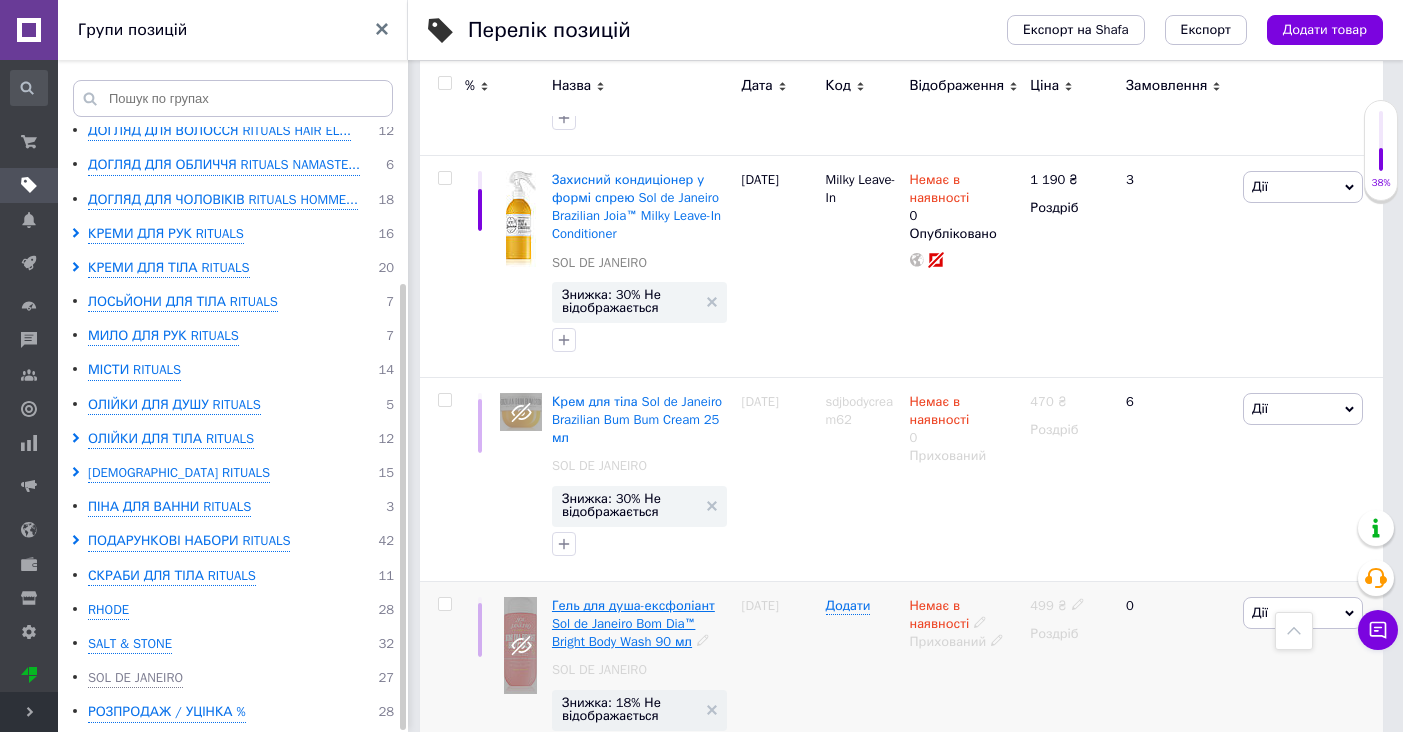 scroll, scrollTop: 4913, scrollLeft: 0, axis: vertical 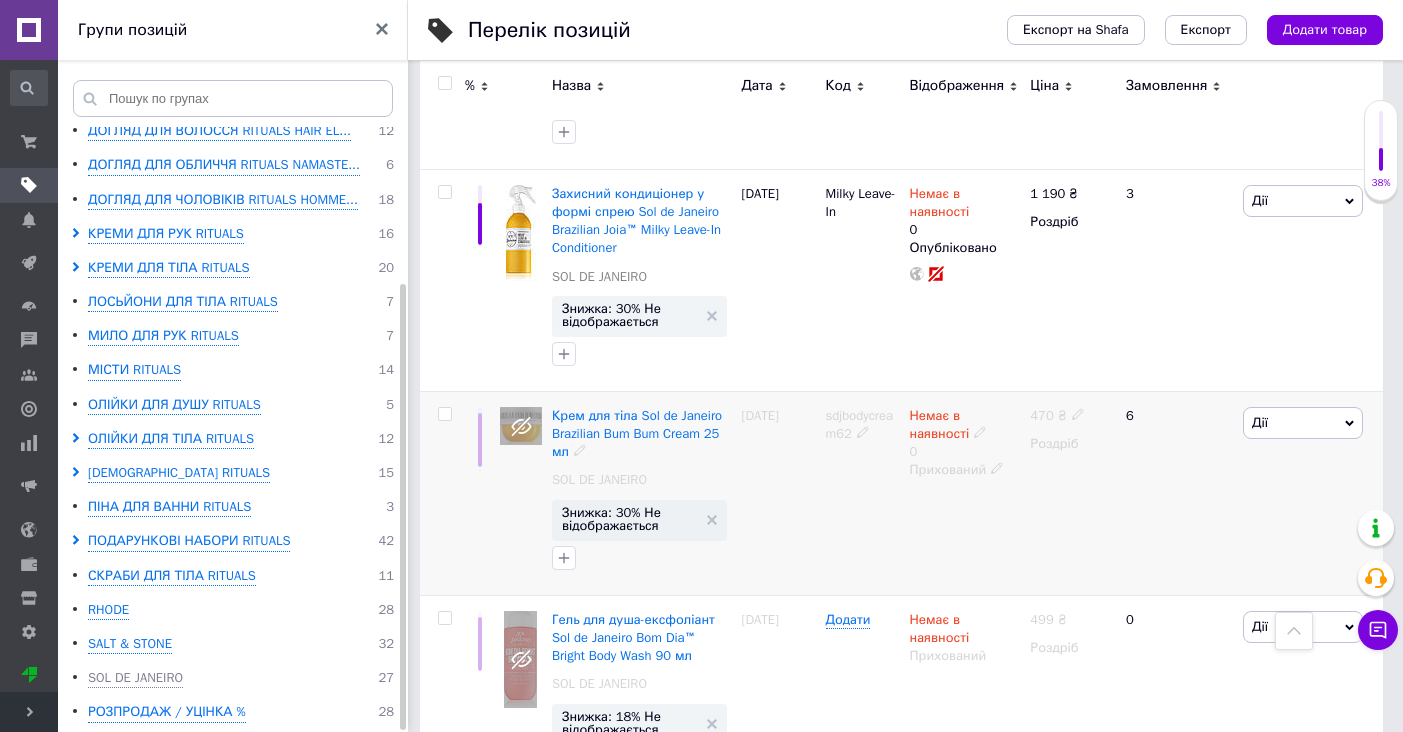 click on "Дії" at bounding box center [1303, 423] 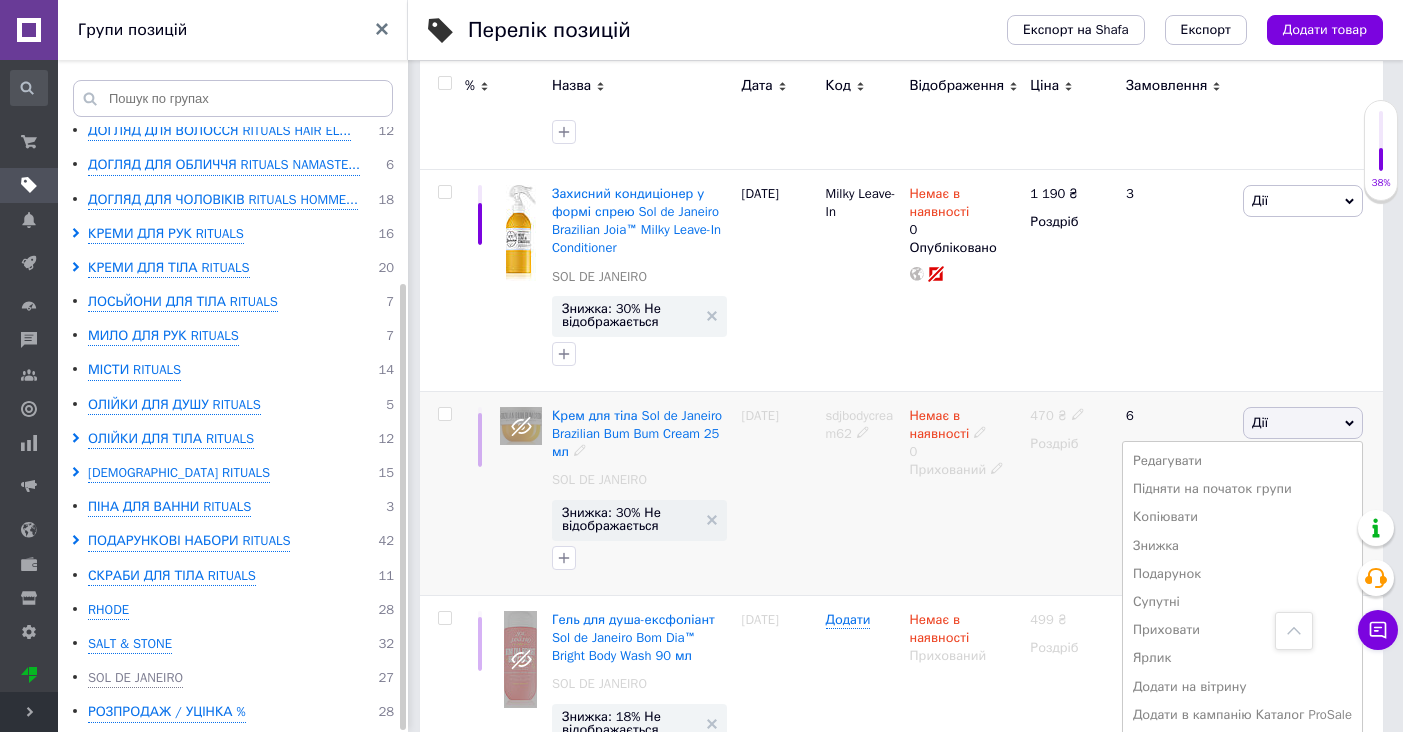 click on "Немає в наявності" at bounding box center (965, 425) 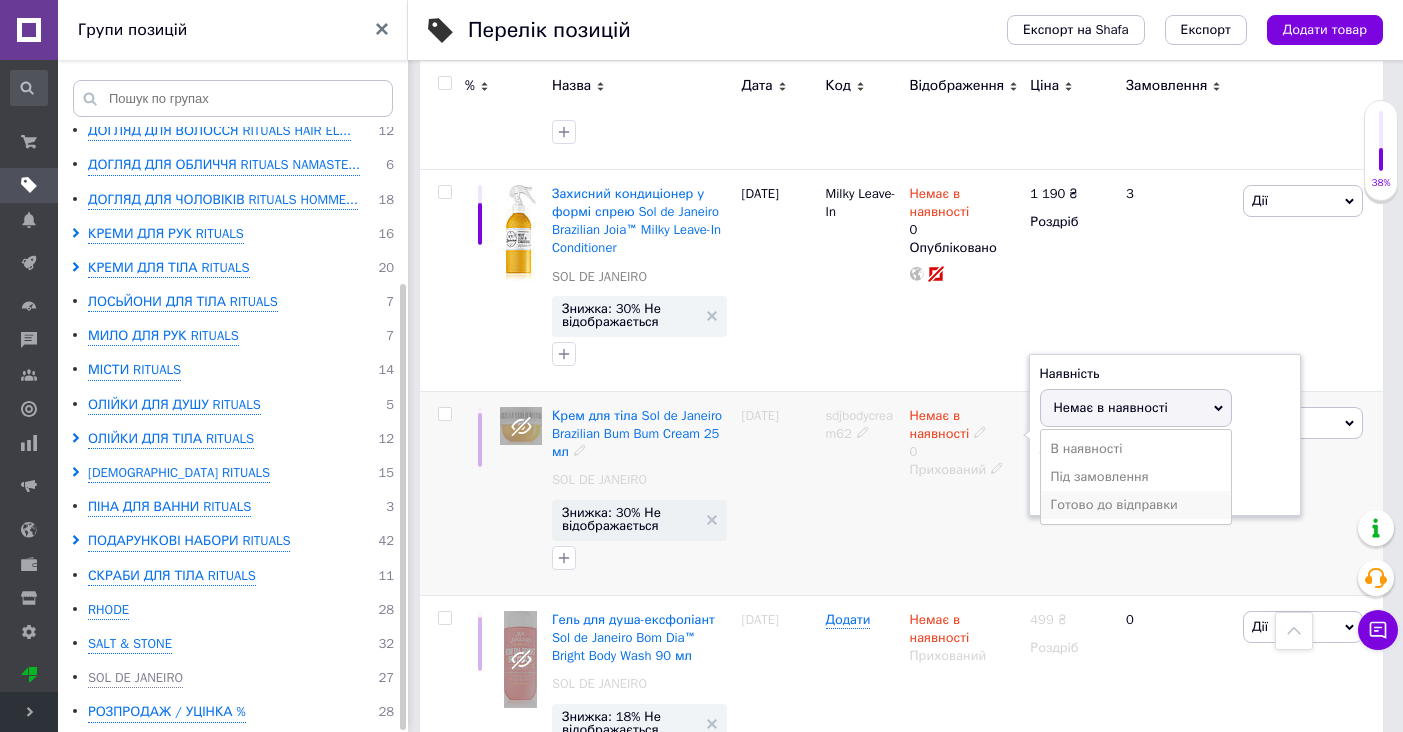 click on "Готово до відправки" at bounding box center (1136, 505) 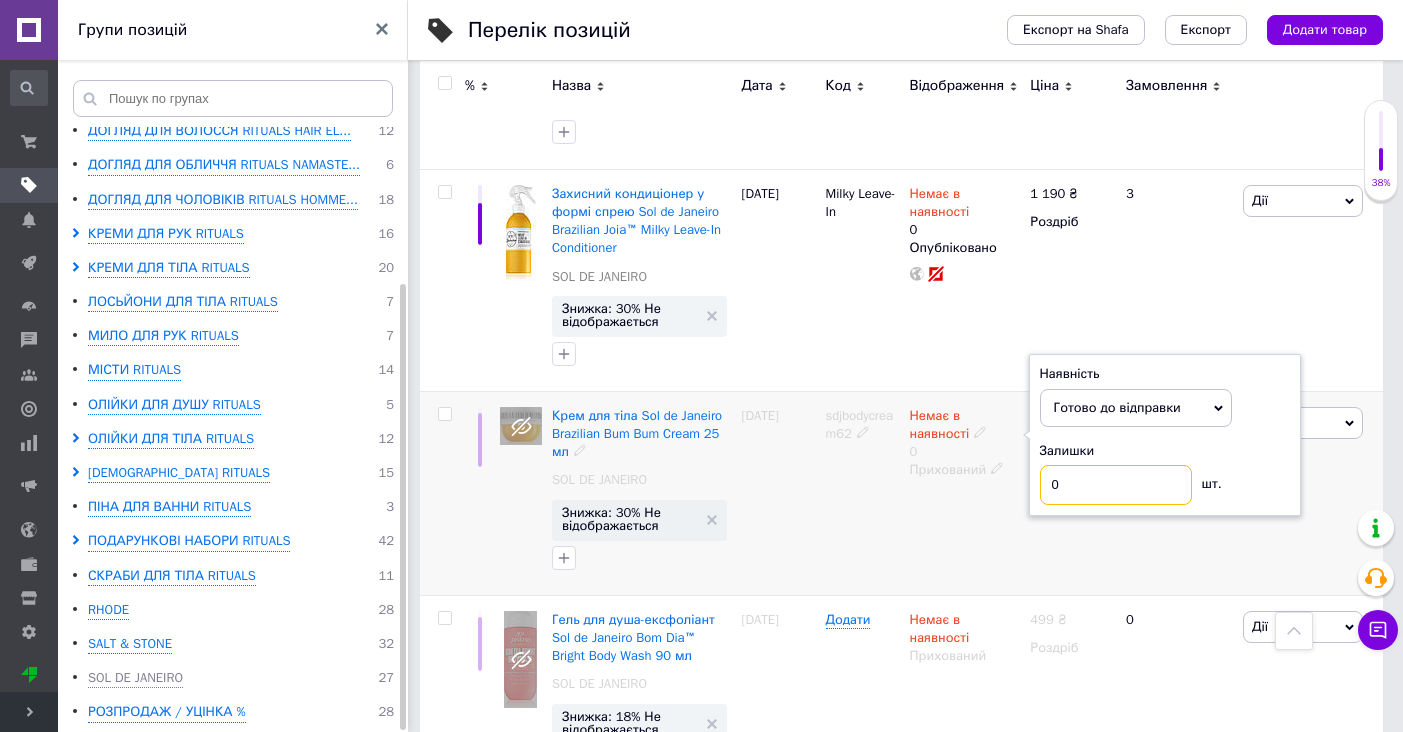 click on "0" at bounding box center (1116, 485) 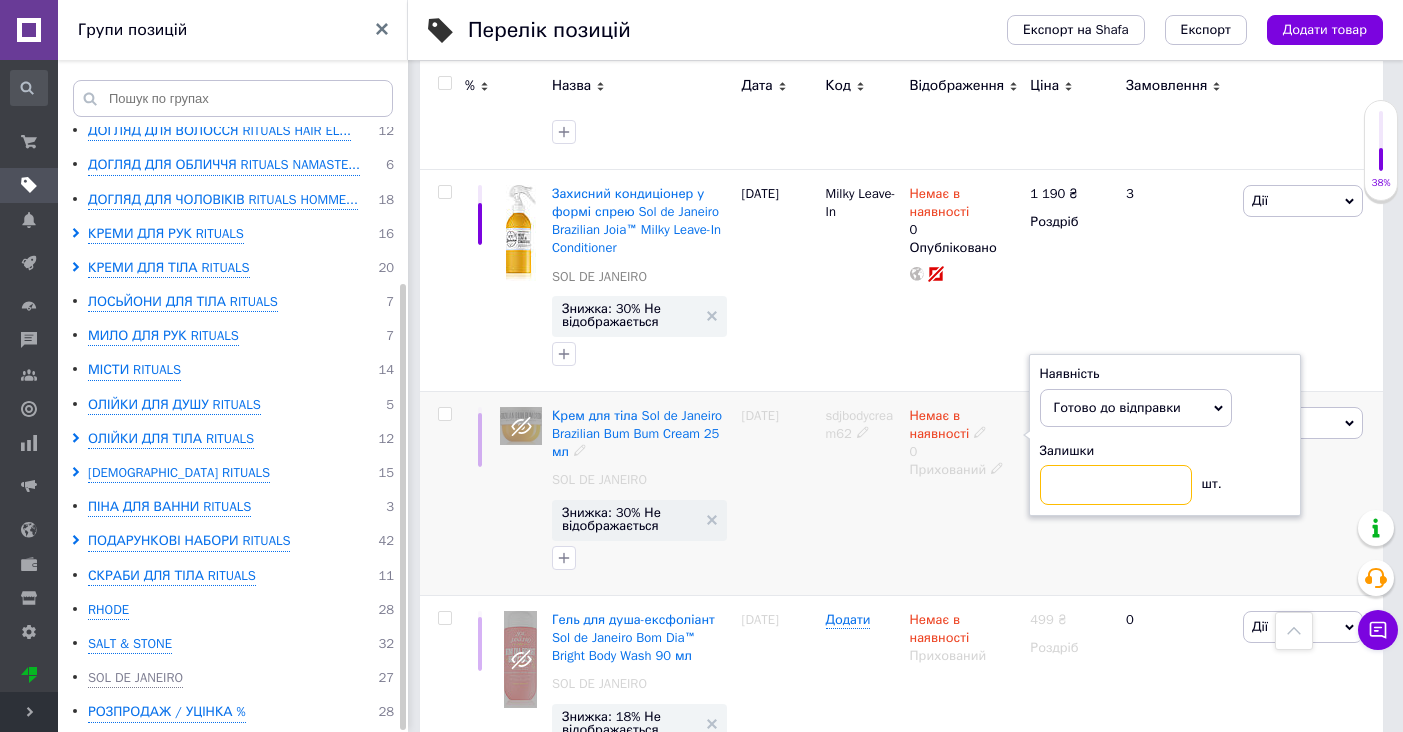 type on "1" 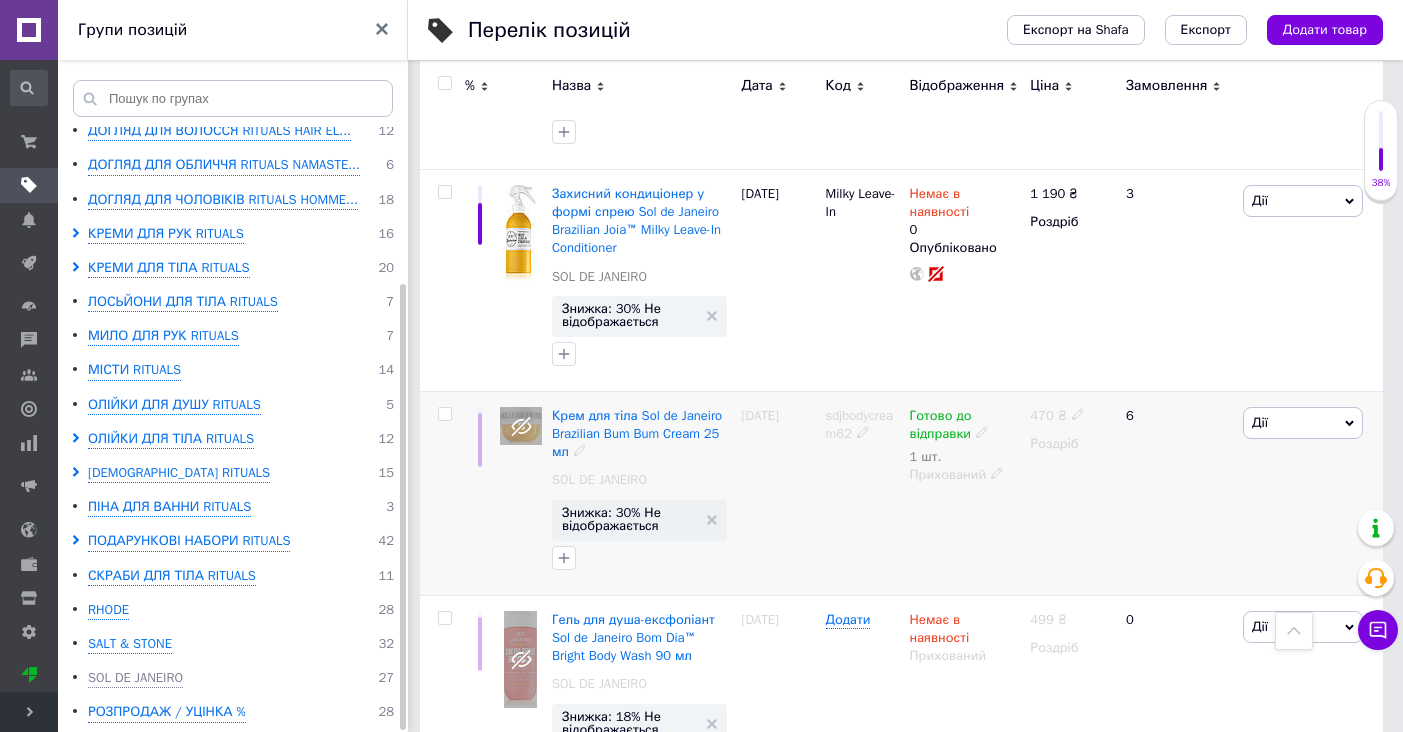 click 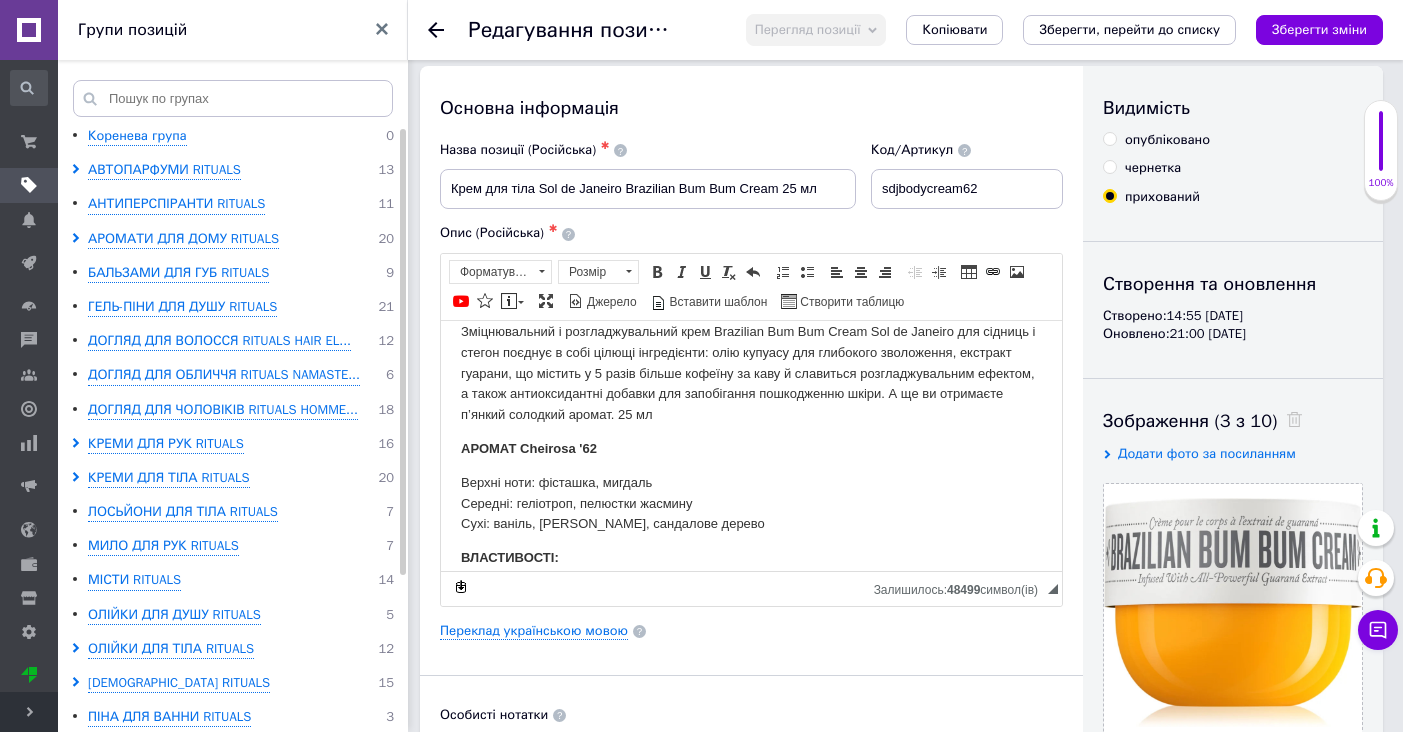 scroll, scrollTop: 14, scrollLeft: 0, axis: vertical 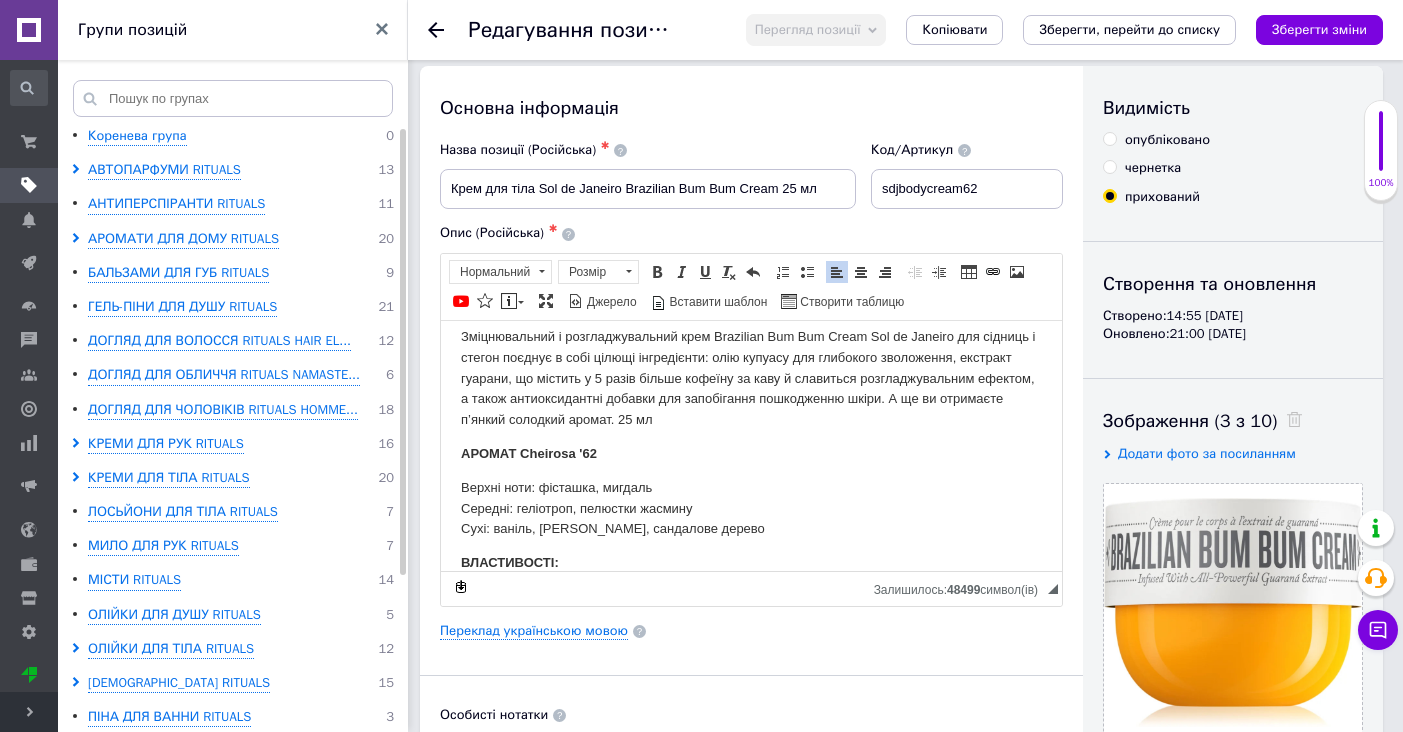 click on "Зміцнювальний і розгладжувальний крем Brazilian Bum Bum Cream Sol de Janeiro для сідниць і стегон поєднує в собі цілющі інгредієнти: олію купуасу для глибокого зволоження, екстракт гуарани, що містить у 5 разів більше кофеїну за каву й славиться розгладжувальним ефектом, а також антиоксидантні добавки для запобігання пошкодженню шкіри. А ще ви отримаєте п’янкий солодкий аромат. 25 мл" at bounding box center (751, 378) 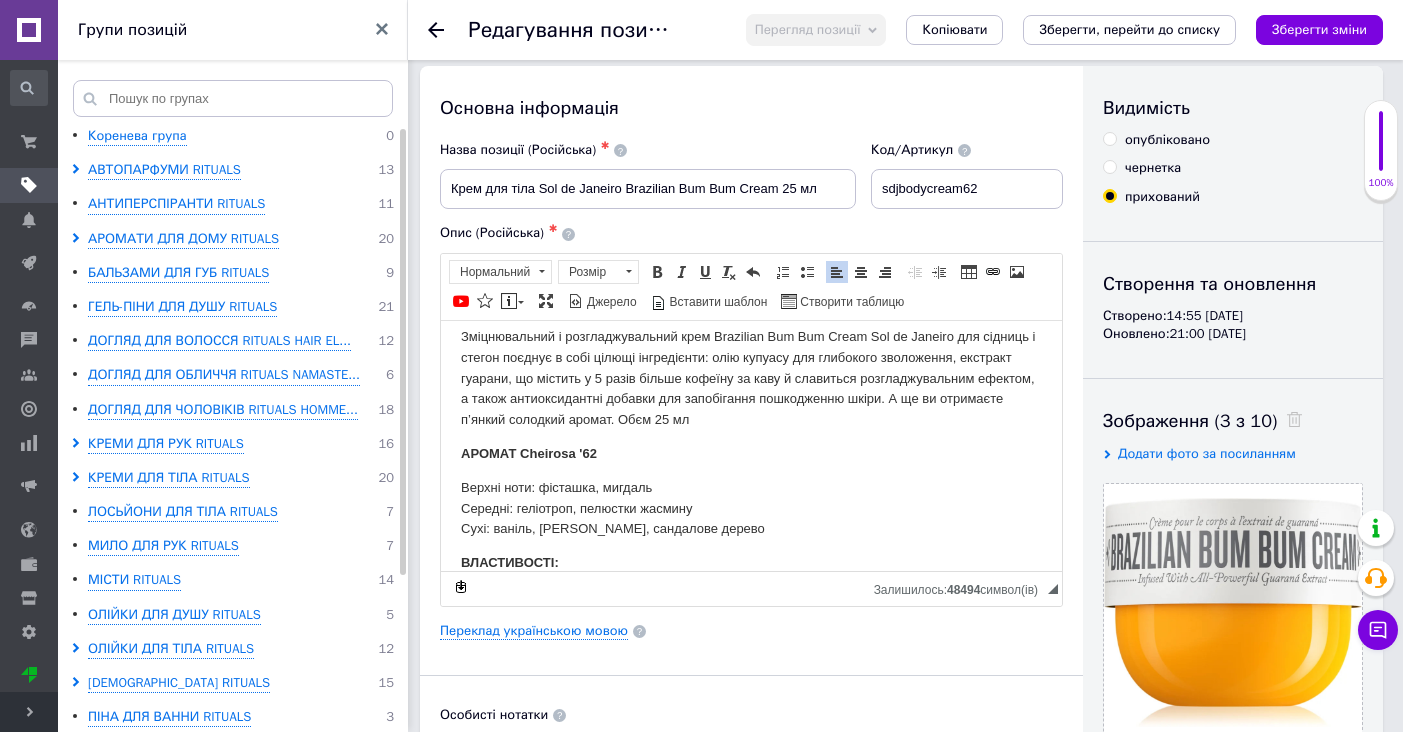 click on "АРОМАТ Cheirosa '62" at bounding box center [751, 453] 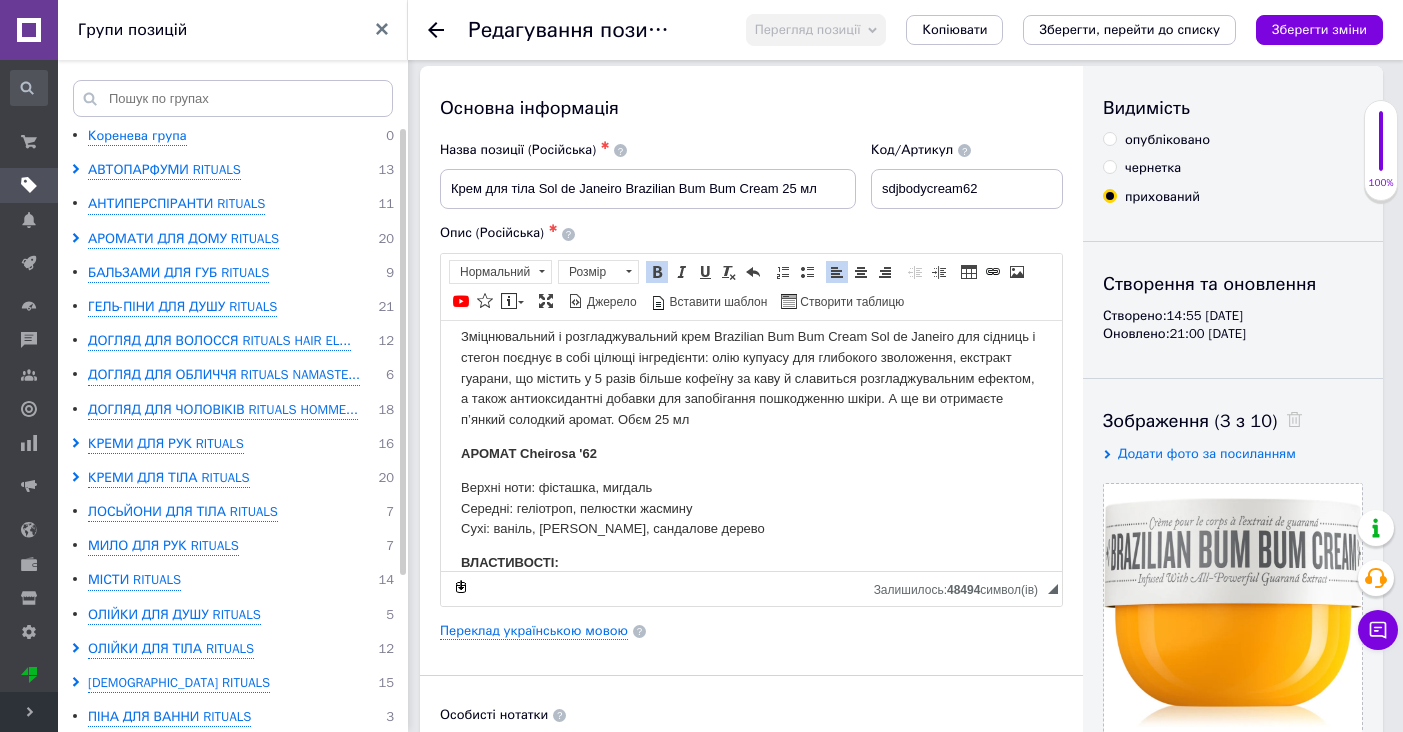 click on "Зміцнювальний і розгладжувальний крем Brazilian Bum Bum Cream Sol de Janeiro для сідниць і стегон поєднує в собі цілющі інгредієнти: олію купуасу для глибокого зволоження, екстракт гуарани, що містить у 5 разів більше кофеїну за каву й славиться розгладжувальним ефектом, а також антиоксидантні добавки для запобігання пошкодженню шкіри. А ще ви отримаєте п’янкий солодкий аромат. Обєм 25 мл" at bounding box center [751, 378] 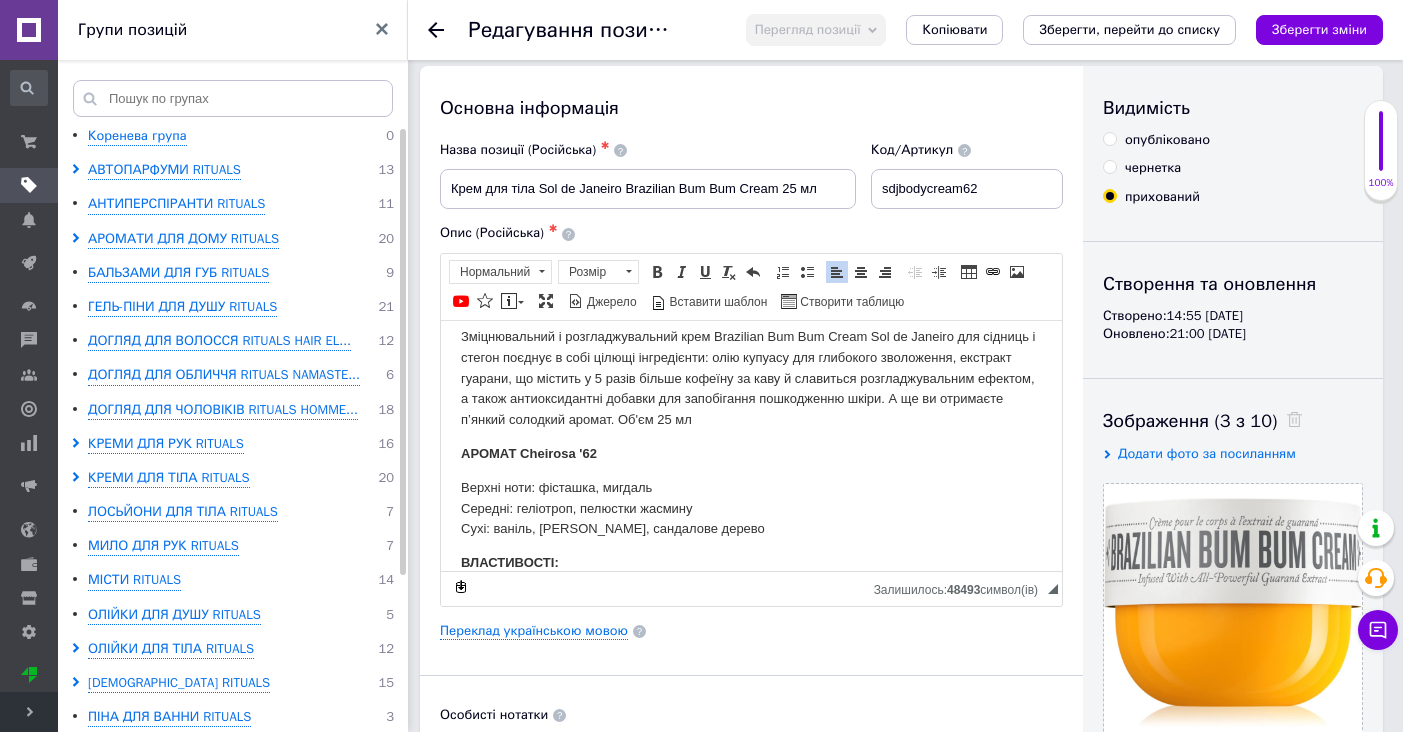 click on "Верхні ноти: фісташка, мигдаль Середні: геліотроп, пелюстки жасмину Сухі: ваніль, солона карамель, сандалове дерево" at bounding box center (751, 508) 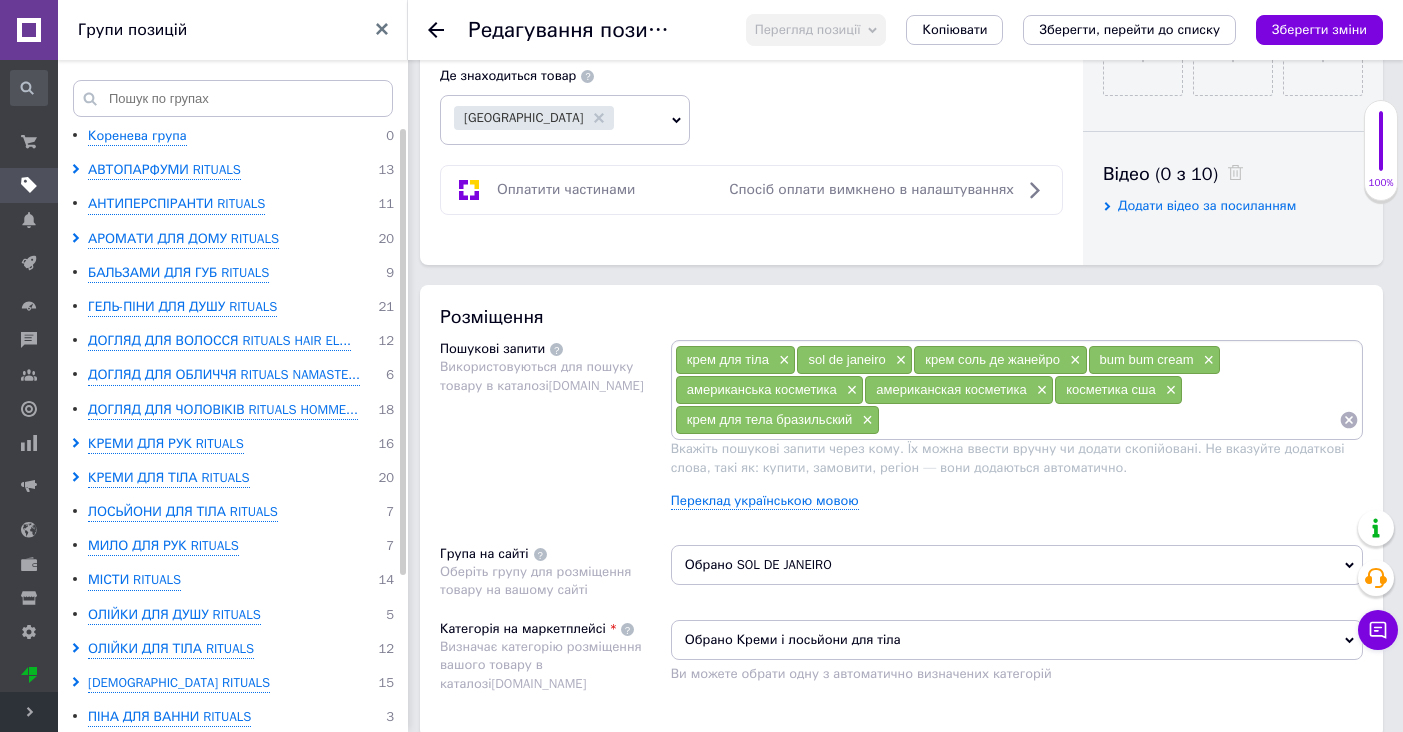 scroll, scrollTop: 932, scrollLeft: 0, axis: vertical 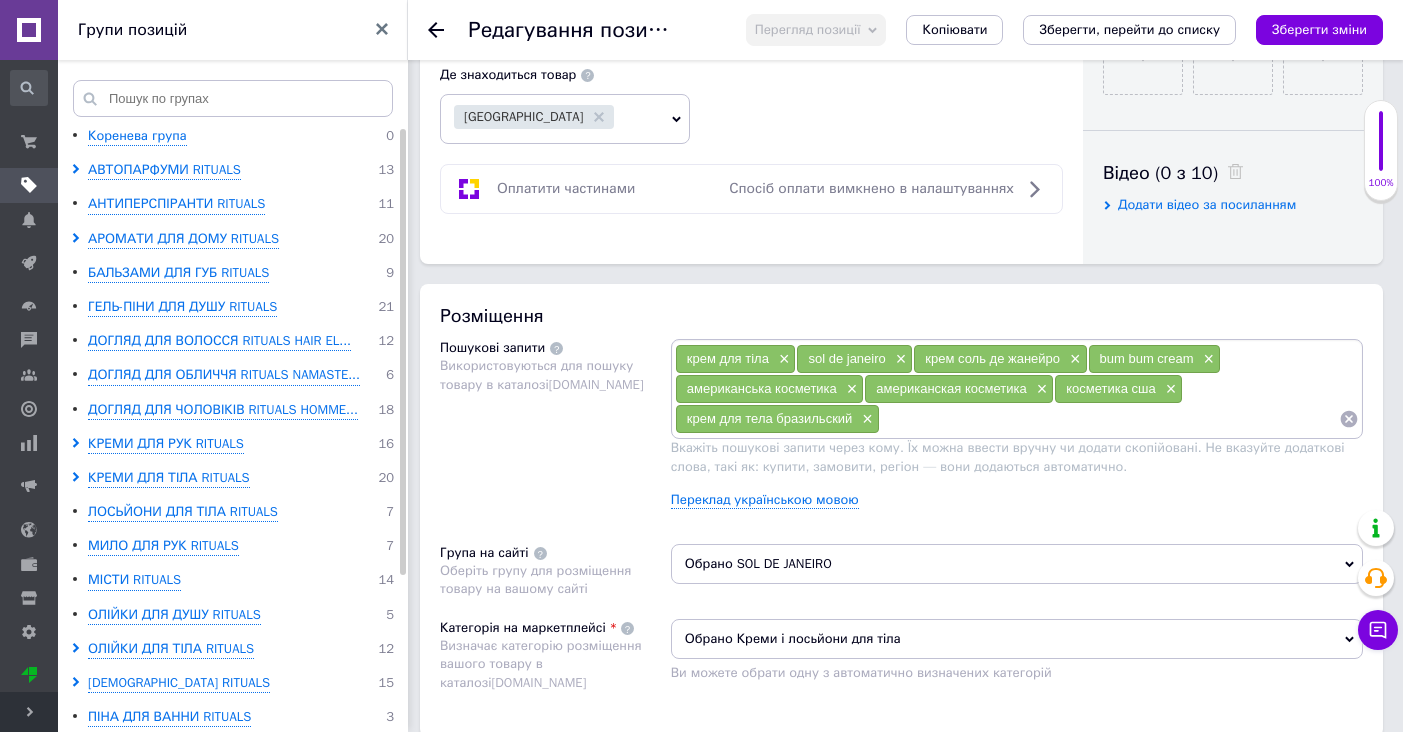 click at bounding box center (1109, 419) 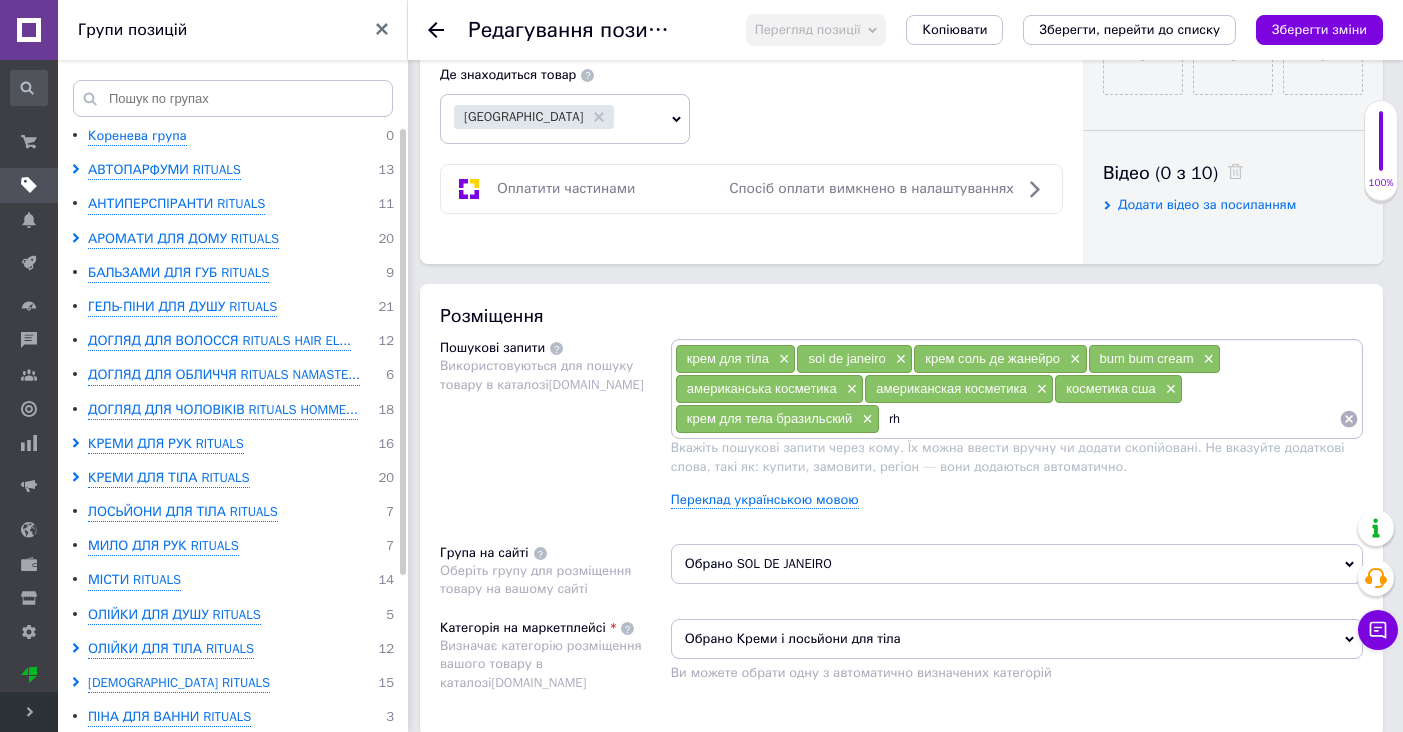 type on "r" 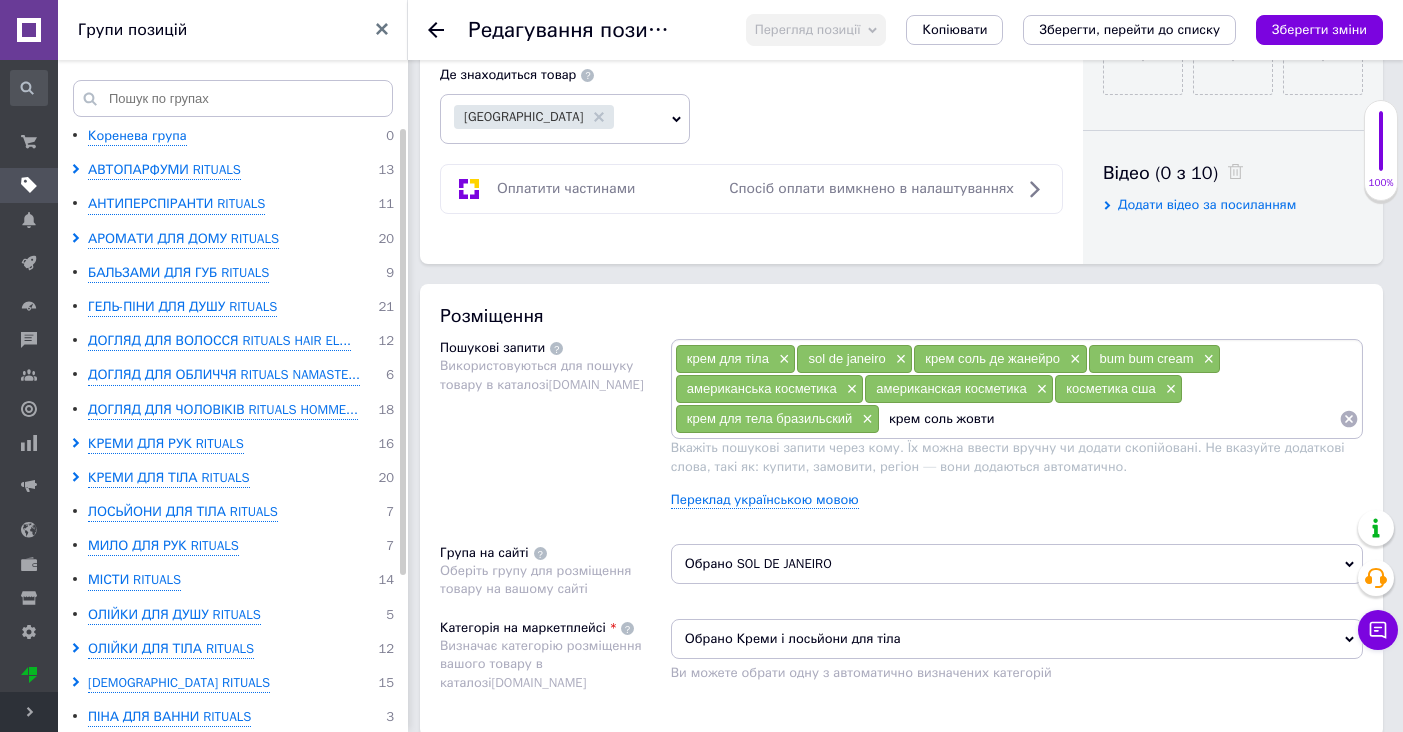 type on "крем соль жовтий" 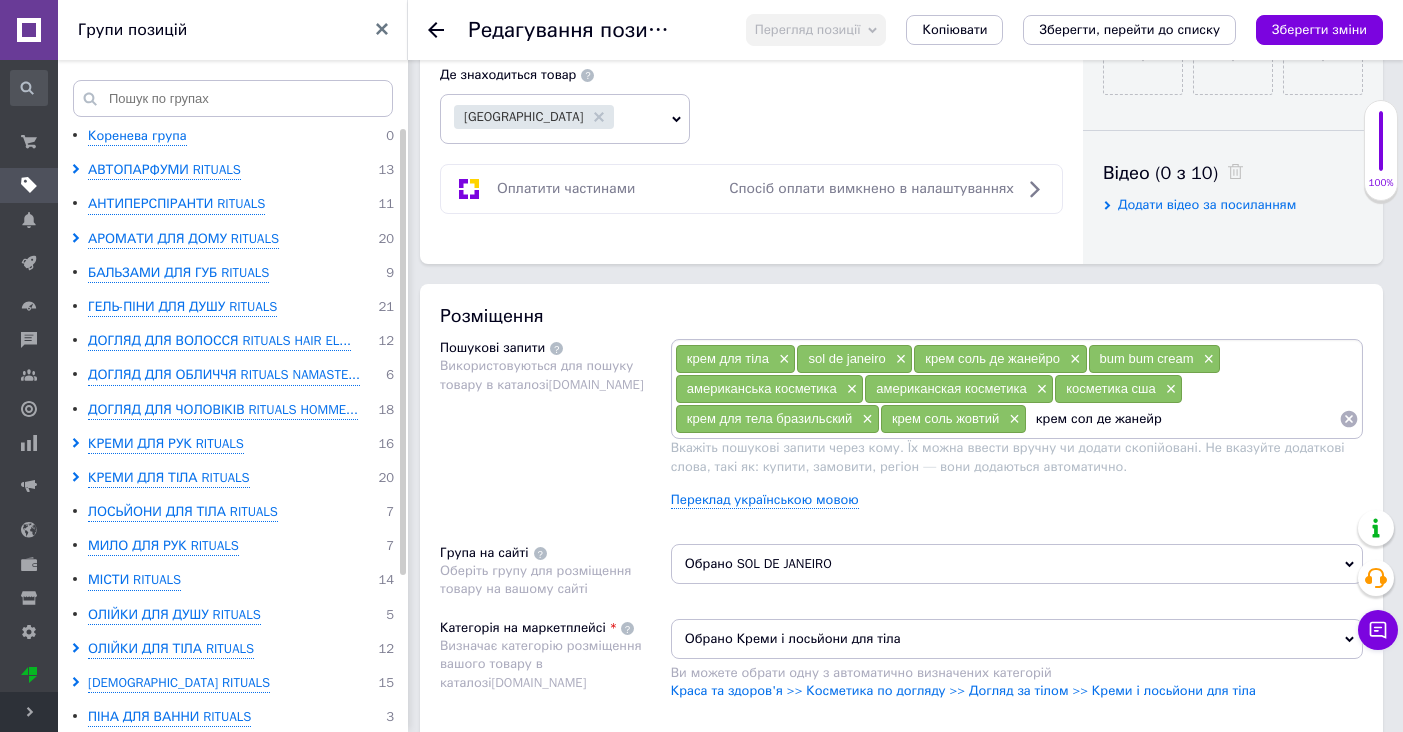 type on "крем сол де жанейро" 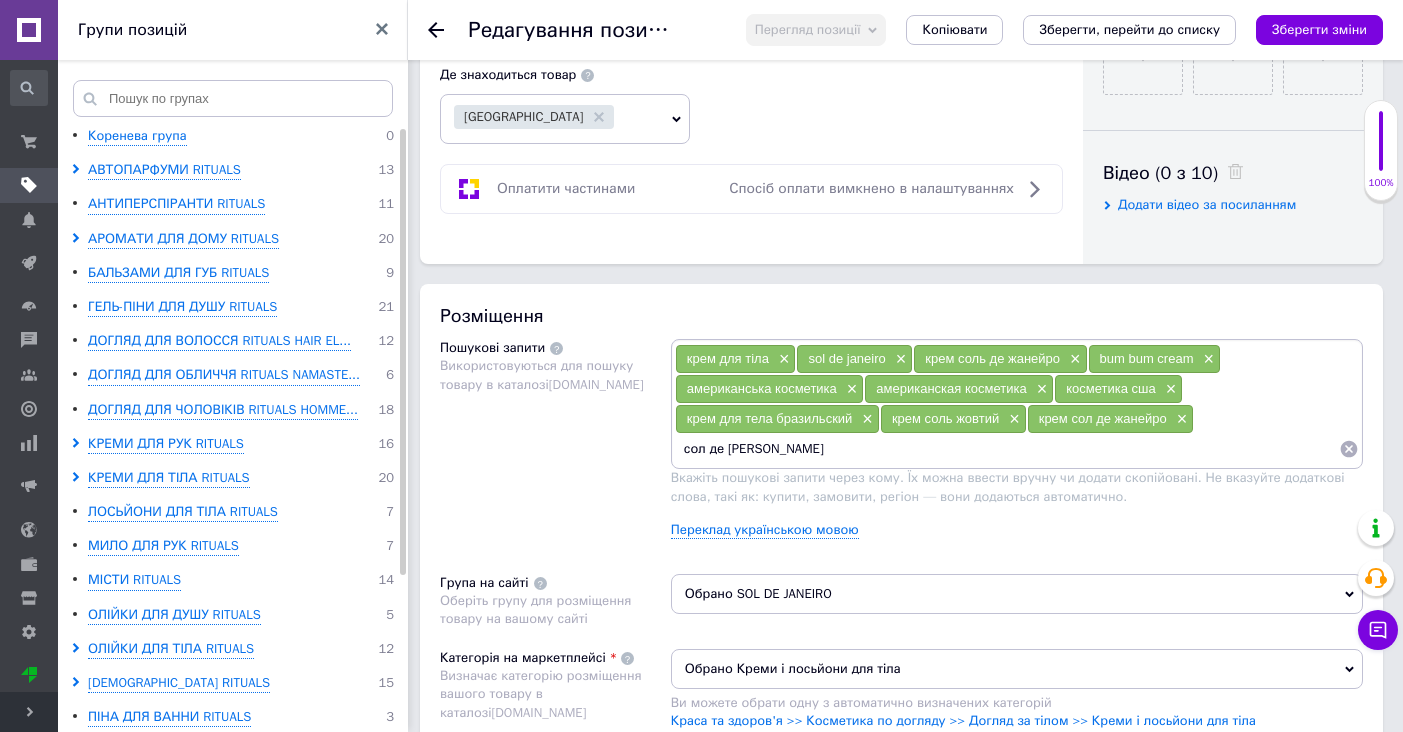 type on "сол де [PERSON_NAME]" 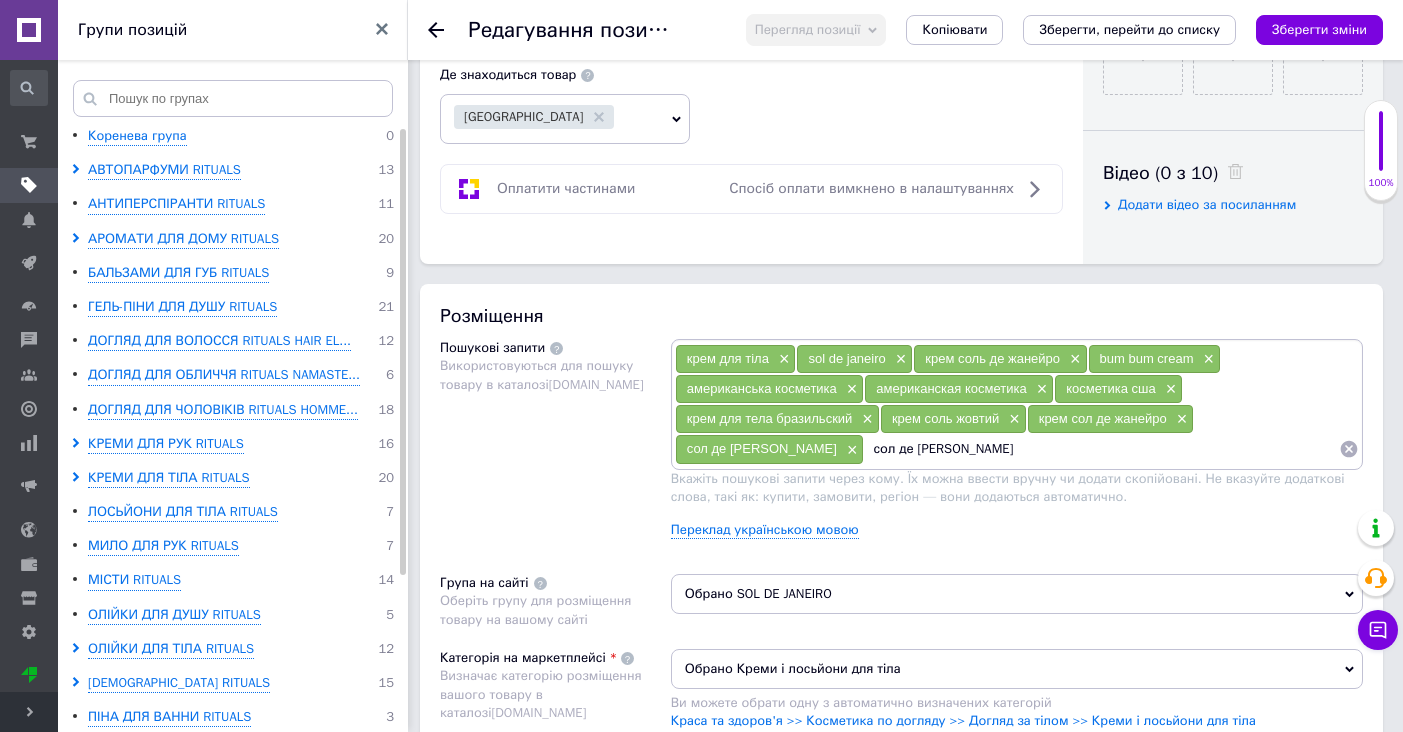 type 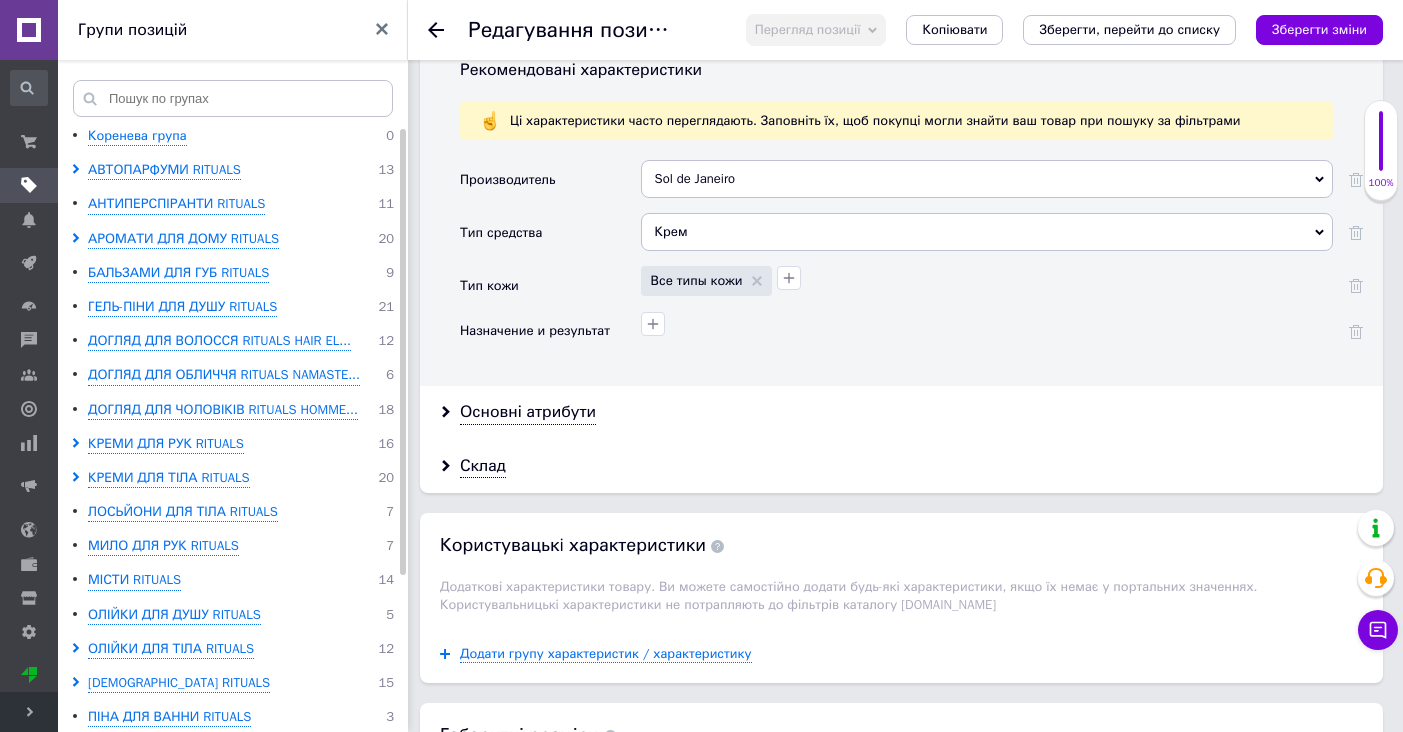 scroll, scrollTop: 1816, scrollLeft: 0, axis: vertical 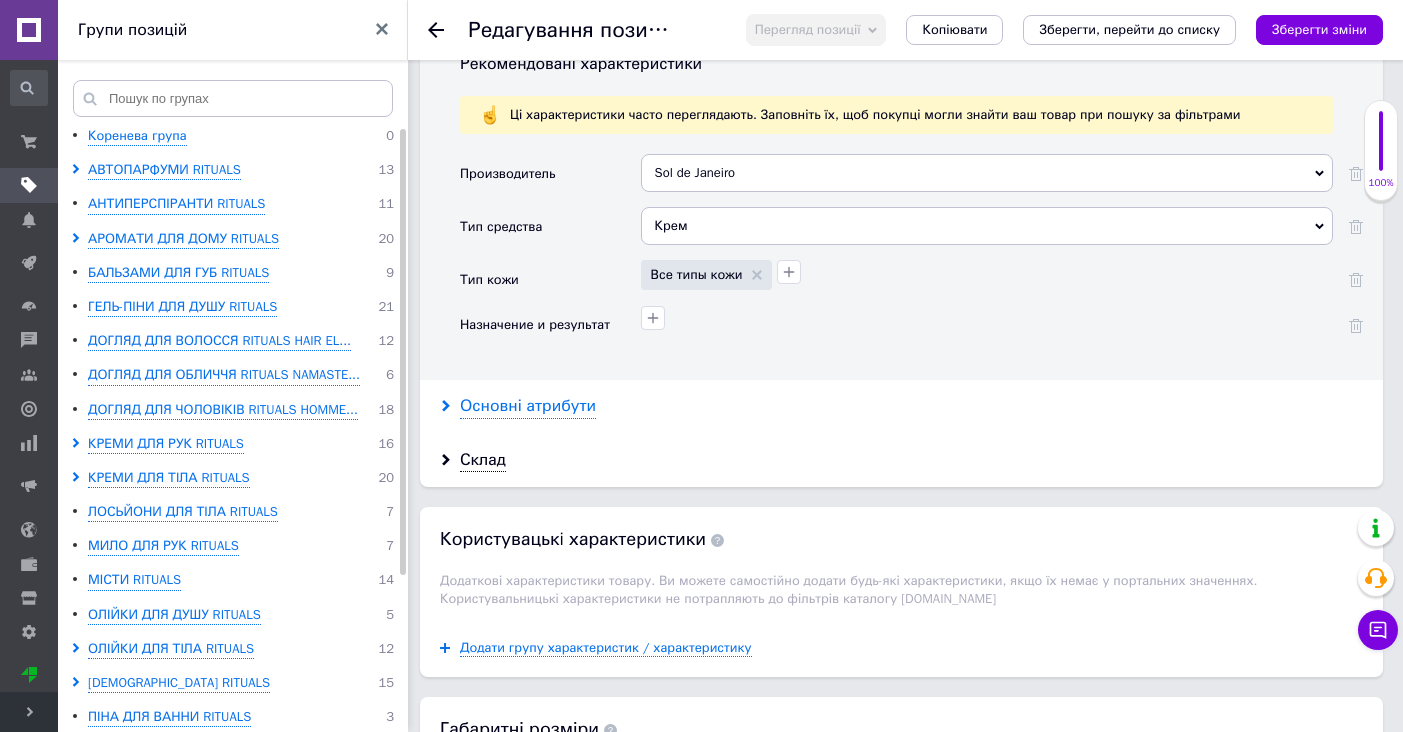 click on "Основні атрибути" at bounding box center (528, 406) 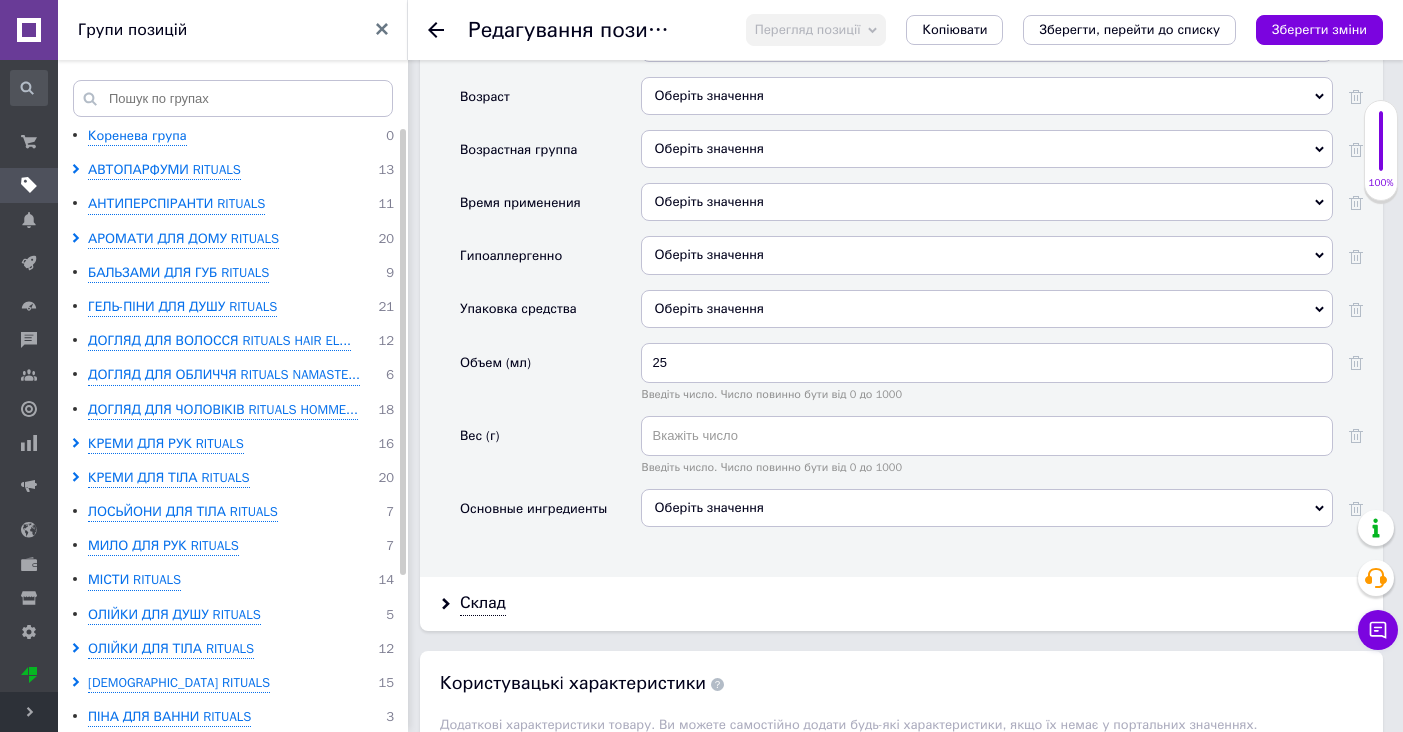 scroll, scrollTop: 2650, scrollLeft: 0, axis: vertical 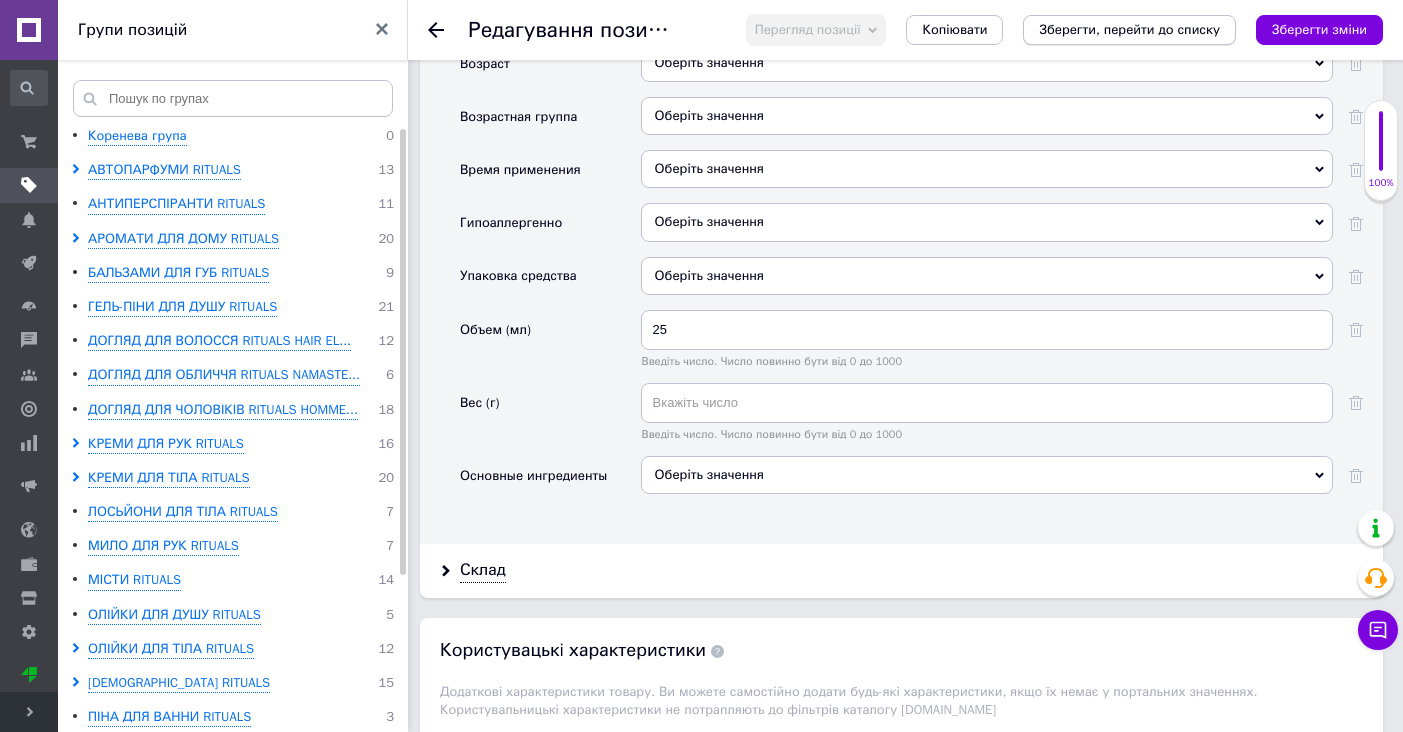 click on "Зберегти, перейти до списку" at bounding box center (1129, 29) 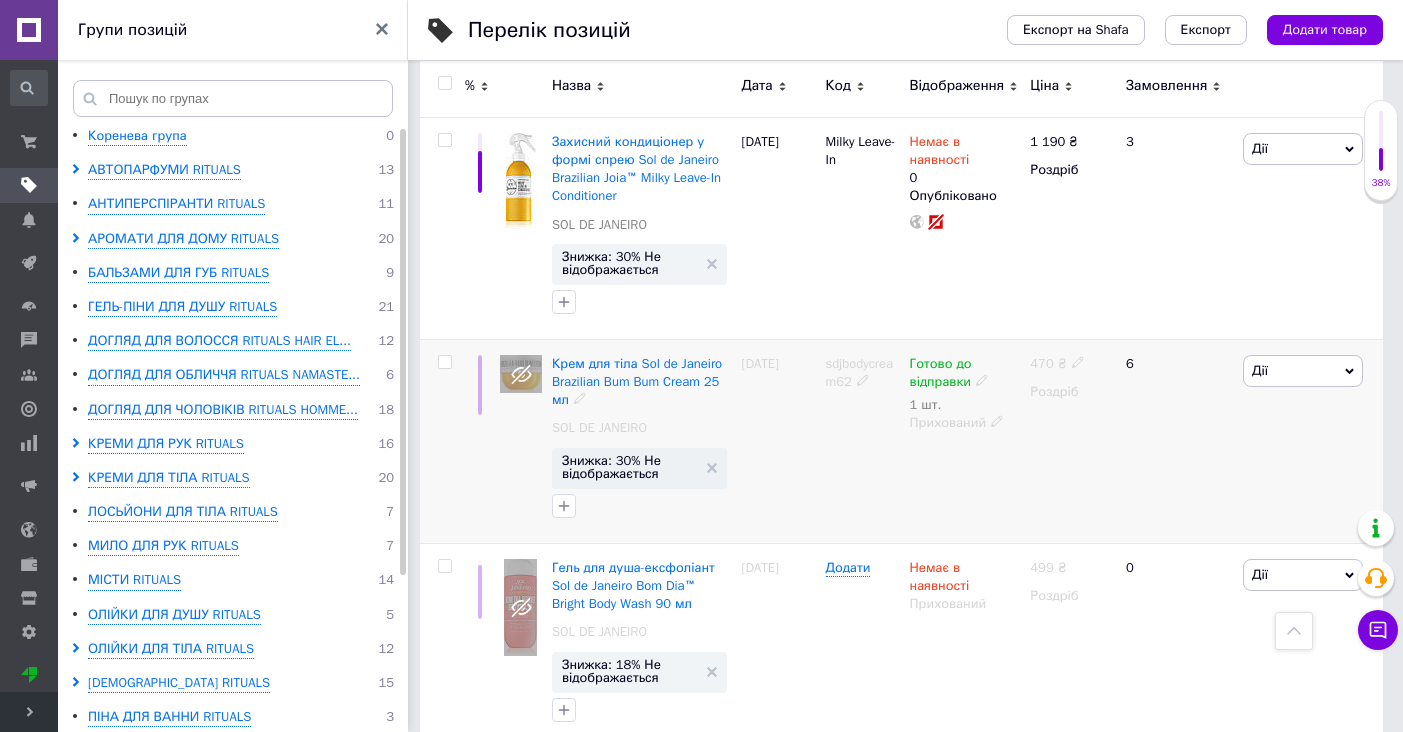 scroll, scrollTop: 4952, scrollLeft: 0, axis: vertical 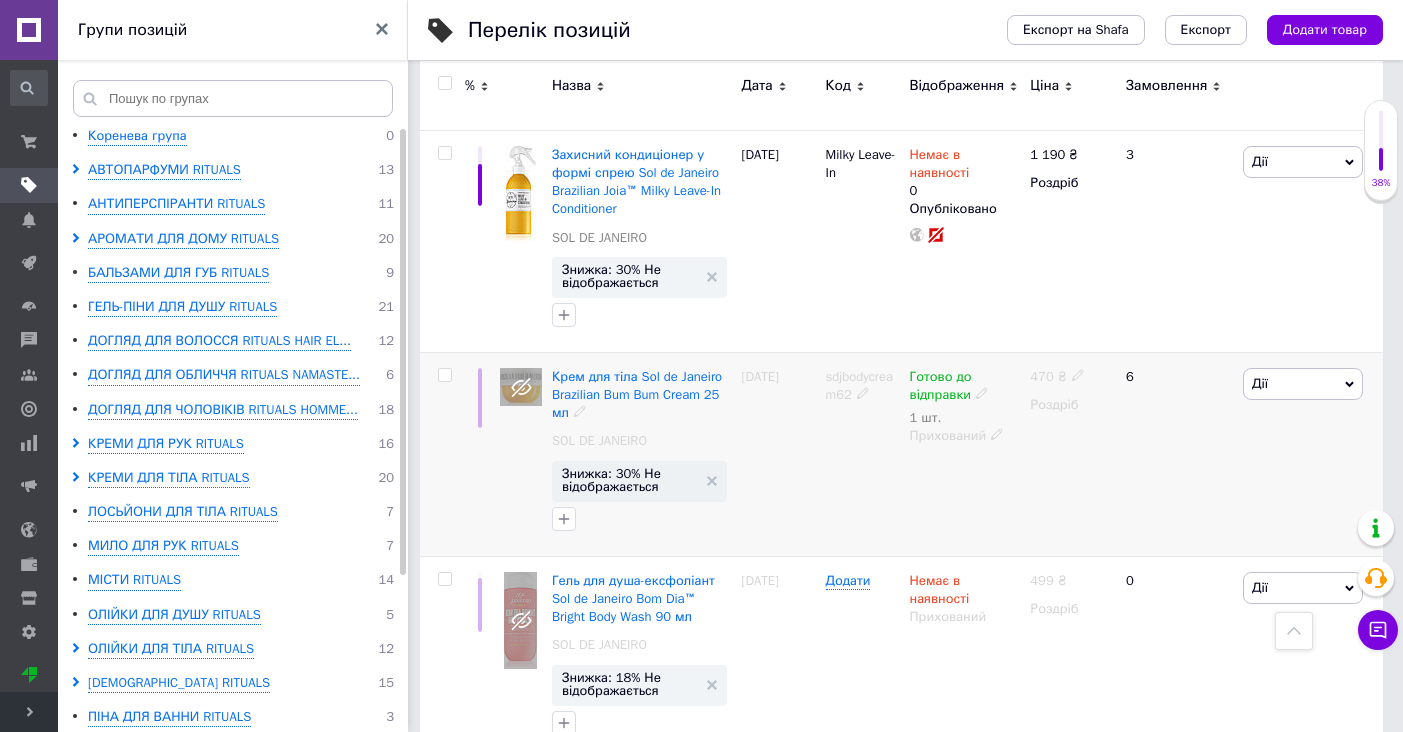click at bounding box center [444, 375] 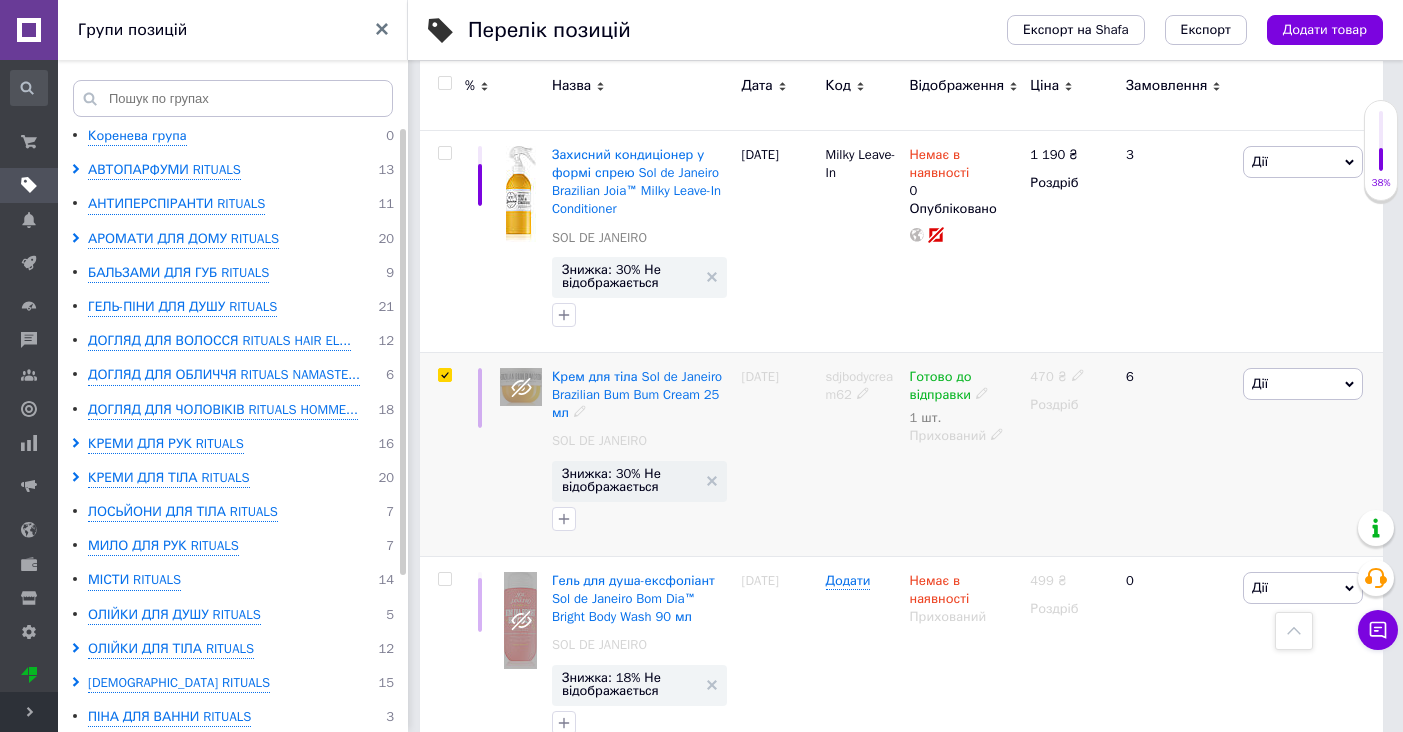 checkbox on "true" 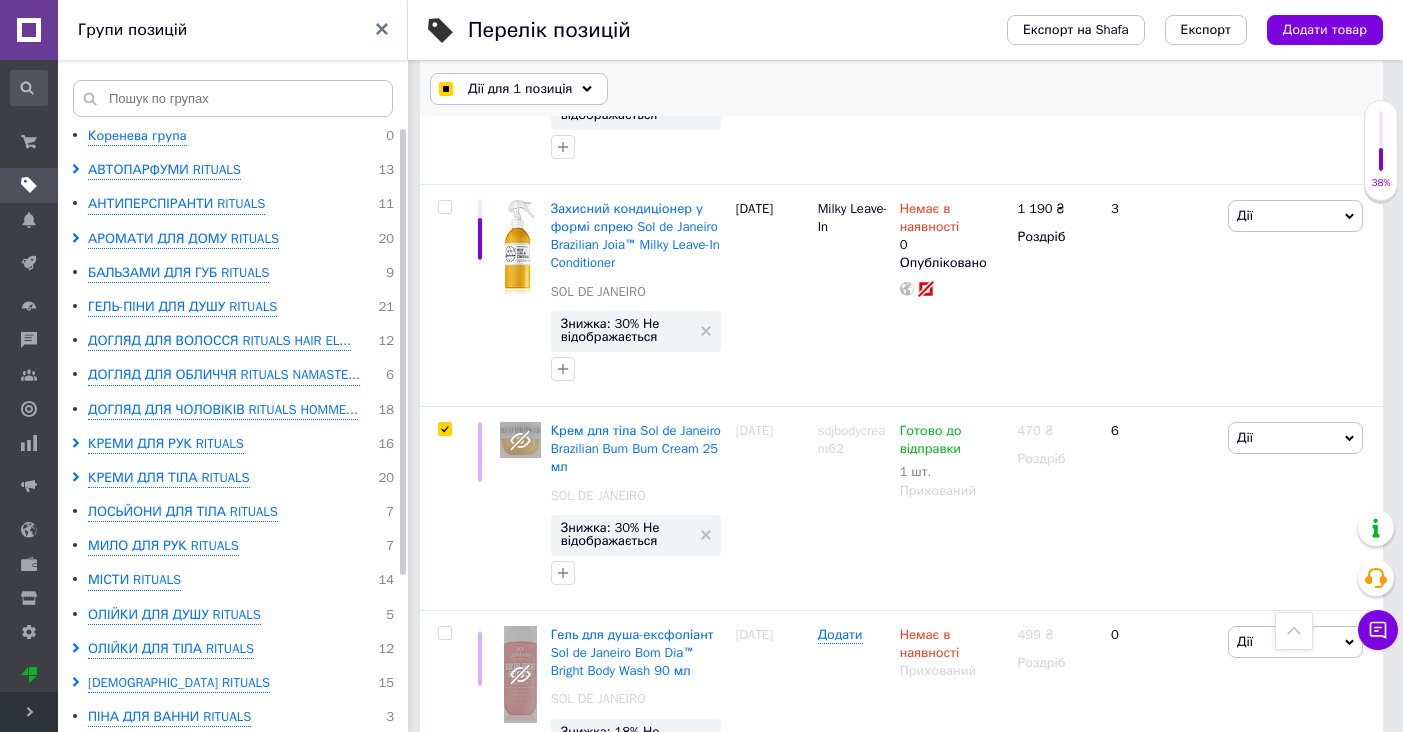 click 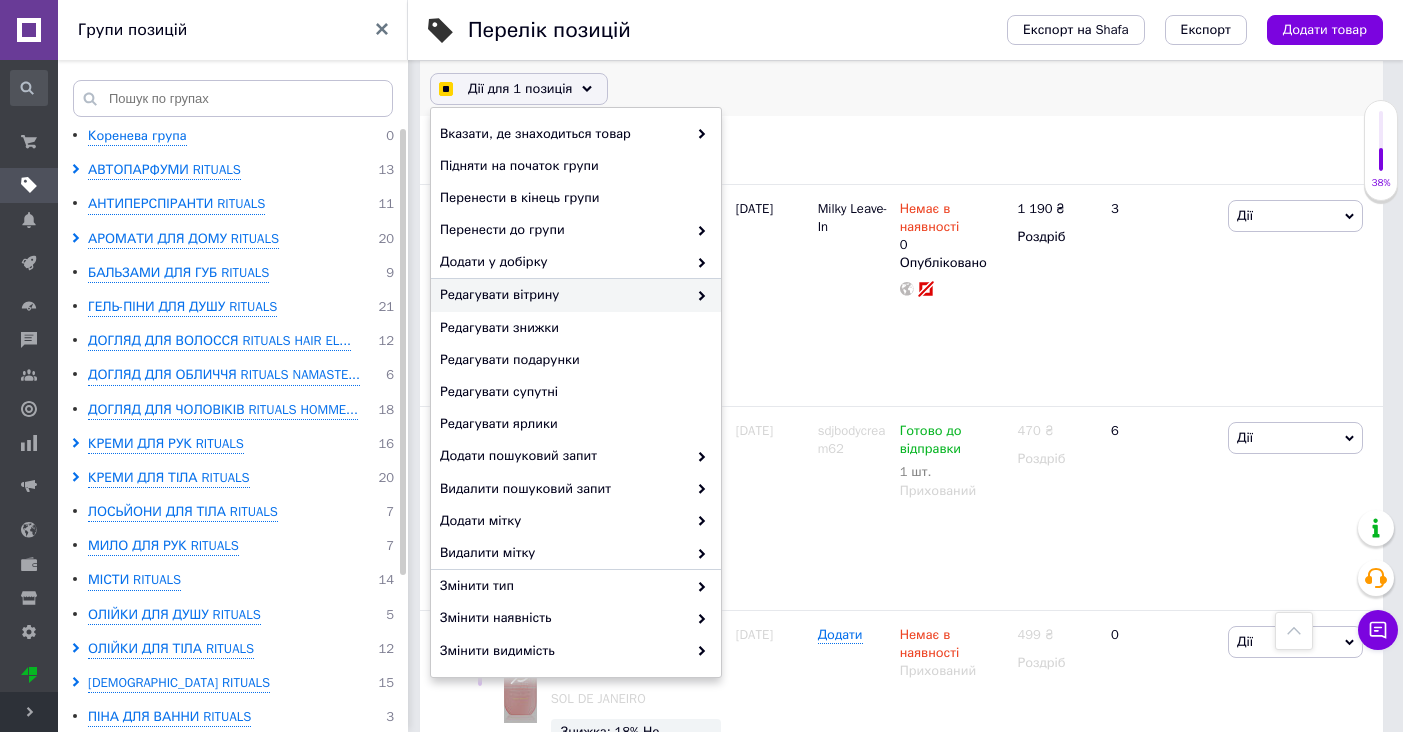 checkbox on "true" 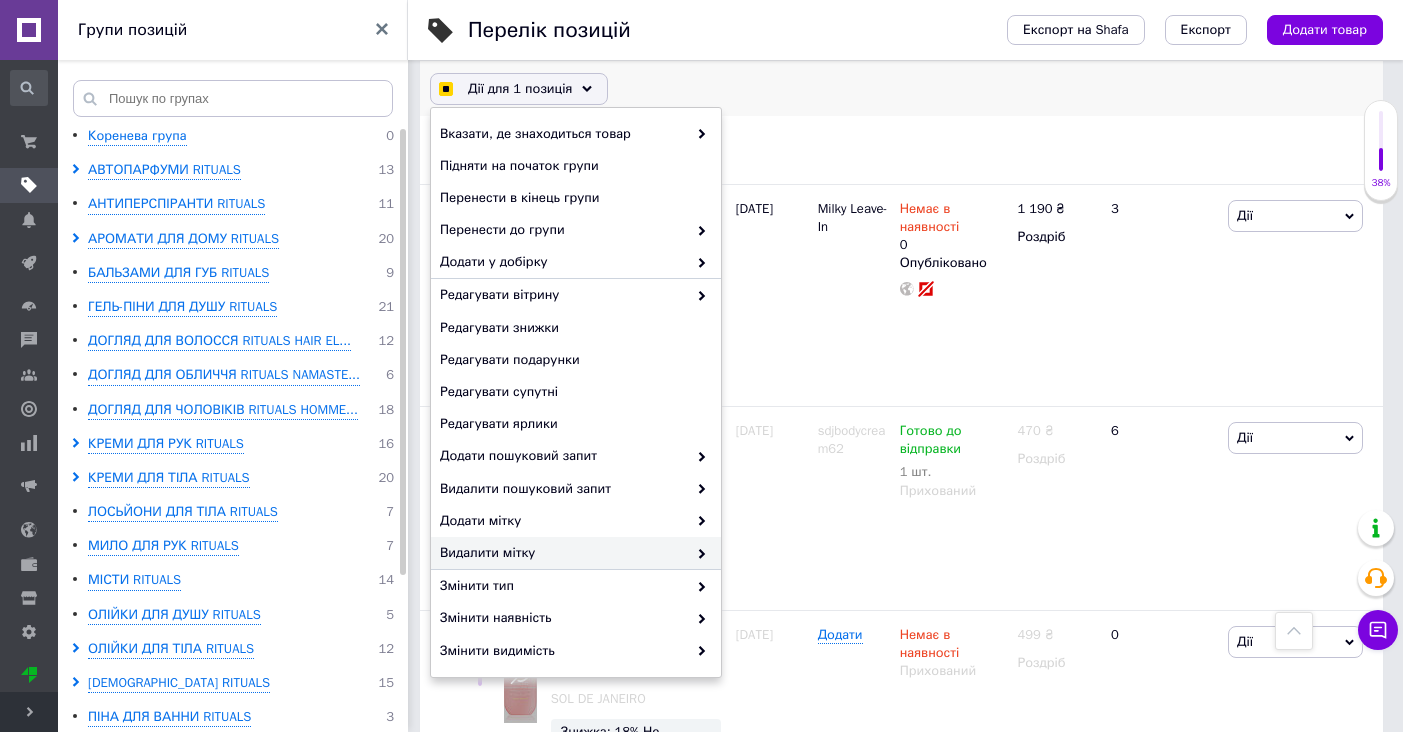 checkbox on "true" 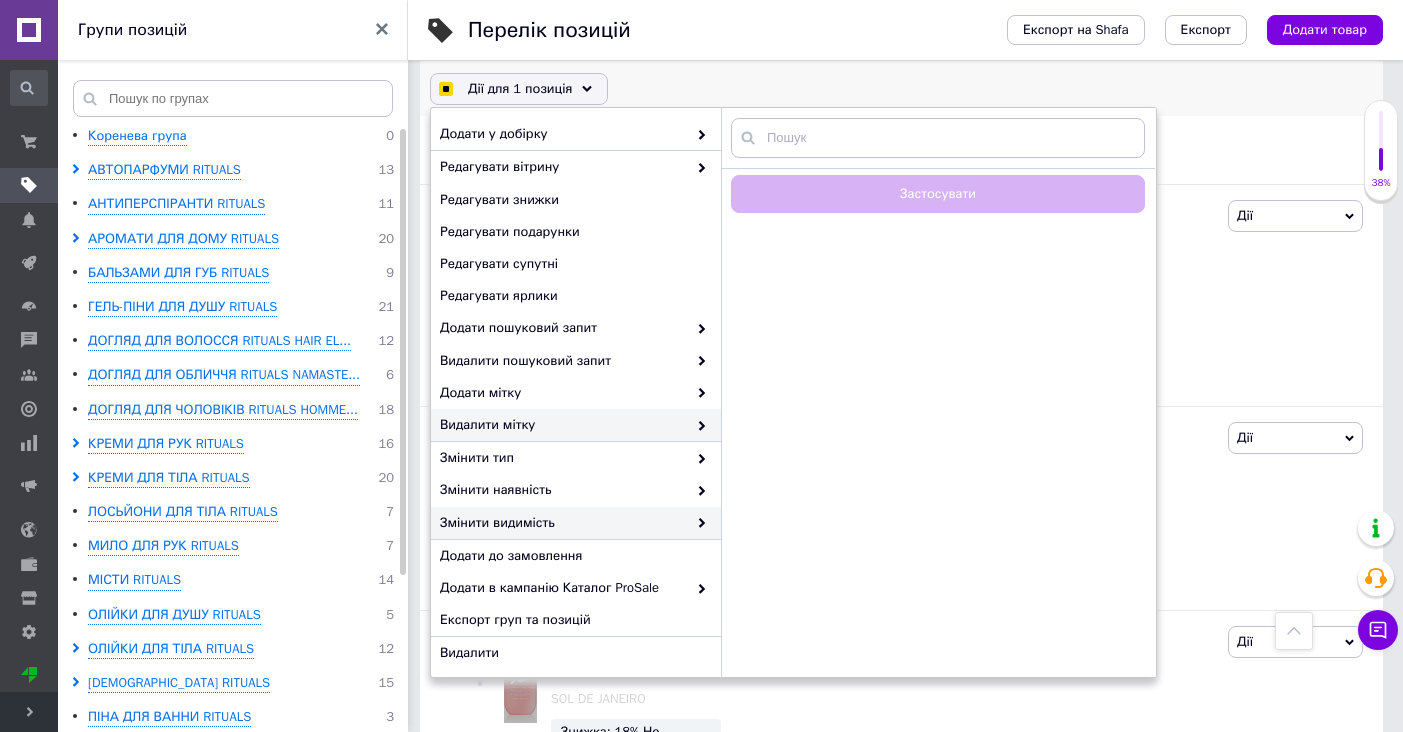 scroll, scrollTop: 127, scrollLeft: 0, axis: vertical 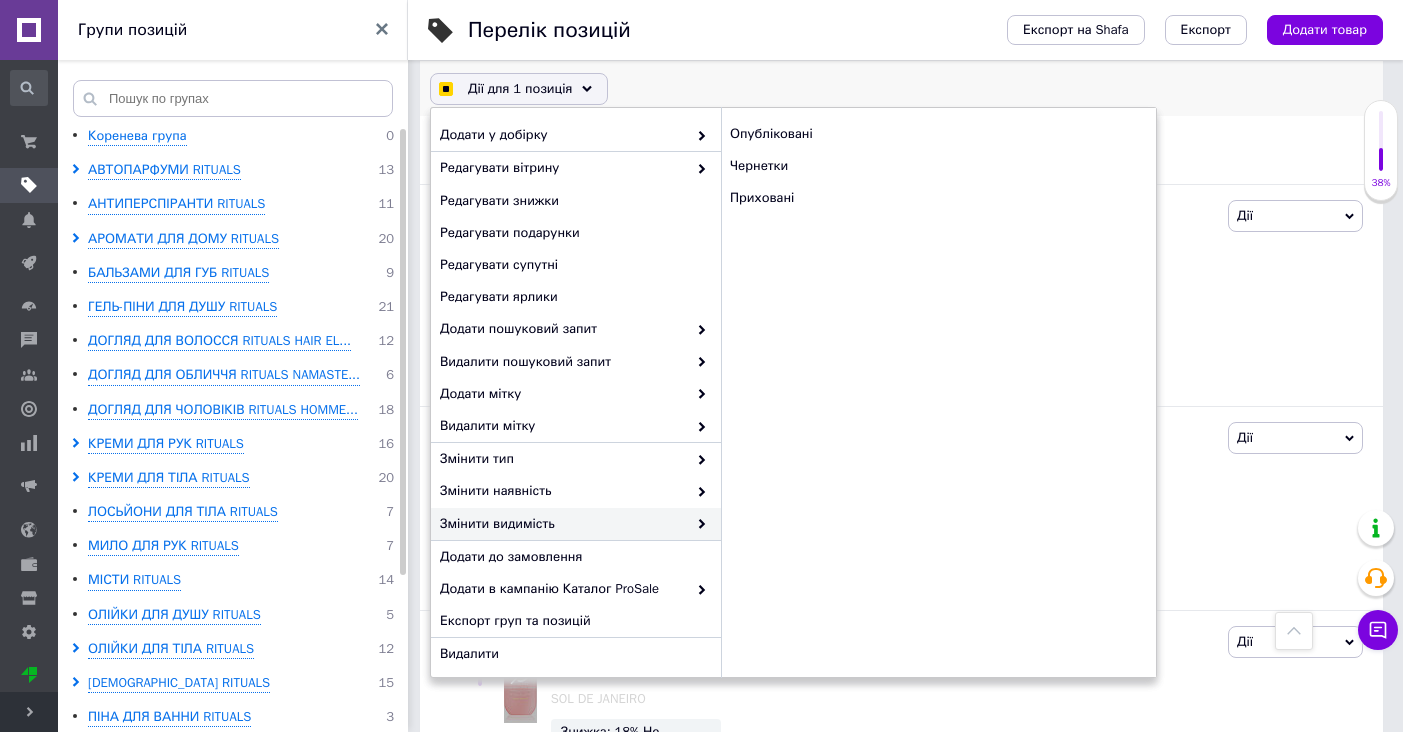 checkbox on "true" 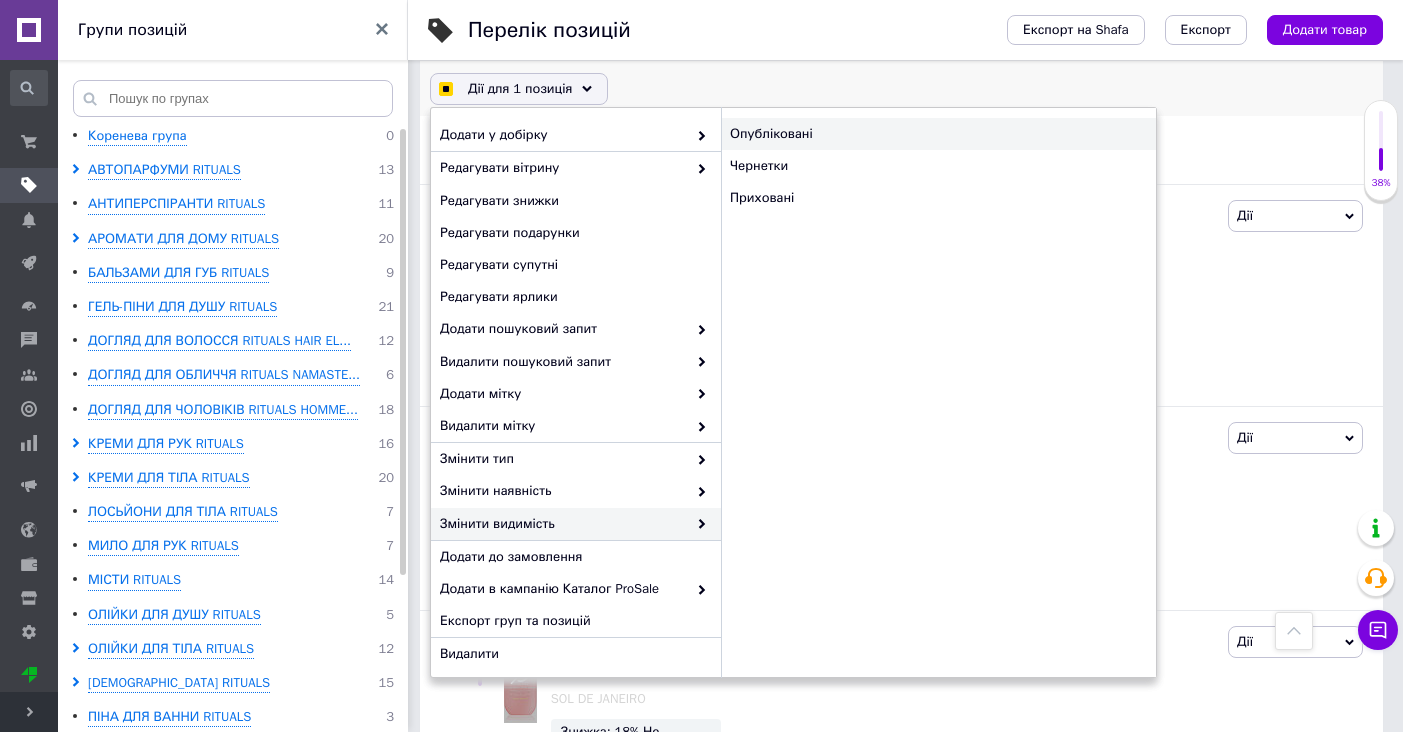 click on "Опубліковані" at bounding box center [938, 134] 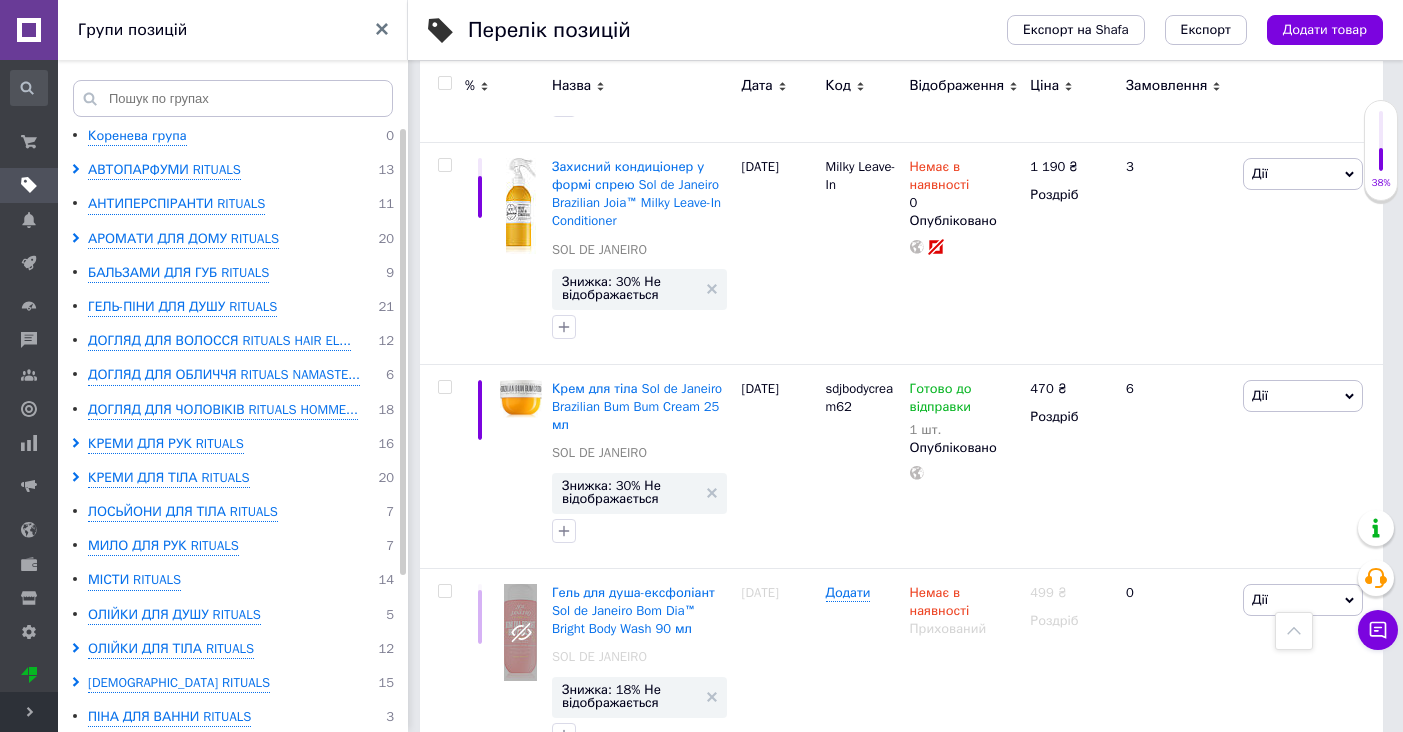 scroll, scrollTop: 4936, scrollLeft: 0, axis: vertical 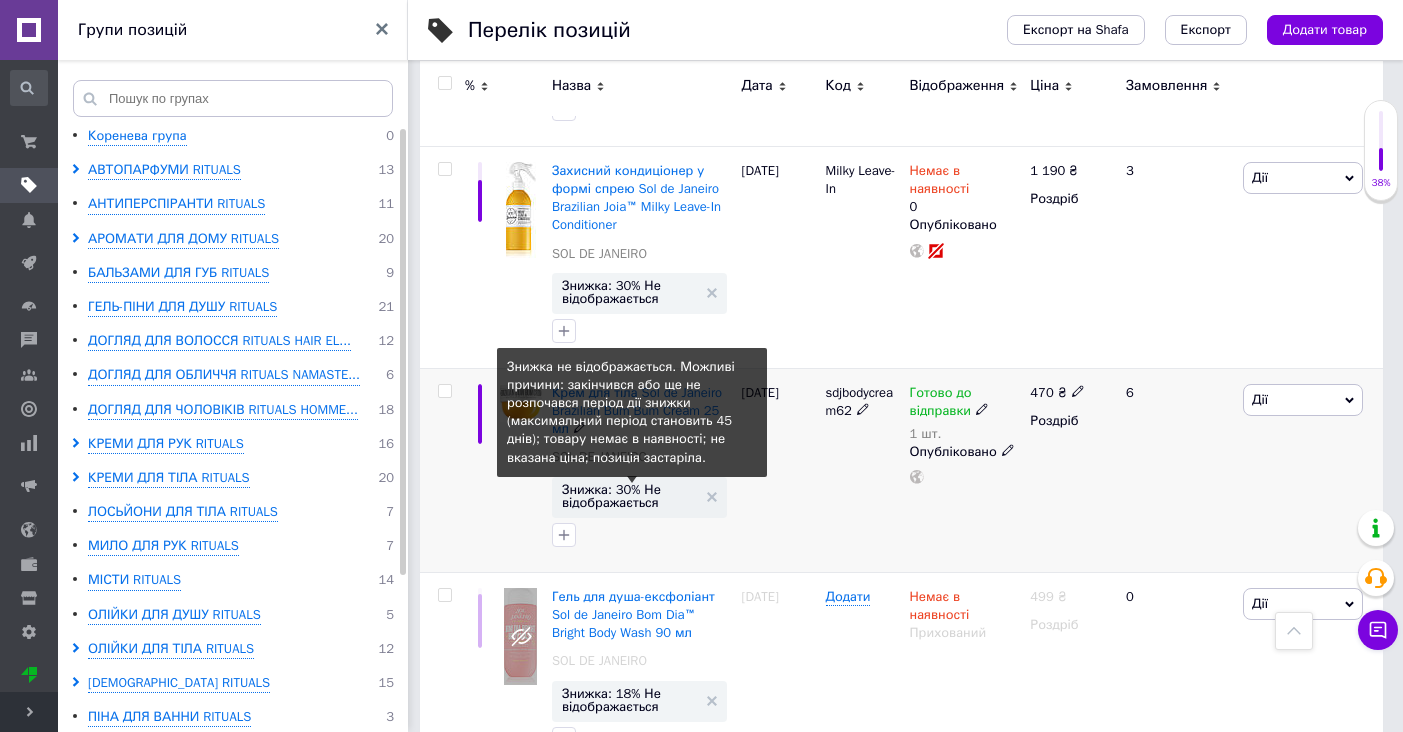 click on "Знижка: 30% Не відображається" at bounding box center (629, 496) 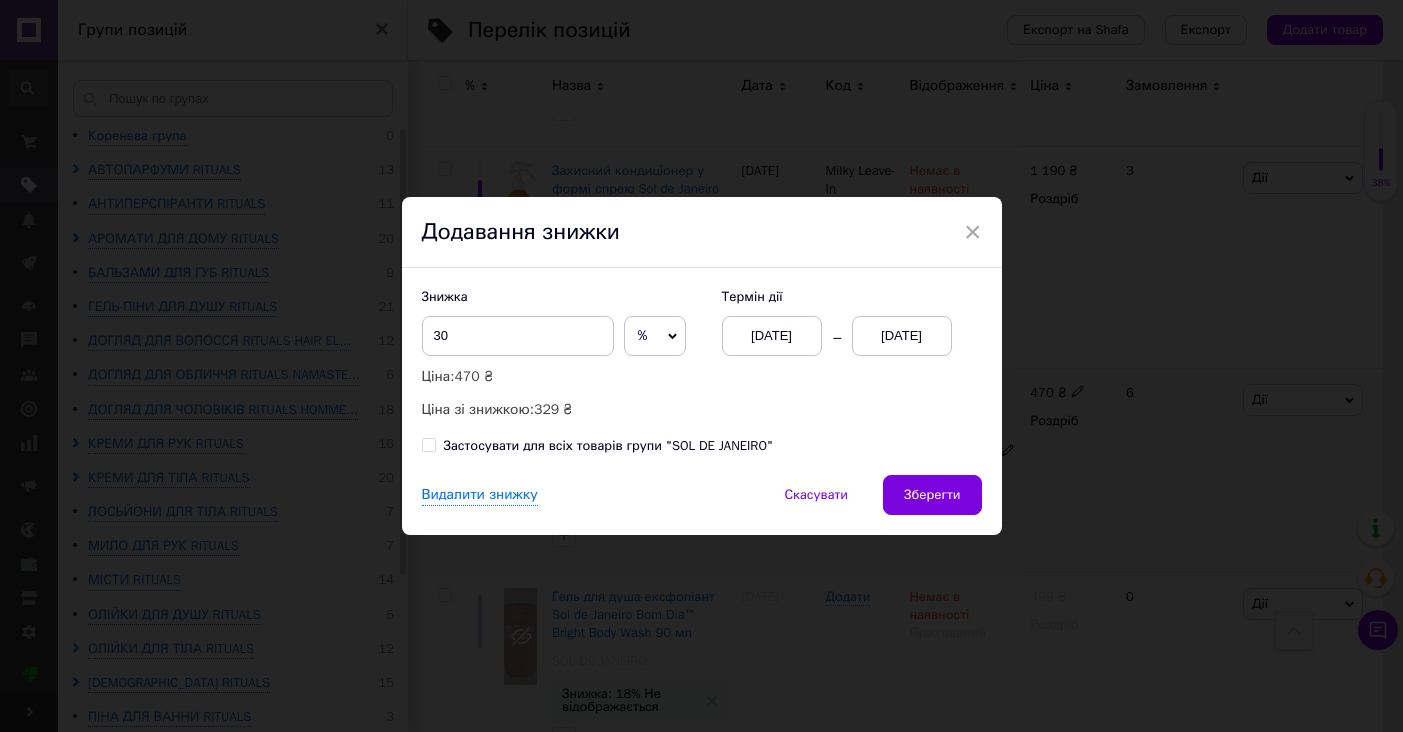click on "[DATE]" at bounding box center [902, 336] 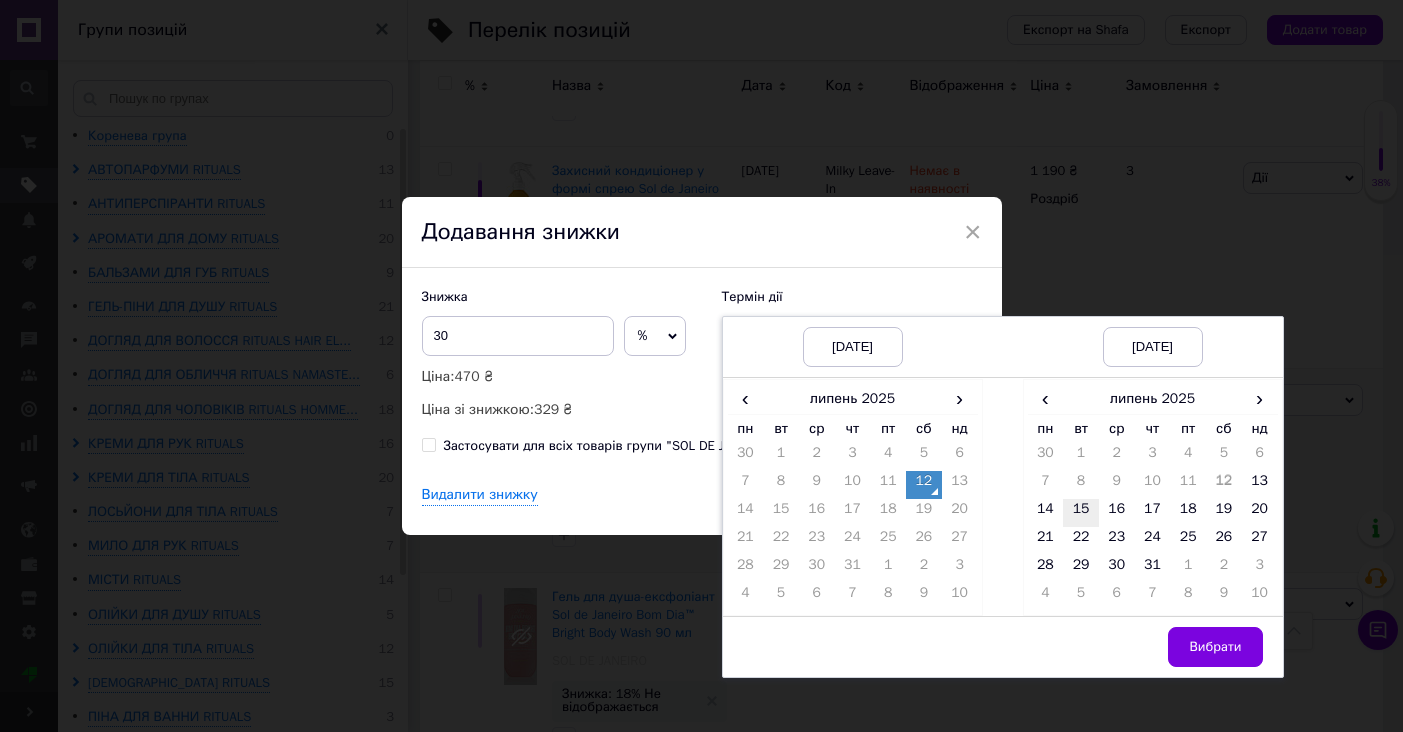 click on "15" at bounding box center (1081, 513) 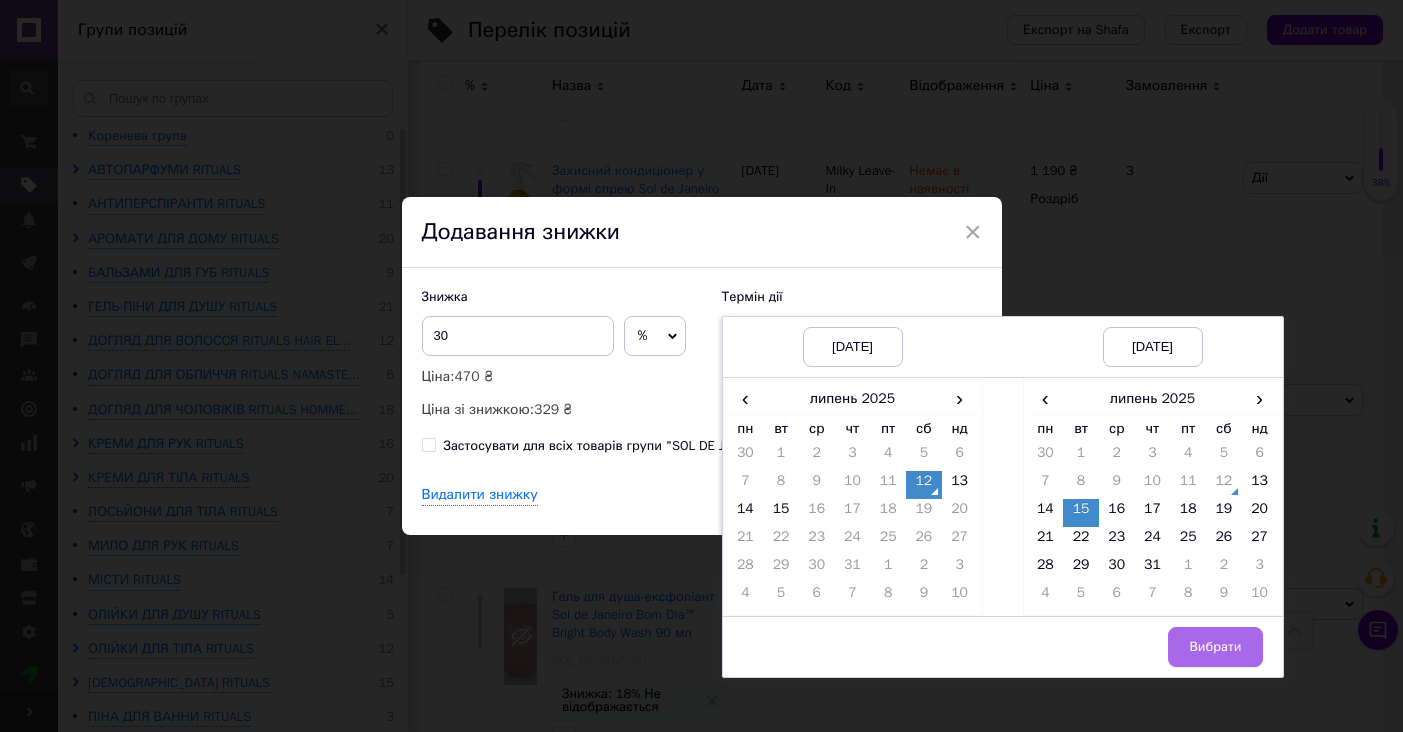 click on "Вибрати" at bounding box center (1215, 647) 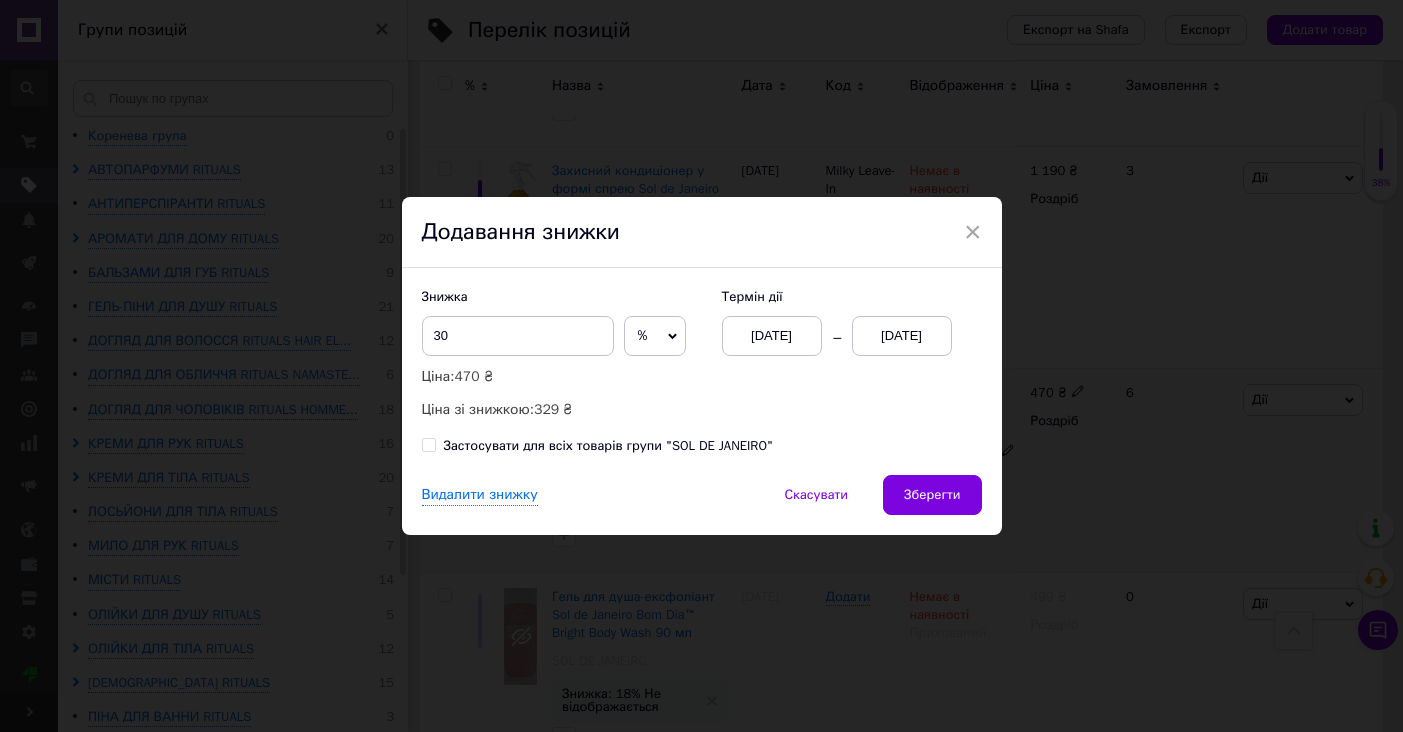 click on "[DATE]" at bounding box center [902, 336] 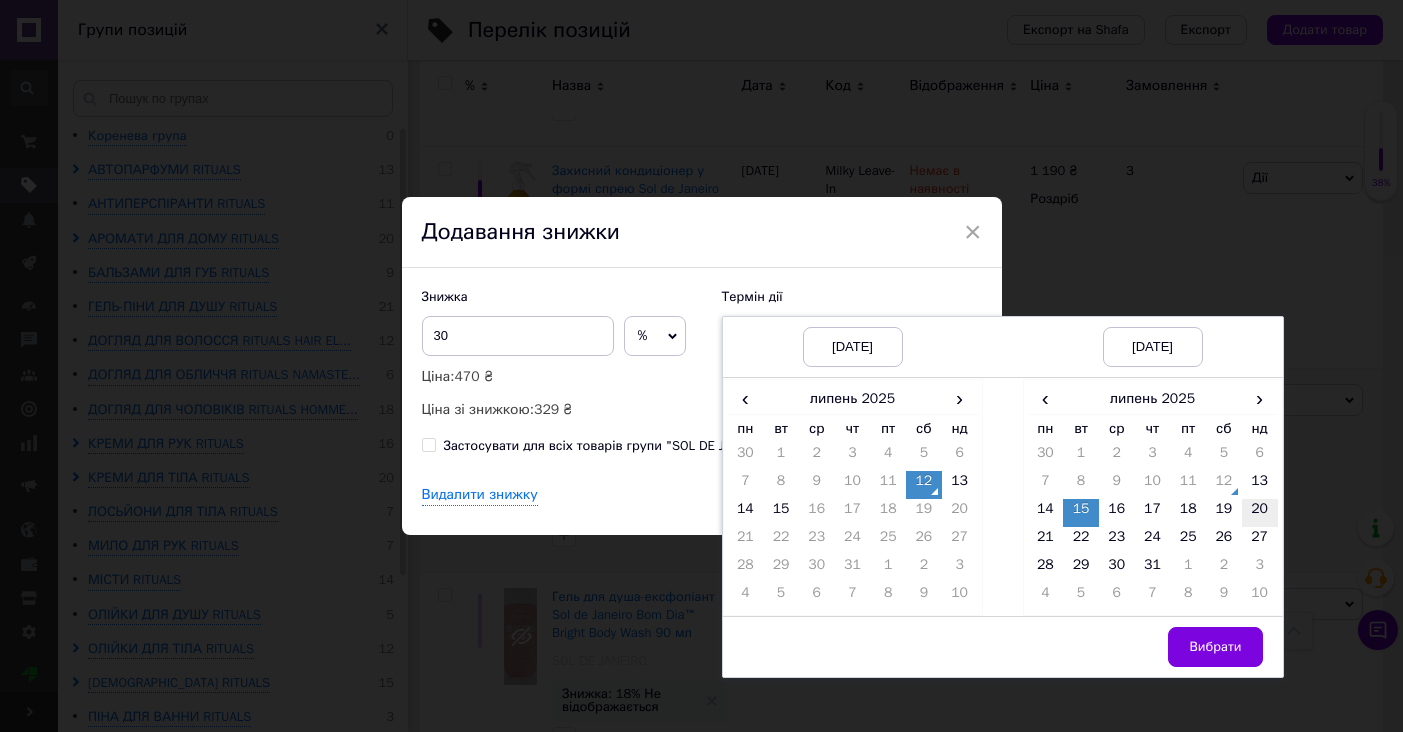 click on "20" at bounding box center (1260, 513) 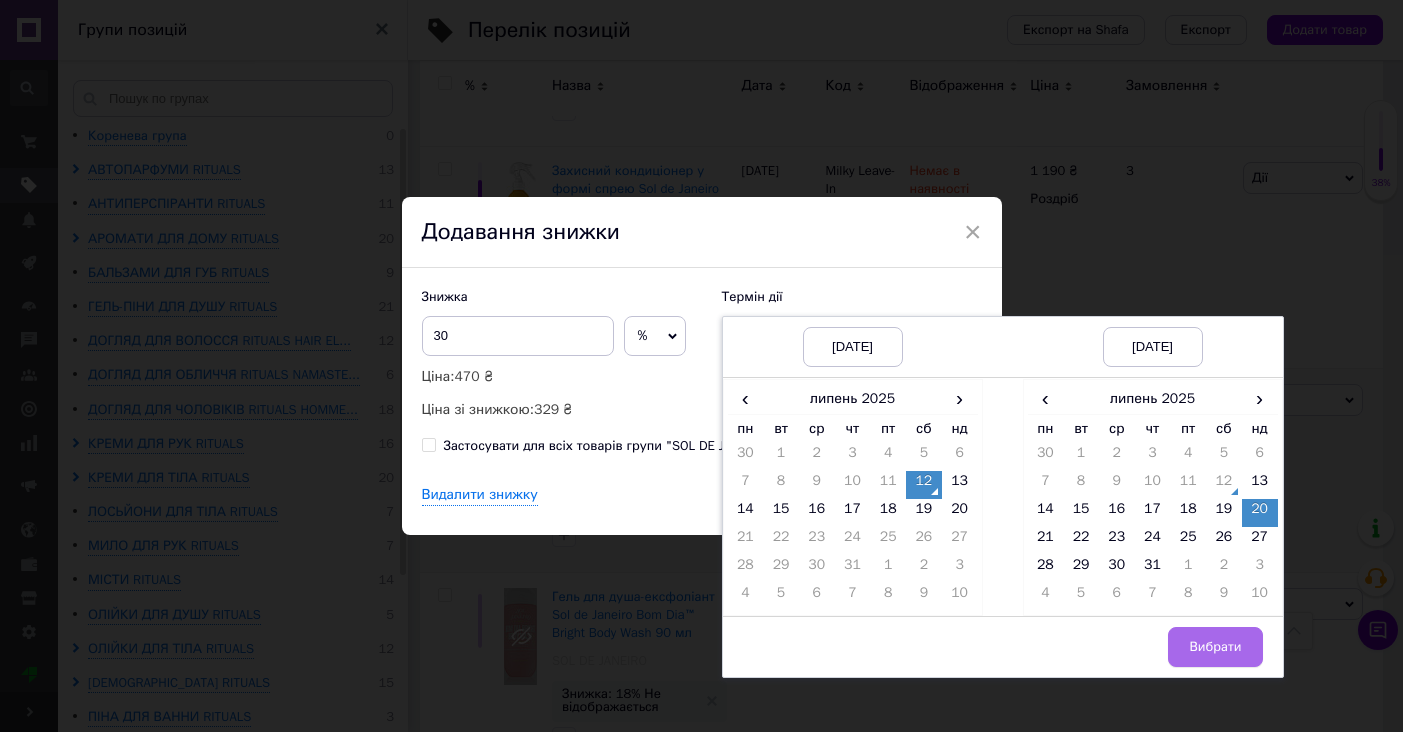 click on "Вибрати" at bounding box center (1215, 647) 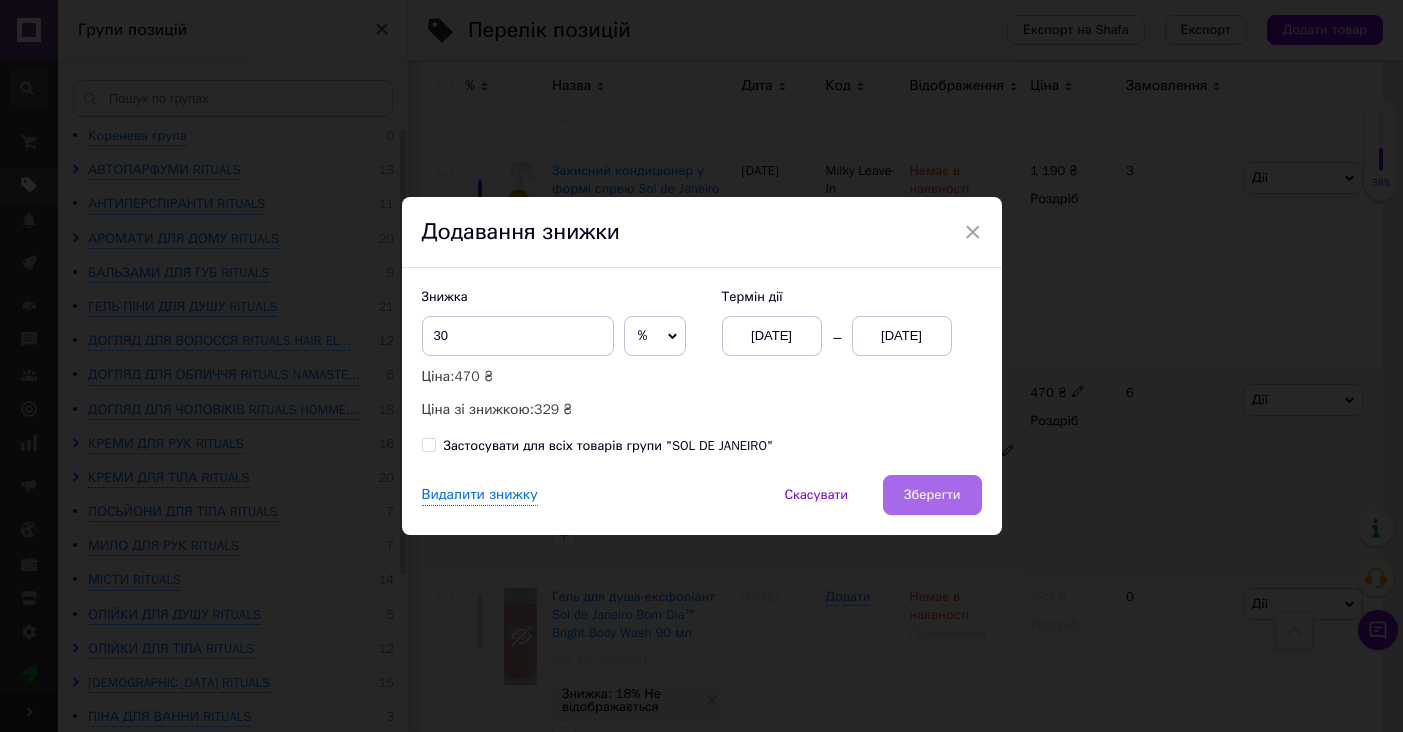 click on "Зберегти" at bounding box center [932, 495] 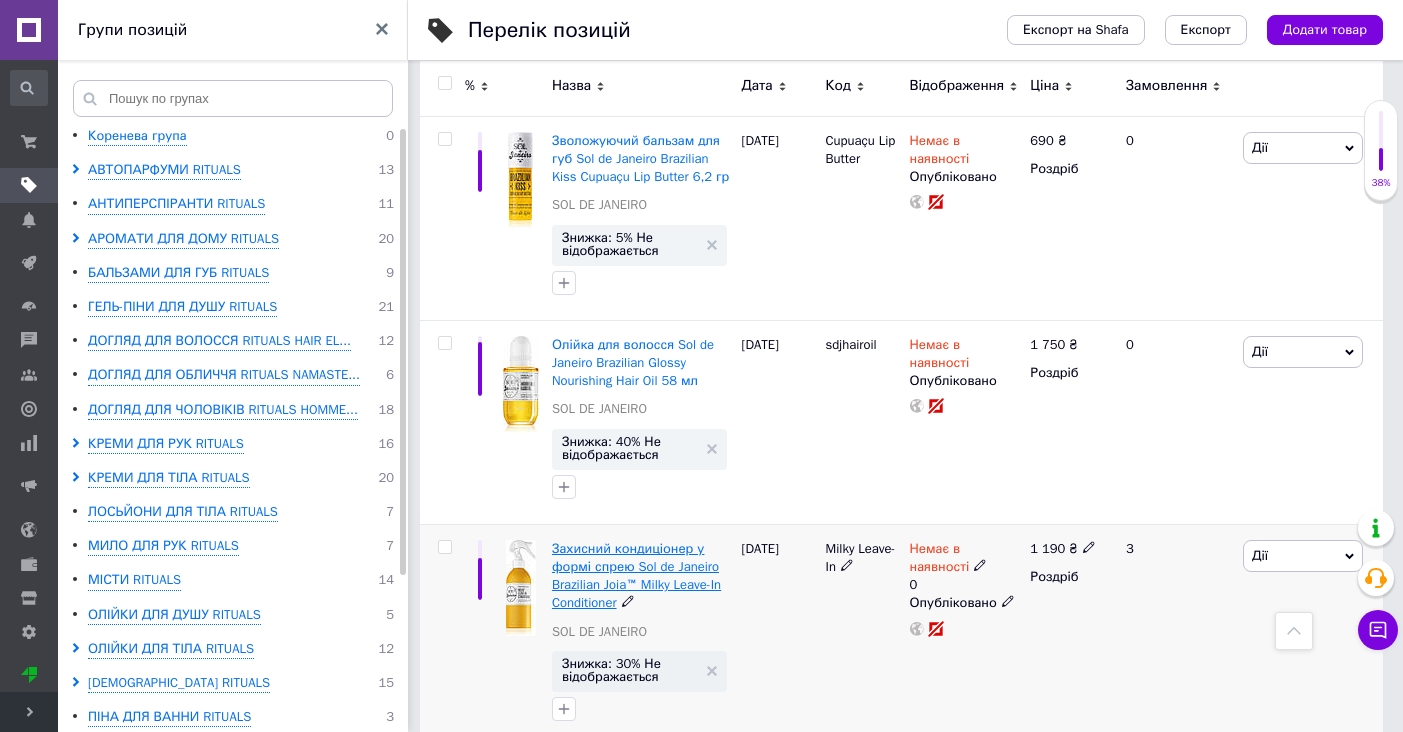 scroll, scrollTop: 4553, scrollLeft: 0, axis: vertical 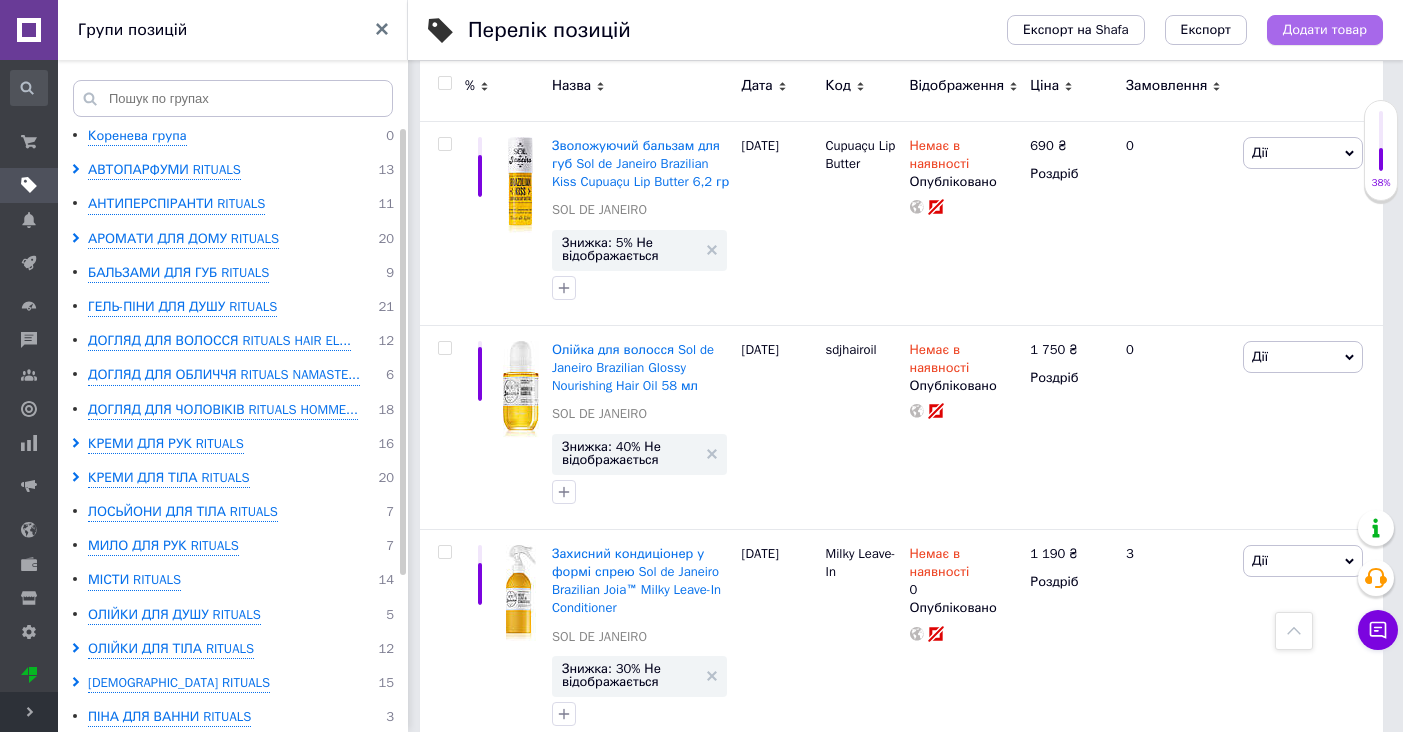 click on "Додати товар" at bounding box center (1325, 30) 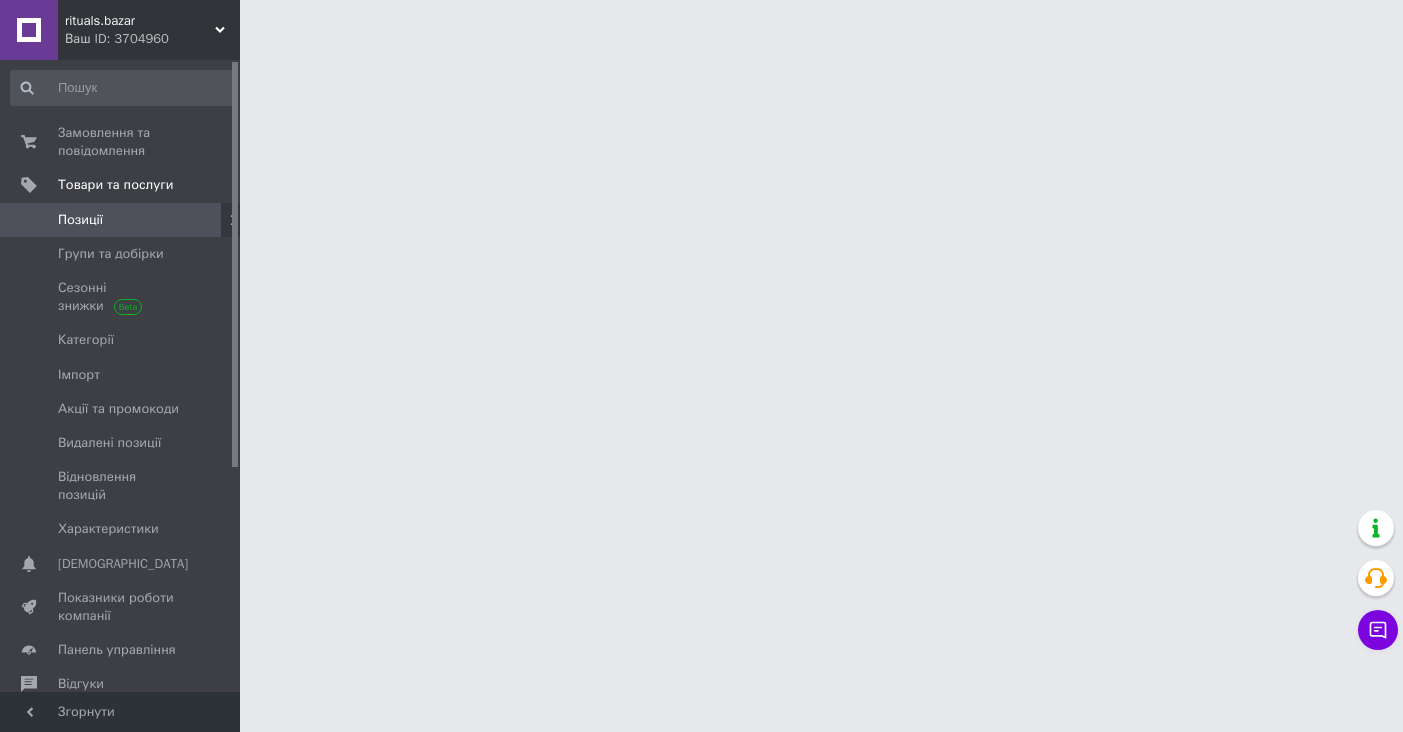 scroll, scrollTop: 0, scrollLeft: 0, axis: both 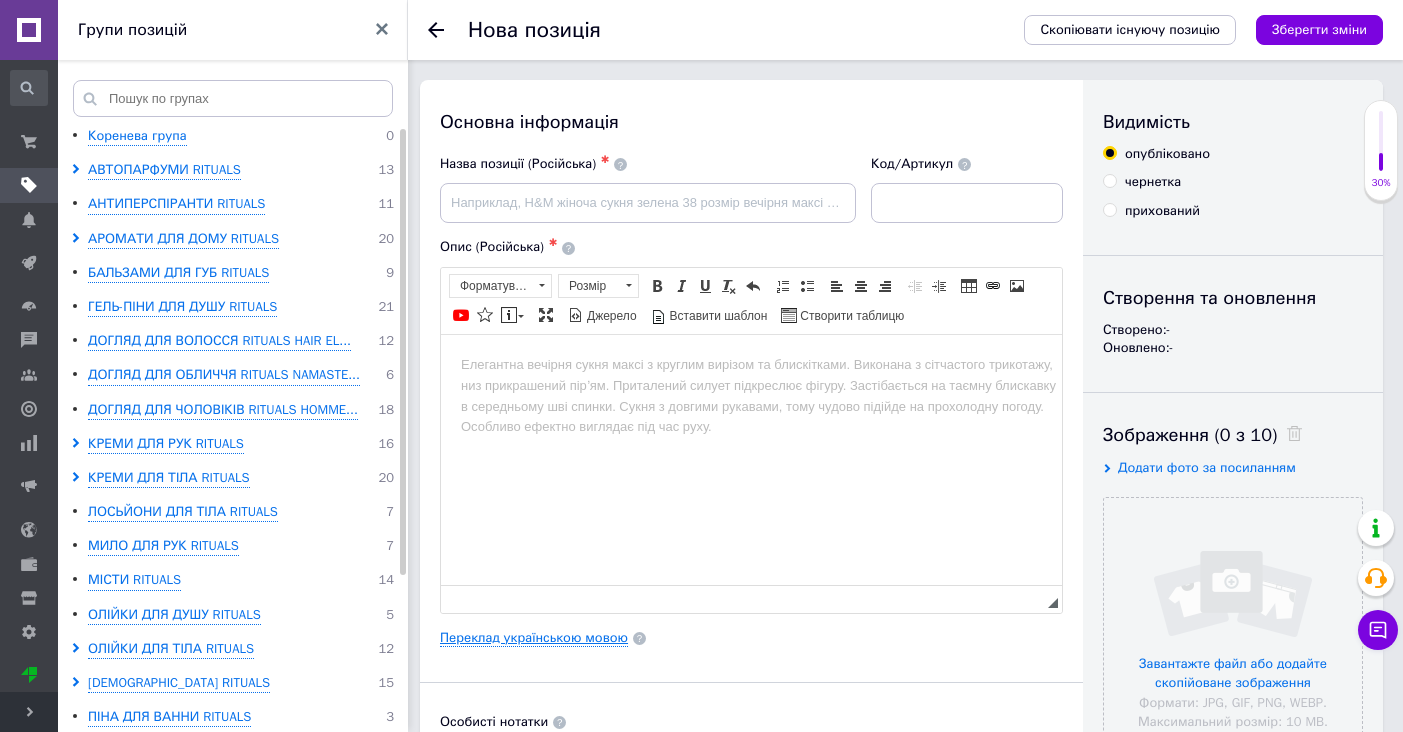 click on "Переклад українською мовою" at bounding box center [534, 638] 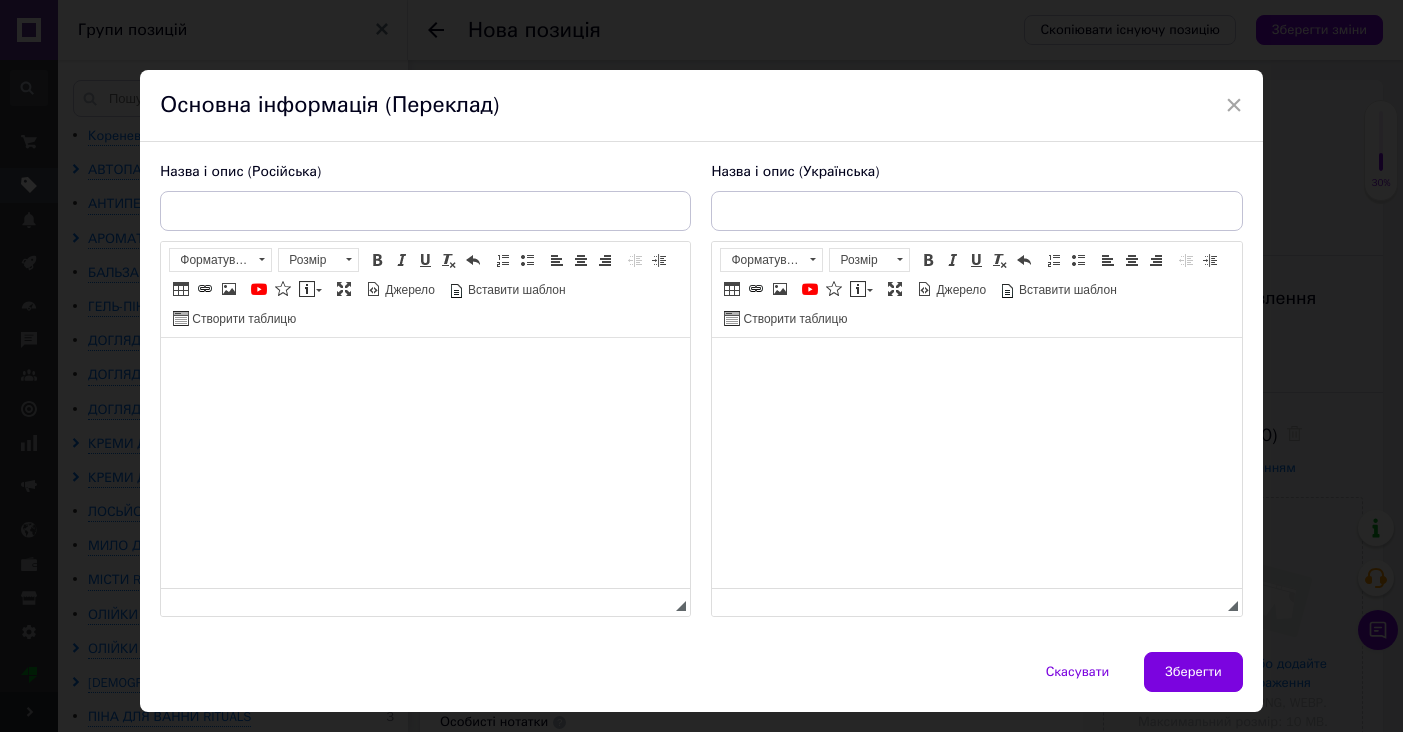 scroll, scrollTop: 0, scrollLeft: 0, axis: both 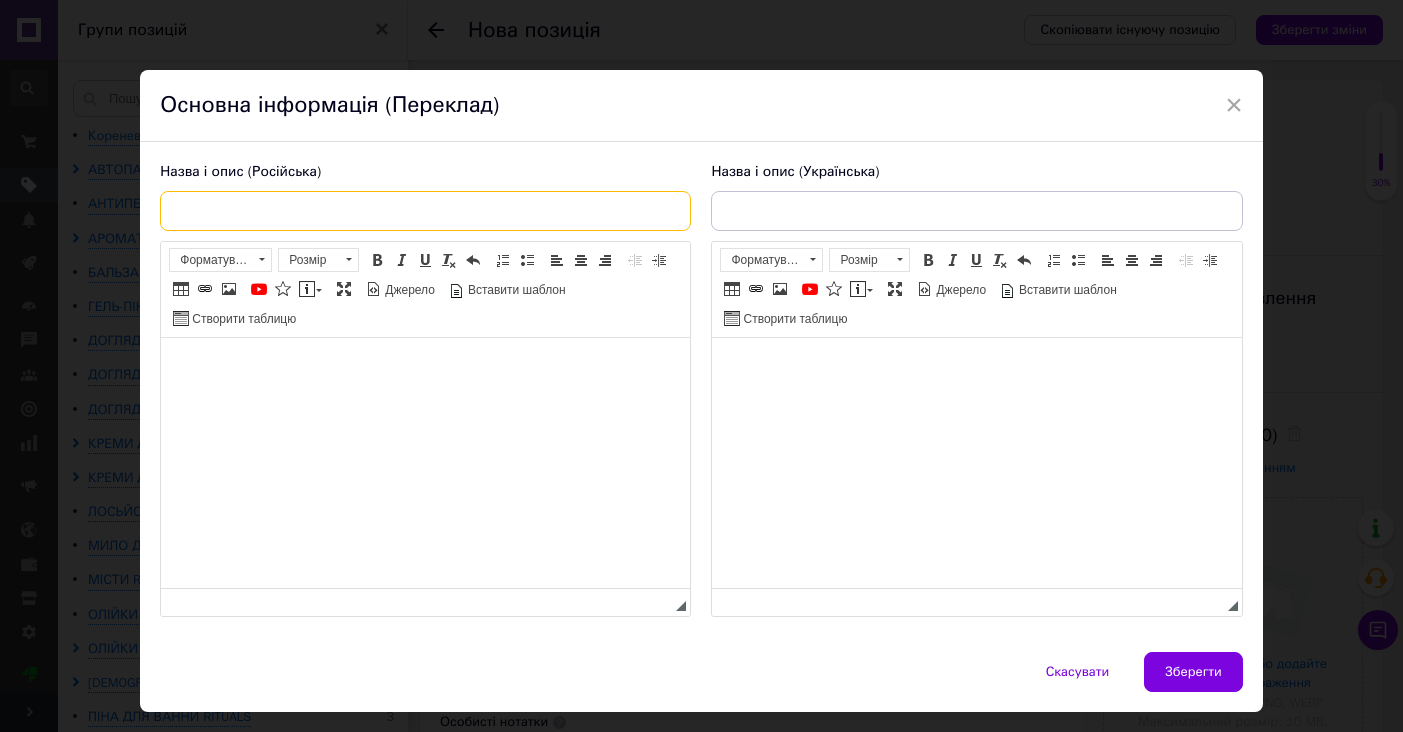 click at bounding box center [425, 211] 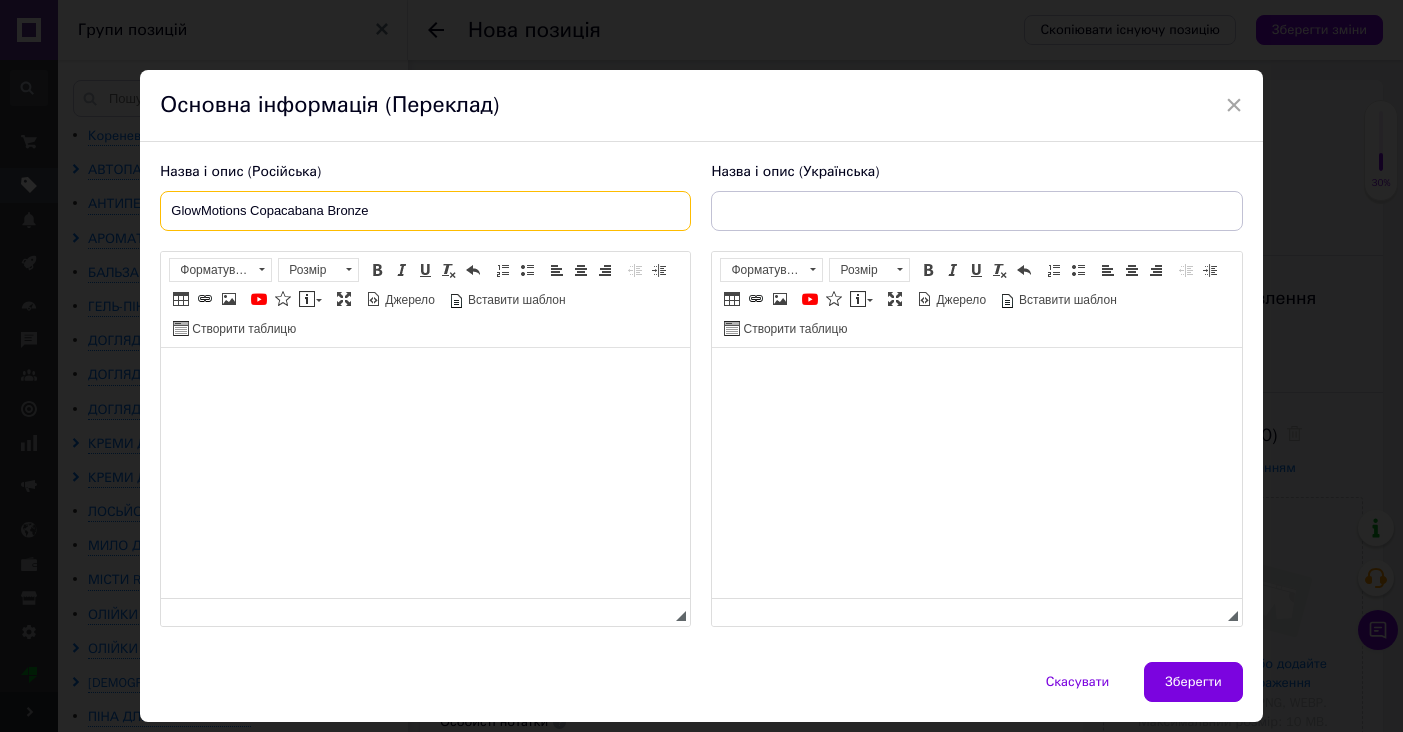 click on "GlowMotions Copacabana Bronze" at bounding box center (425, 211) 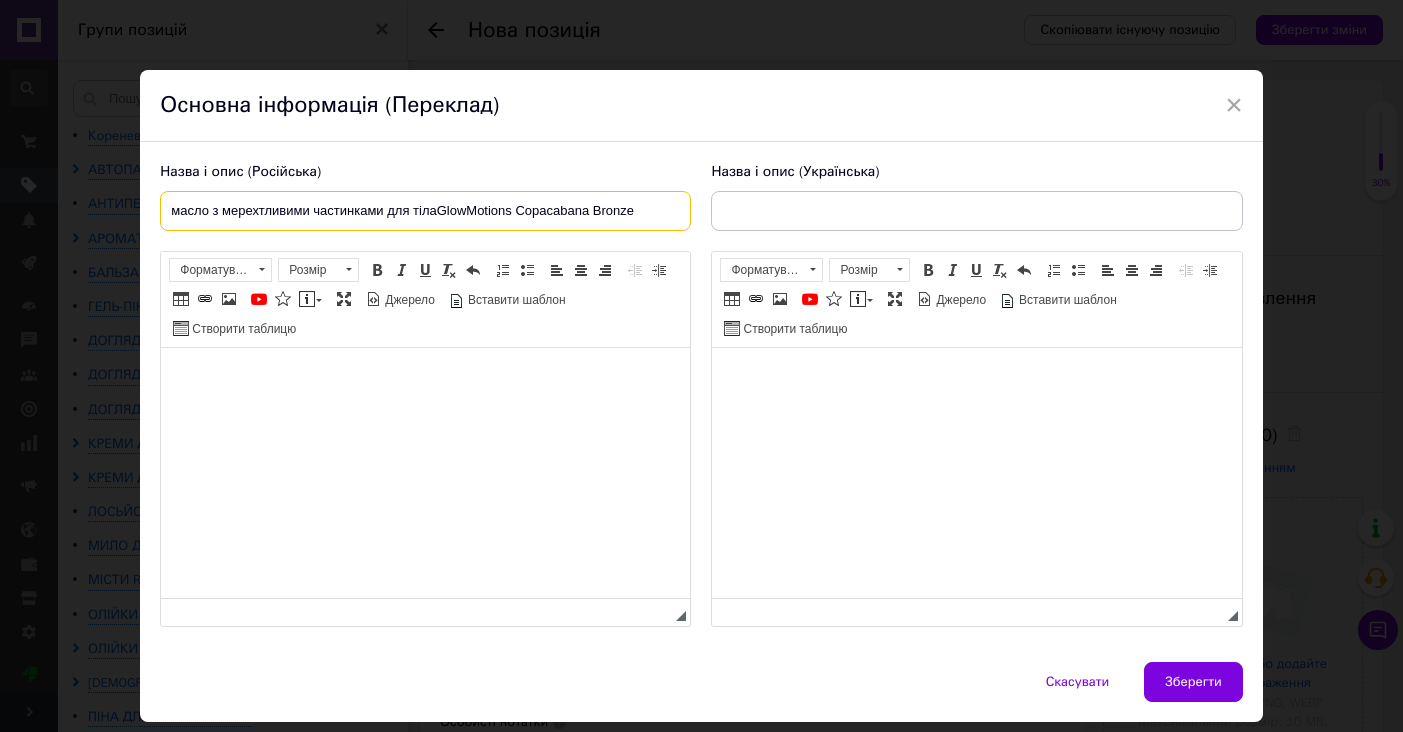 click on "масло з мерехтливими частинками для тілаGlowMotions Copacabana Bronze" at bounding box center [425, 211] 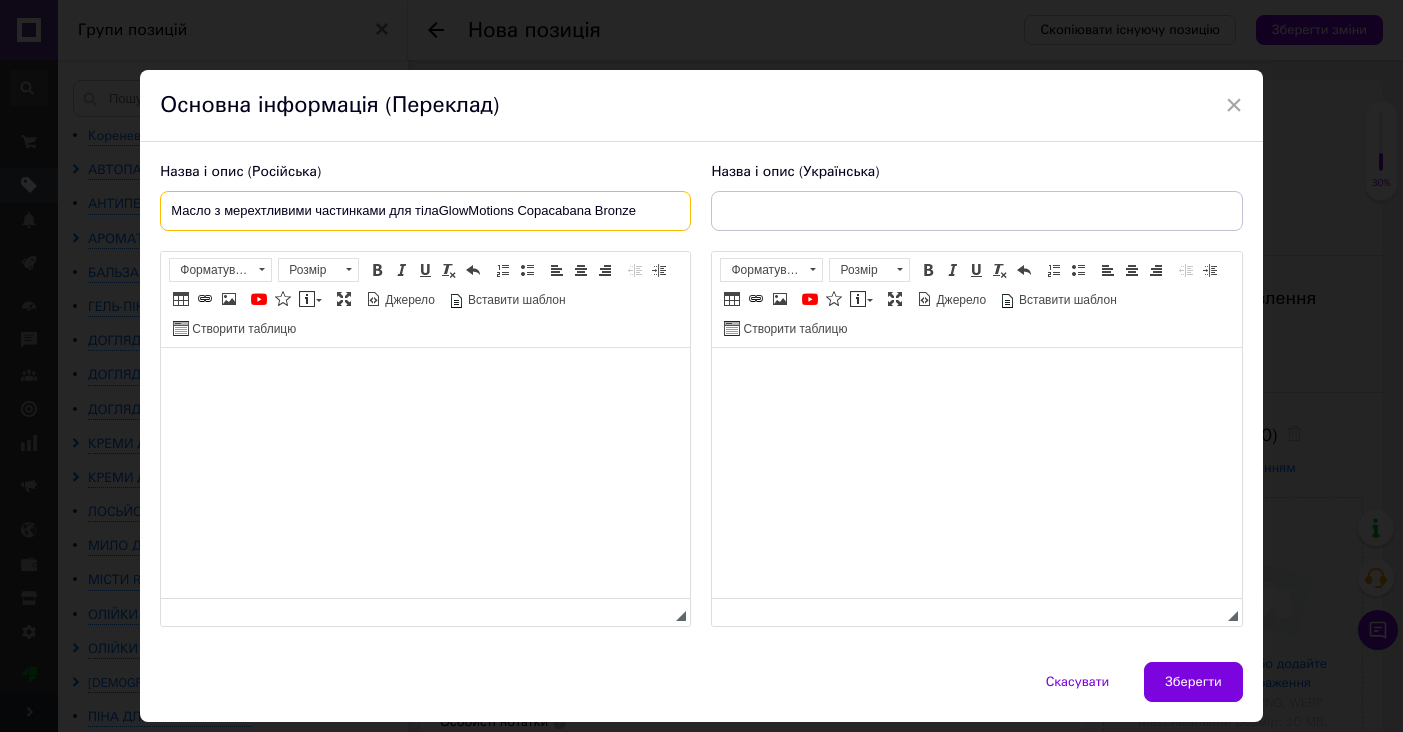 click on "Масло з мерехтливими частинками для тілаGlowMotions Copacabana Bronze" at bounding box center [425, 211] 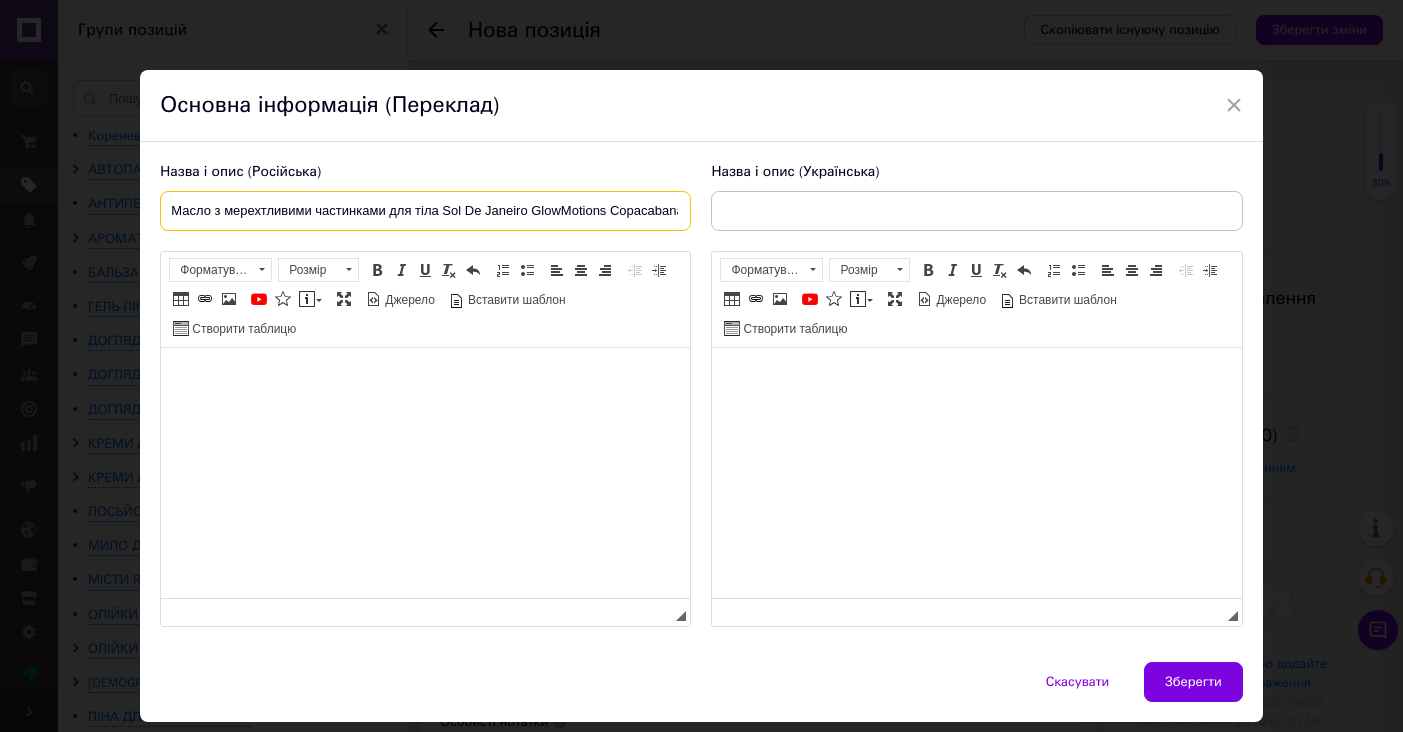 drag, startPoint x: 441, startPoint y: 208, endPoint x: 830, endPoint y: 214, distance: 389.04626 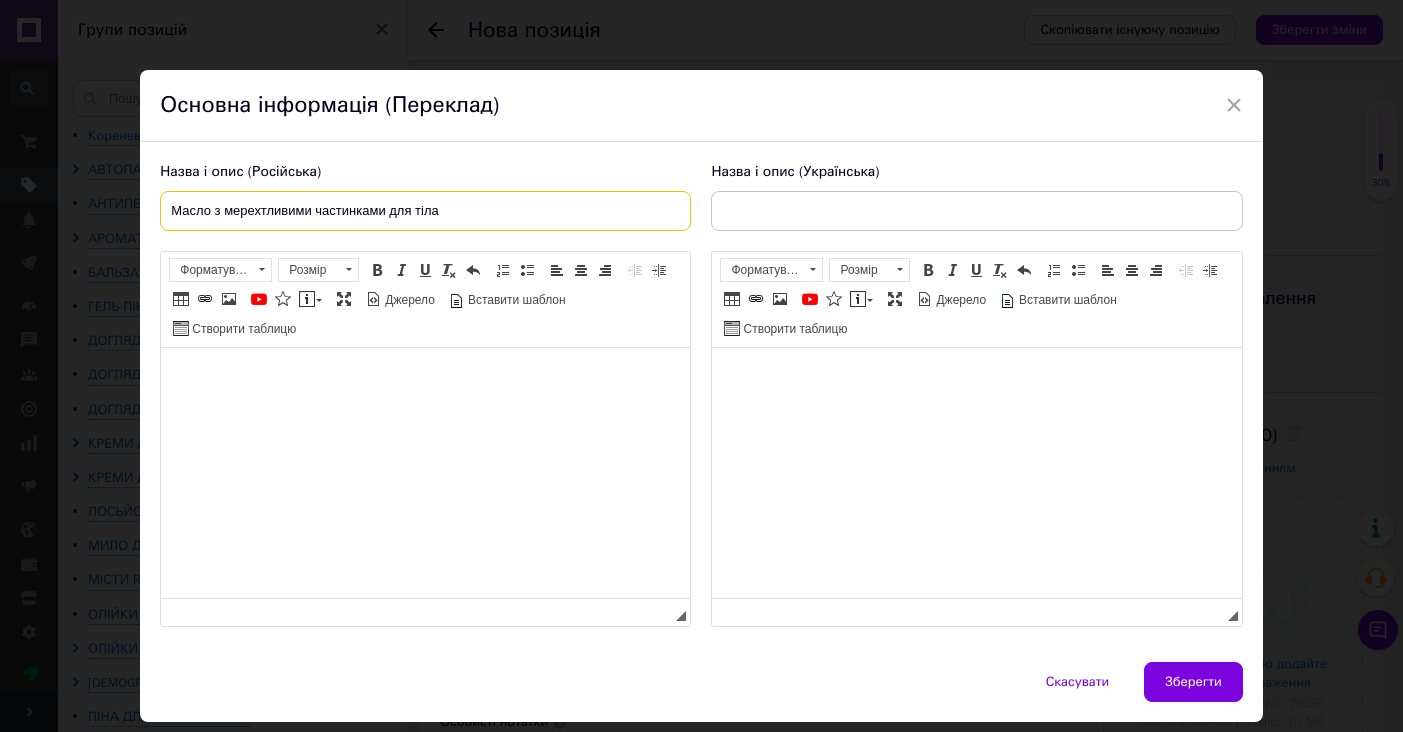 click on "Масло з мерехтливими частинками для тіла" at bounding box center [425, 211] 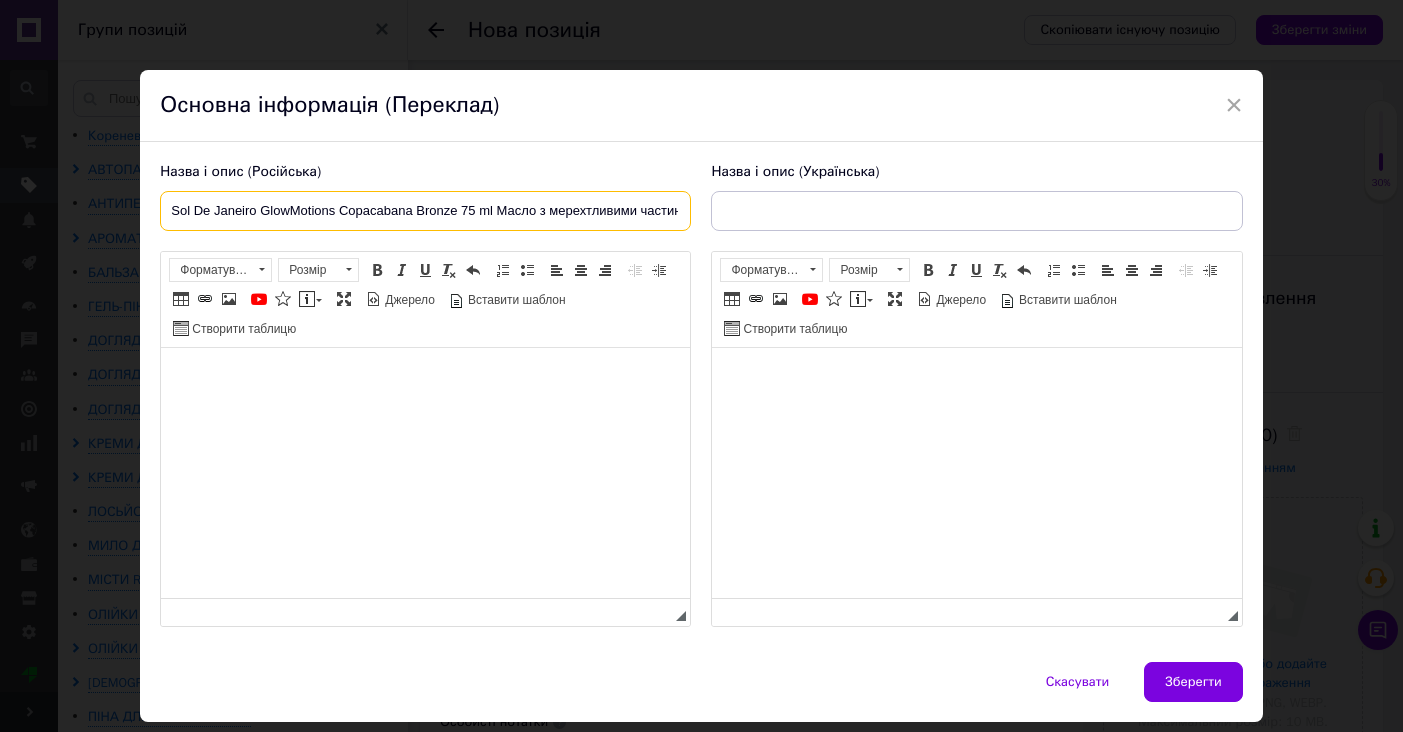 drag, startPoint x: 644, startPoint y: 210, endPoint x: 805, endPoint y: 225, distance: 161.69725 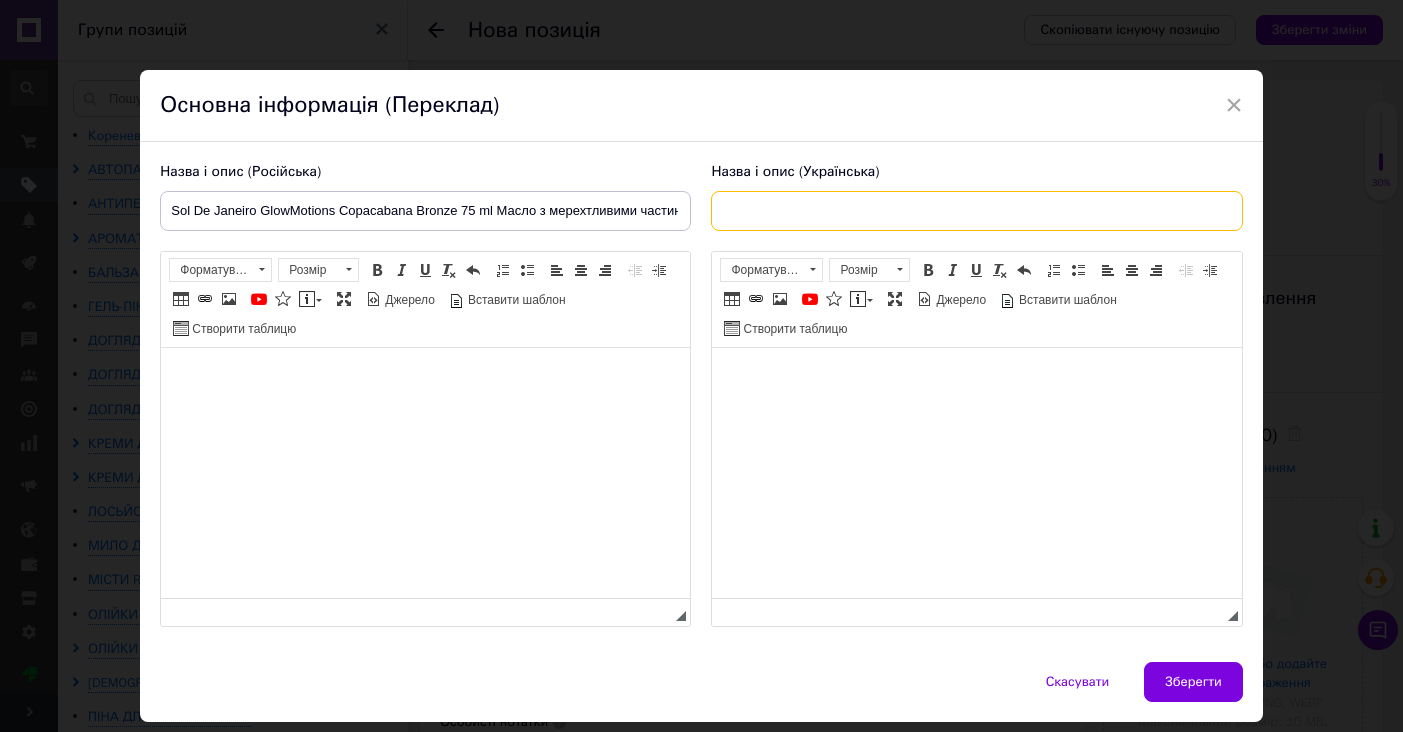 click at bounding box center (976, 211) 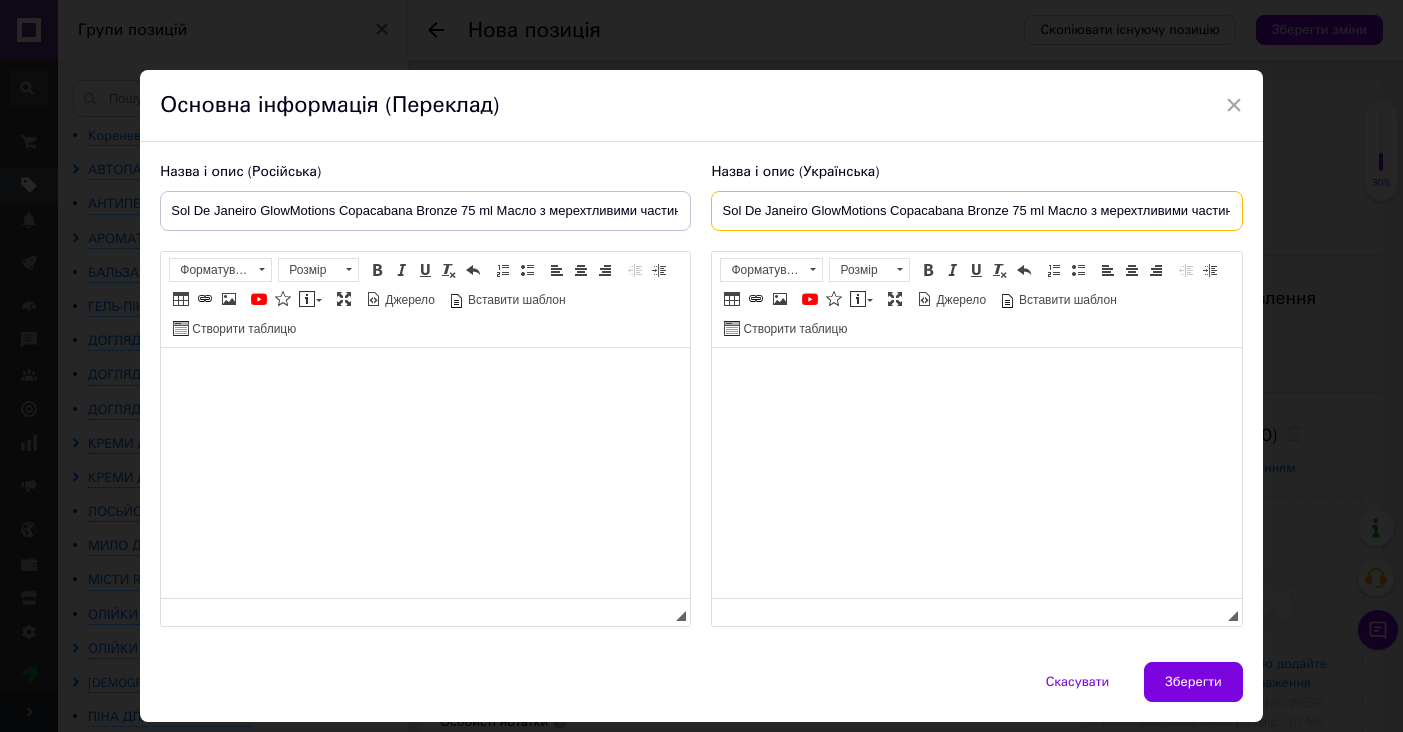 drag, startPoint x: 817, startPoint y: 202, endPoint x: 559, endPoint y: 206, distance: 258.031 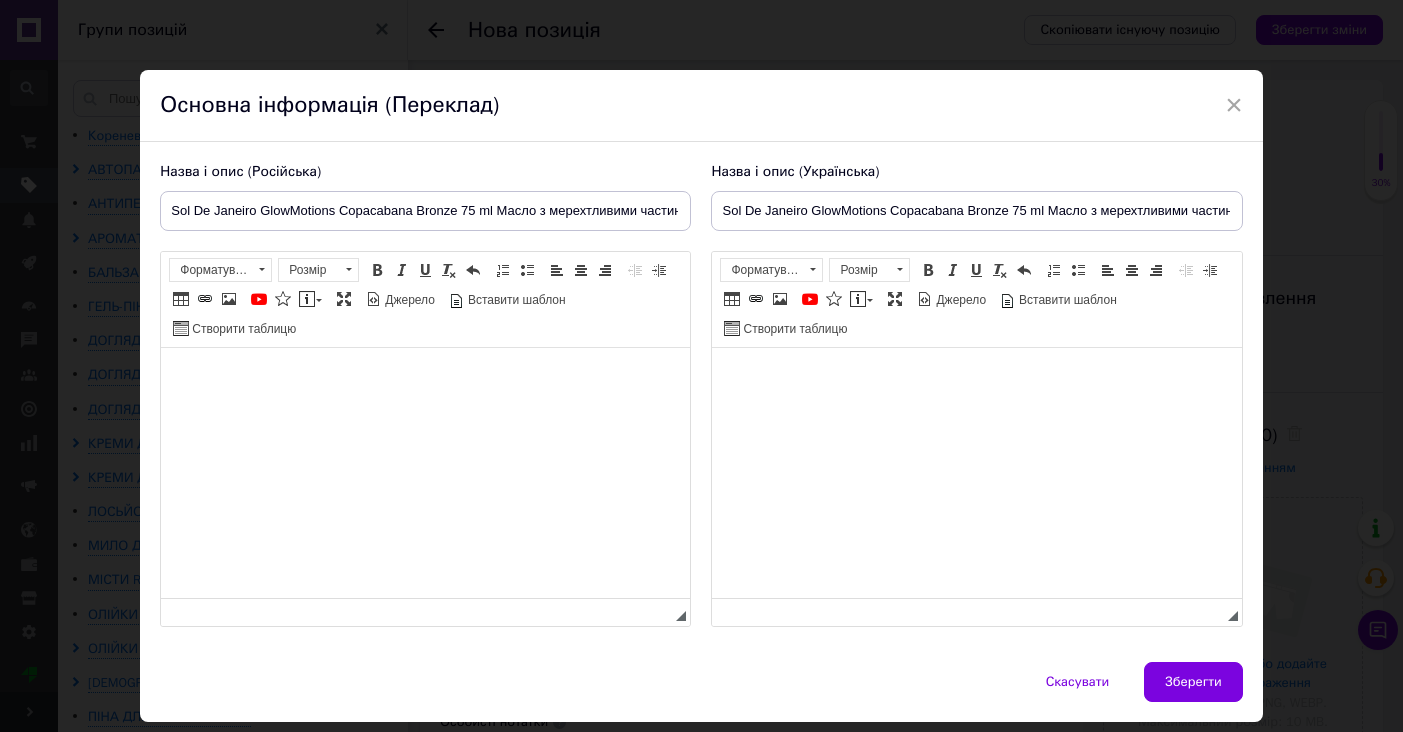 click at bounding box center (976, 378) 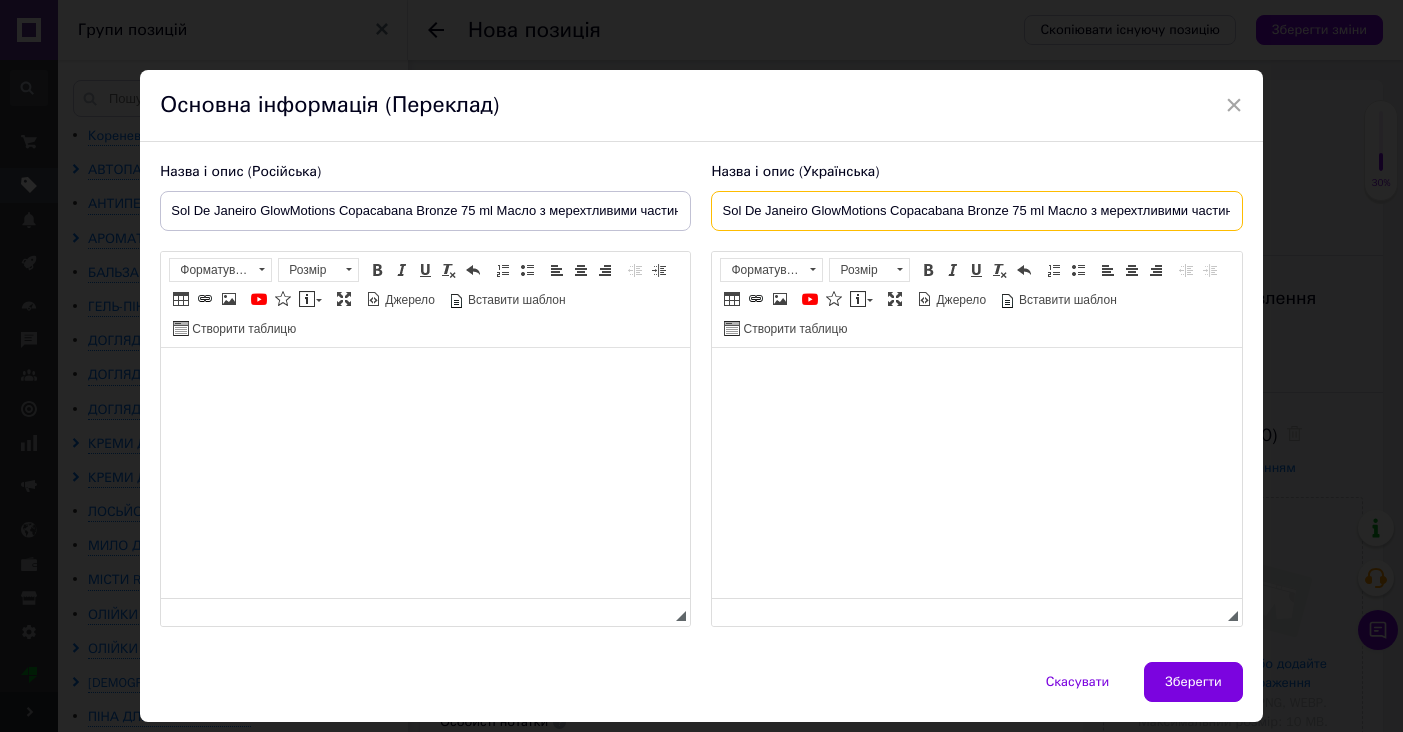 click on "Sol De Janeiro GlowMotions Copacabana Bronze 75 ml Масло з мерехтливими частинками для тіла" at bounding box center [976, 211] 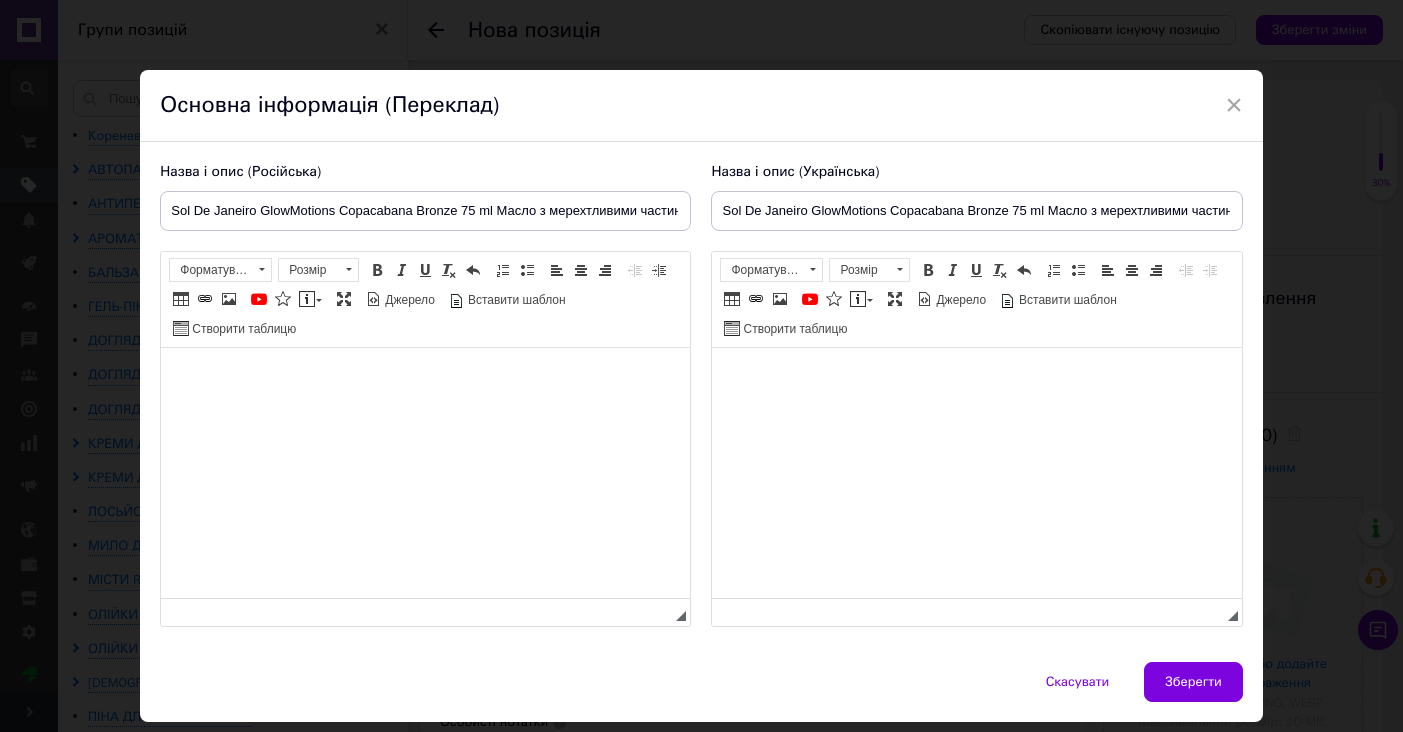click at bounding box center (425, 378) 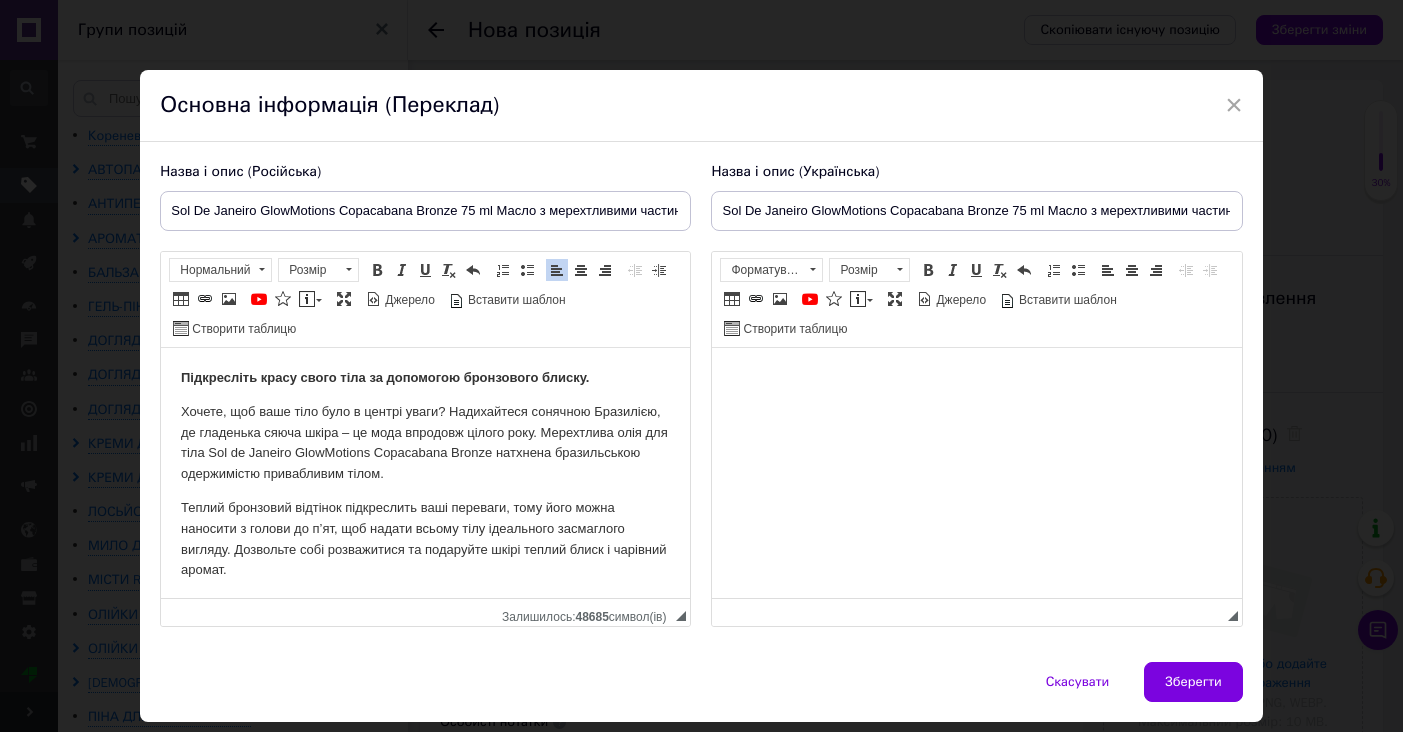 scroll, scrollTop: -1, scrollLeft: 0, axis: vertical 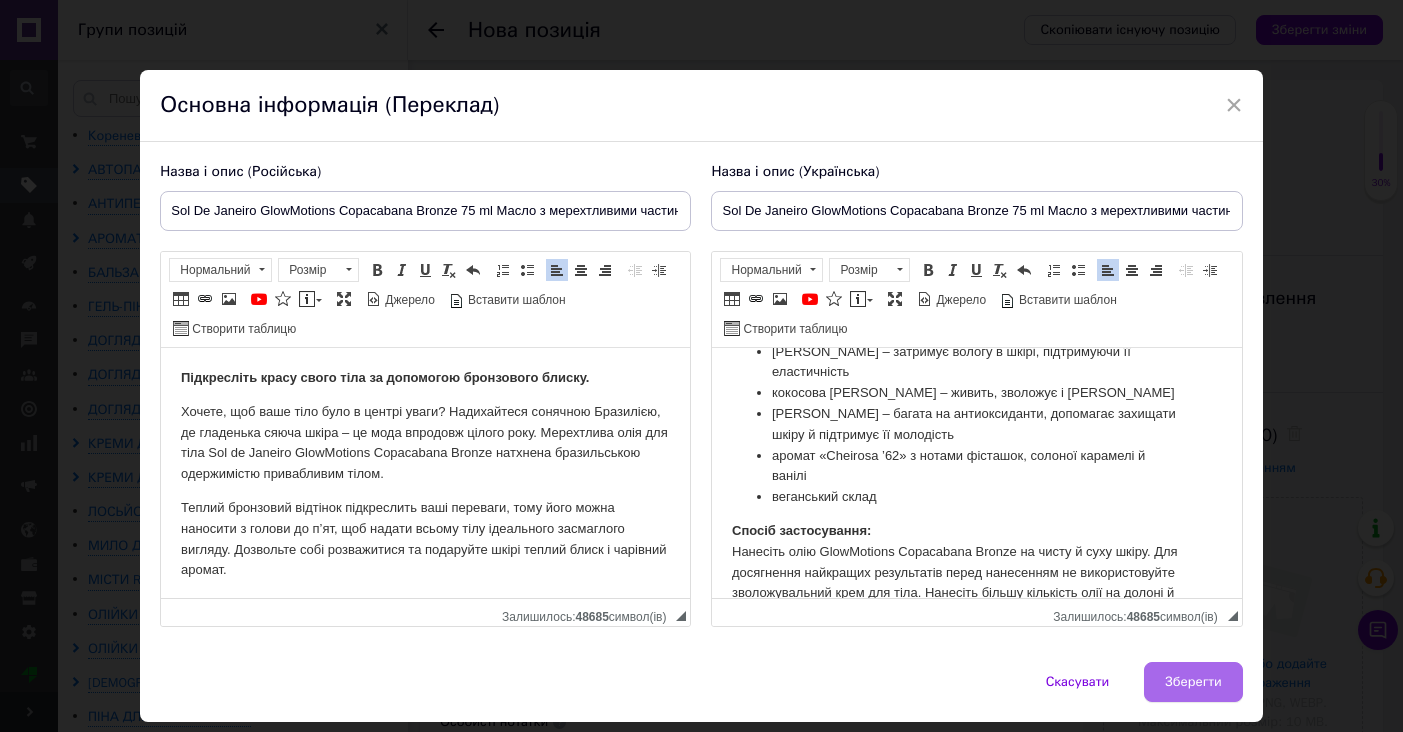 click on "Зберегти" at bounding box center (1193, 682) 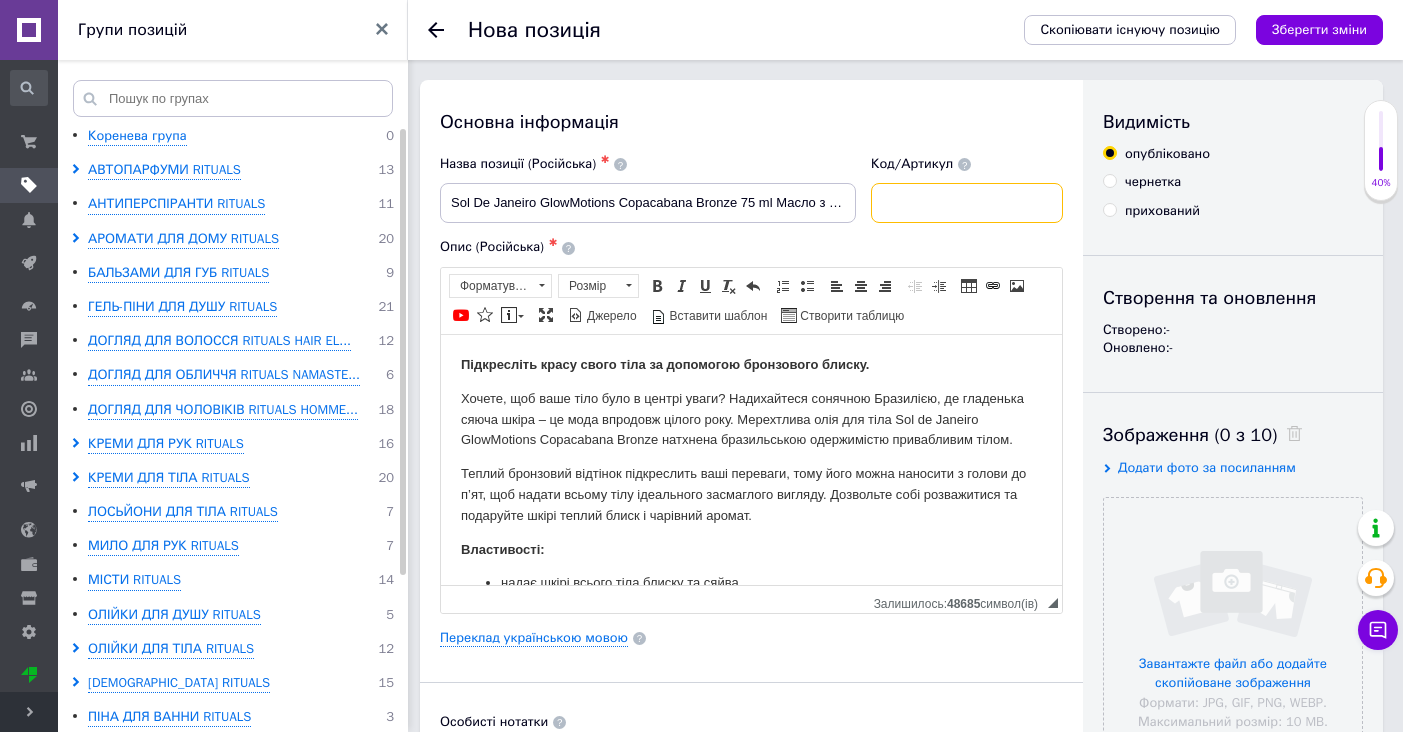 click at bounding box center [967, 203] 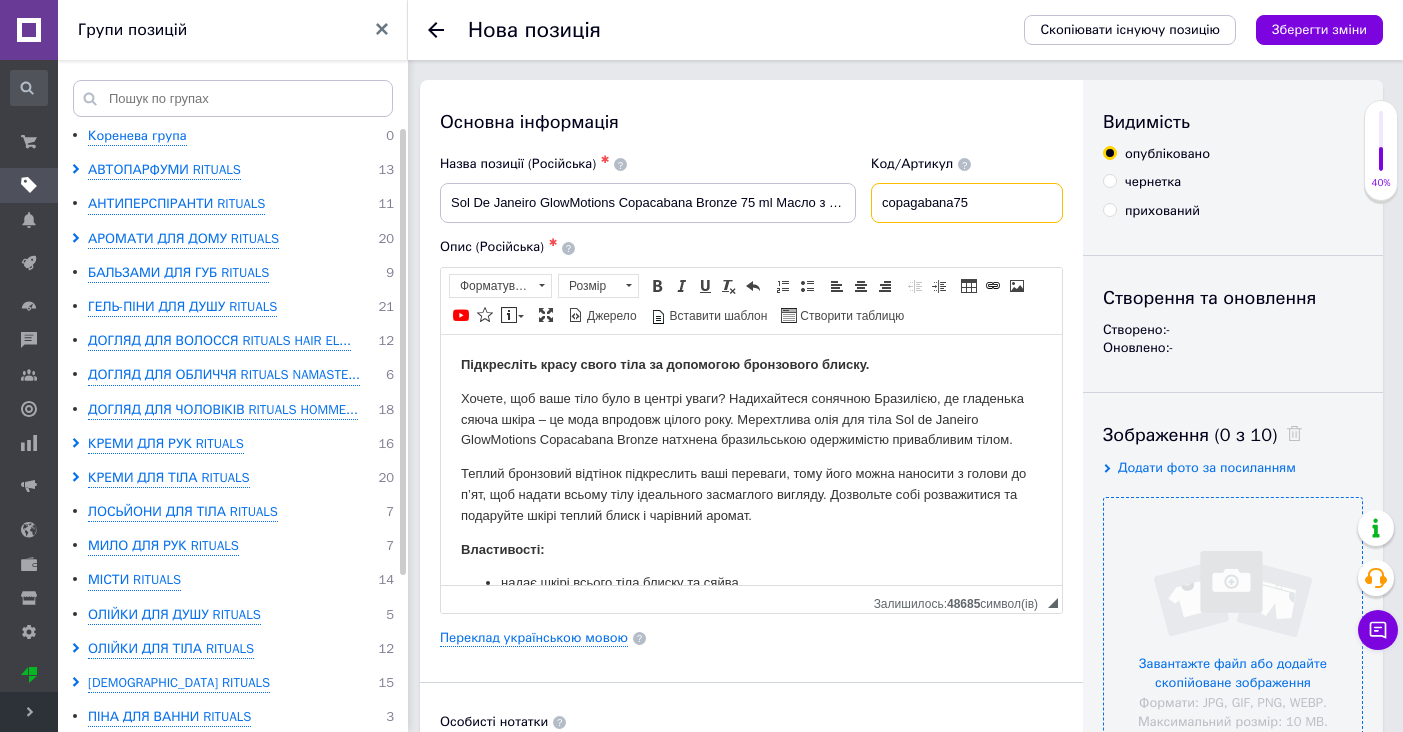 type on "copagabana75" 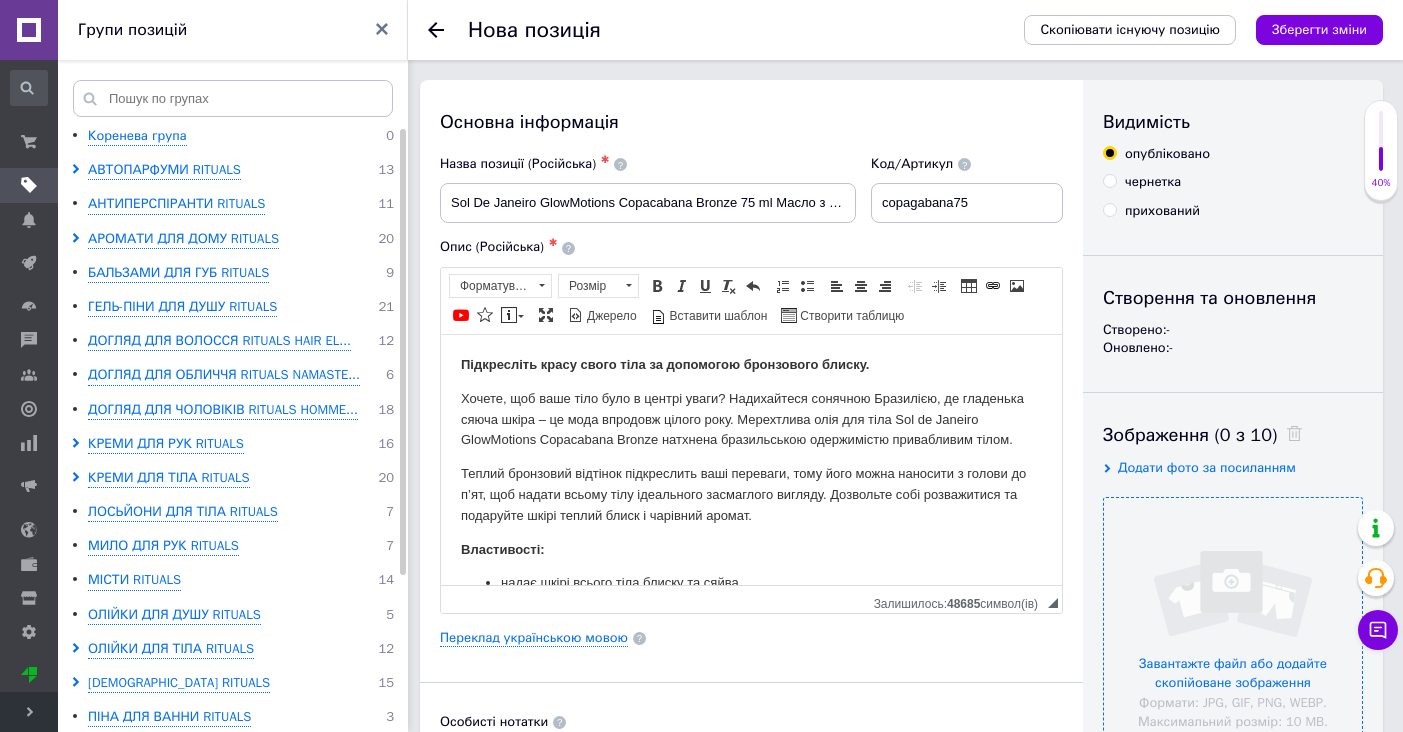 click at bounding box center [1233, 627] 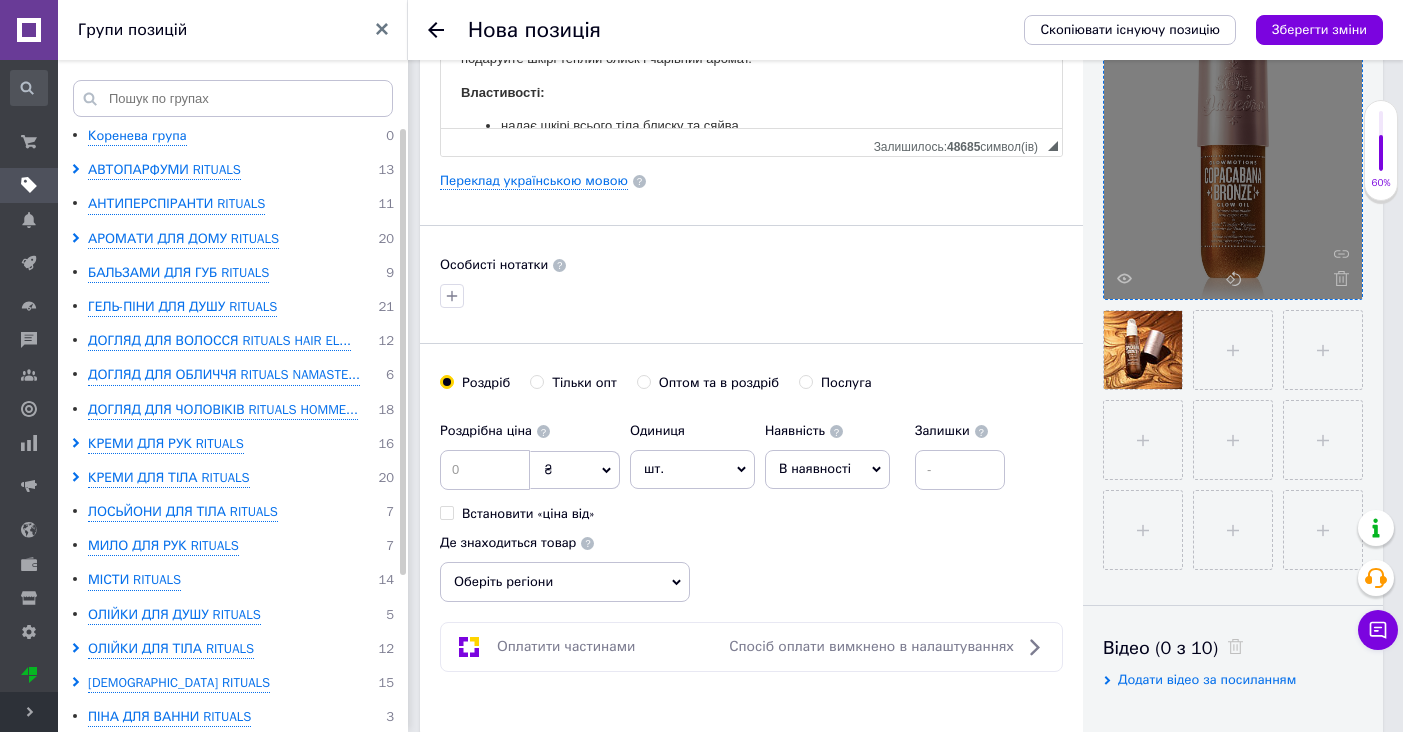 scroll, scrollTop: 467, scrollLeft: 0, axis: vertical 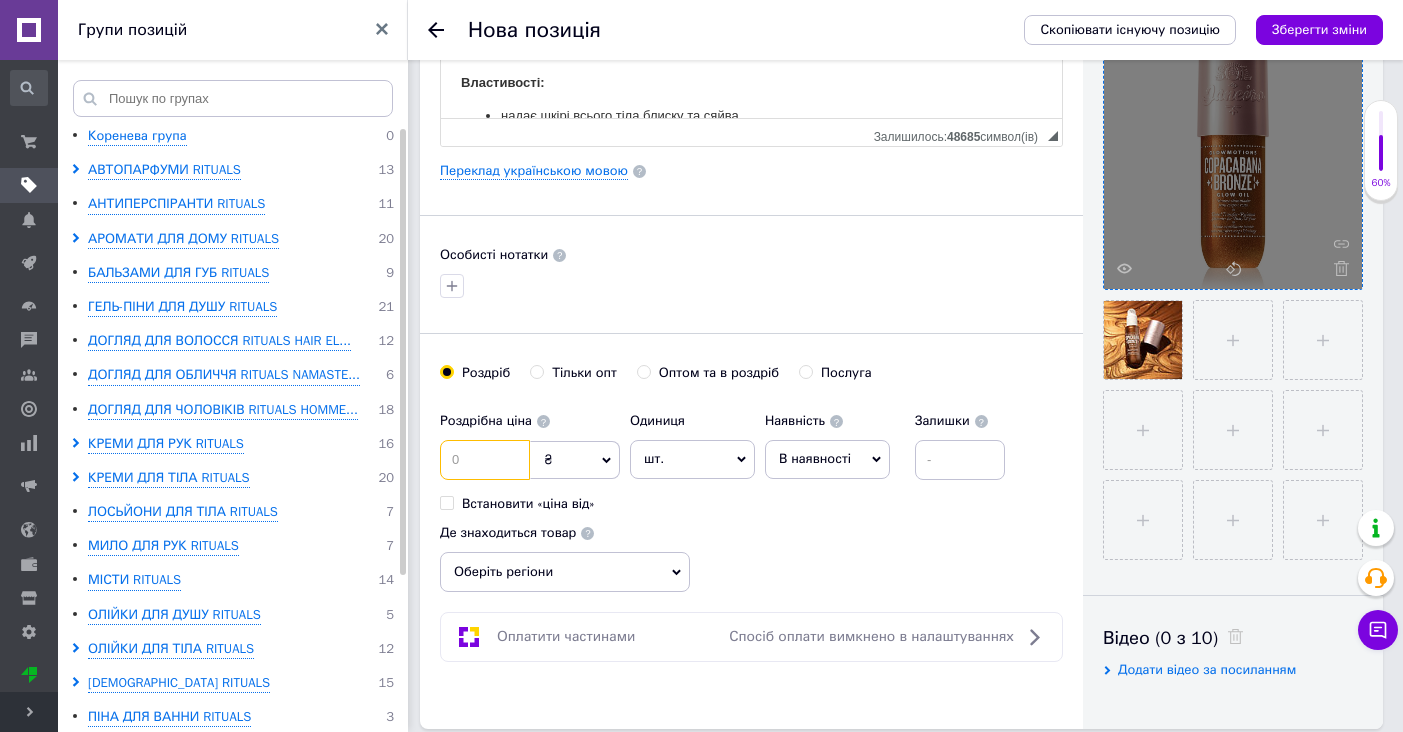 click at bounding box center [485, 460] 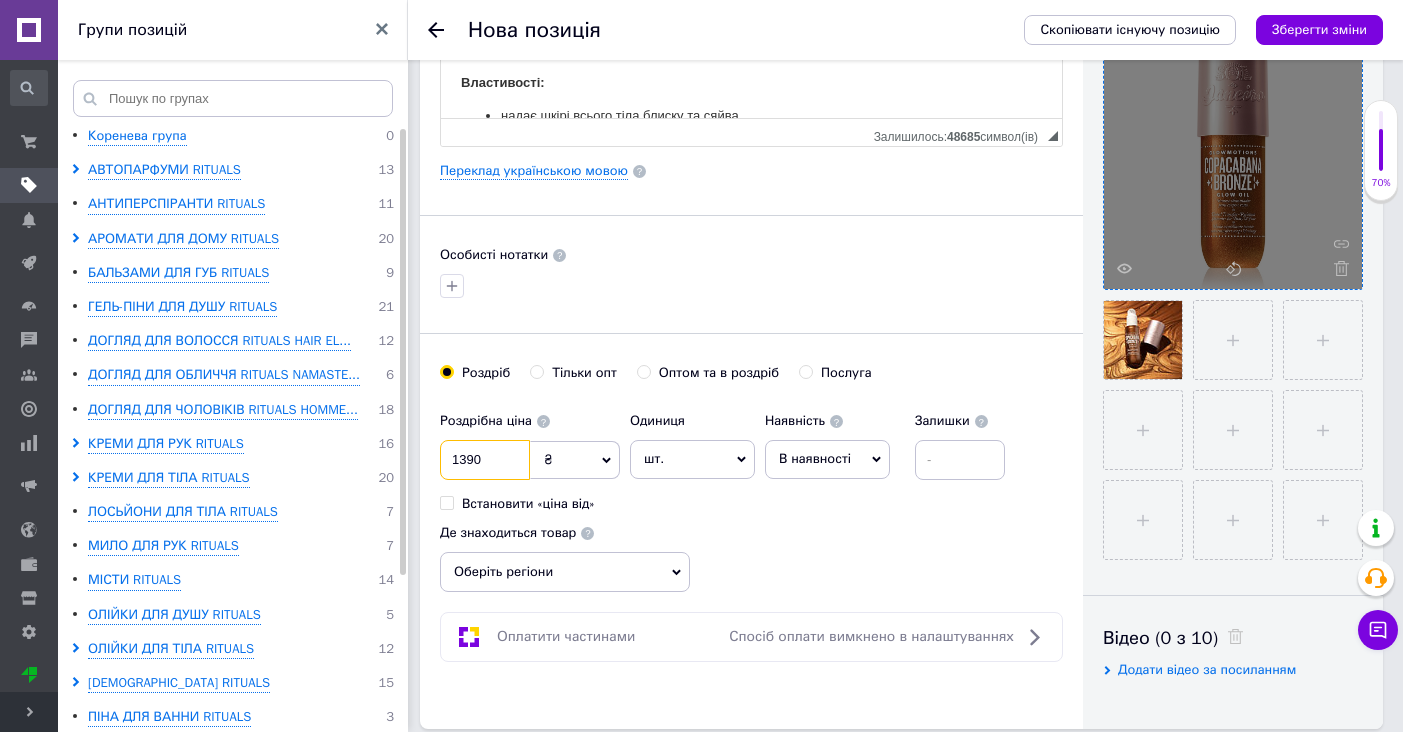 type on "1390" 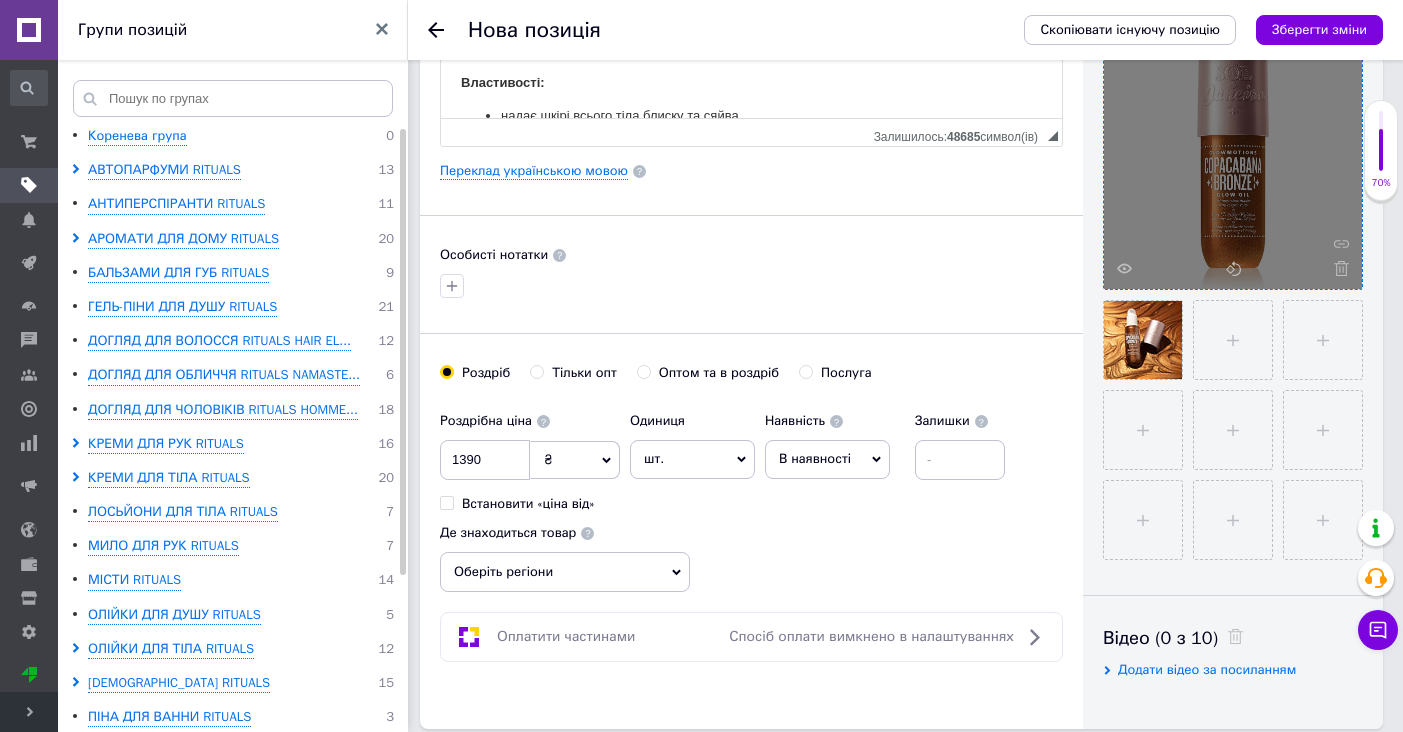 click on "В наявності" at bounding box center [815, 458] 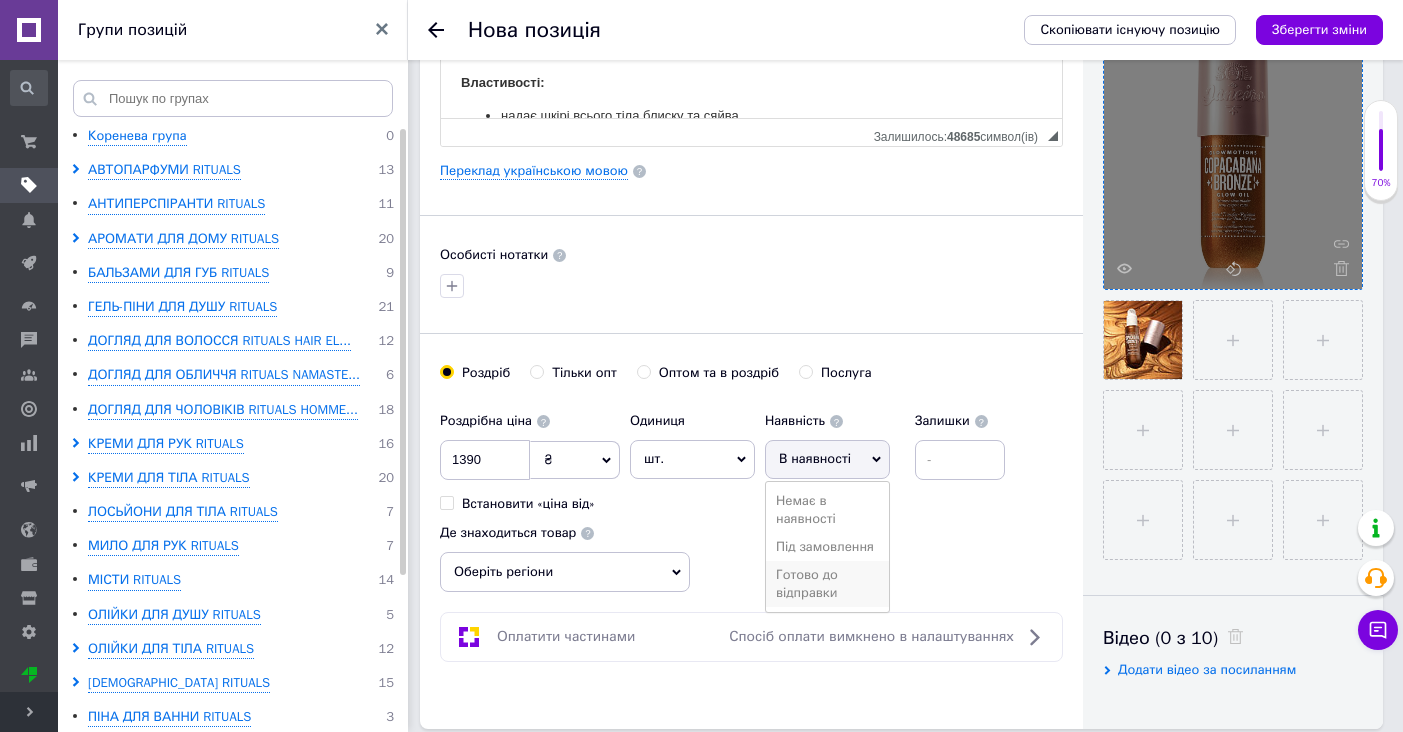 click on "Готово до відправки" at bounding box center [827, 584] 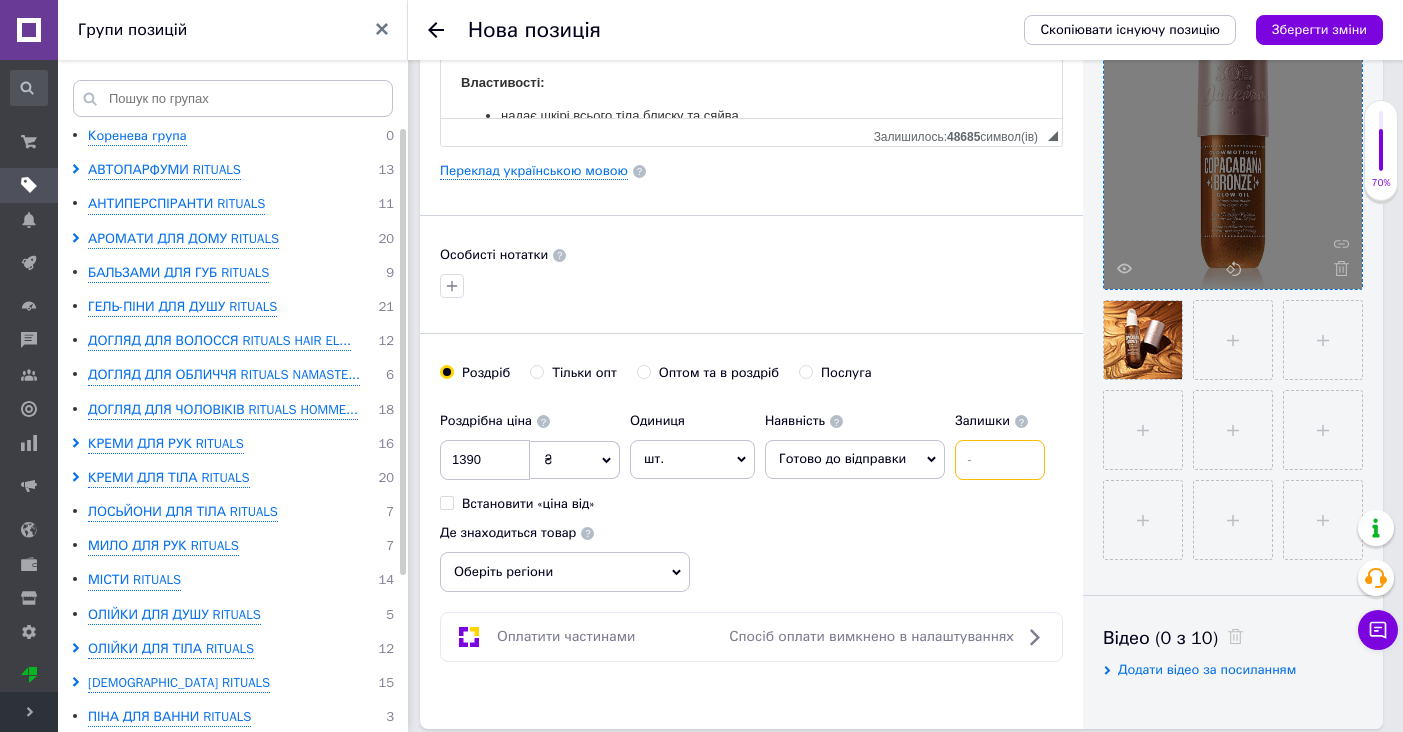 click at bounding box center (1000, 460) 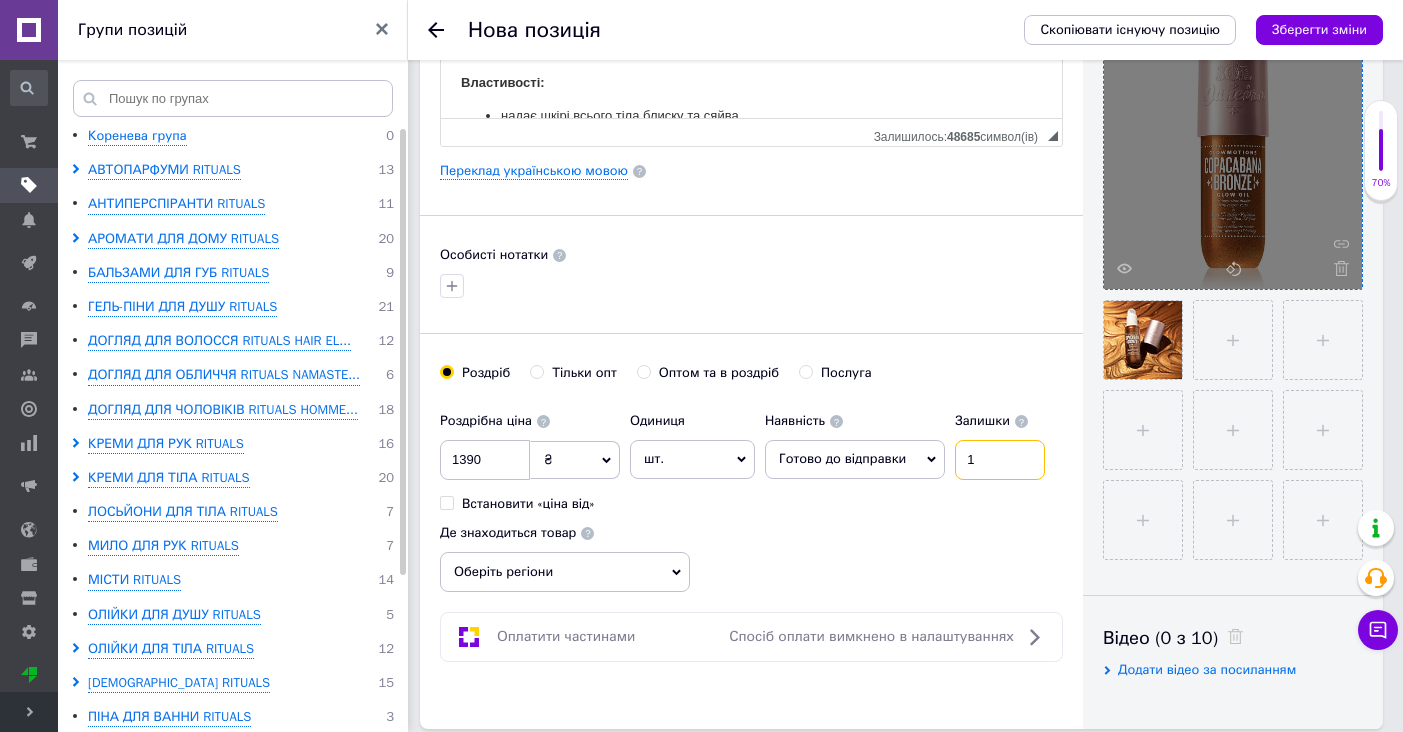 type on "1" 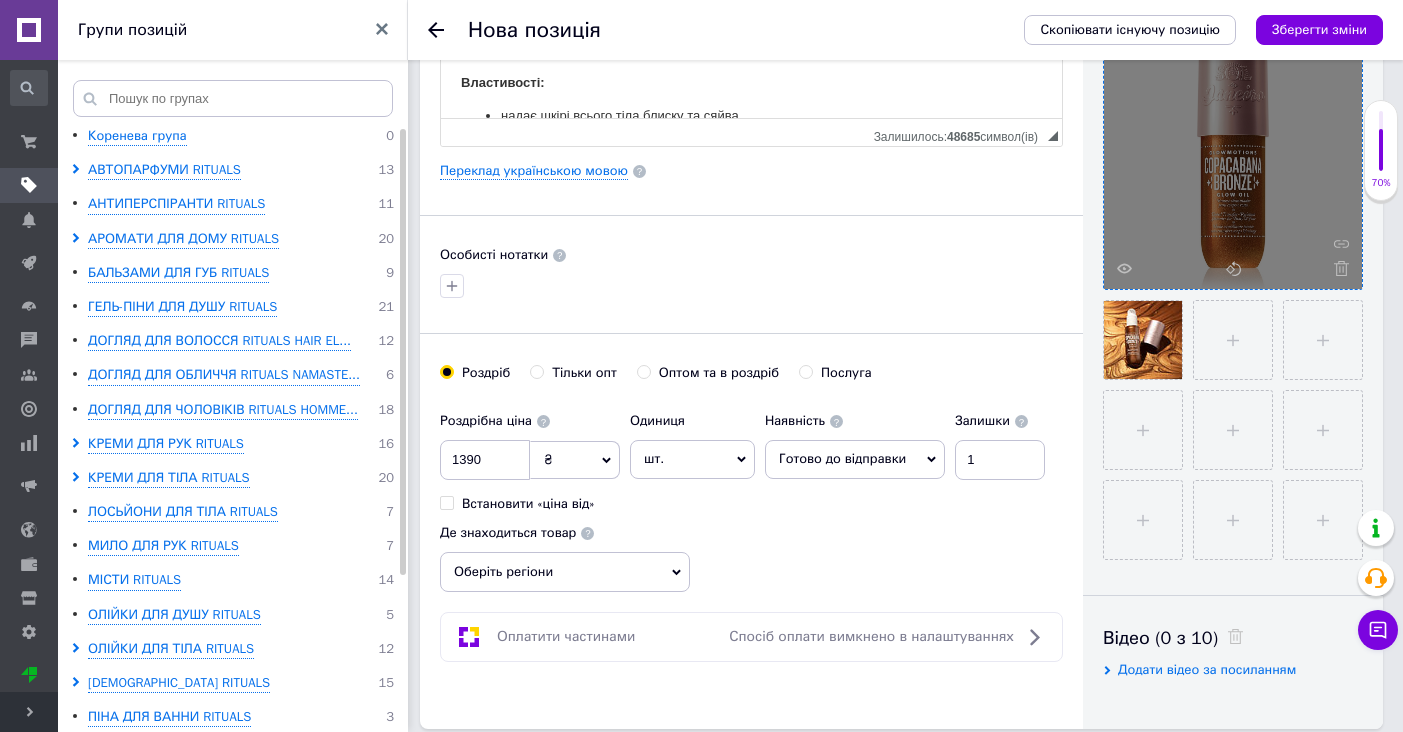 click on "Роздрібна ціна 1390 ₴ $ EUR CHF GBP ¥ PLN ₸ MDL HUF KGS CNY TRY KRW lei Встановити «ціна від» Одиниця шт. Популярне комплект упаковка кв.м пара м кг пог.м послуга т а автоцистерна ампула б балон банка блістер бобіна бочка [PERSON_NAME] бухта в ват виїзд відро г г га година гр/кв.м гігакалорія д дав два місяці день доба доза є єврокуб з зміна к кВт каністра карат кв.дм кв.м кв.см кв.фут квартал кг кг/кв.м км колесо комплект коробка куб.дм куб.м л л лист м м мВт мл мм моток місяць мішок н набір номер о об'єкт од. п палетомісце пара партія пач пог.м послуга посівна одиниця птахомісце півроку пігулка" at bounding box center (751, 497) 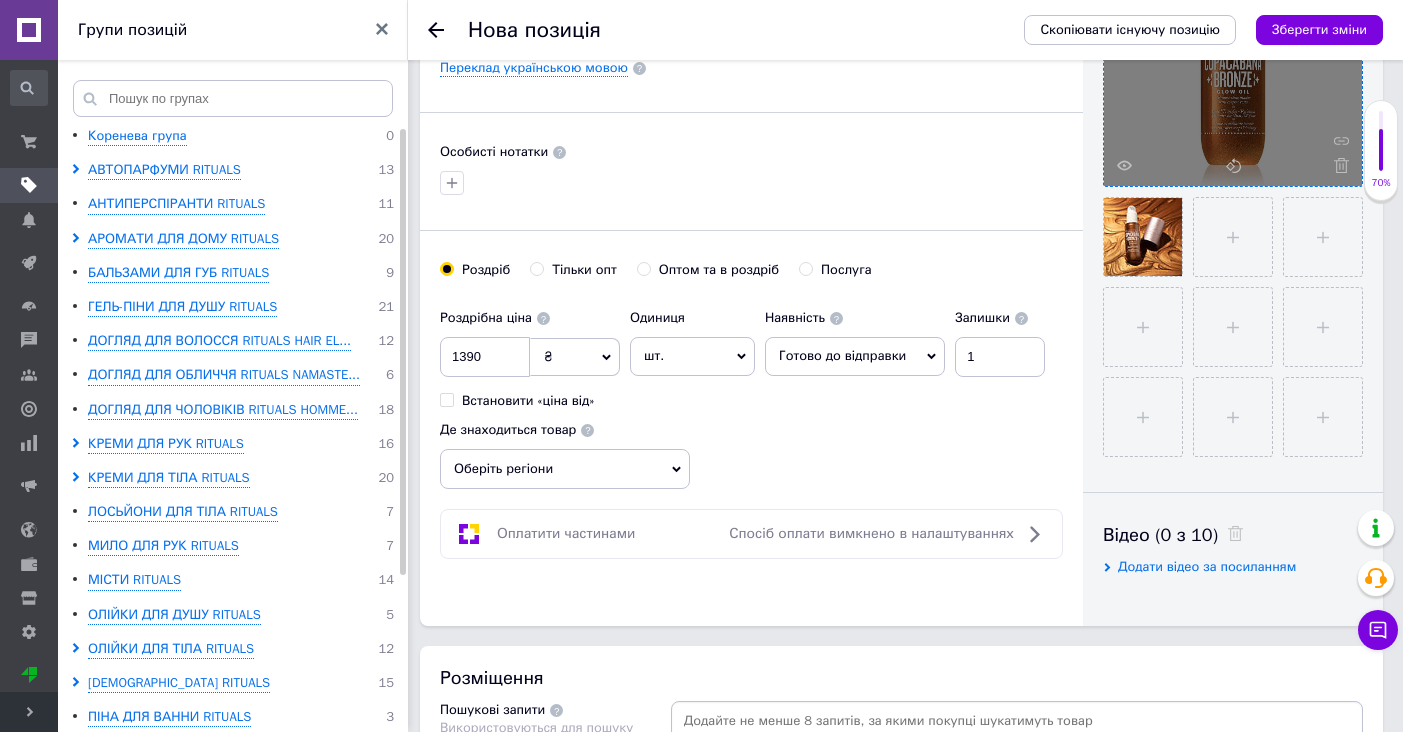 scroll, scrollTop: 592, scrollLeft: 0, axis: vertical 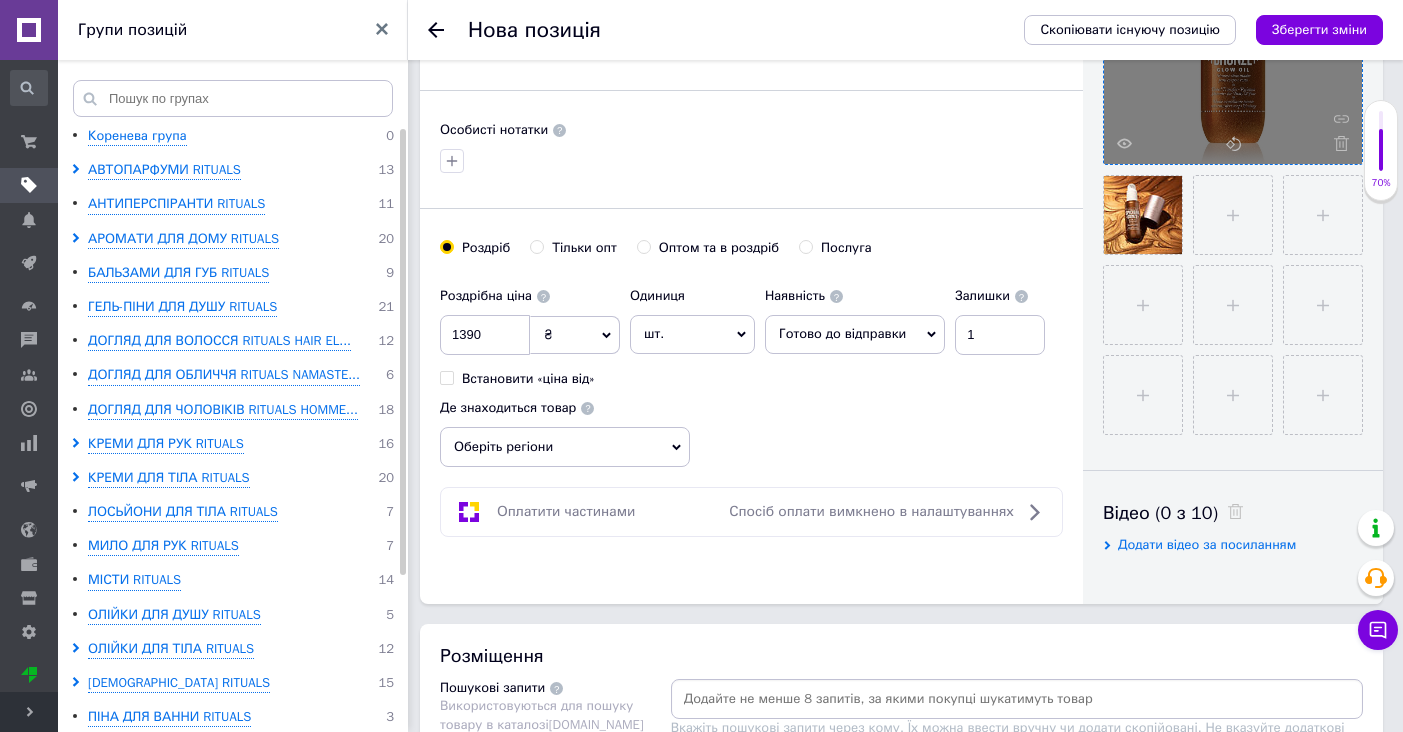 click on "Оберіть регіони" at bounding box center (565, 447) 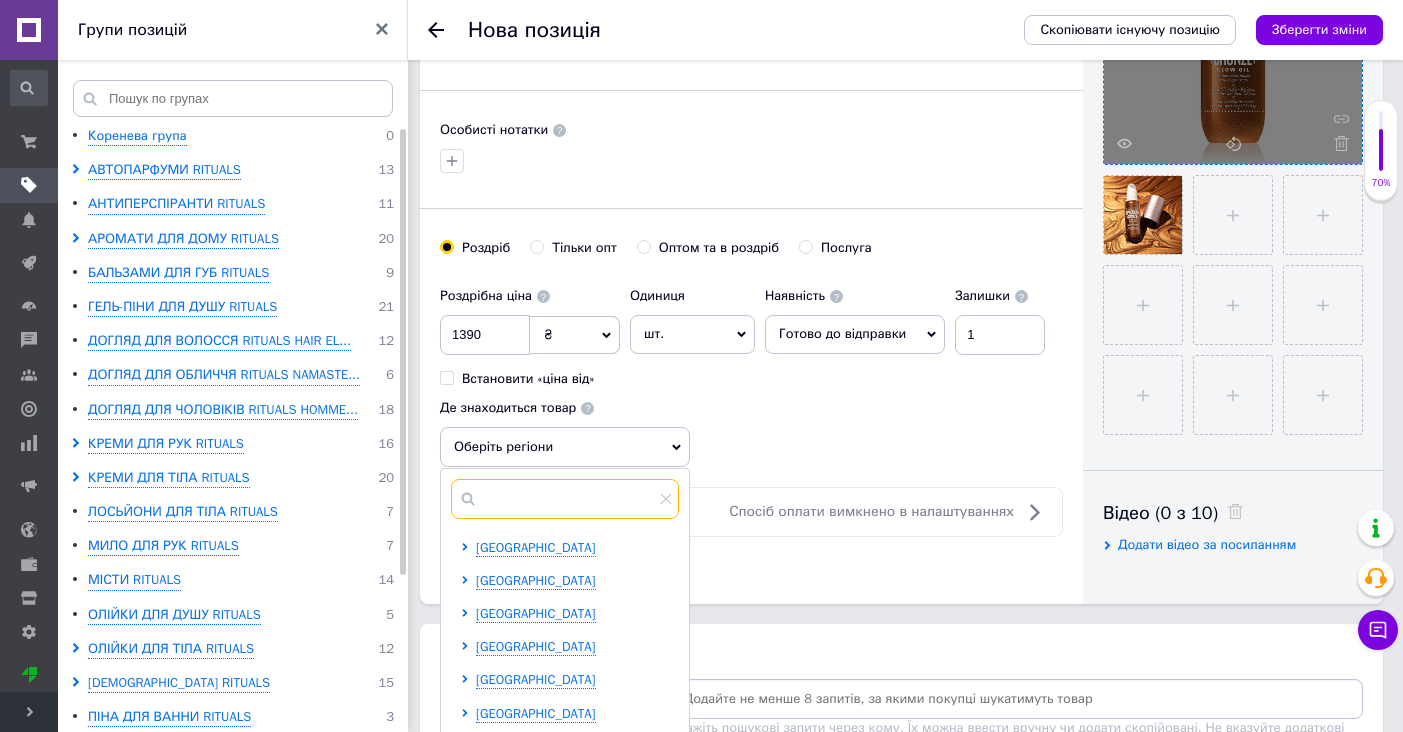 click at bounding box center (565, 499) 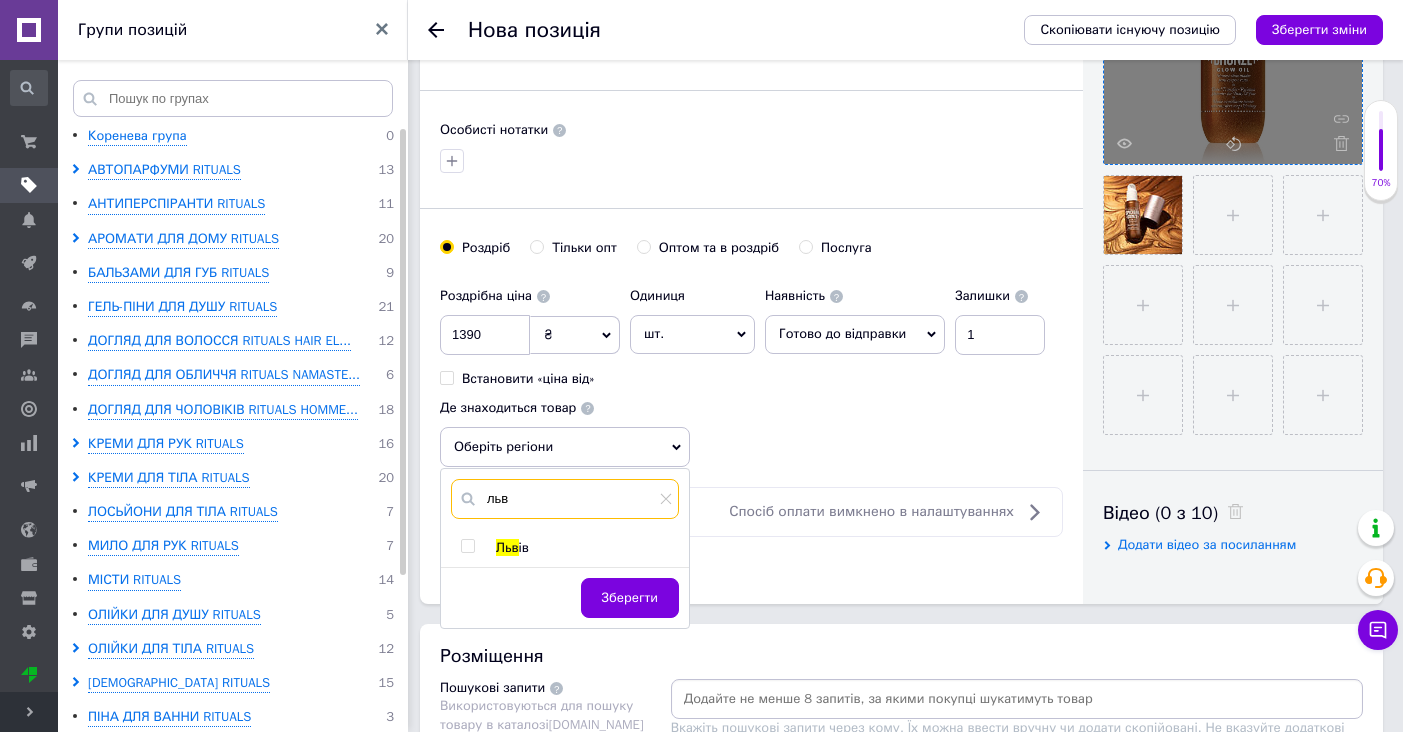 type on "льв" 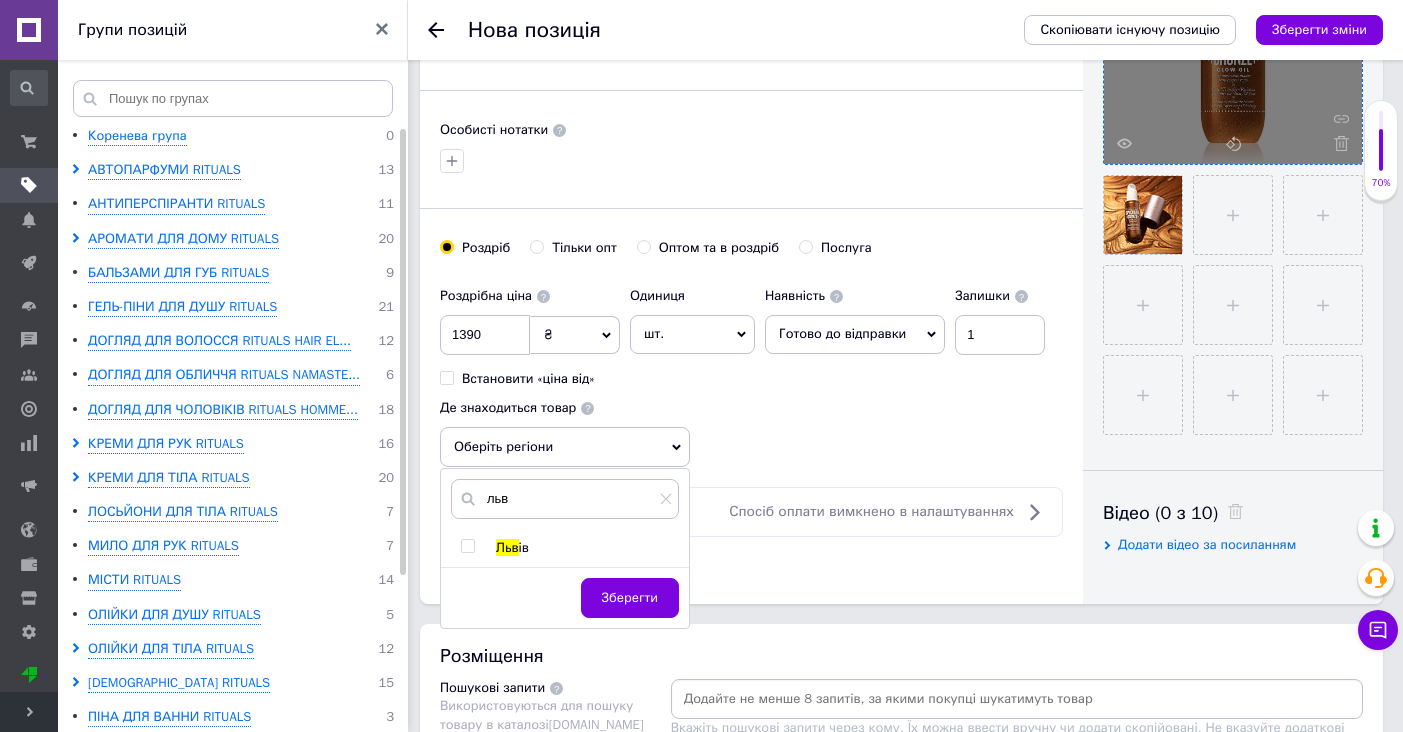 click at bounding box center [467, 546] 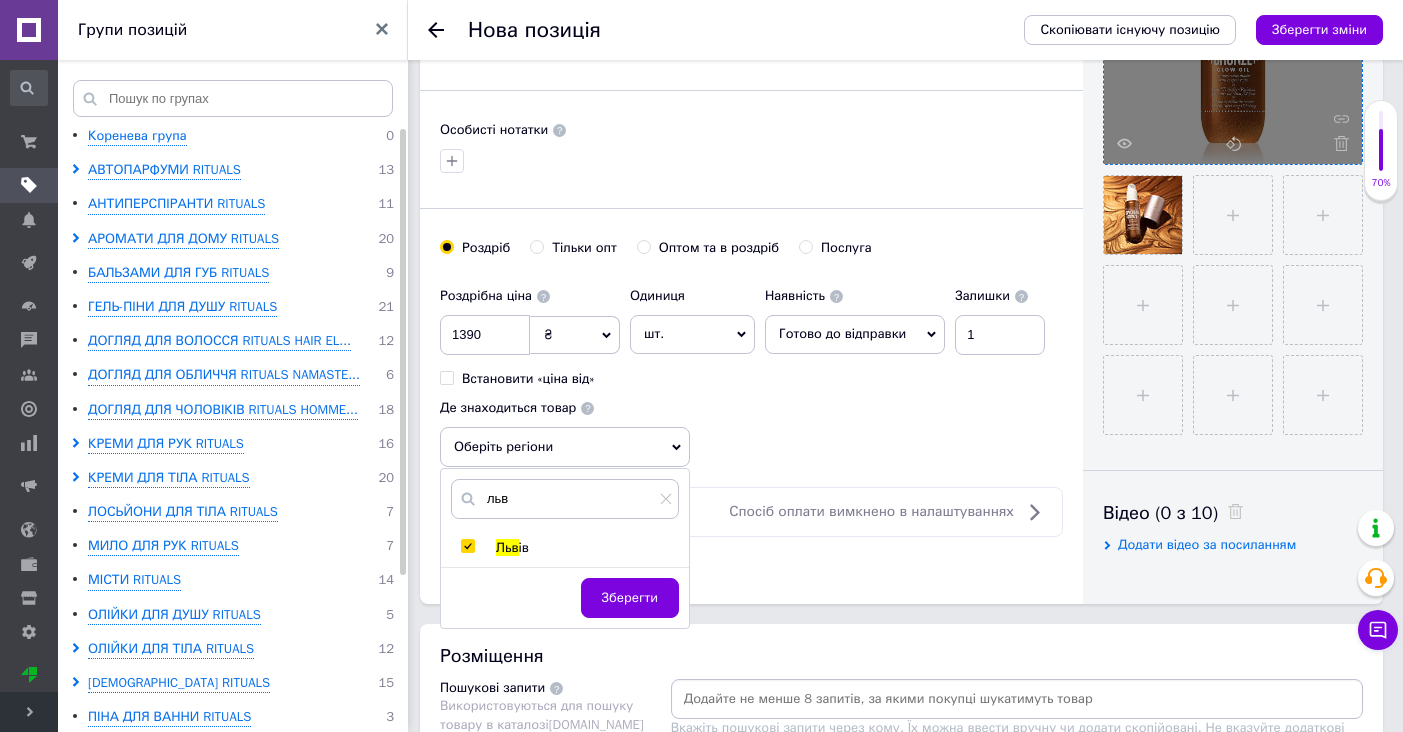 checkbox on "true" 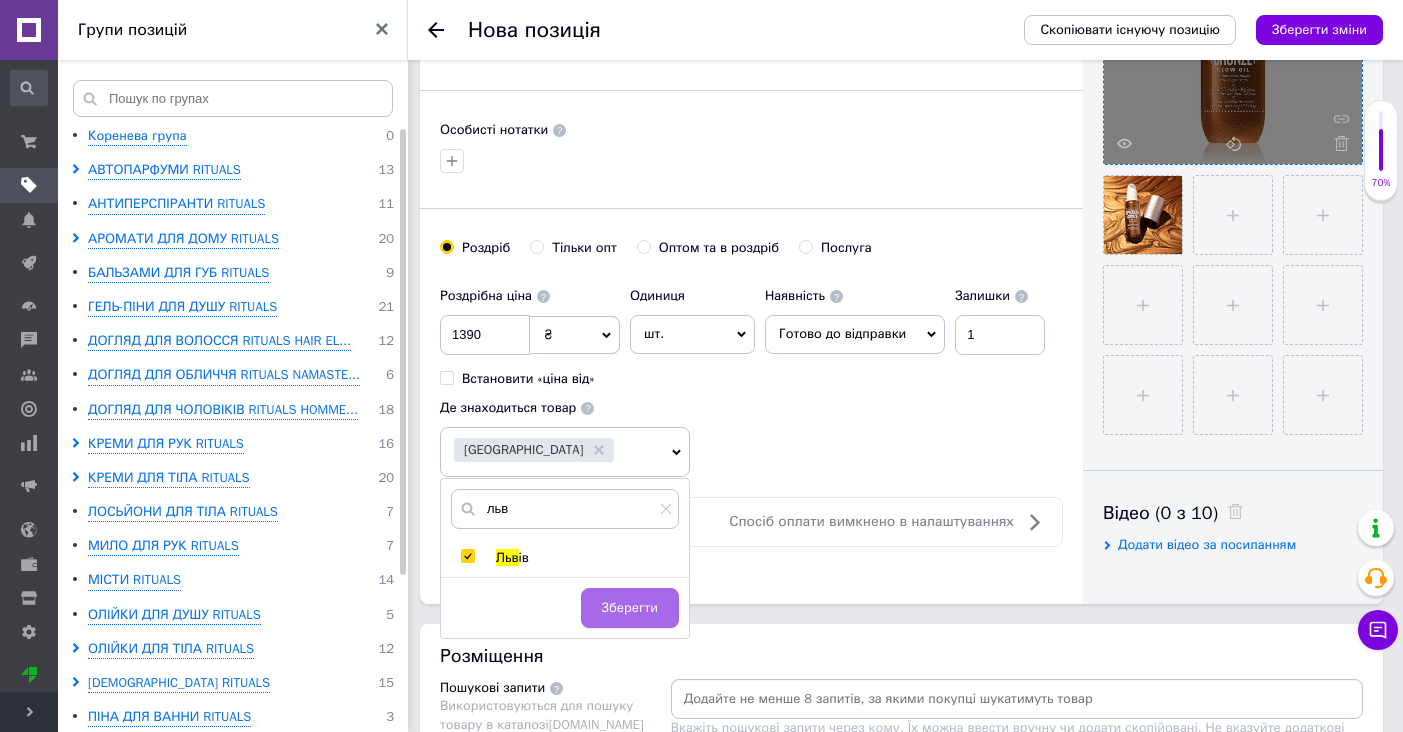click on "Зберегти" at bounding box center [630, 608] 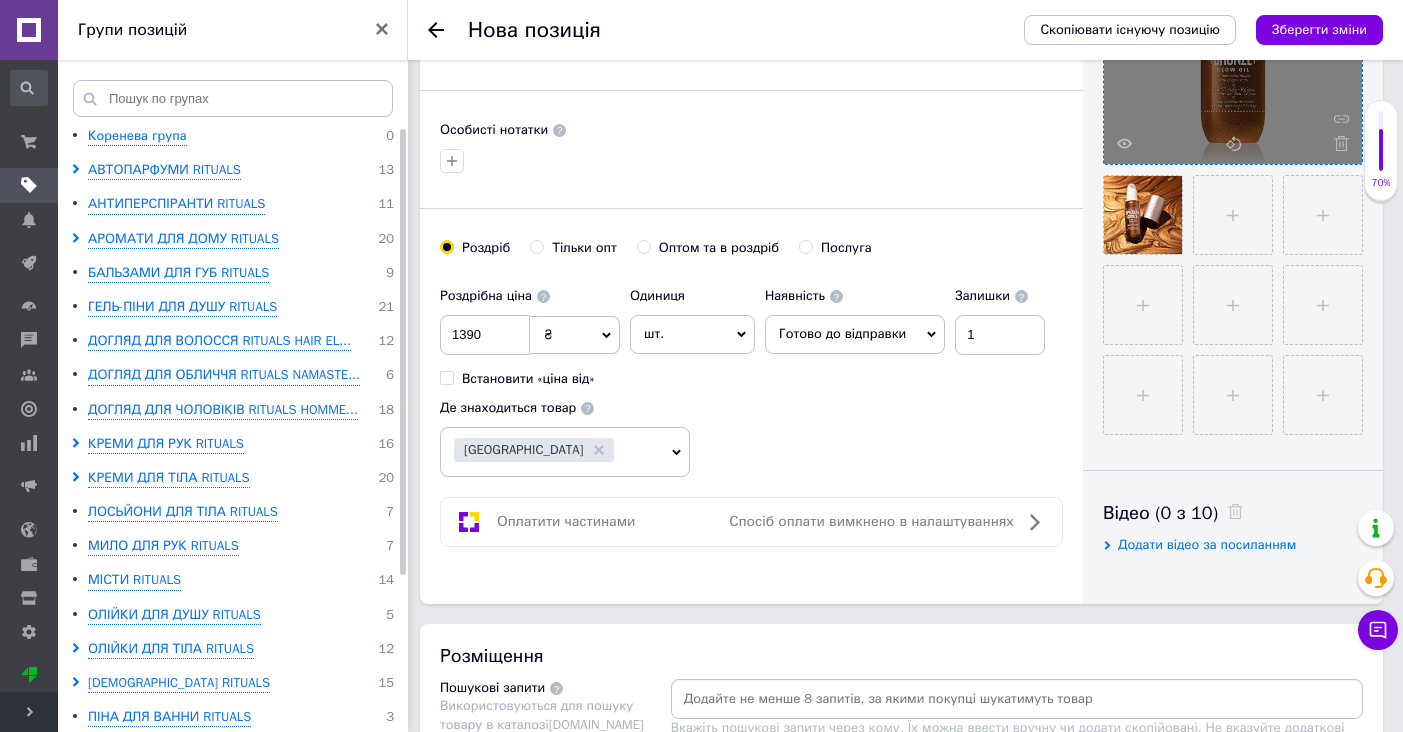 click on "Роздрібна ціна 1390 ₴ $ EUR CHF GBP ¥ PLN ₸ MDL HUF KGS CNY TRY KRW lei Встановити «ціна від» Одиниця шт. Популярне комплект упаковка кв.м пара м кг пог.м послуга т а автоцистерна ампула б балон банка блістер бобіна бочка [PERSON_NAME] бухта в ват виїзд відро г г га година гр/кв.м гігакалорія д дав два місяці день доба доза є єврокуб з зміна к кВт каністра карат кв.дм кв.м кв.см кв.фут квартал кг кг/кв.м км колесо комплект коробка куб.дм куб.м л л лист м м мВт мл мм моток місяць мішок н набір номер о об'єкт од. п палетомісце пара партія пач пог.м послуга посівна одиниця птахомісце півроку пігулка" at bounding box center (751, 377) 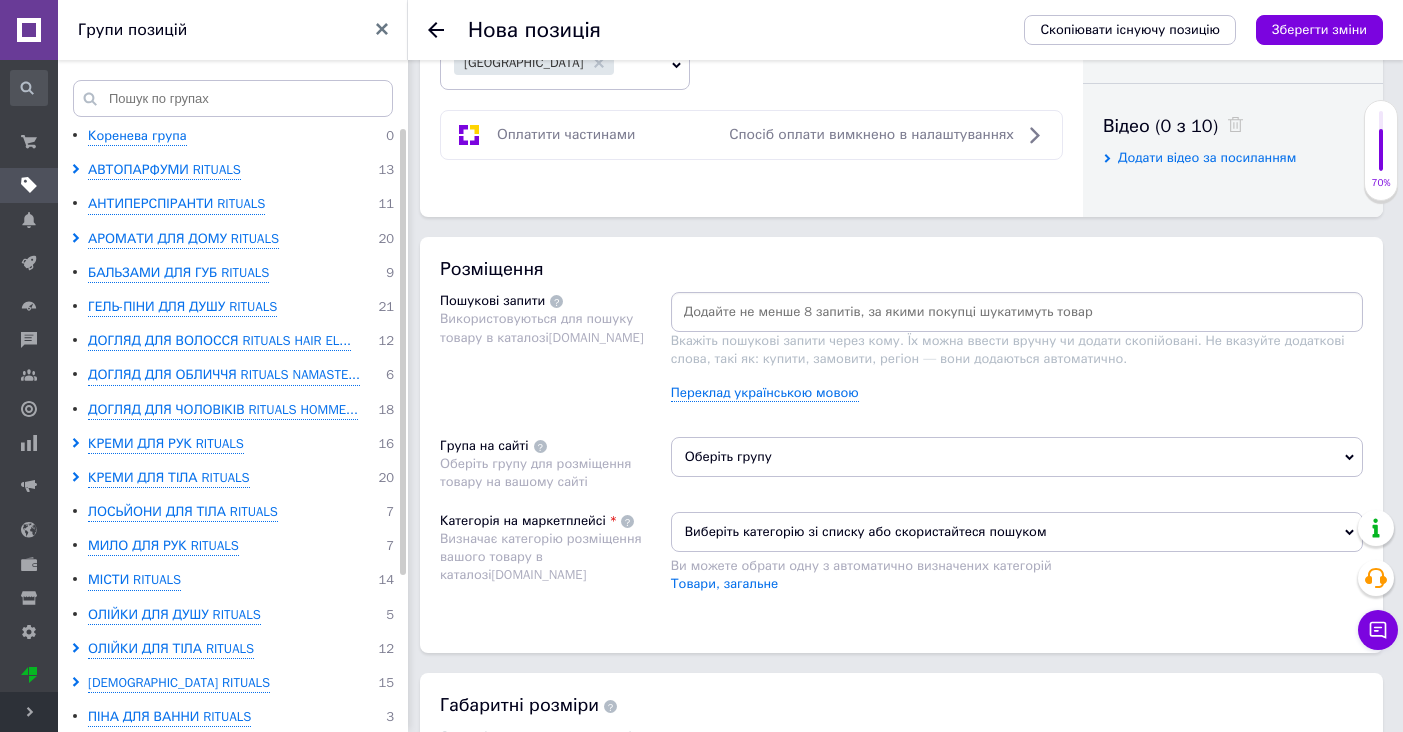 scroll, scrollTop: 980, scrollLeft: 0, axis: vertical 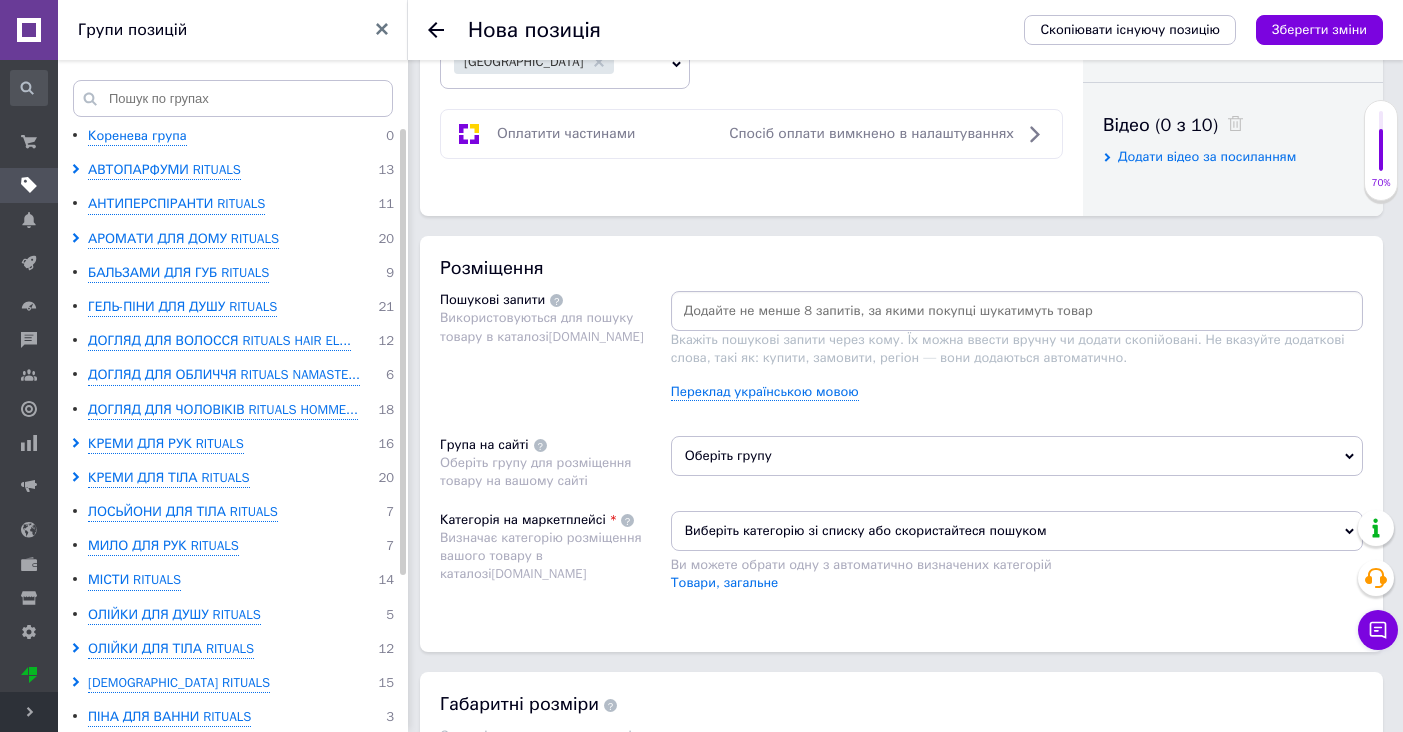 click at bounding box center [1017, 311] 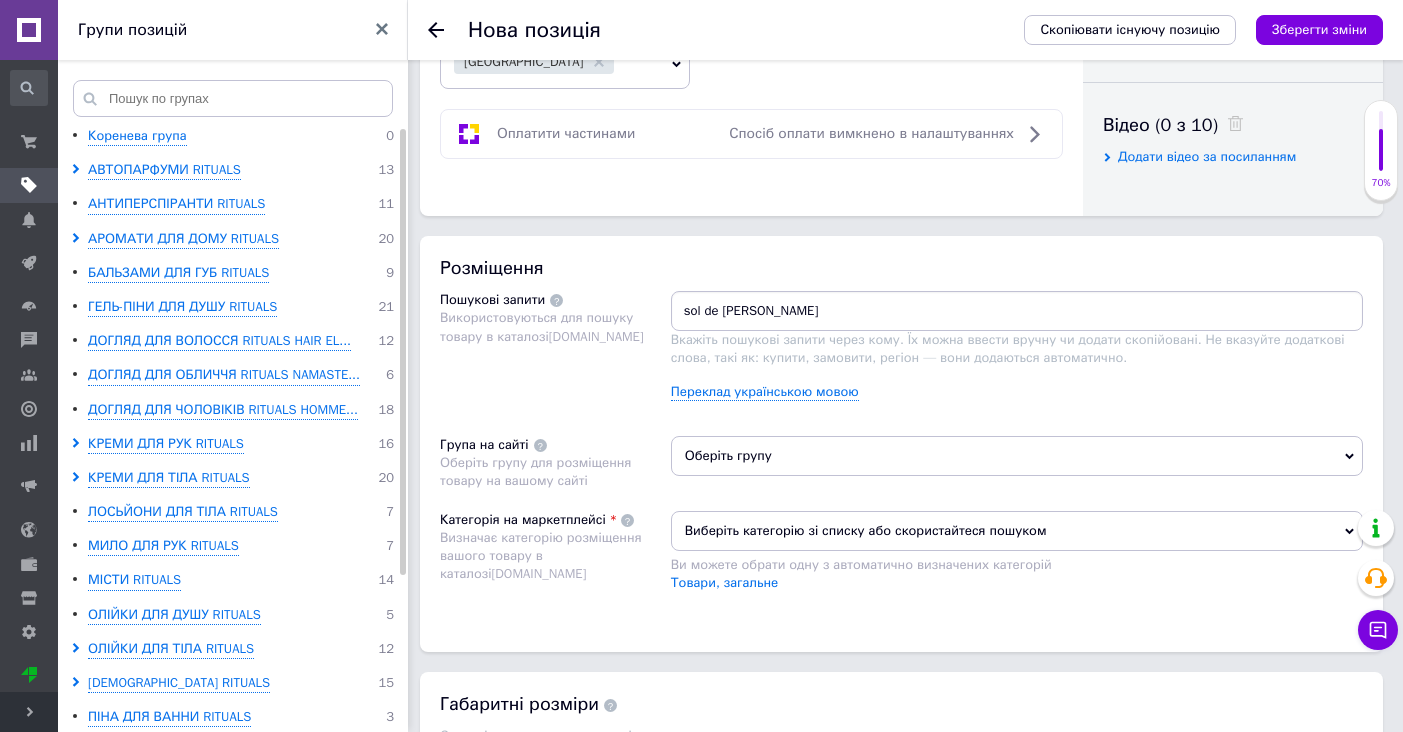 type on "sol de janeiro" 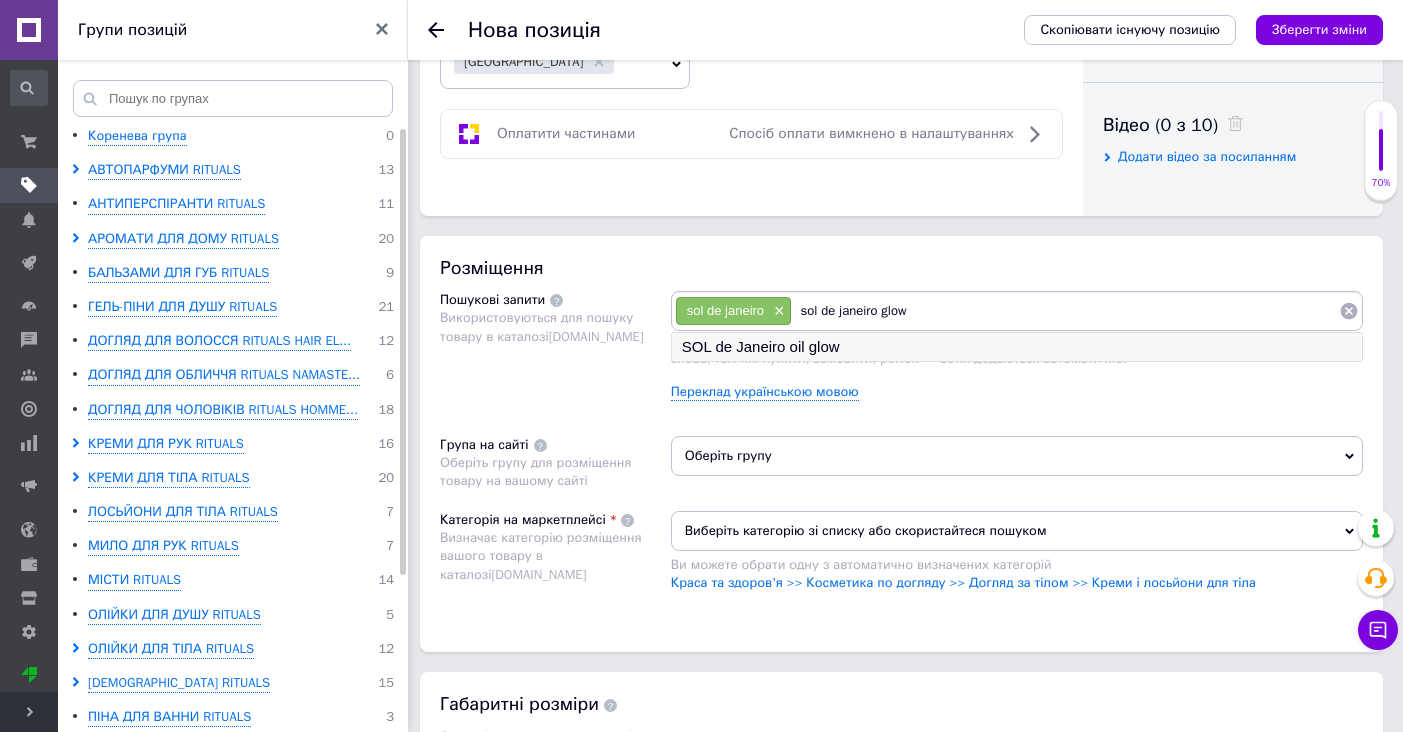 type on "sol de janeiro glow" 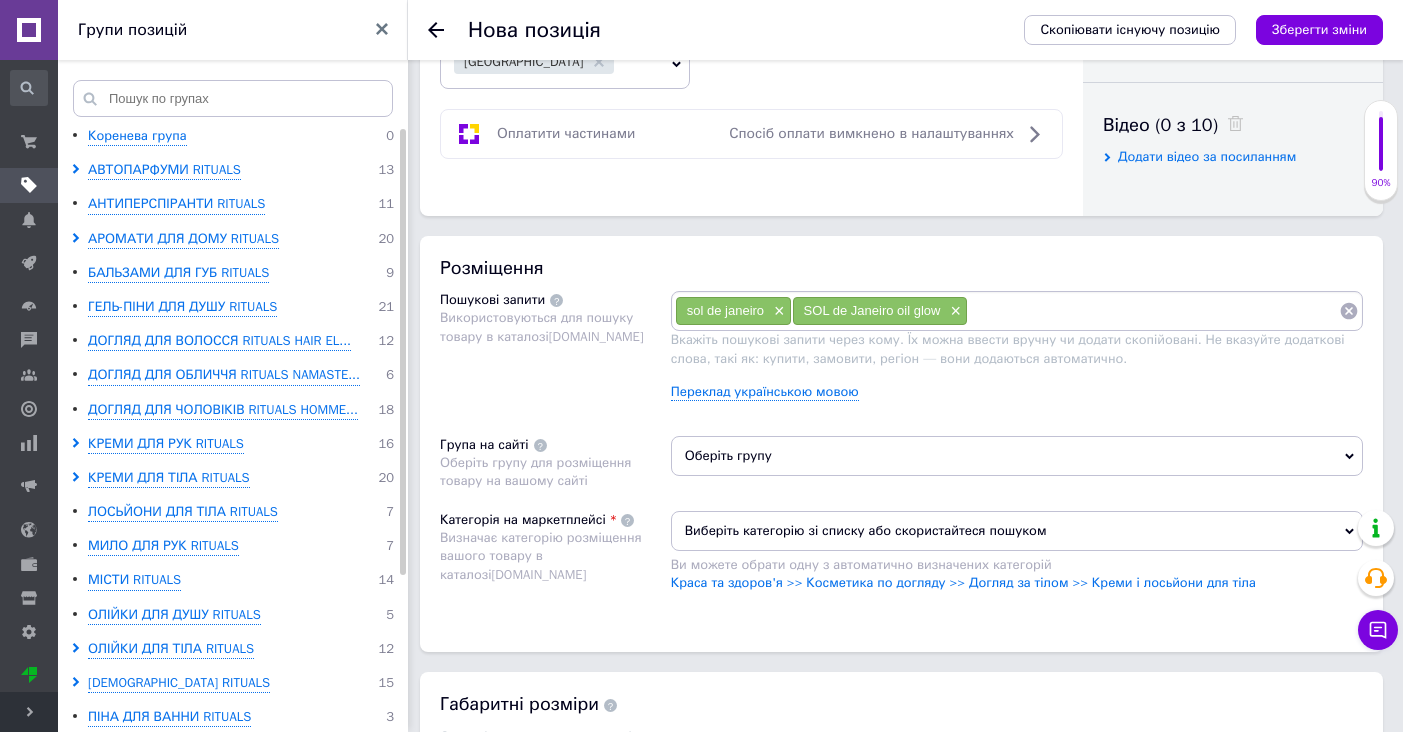 click at bounding box center [1153, 311] 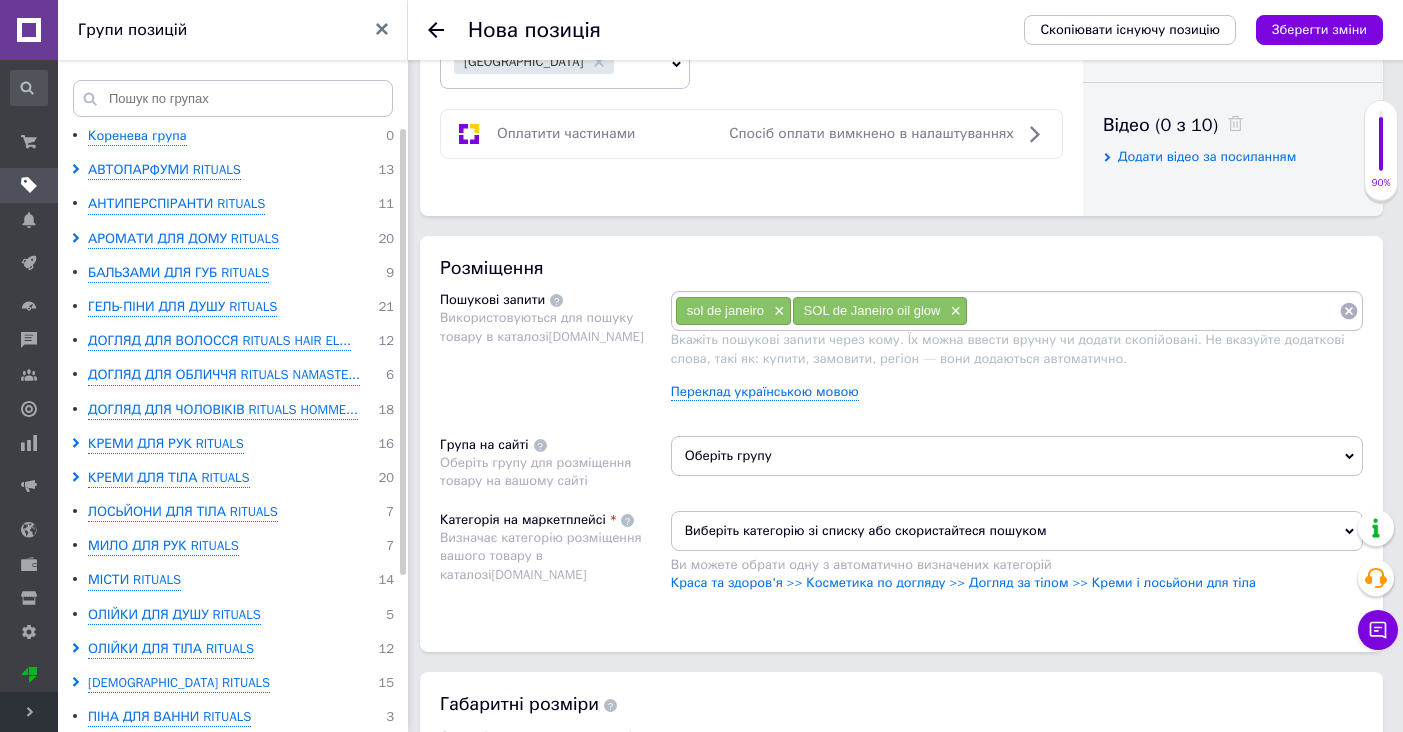 paste on "GlowMotions Copacabana Bronze" 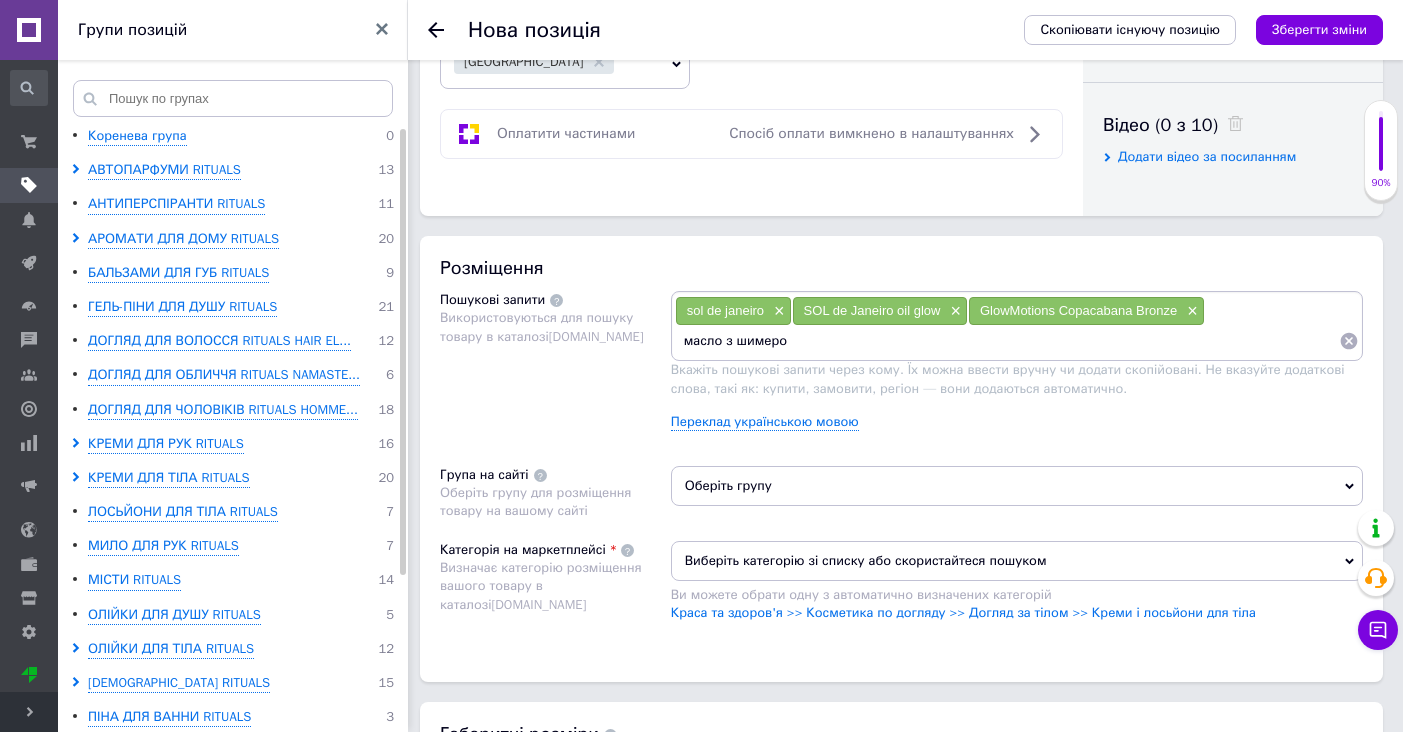 type on "масло з шимером" 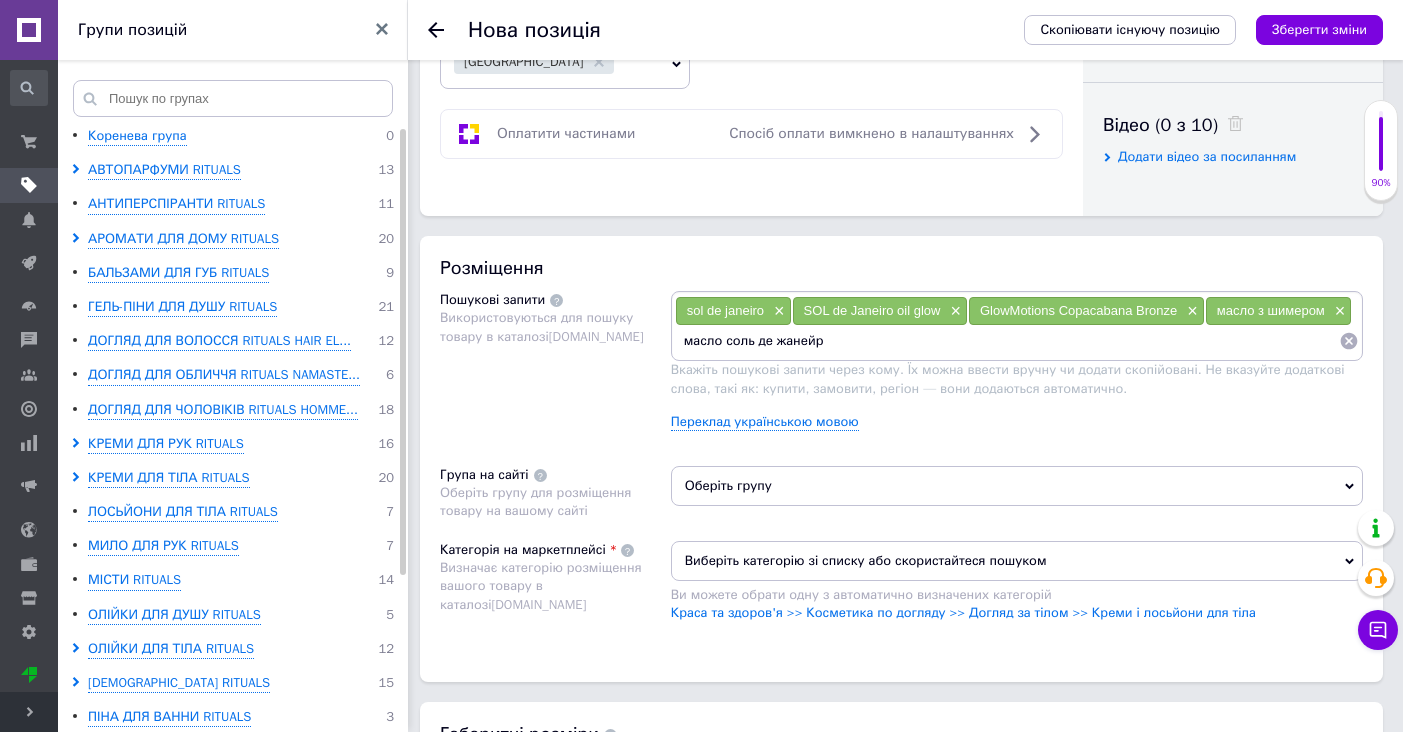 type on "масло соль де жанейро" 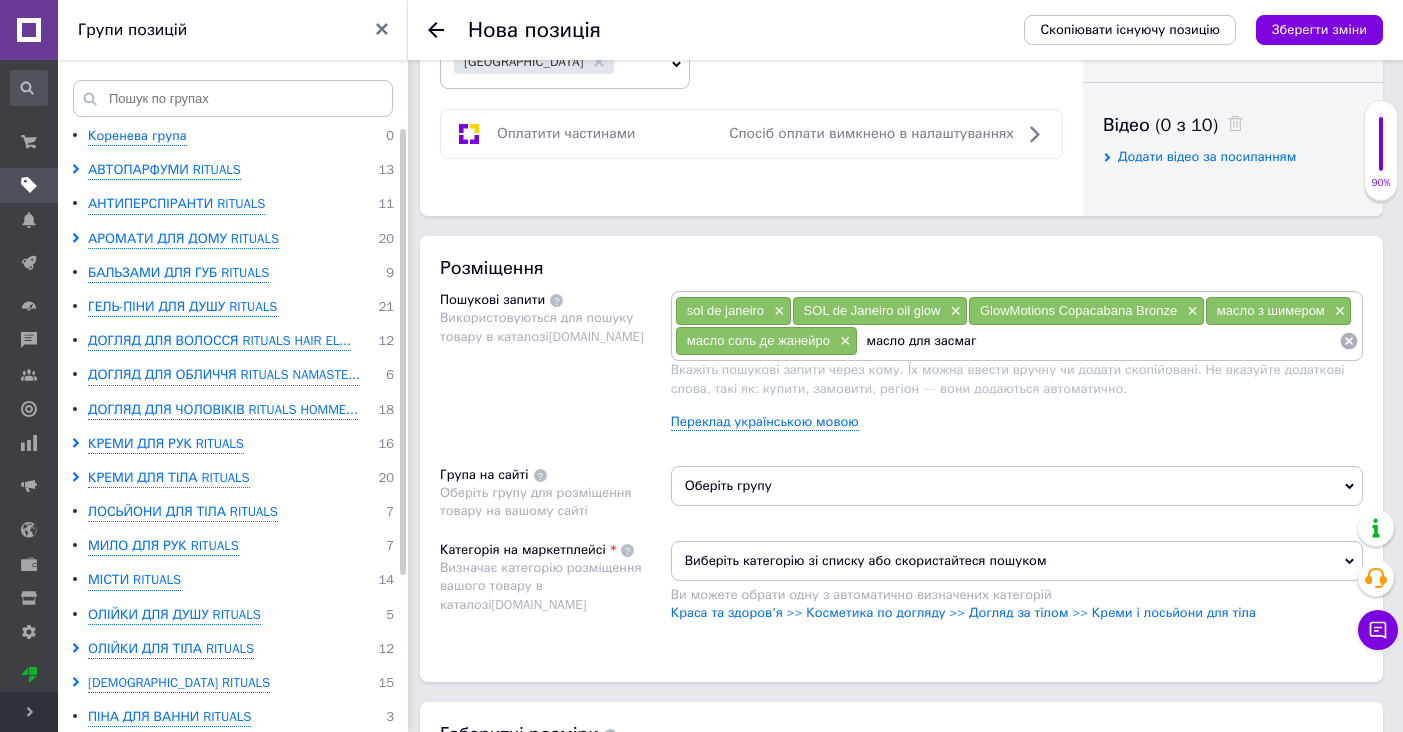 type on "масло для засмаги" 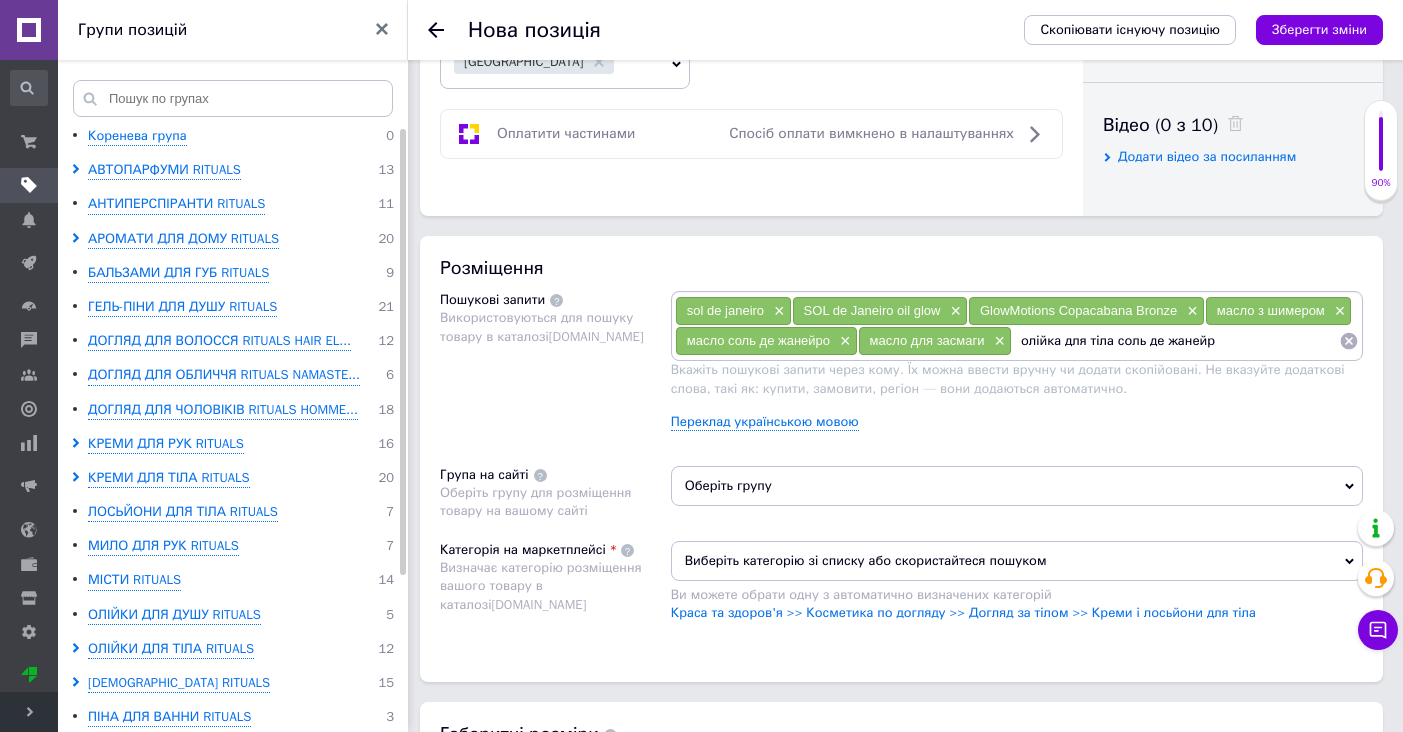 type on "олійка для тіла соль де жанейро" 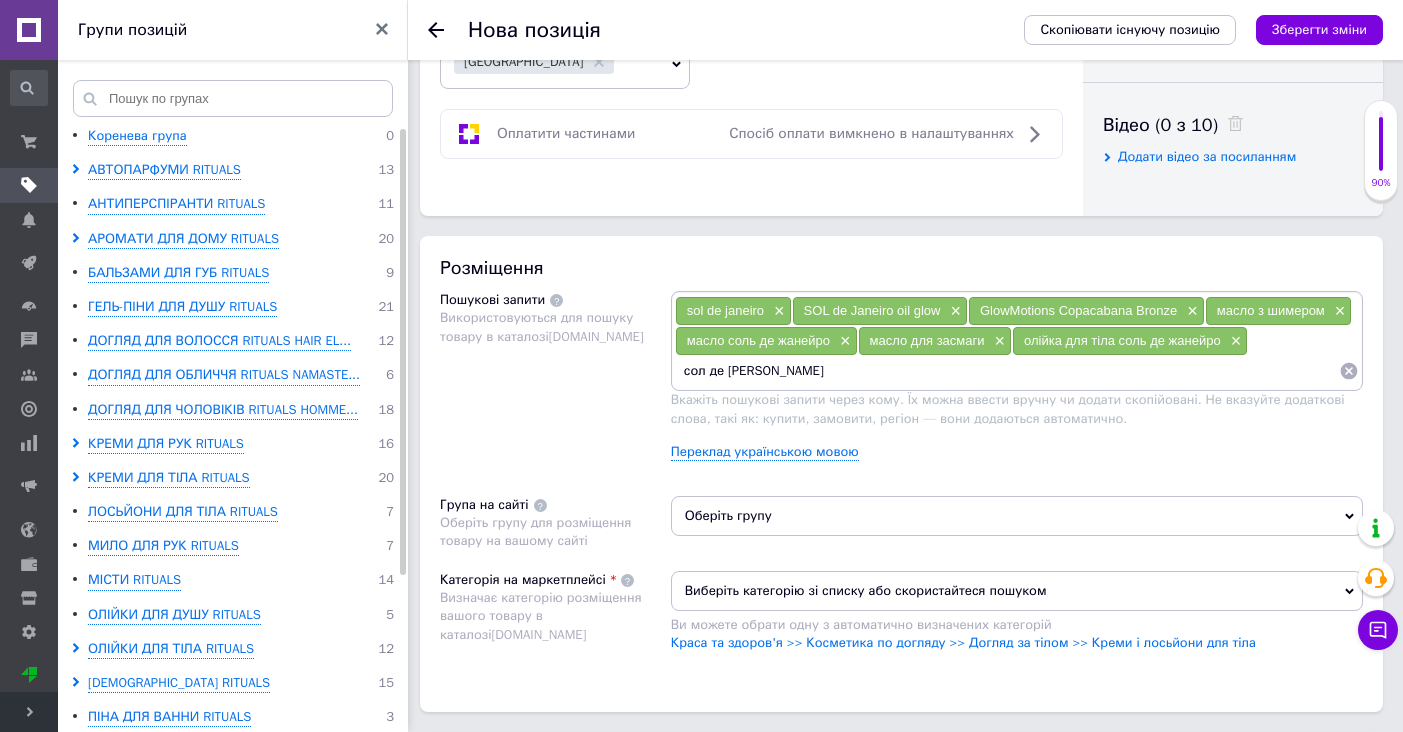 type on "сол де жанеро масло" 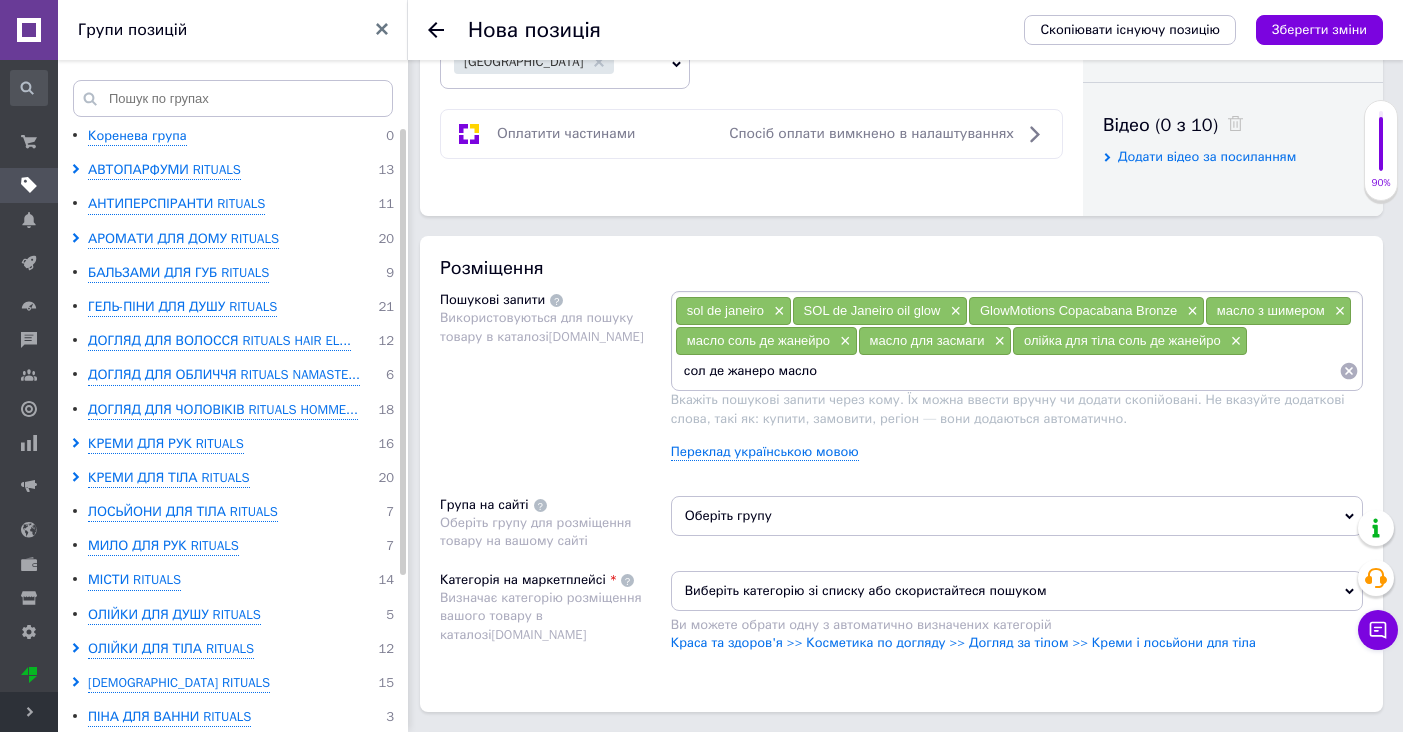 type 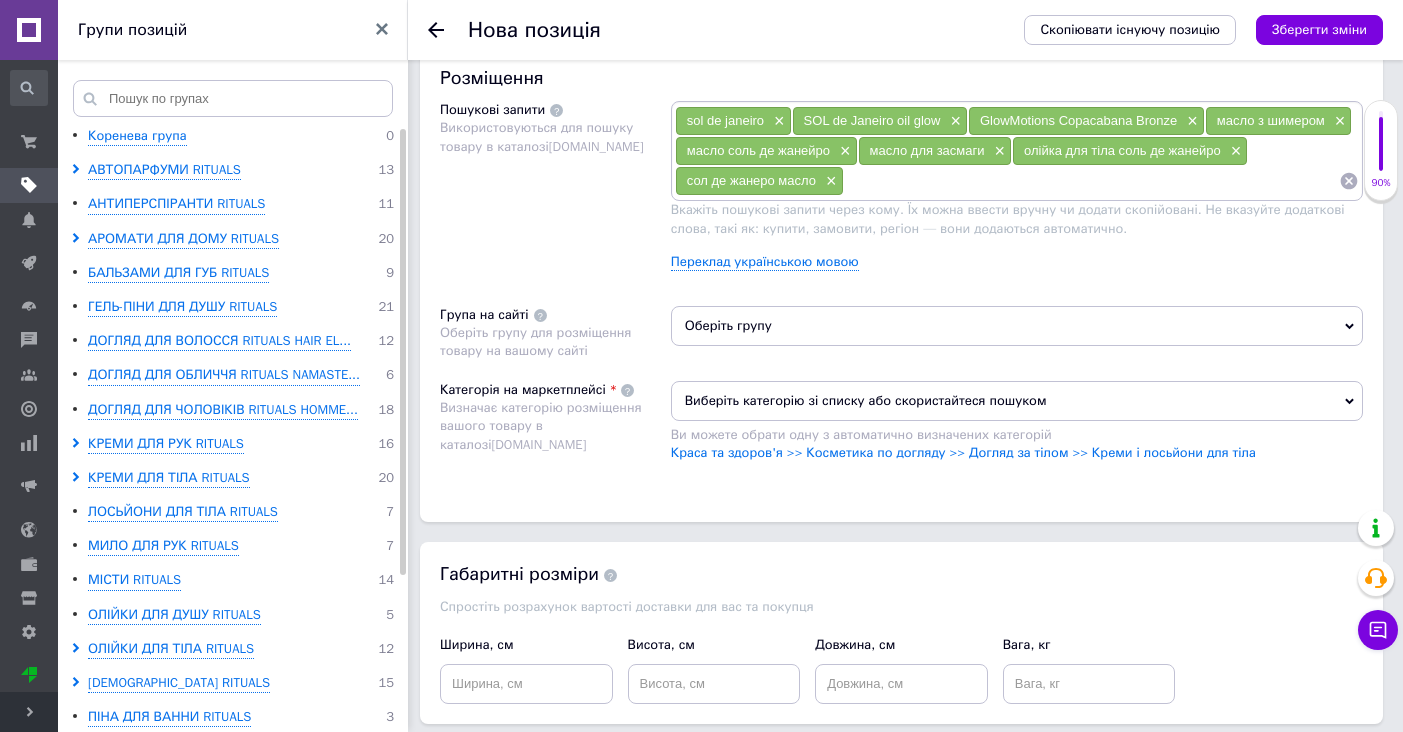scroll, scrollTop: 1174, scrollLeft: 0, axis: vertical 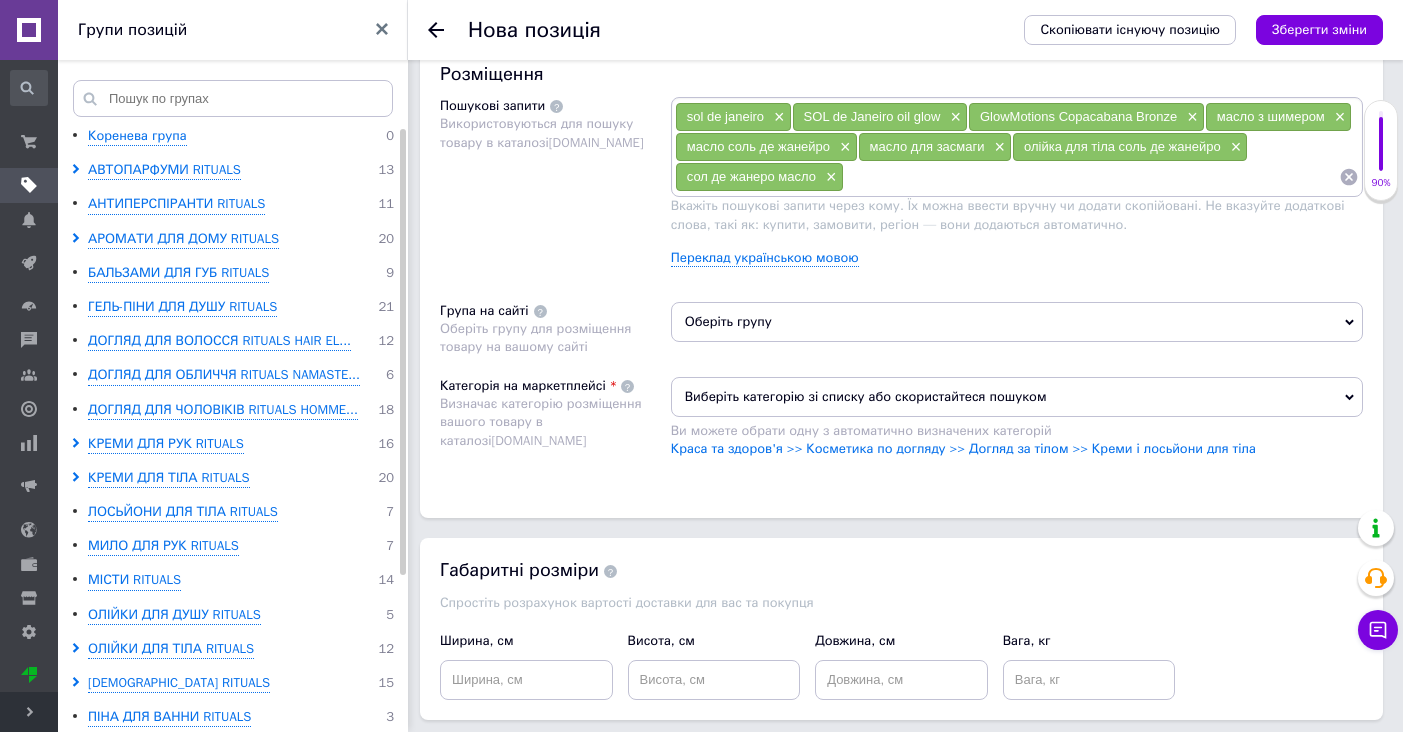 click on "Оберіть групу" at bounding box center [1017, 322] 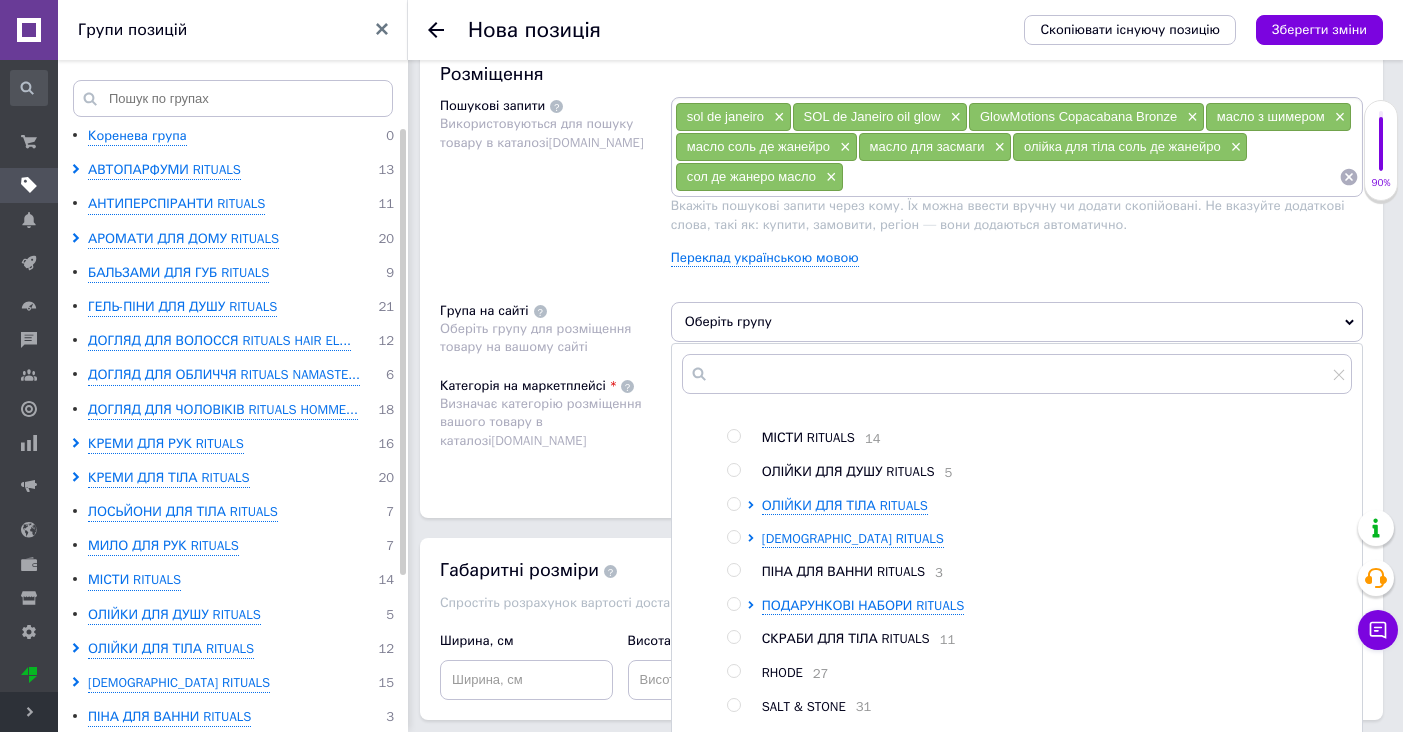 scroll, scrollTop: 439, scrollLeft: 0, axis: vertical 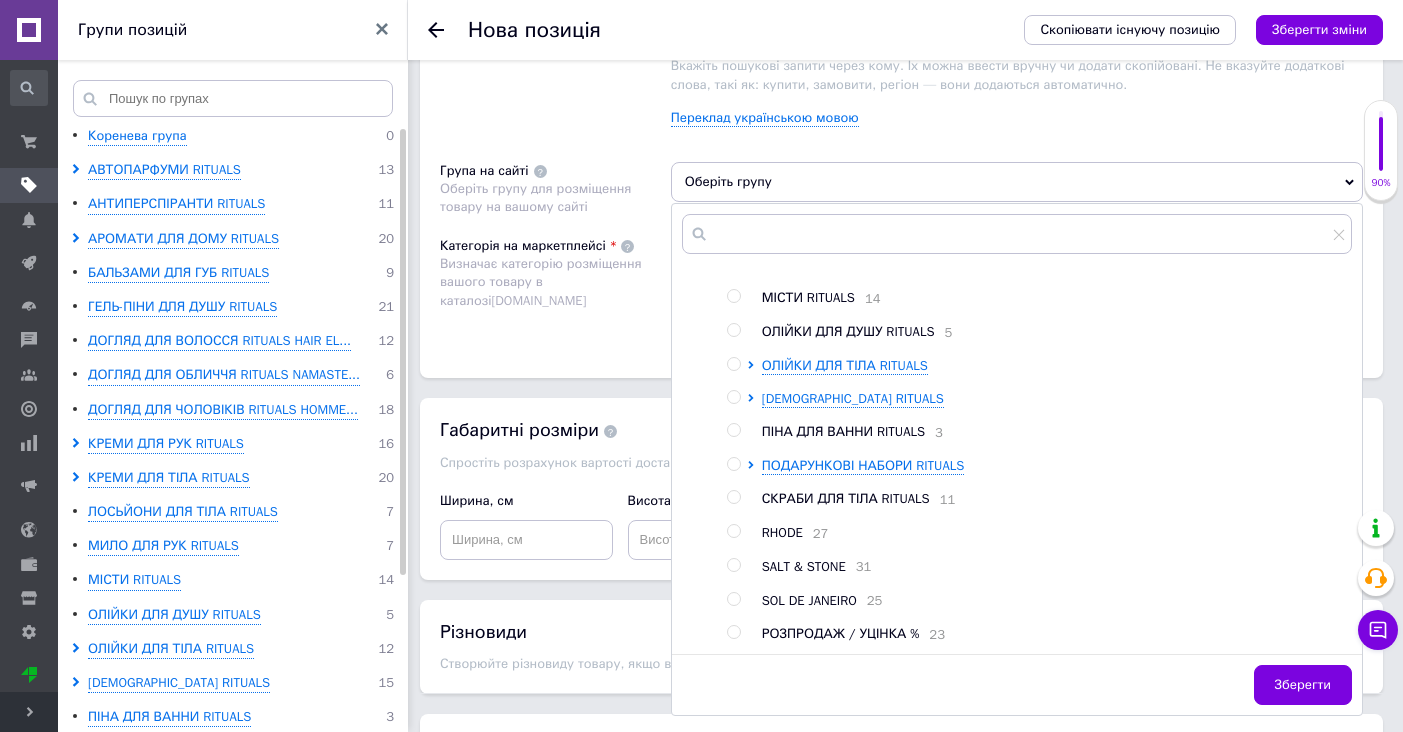 click at bounding box center [733, 599] 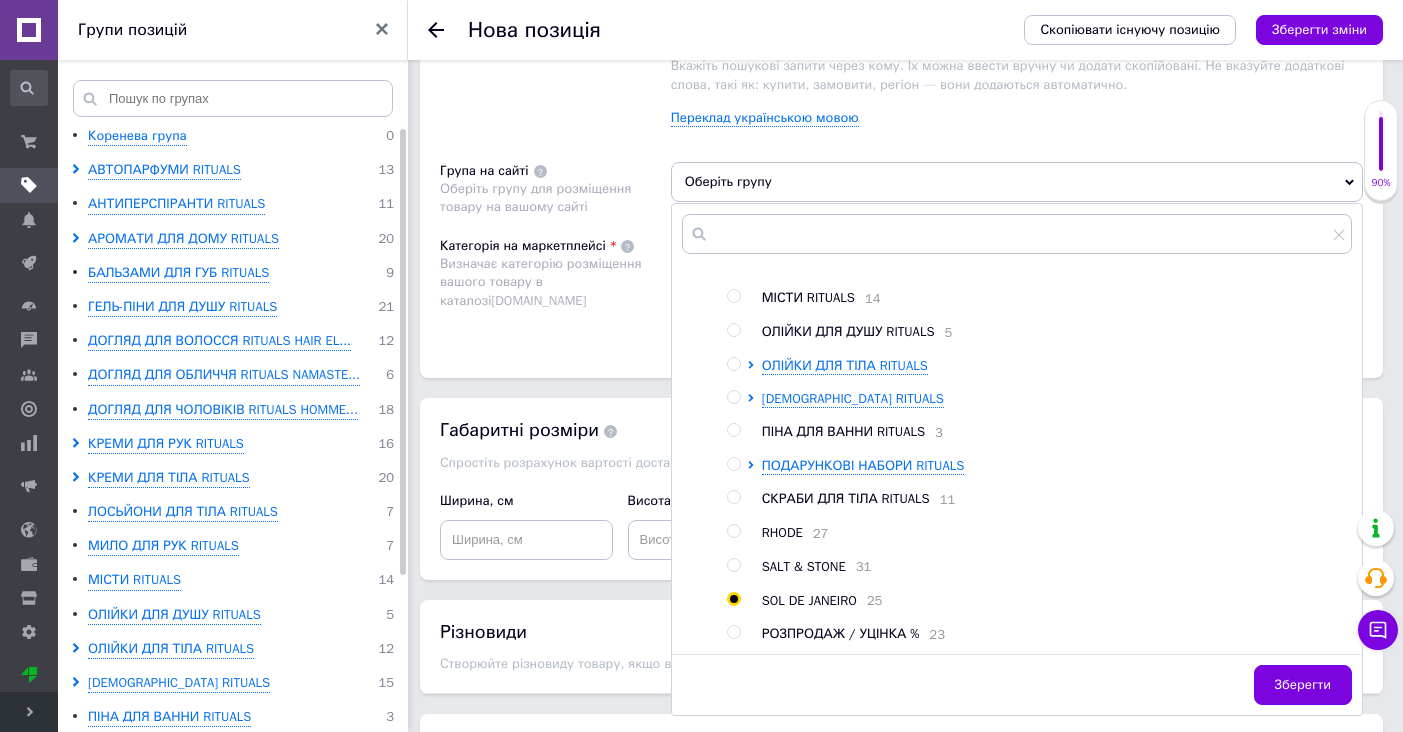 radio on "true" 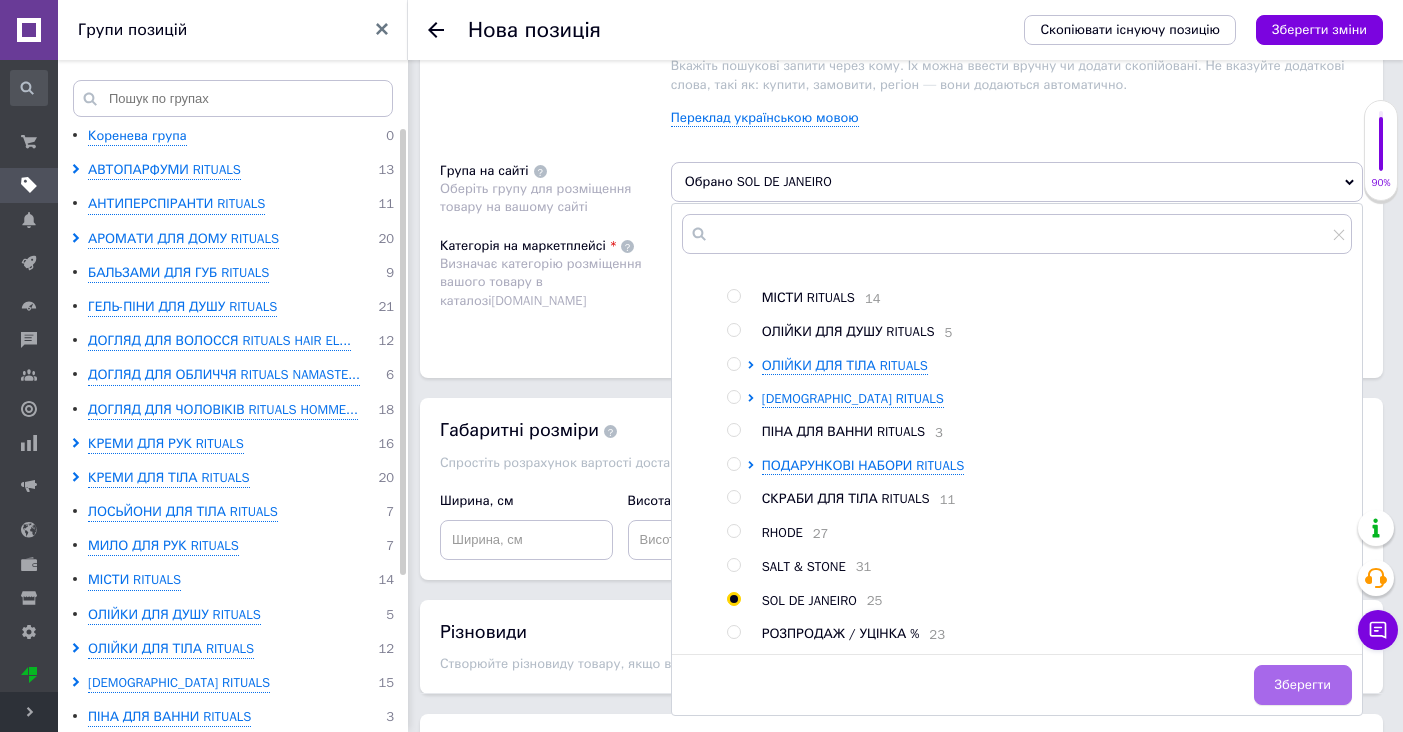 click on "Зберегти" at bounding box center (1303, 685) 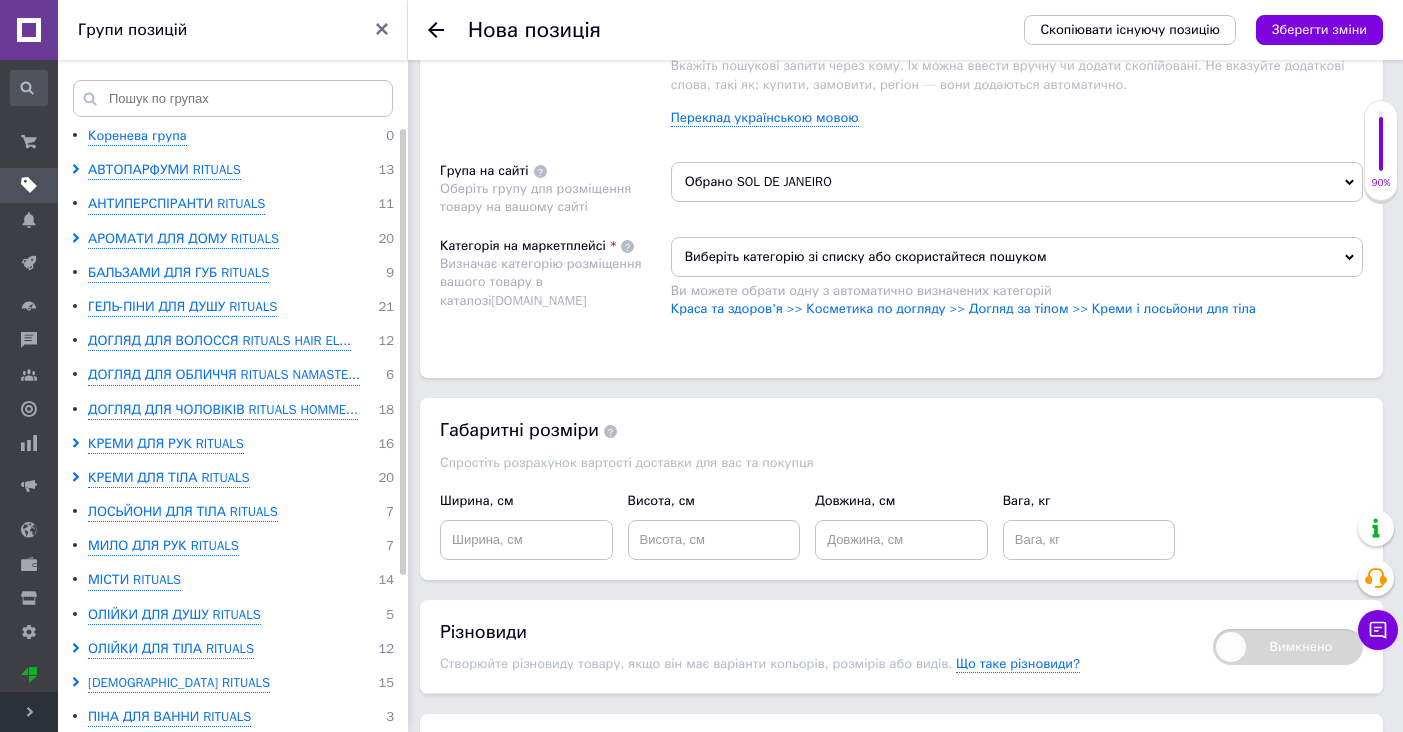 click on "Виберіть категорію зі списку або скористайтеся пошуком" at bounding box center [1017, 257] 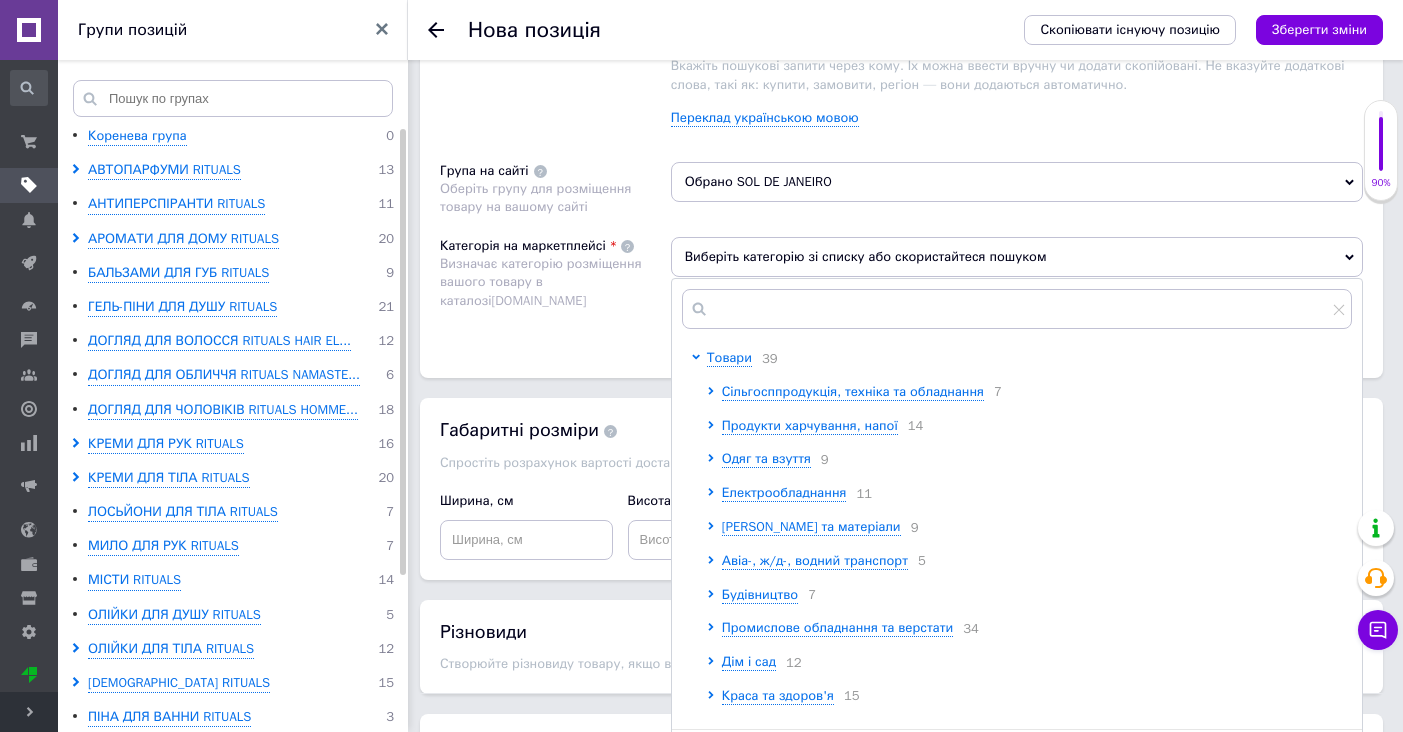 click on "Розміщення Пошукові запити Використовуються для пошуку товару в каталозі  [DOMAIN_NAME] sol de janeiro × SOL de Janeiro oil glow × GlowMotions Copacabana Bronze × масло з шимером × масло соль де жанейро × масло для засмаги × олійка для тіла соль де жанейро × сол де жанеро масло × Вкажіть пошукові запити через кому. Їх можна ввести вручну чи додати скопійовані. Не вказуйте додаткові слова, такі як: купити, замовити, регіон — вони додаються автоматично. Переклад українською мовою Група на сайті Оберіть групу для розміщення товару на вашому сайті Обрано SOL DE JANEIRO Категорія на маркетплейсі [DOMAIN_NAME] 39 7 14 9 9" at bounding box center (901, 140) 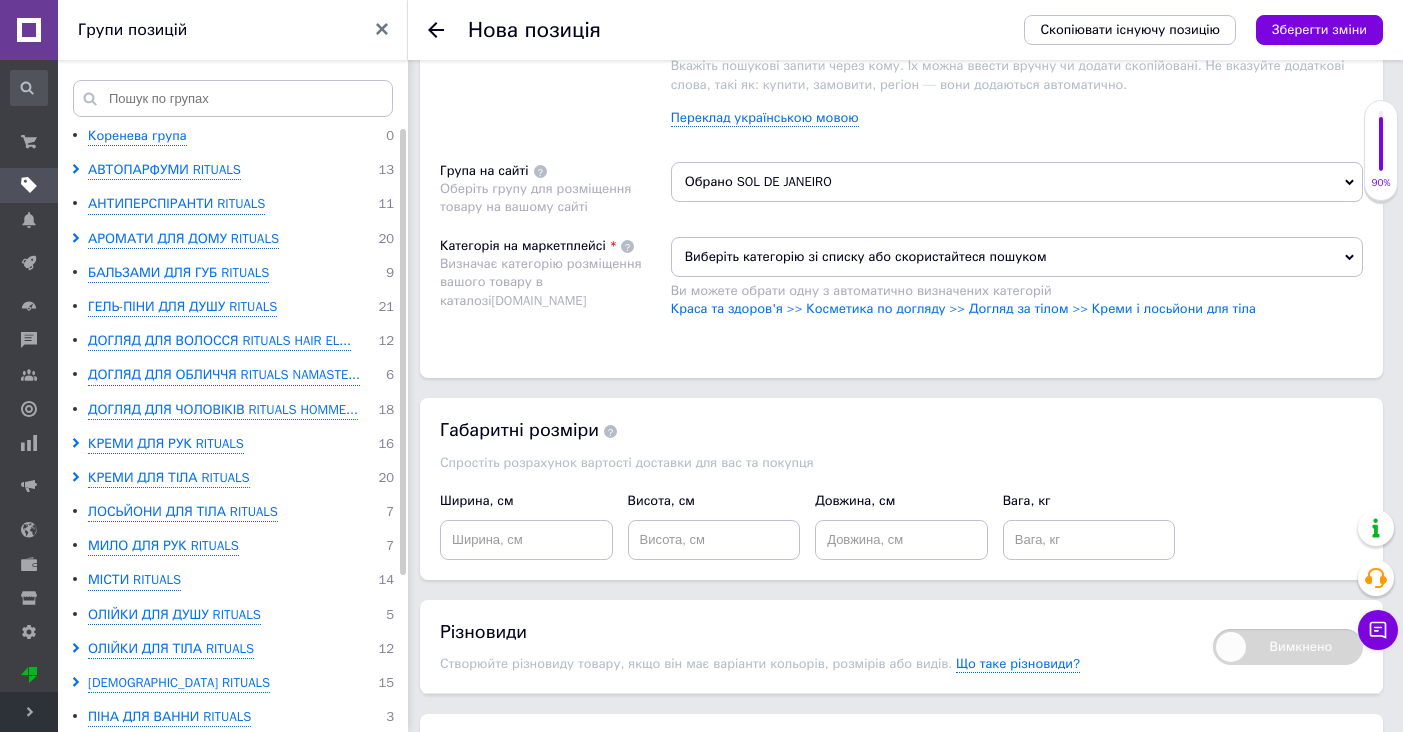 click on "Виберіть категорію зі списку або скористайтеся пошуком" at bounding box center [1017, 257] 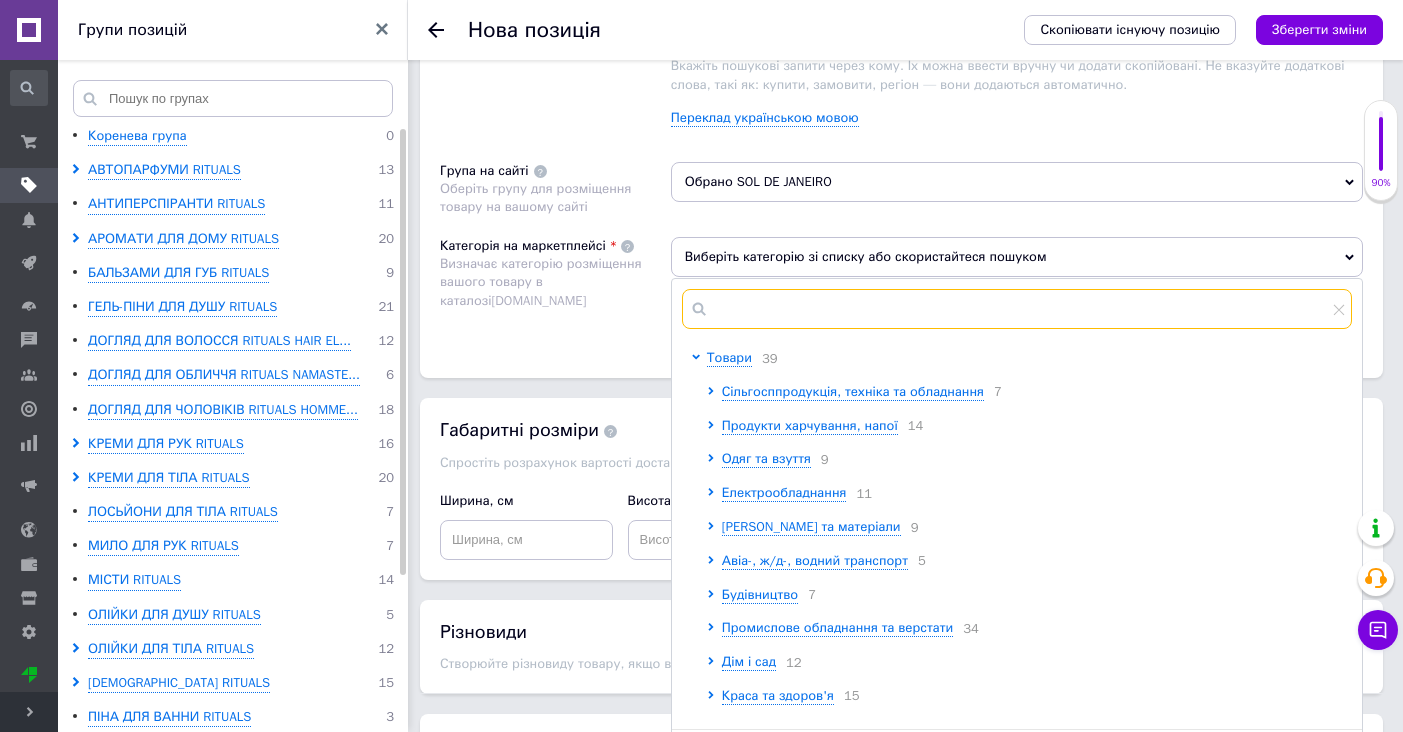 click at bounding box center [1017, 309] 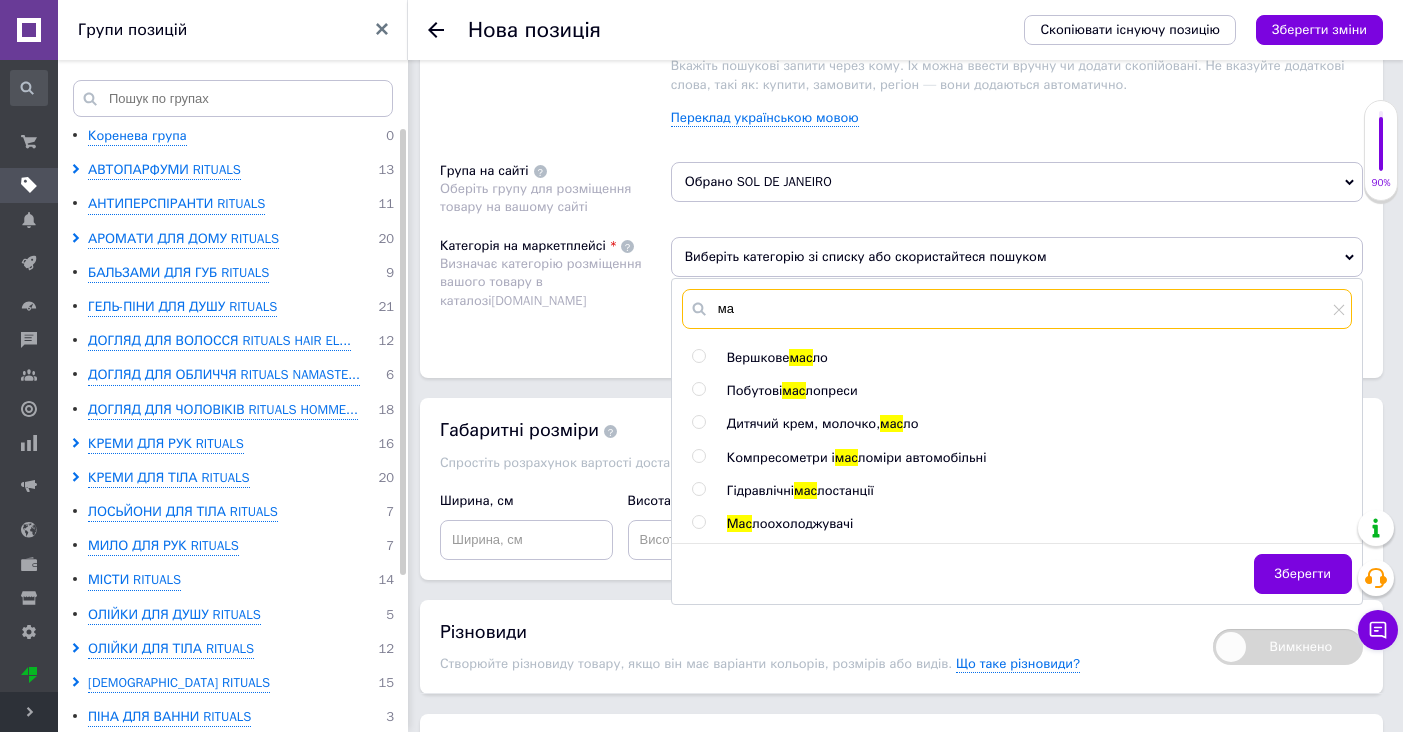 type on "м" 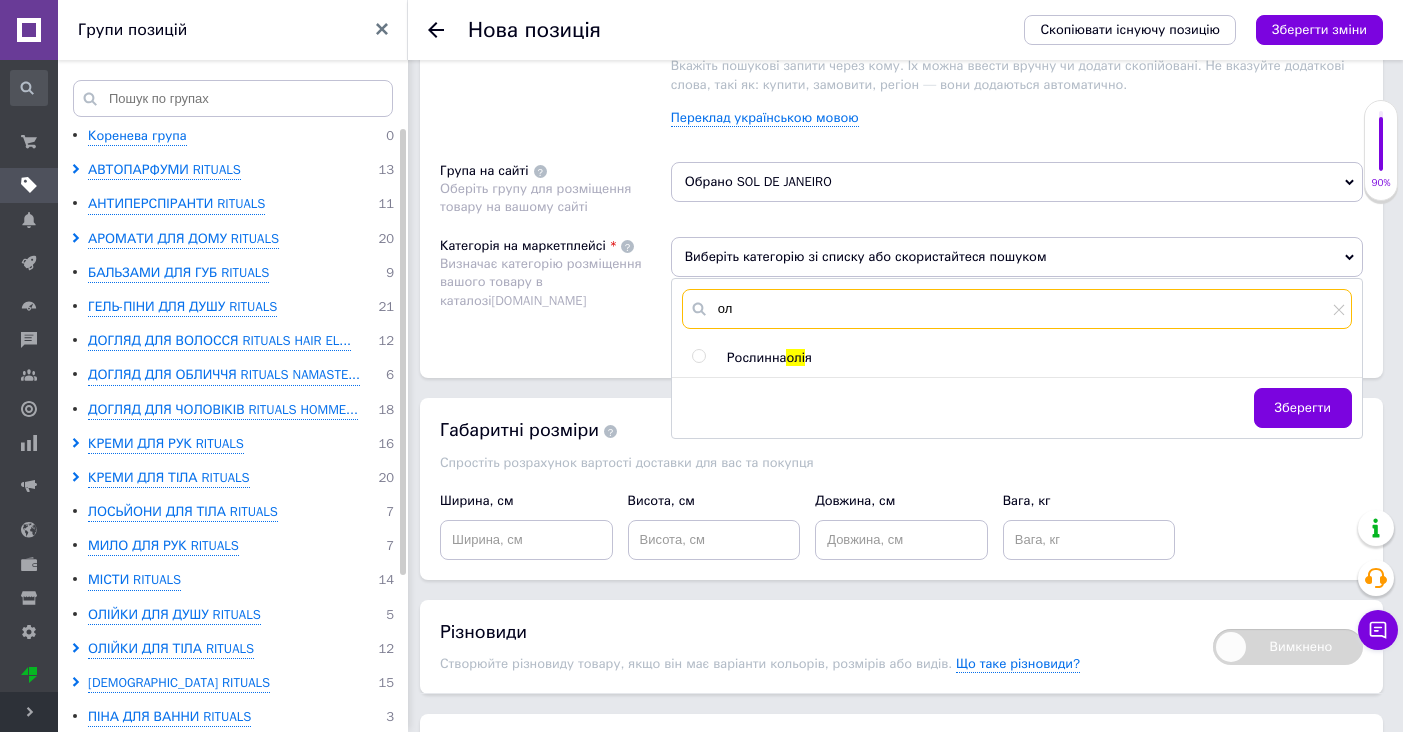 type on "о" 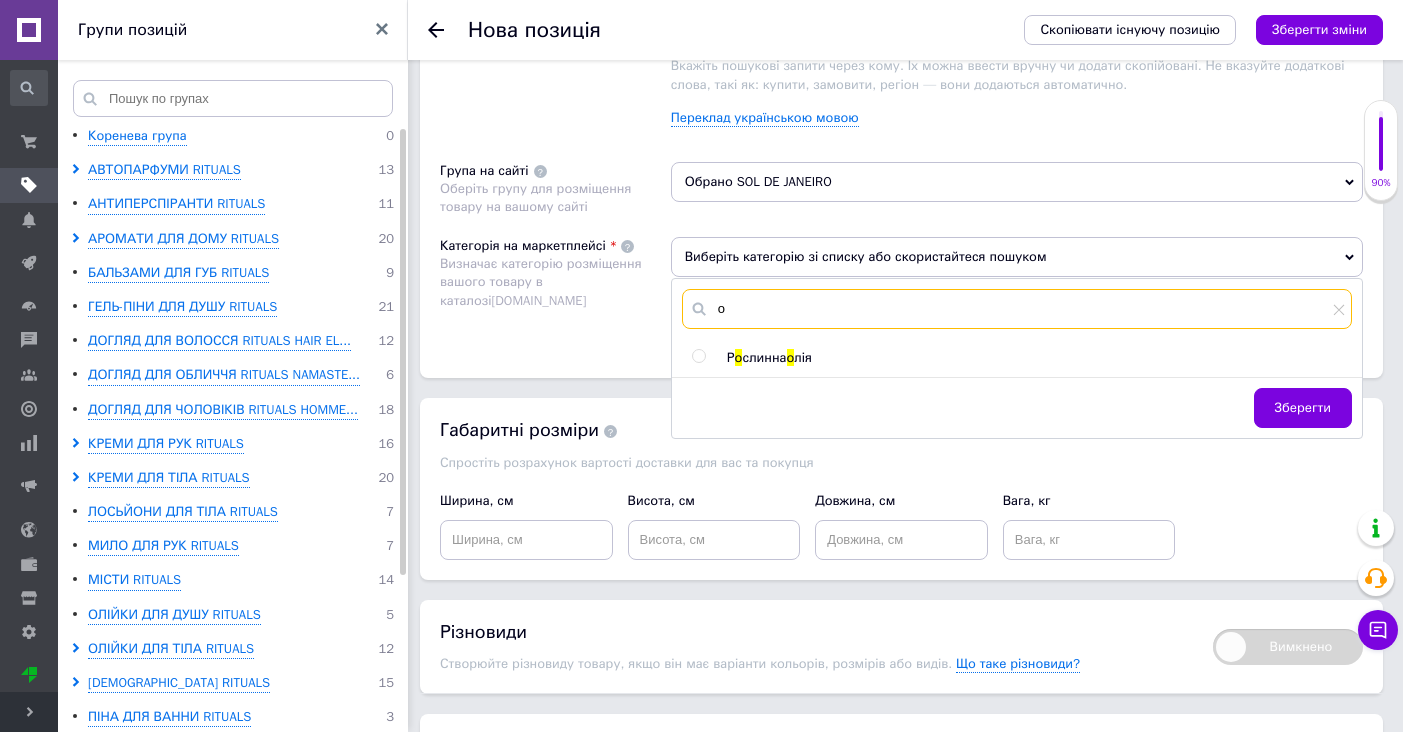 type 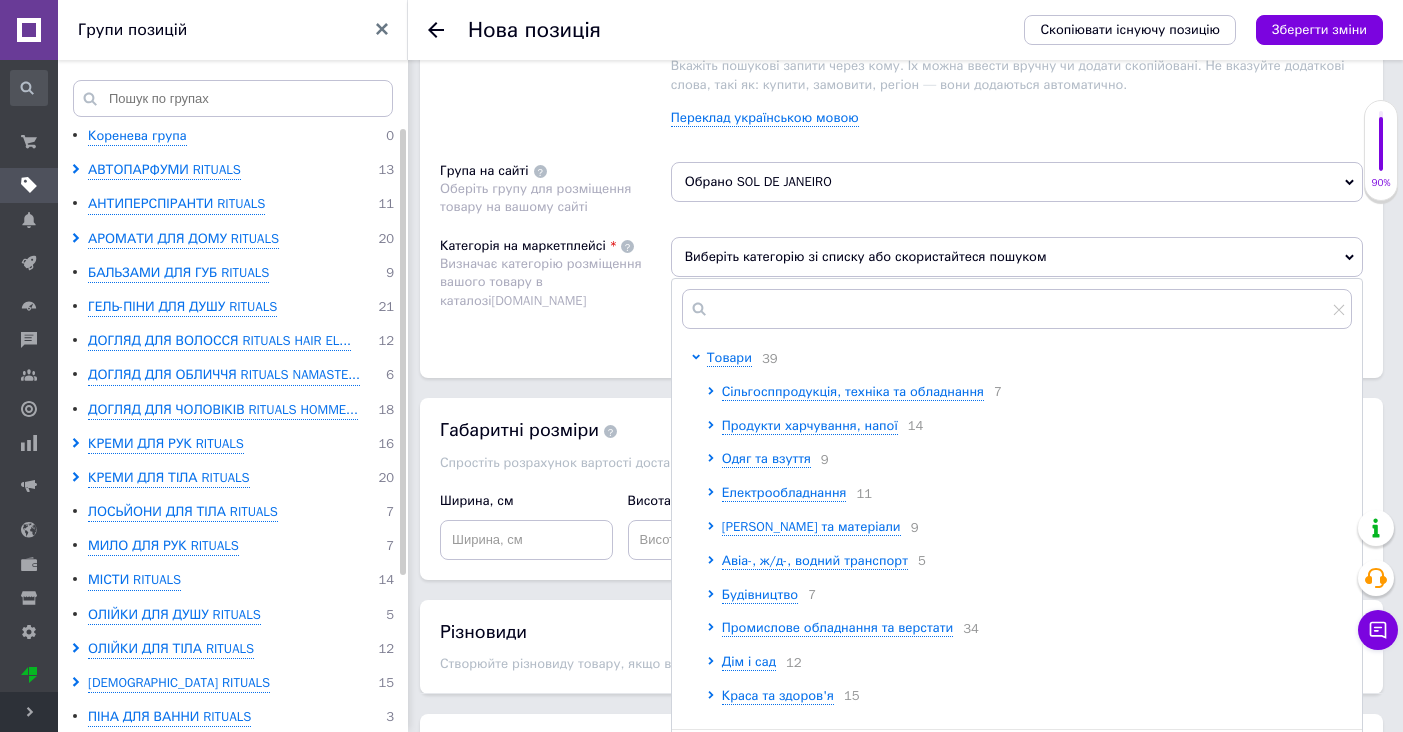 click on "Категорія на маркетплейсі Визначає категорію розміщення вашого товару в каталозі  [DOMAIN_NAME]" at bounding box center (555, 287) 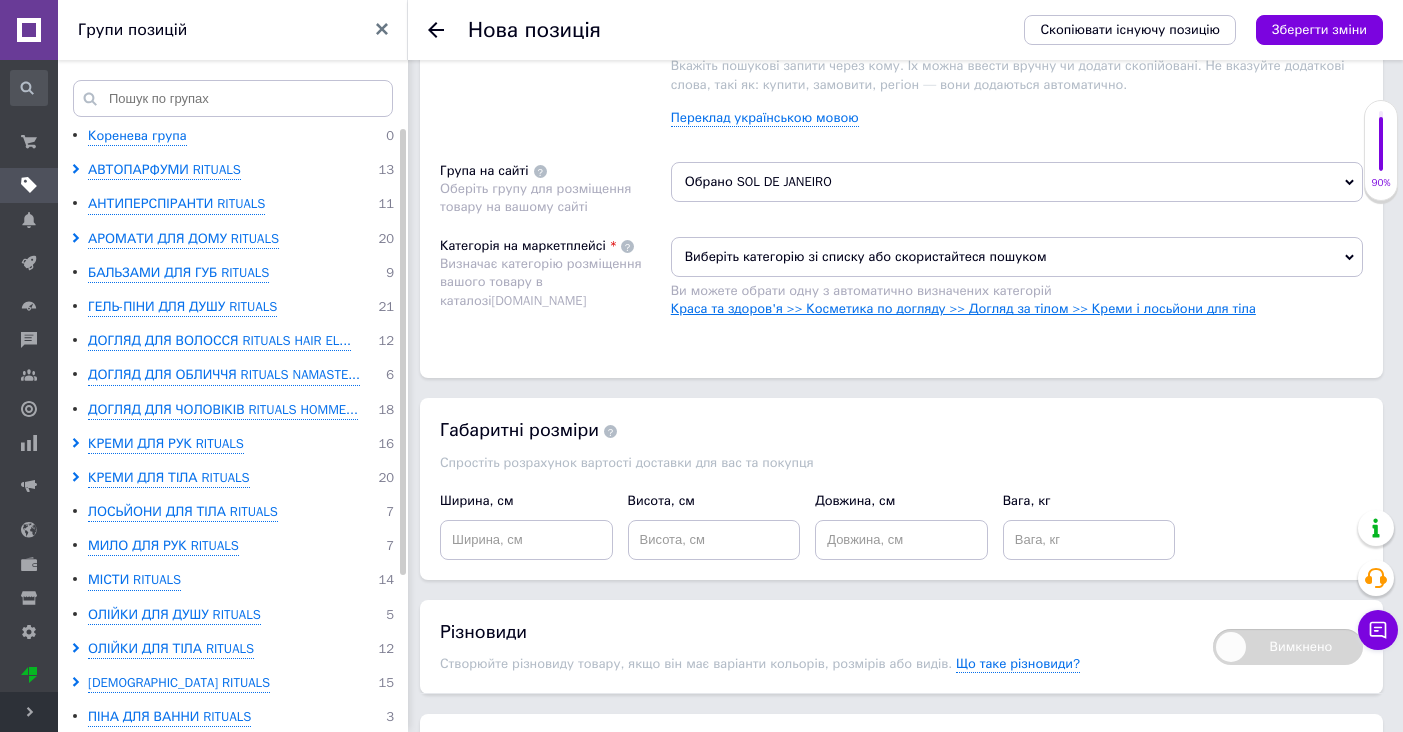 click on "Краса та здоров'я >> Косметика по догляду >> Догляд за тілом >> Креми і лосьйони для тіла" at bounding box center [963, 308] 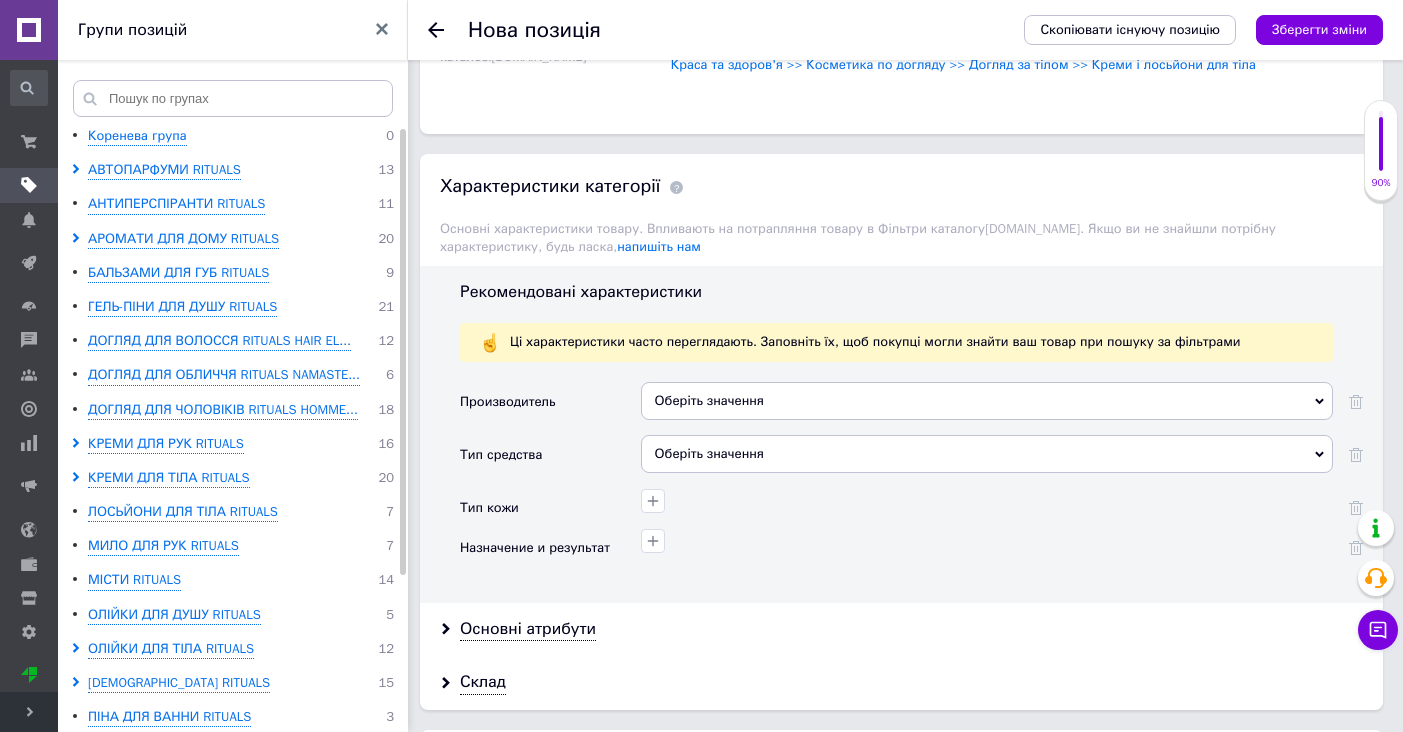 scroll, scrollTop: 1562, scrollLeft: 0, axis: vertical 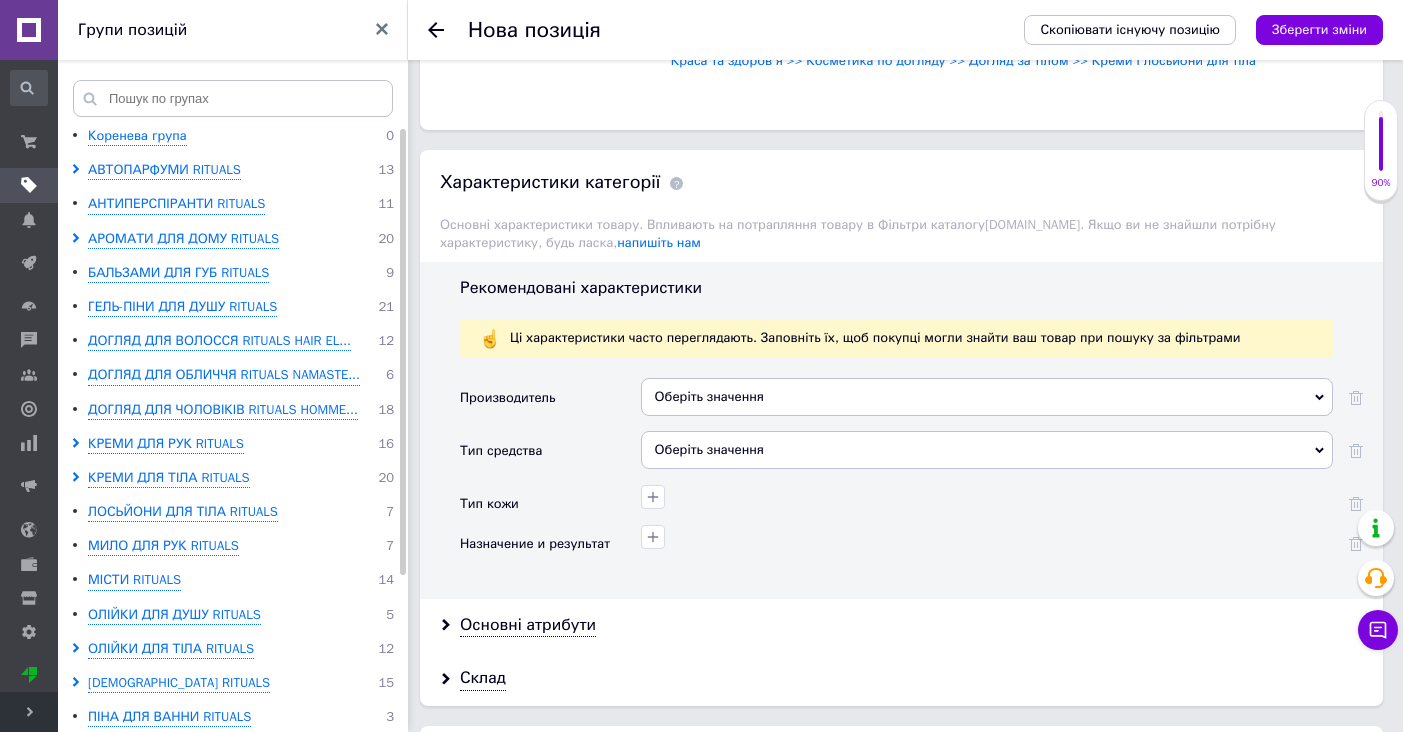 click on "Оберіть значення" at bounding box center [987, 397] 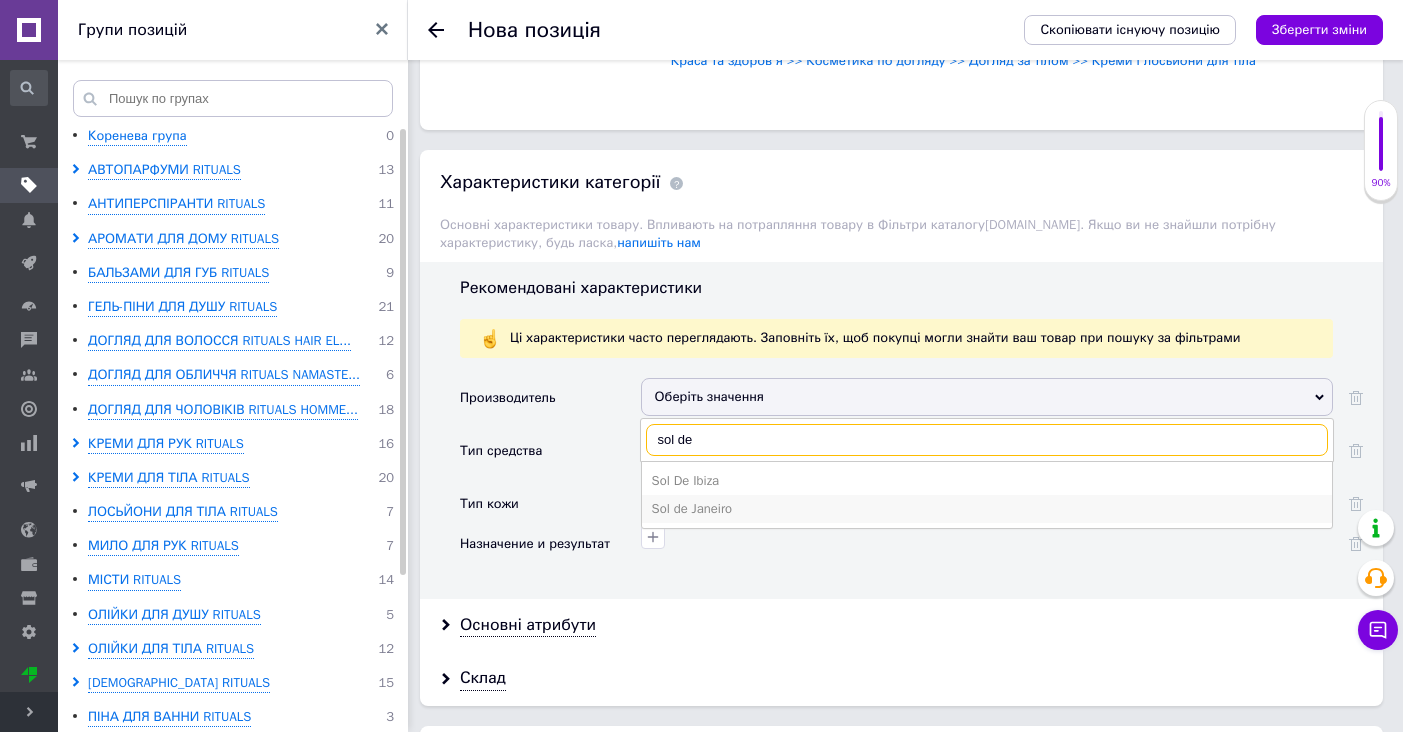 type on "sol de" 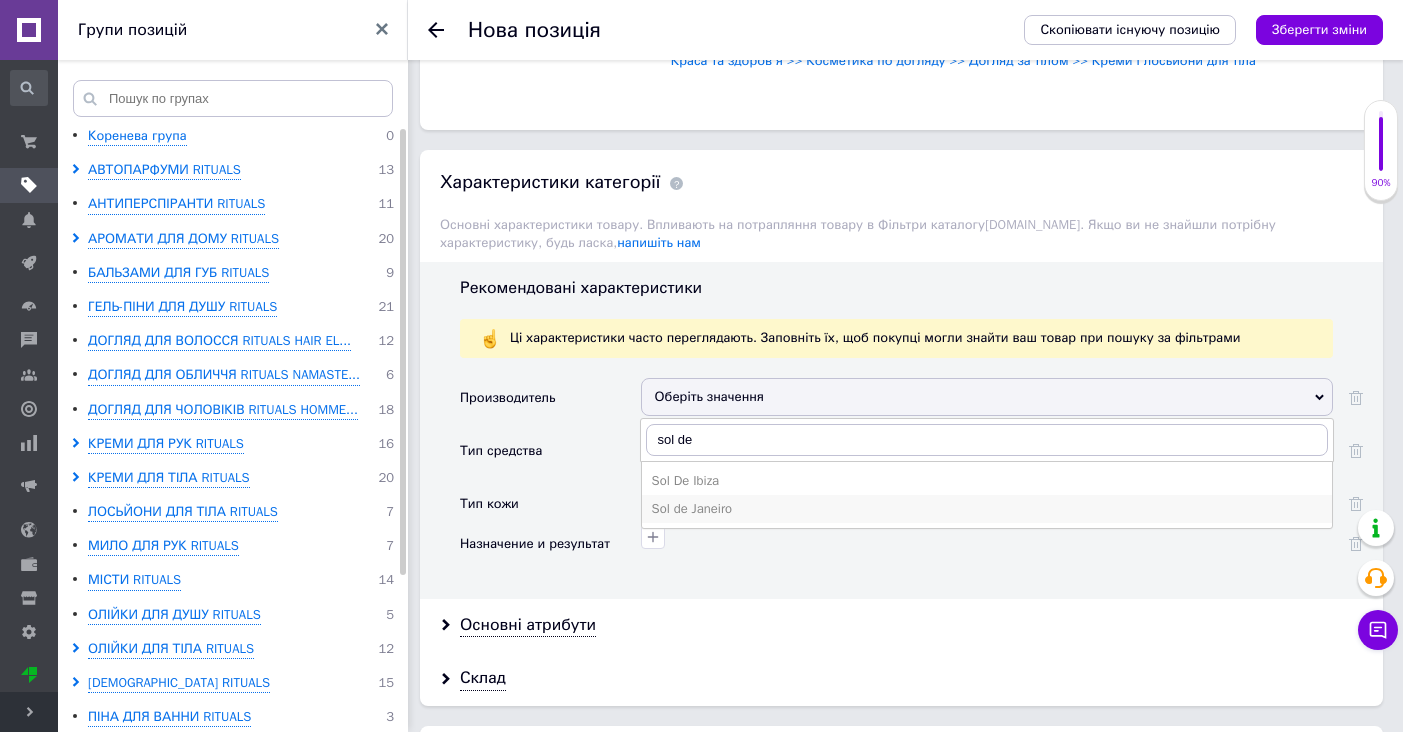 click on "Sol de Janeiro" at bounding box center [987, 509] 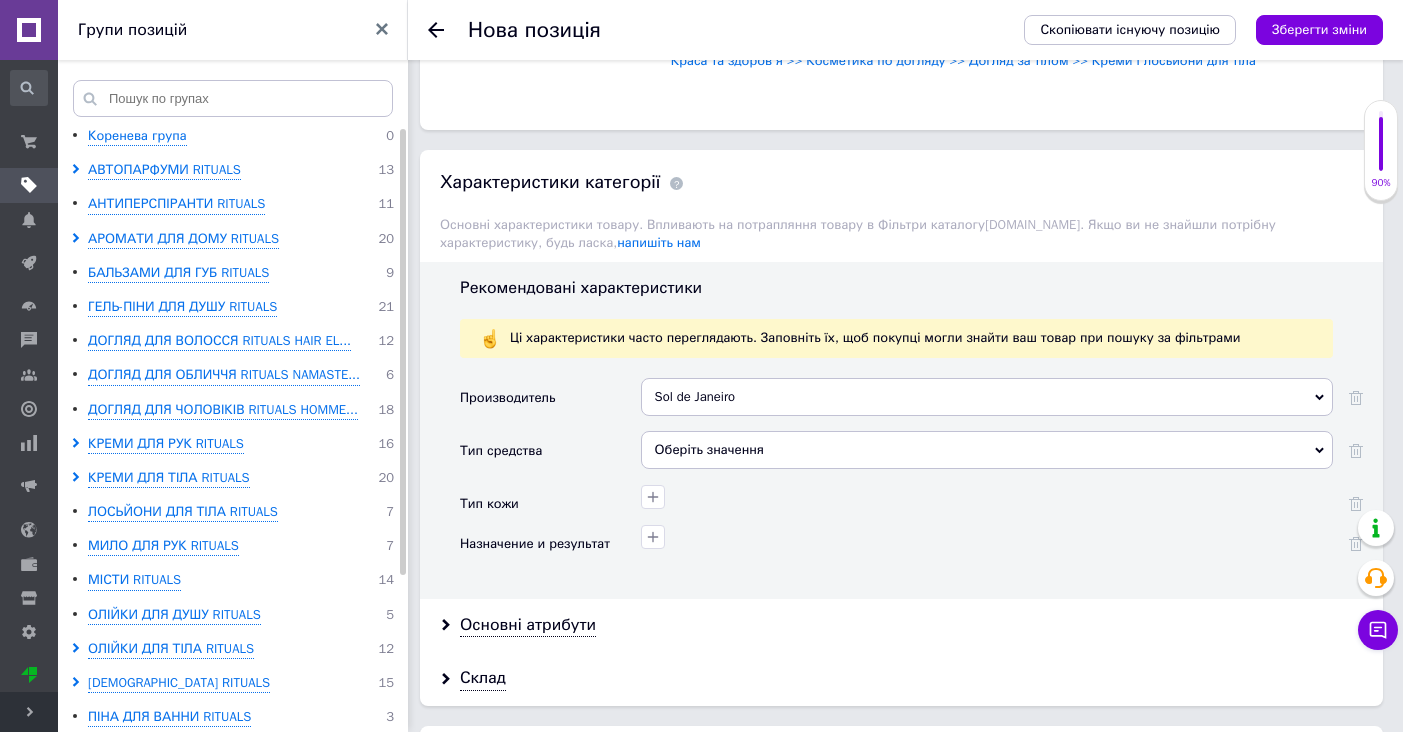 click on "Оберіть значення" at bounding box center [987, 450] 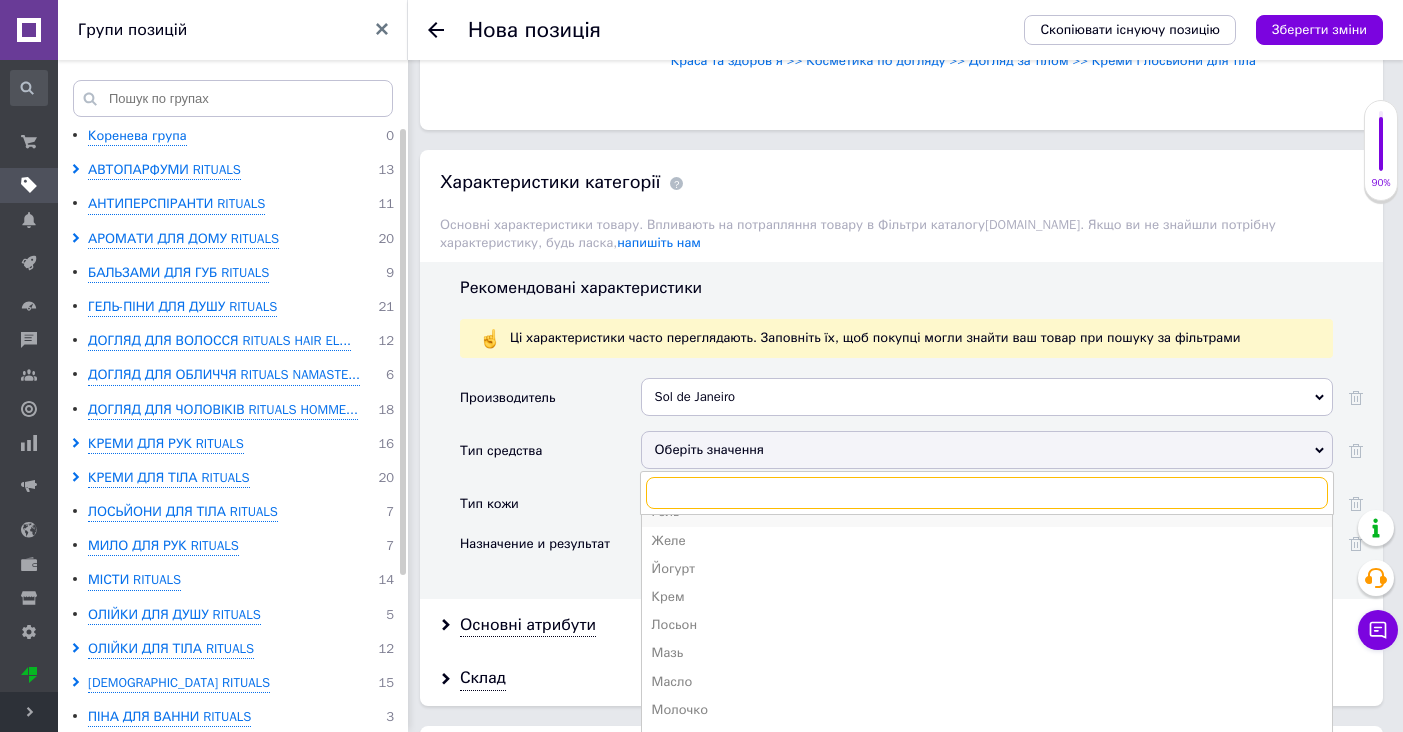 scroll, scrollTop: 76, scrollLeft: 0, axis: vertical 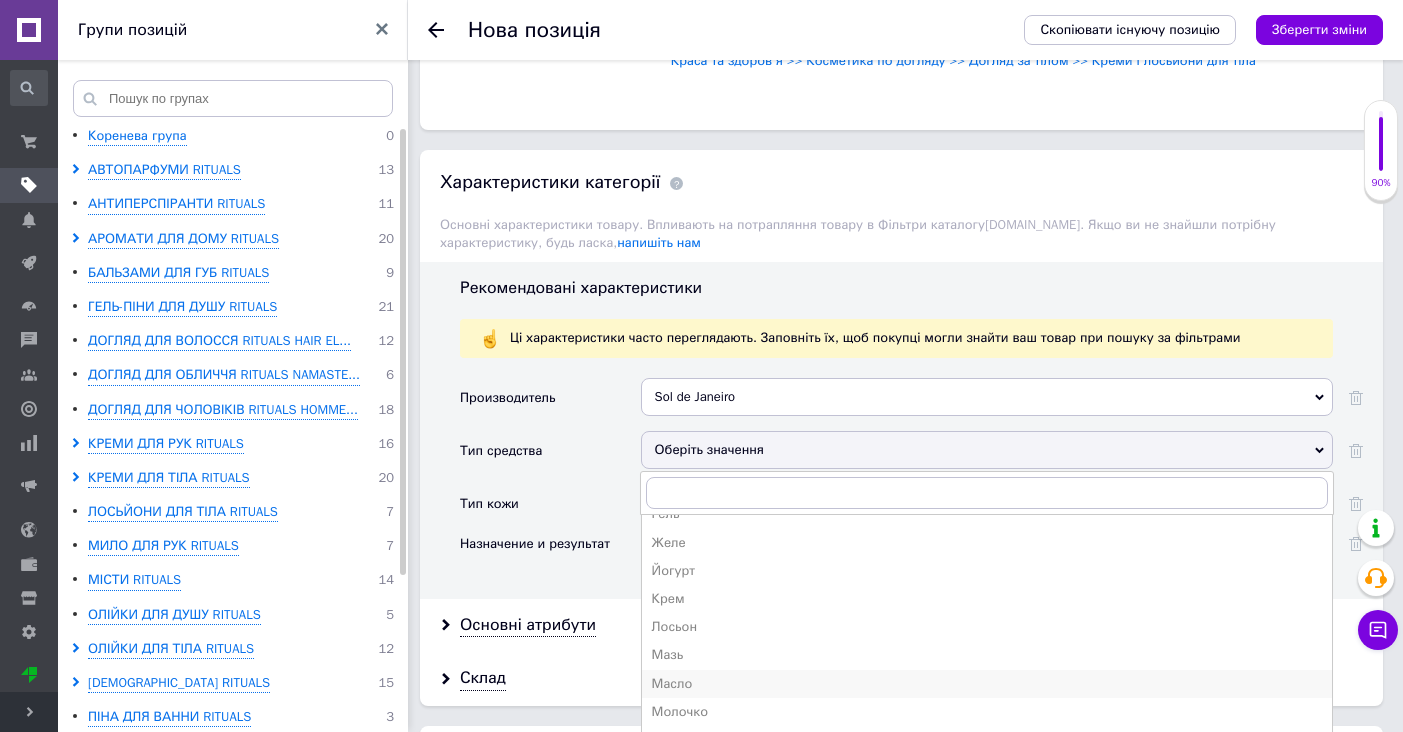 click on "Масло" at bounding box center (987, 684) 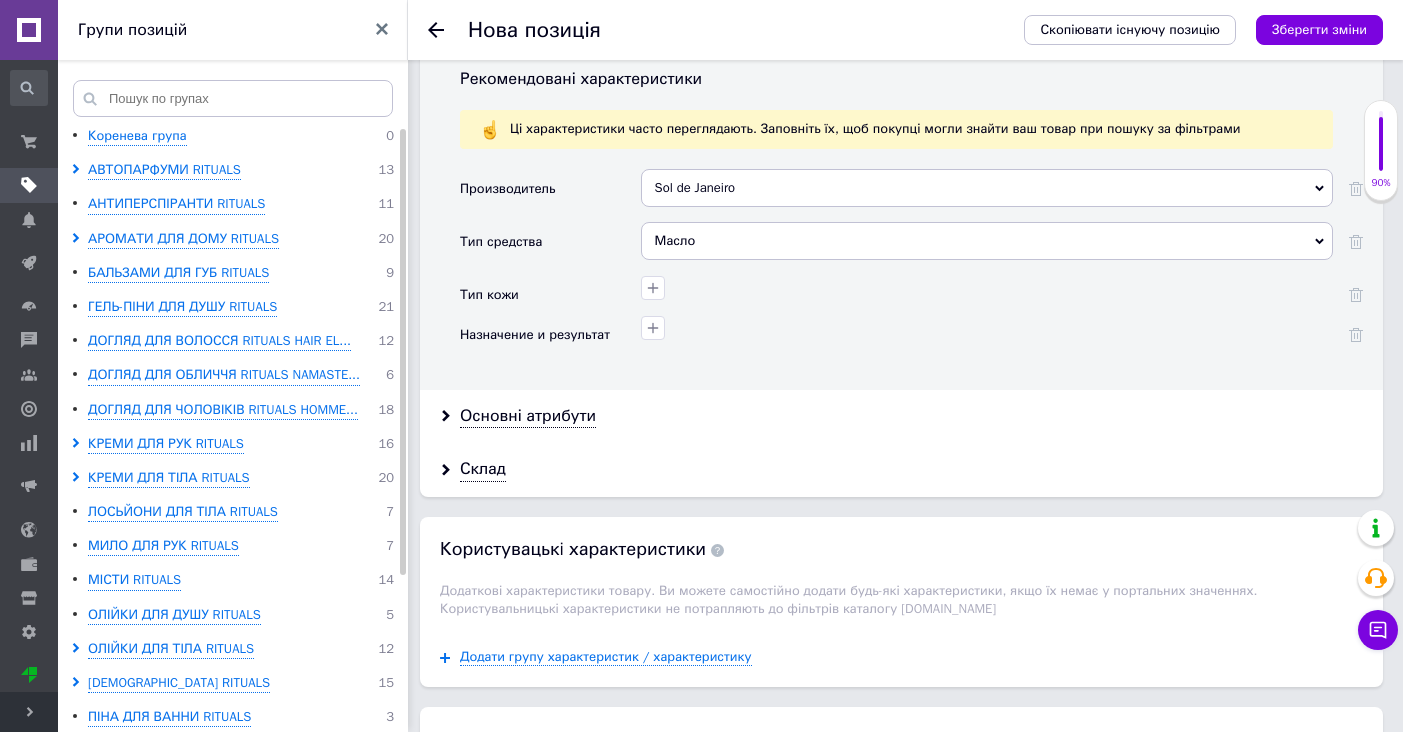 scroll, scrollTop: 1770, scrollLeft: 0, axis: vertical 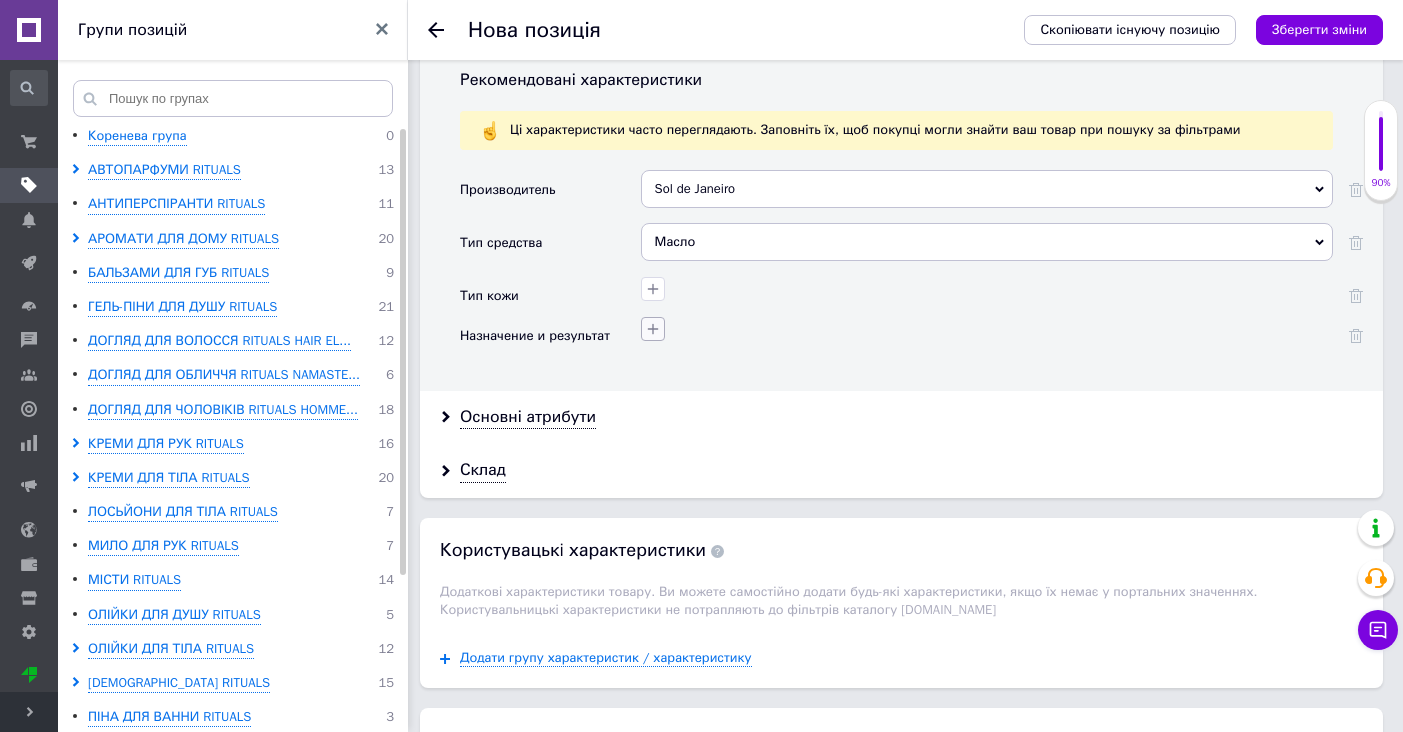 click 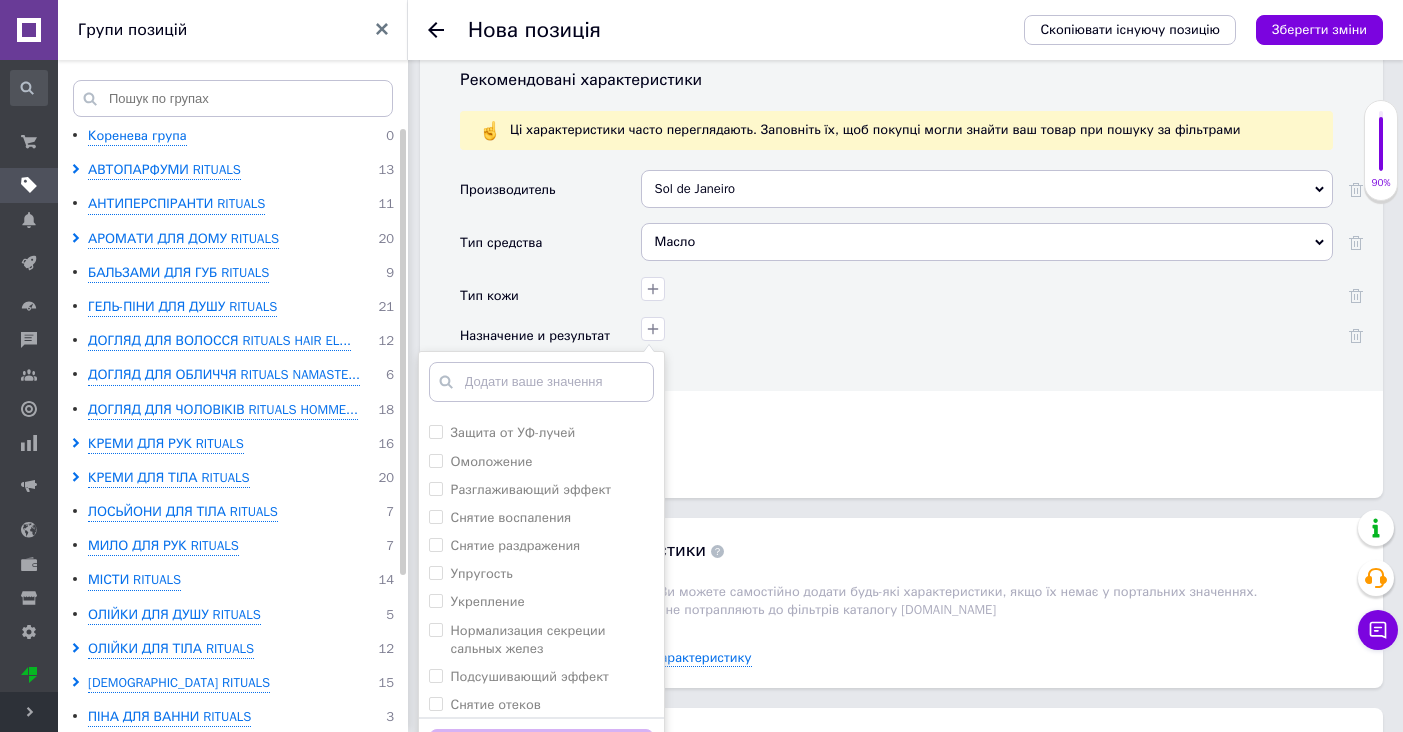 scroll, scrollTop: 416, scrollLeft: 0, axis: vertical 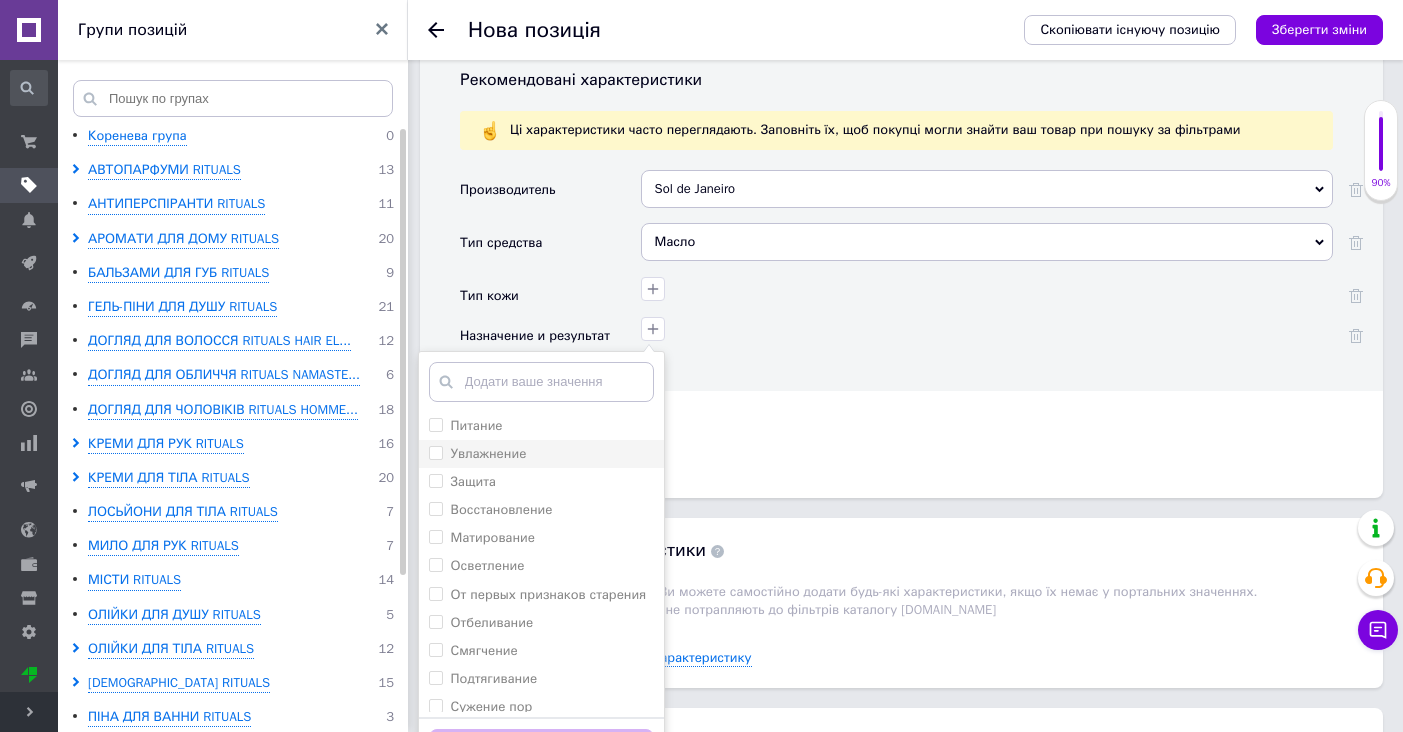 click on "Увлажнение" at bounding box center [435, 452] 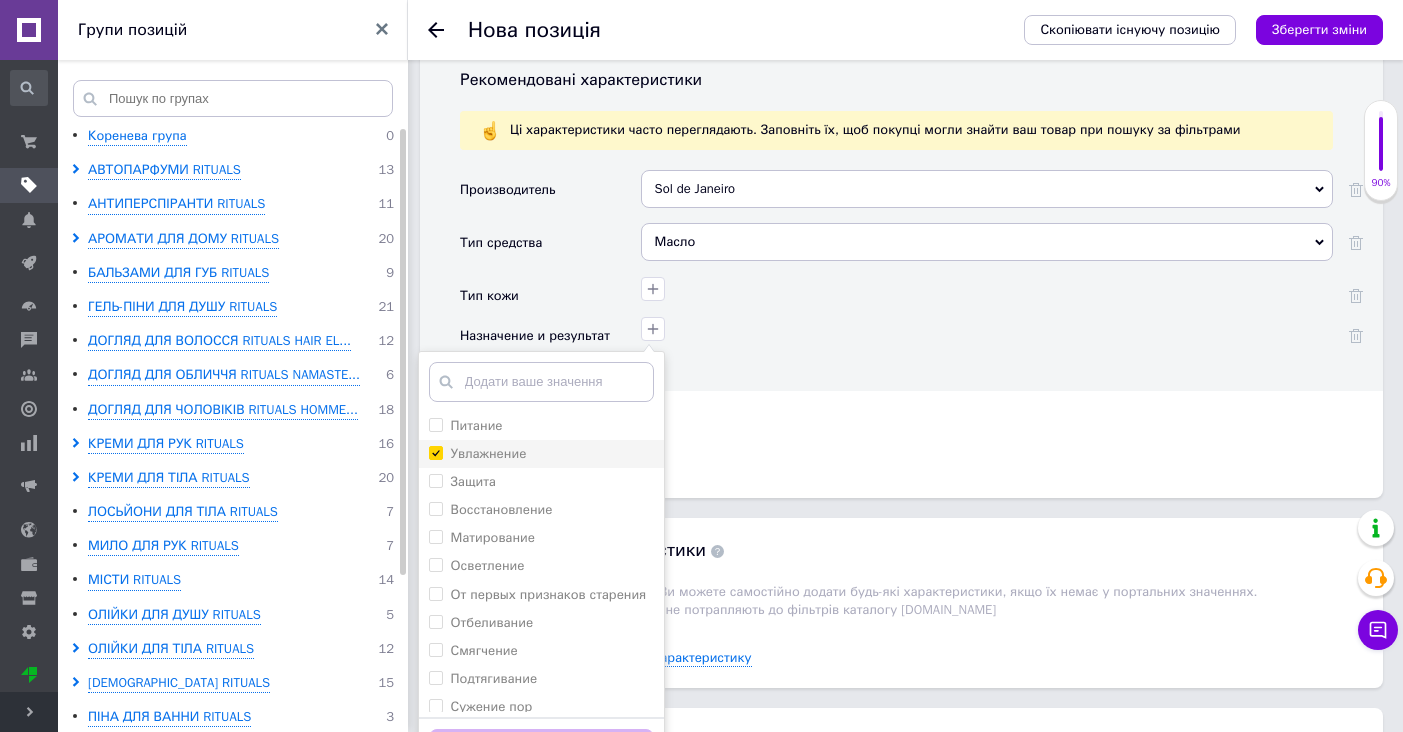 checkbox on "true" 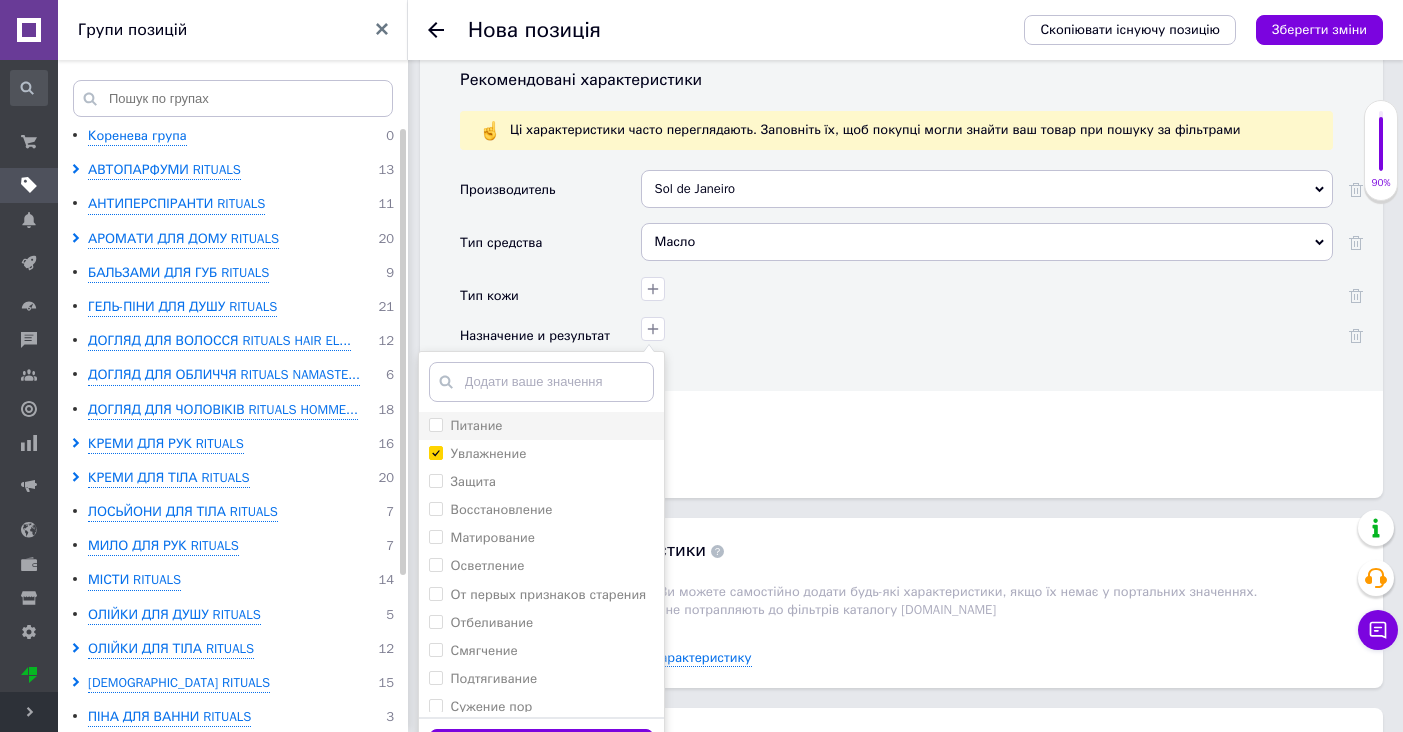 click on "Питание" at bounding box center (435, 424) 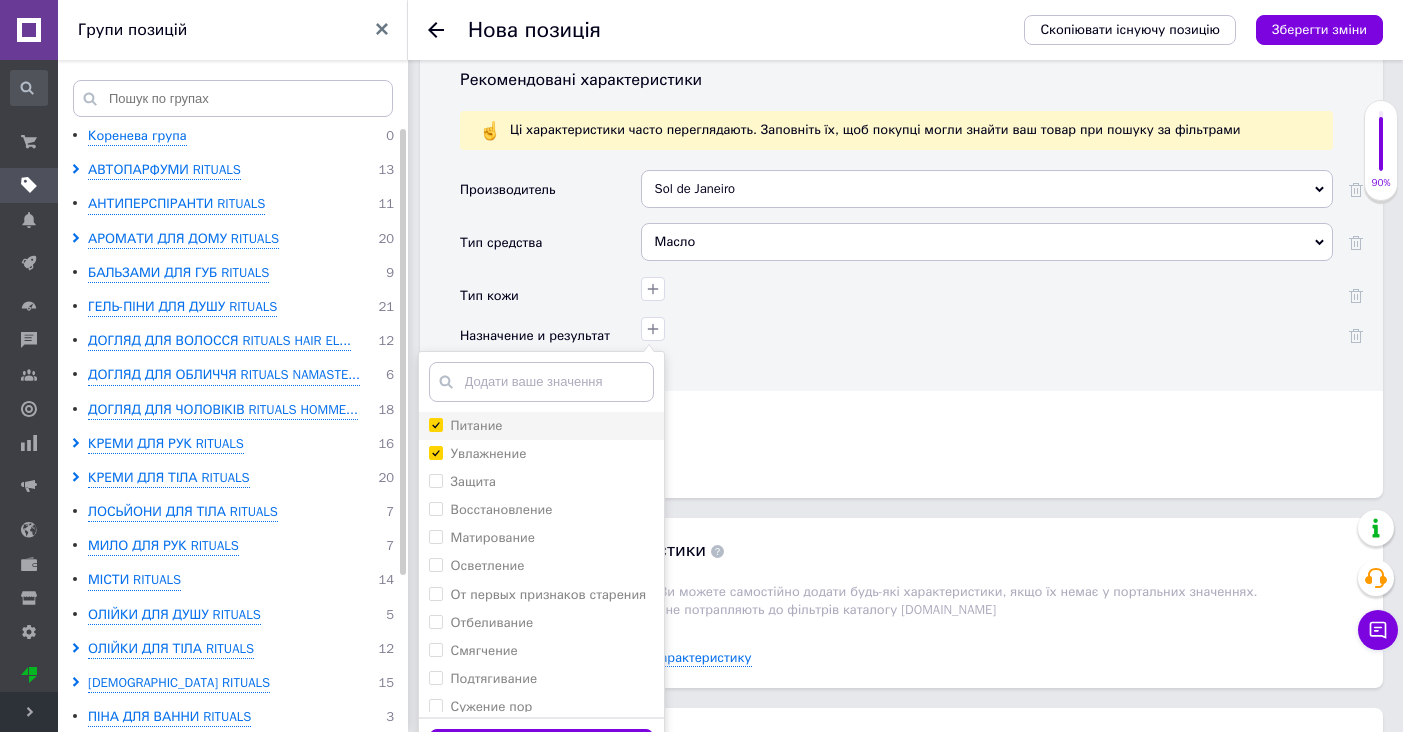checkbox on "true" 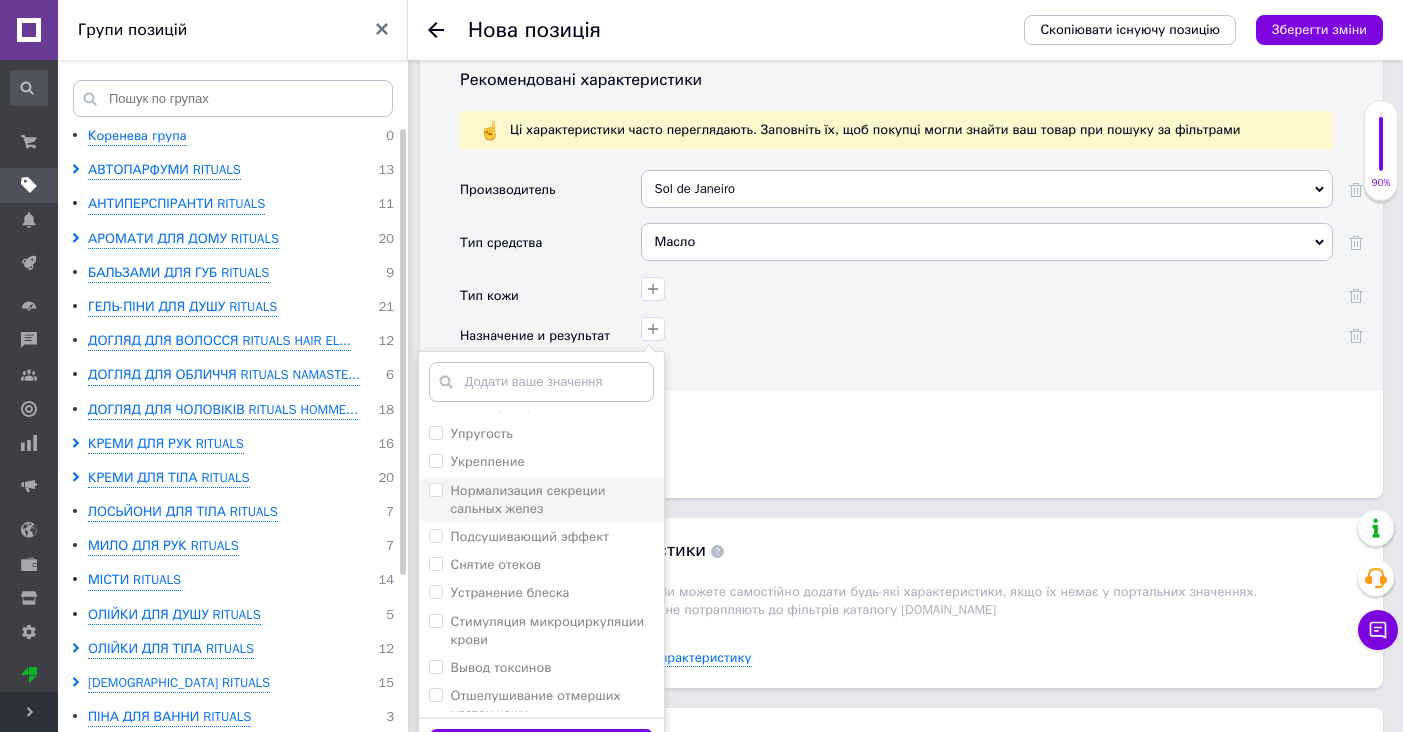 scroll, scrollTop: 576, scrollLeft: 0, axis: vertical 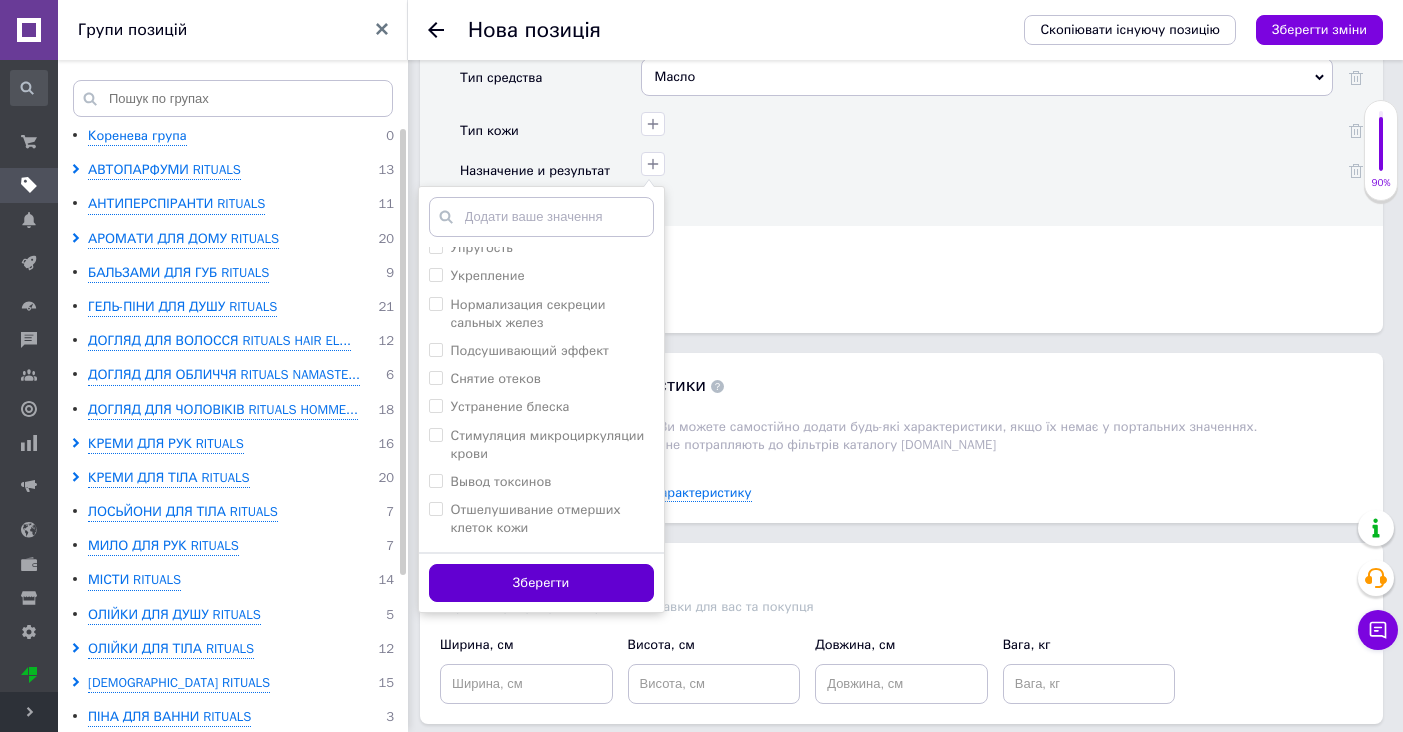 click on "Зберегти" at bounding box center (541, 583) 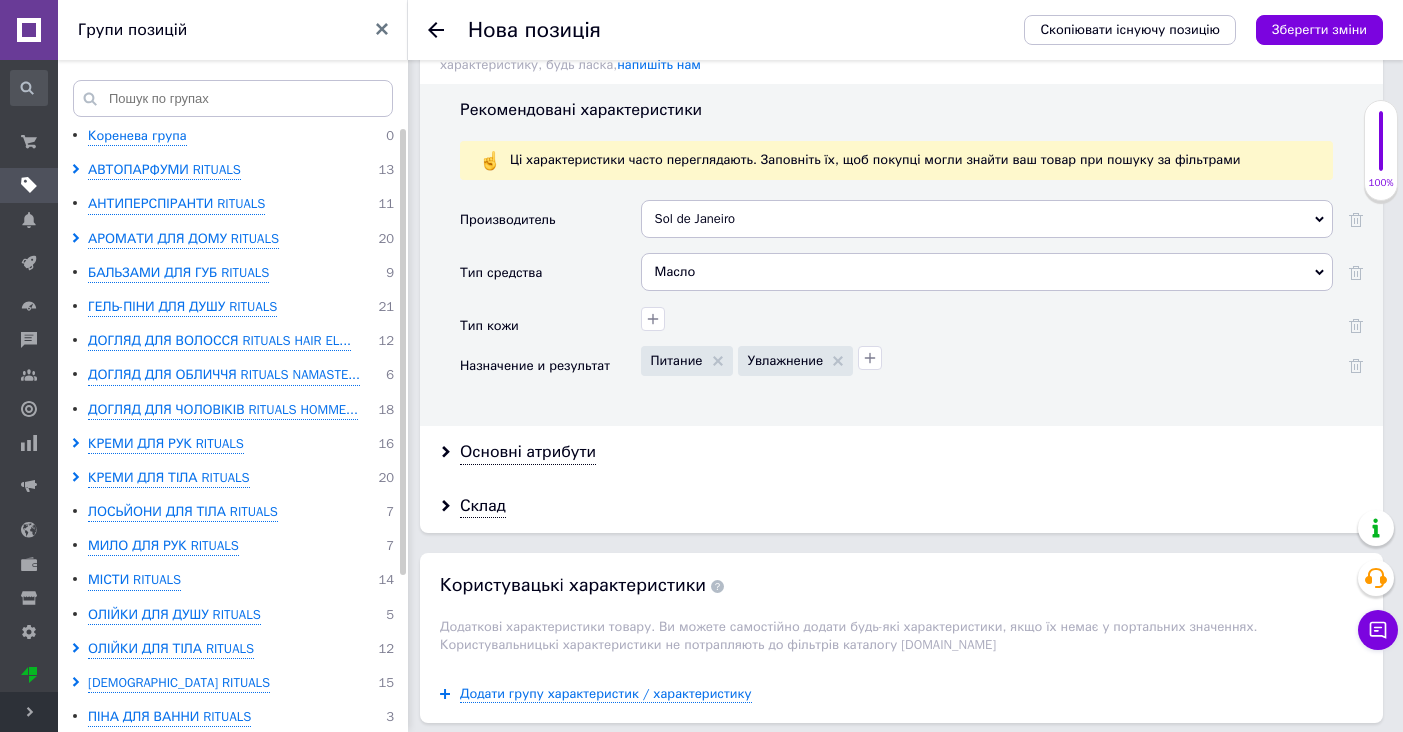 scroll, scrollTop: 1738, scrollLeft: 0, axis: vertical 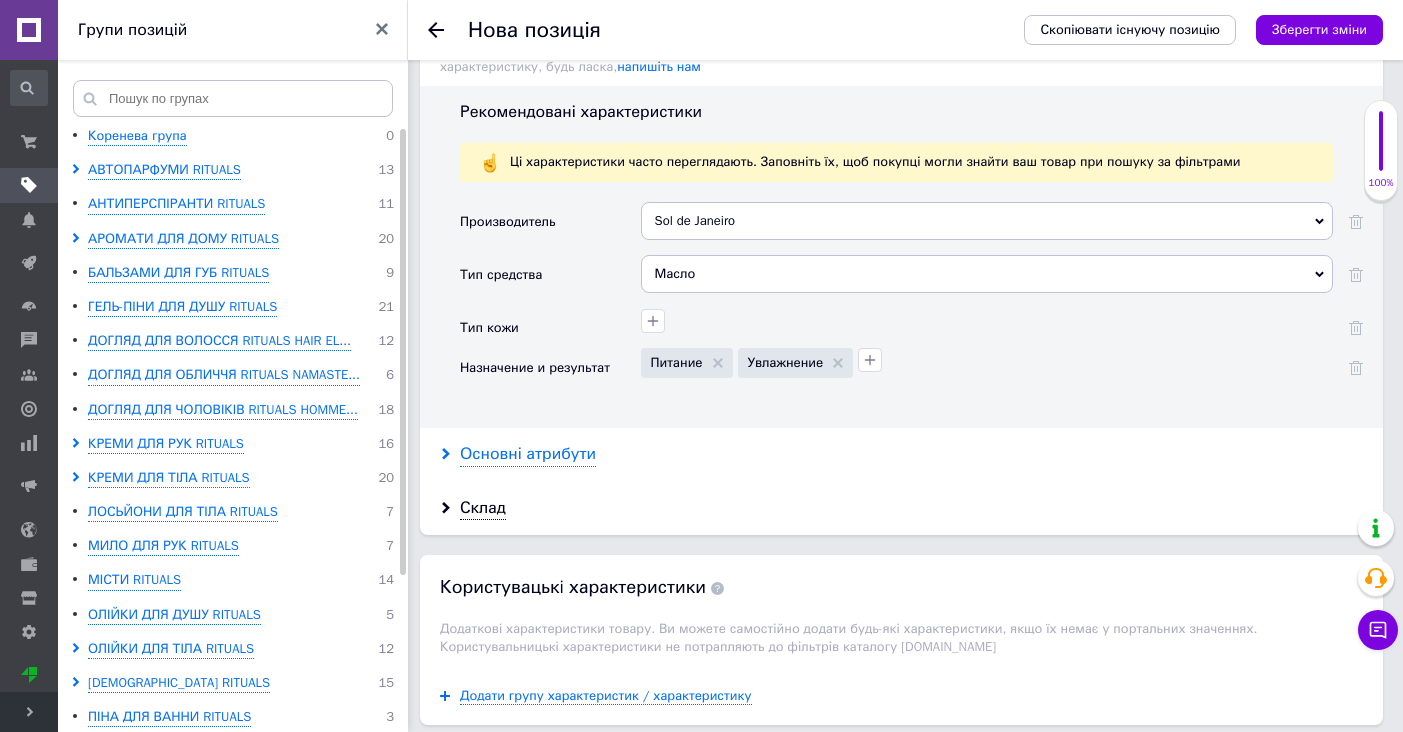 click on "Основні атрибути" at bounding box center (528, 454) 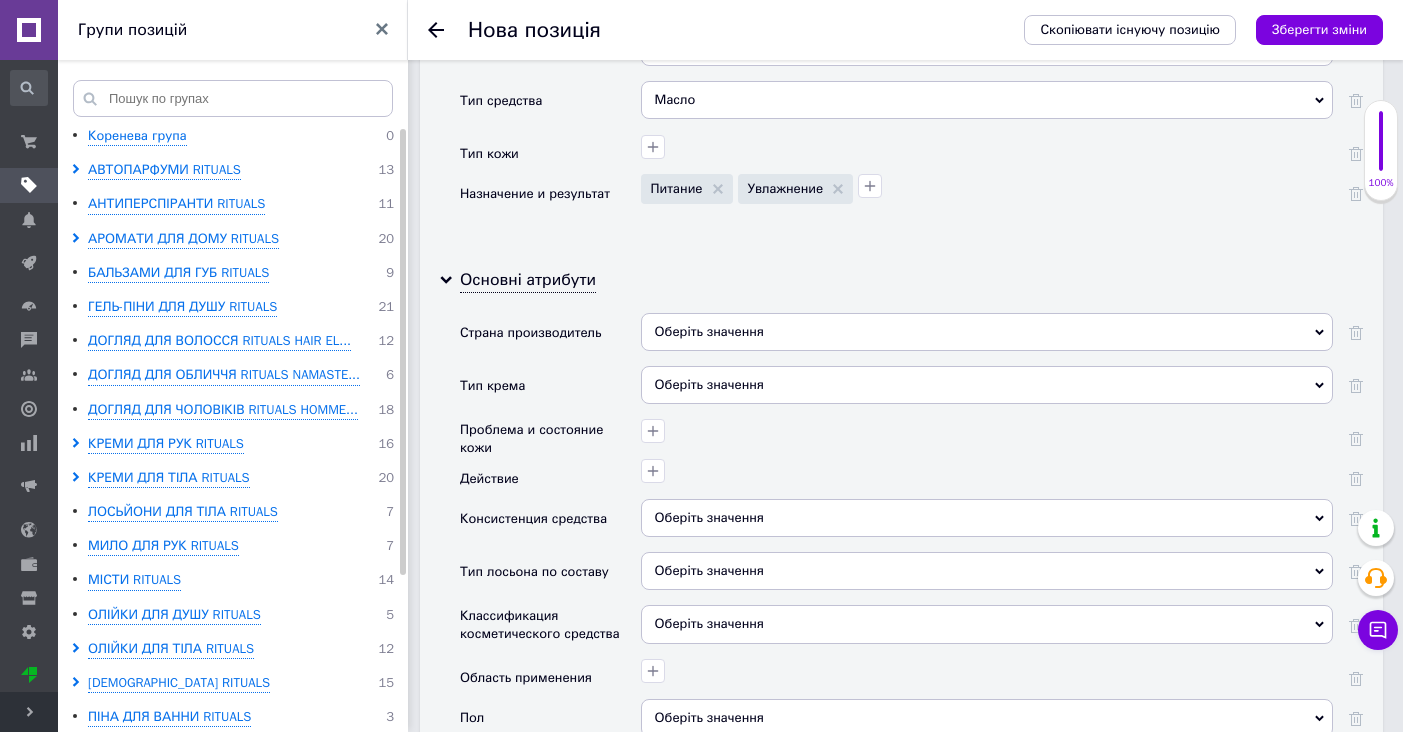 scroll, scrollTop: 1975, scrollLeft: 0, axis: vertical 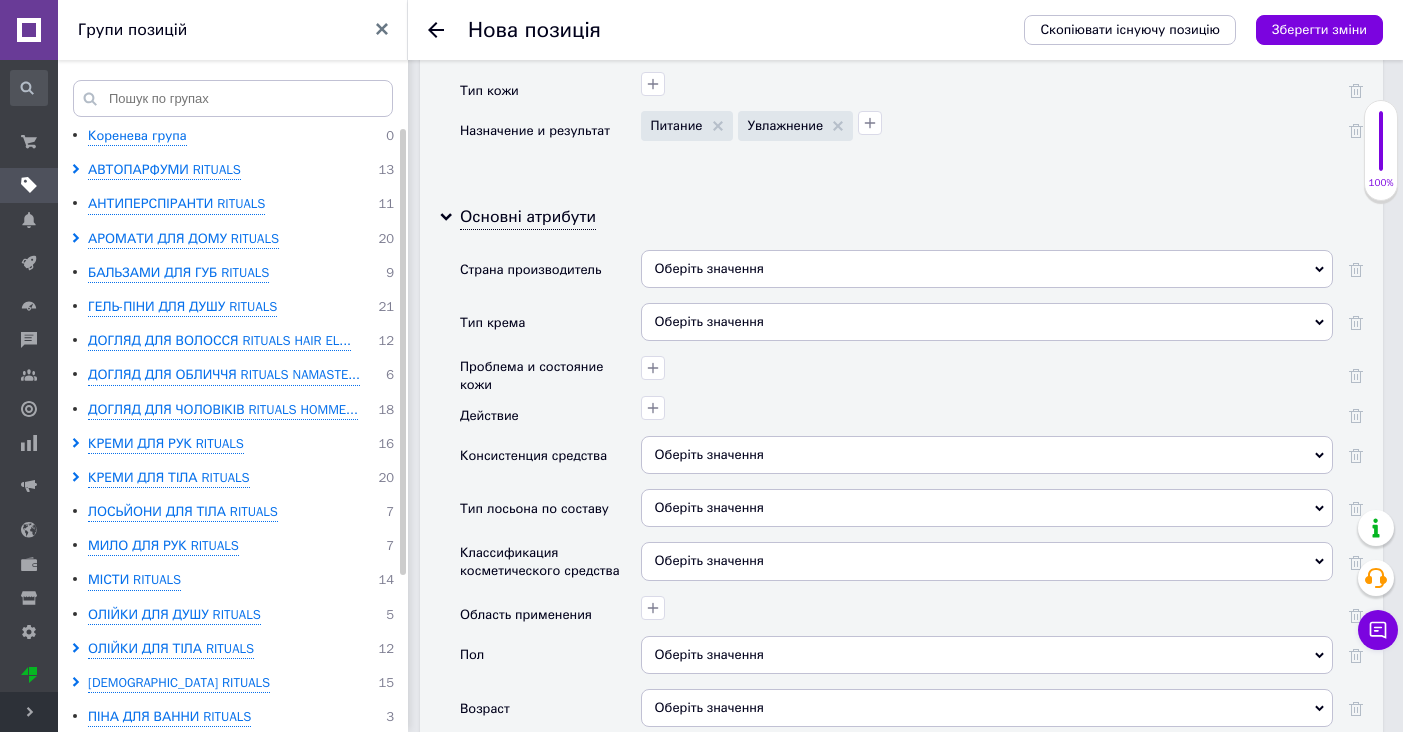 click on "Оберіть значення" at bounding box center [987, 269] 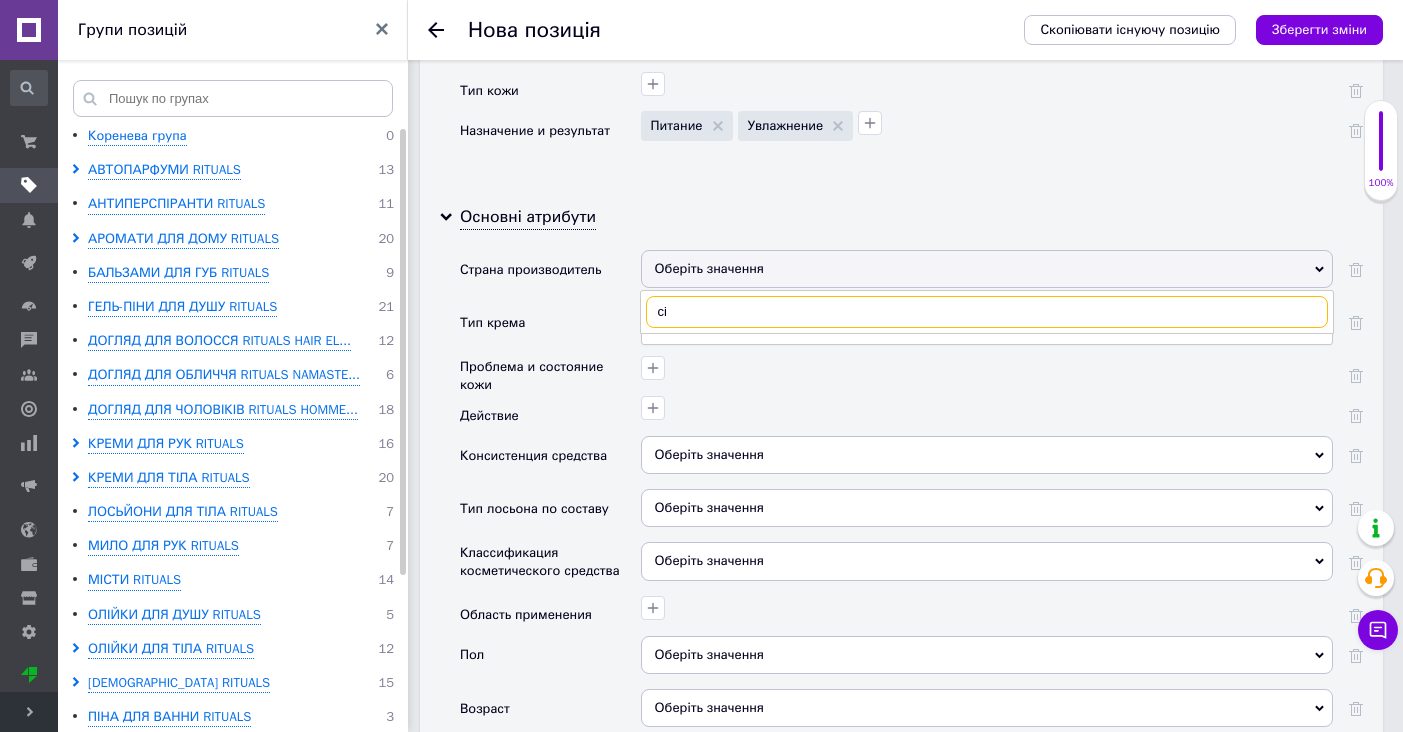 type on "c" 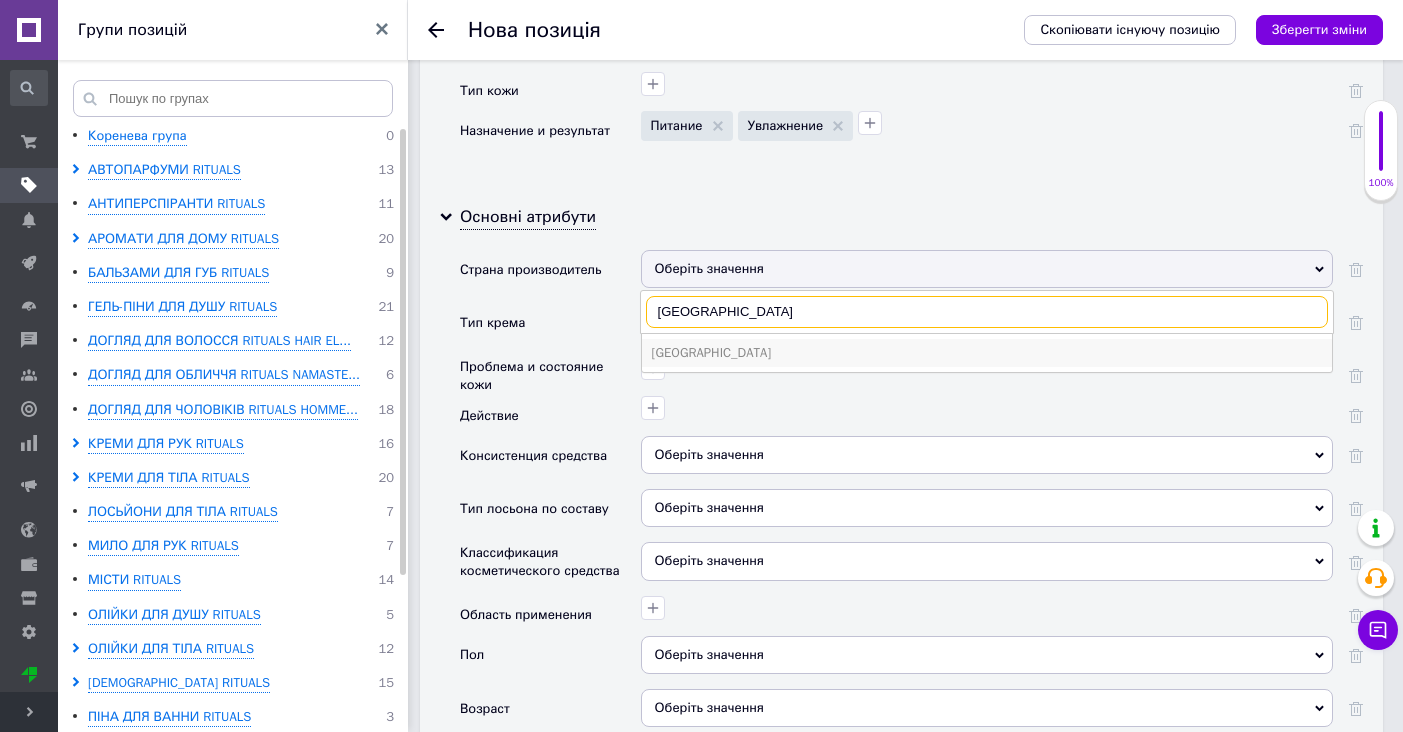 type on "[GEOGRAPHIC_DATA]" 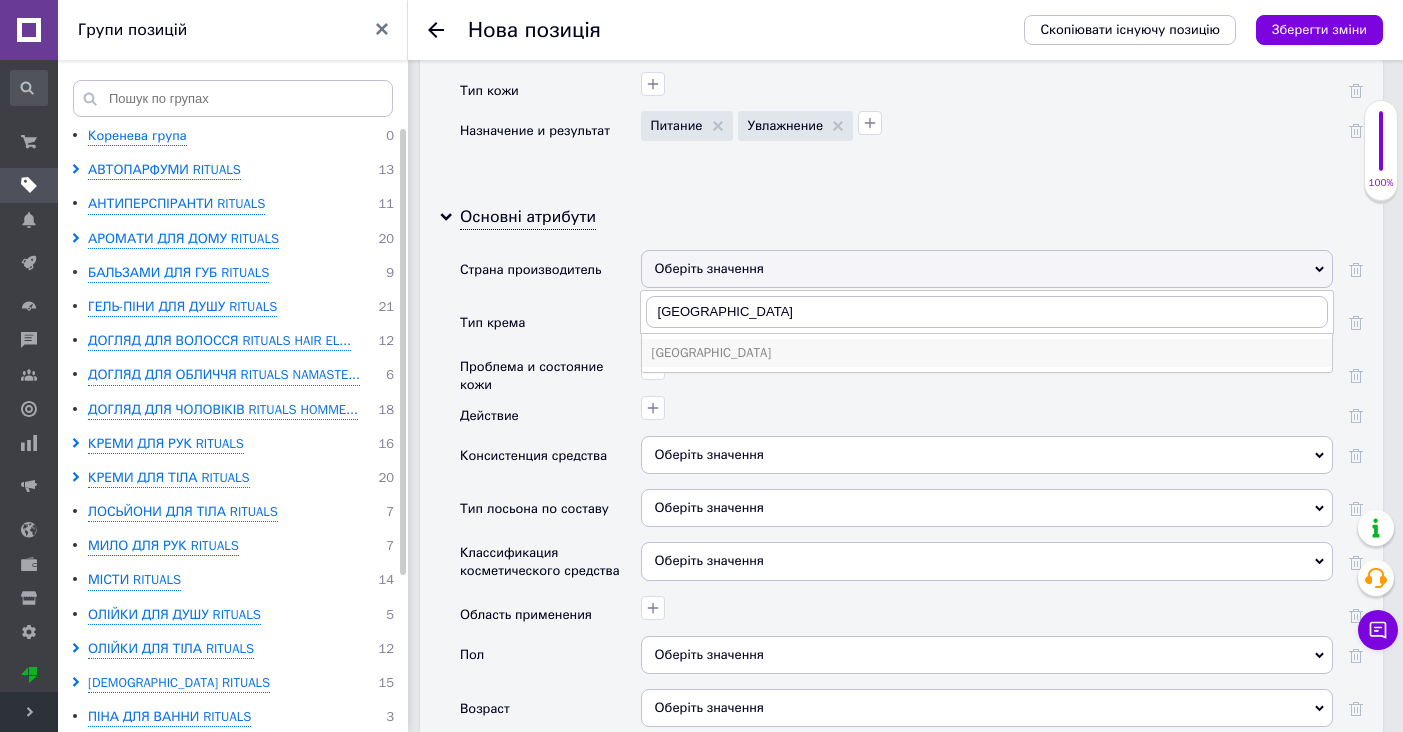 click on "[GEOGRAPHIC_DATA]" at bounding box center (987, 353) 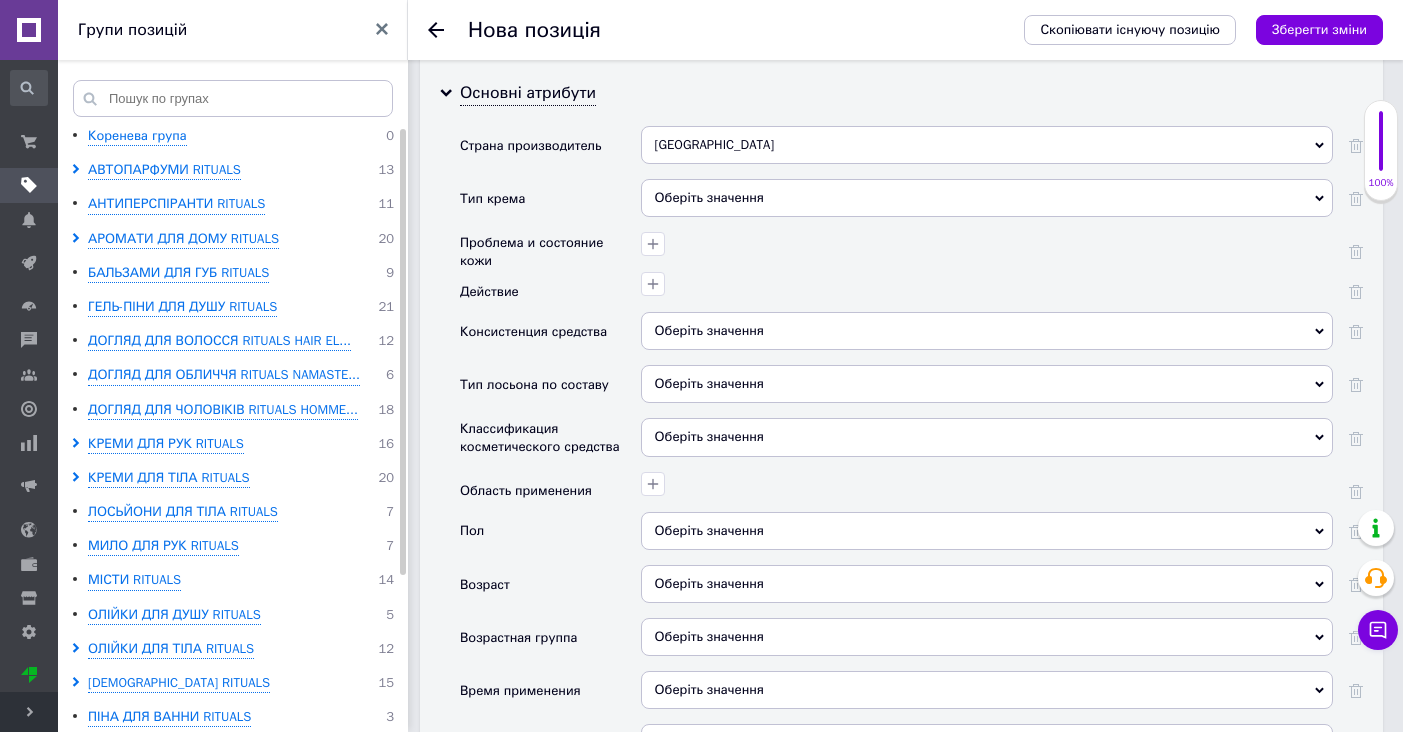 scroll, scrollTop: 2102, scrollLeft: 0, axis: vertical 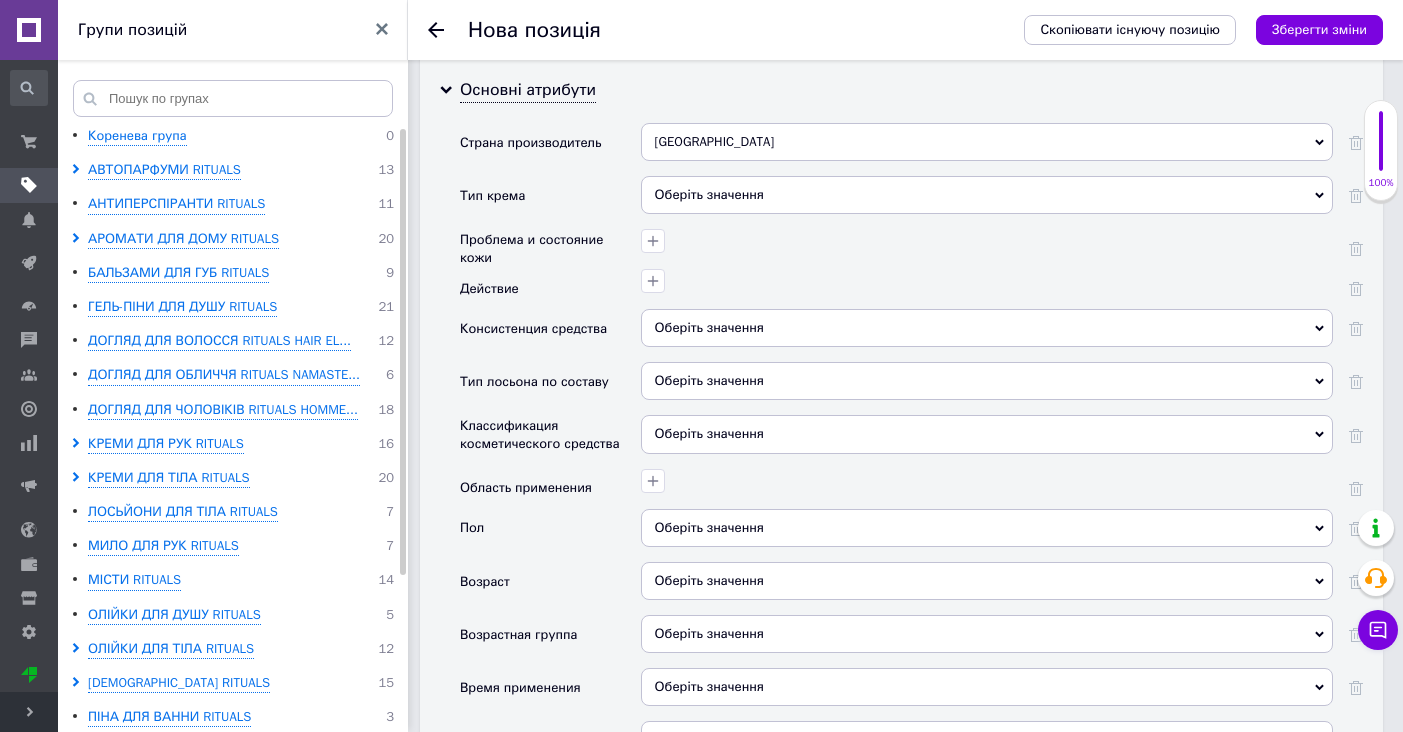 click on "Оберіть значення" at bounding box center (987, 195) 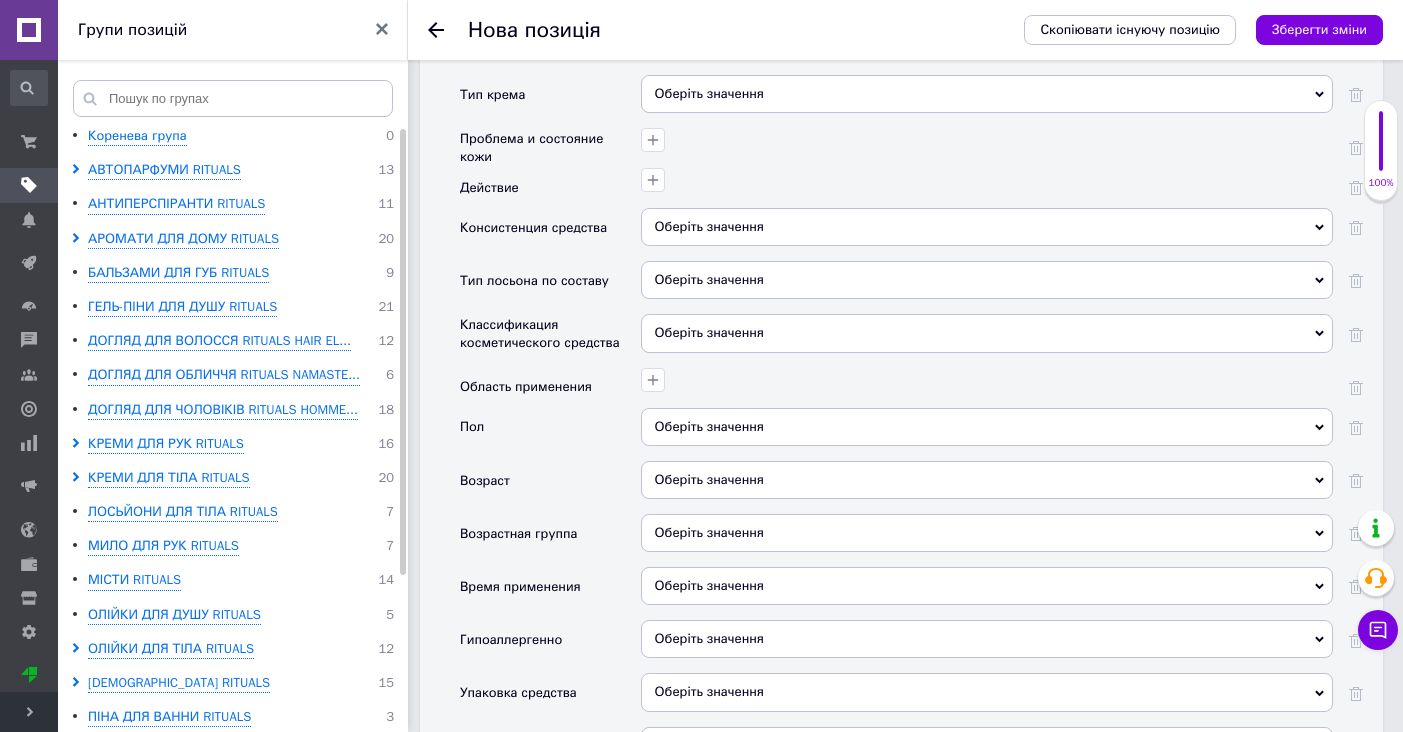 scroll, scrollTop: 2210, scrollLeft: 0, axis: vertical 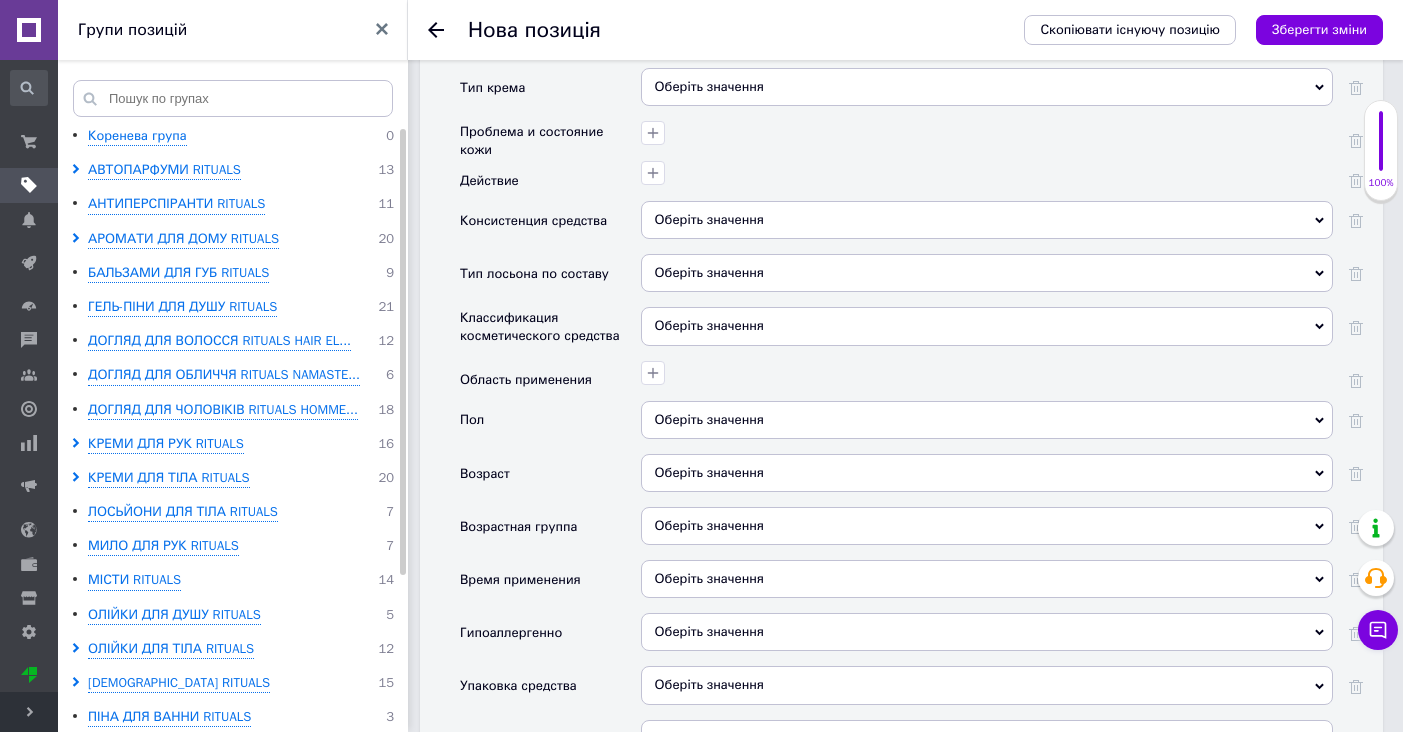 click on "Оберіть значення" at bounding box center [987, 220] 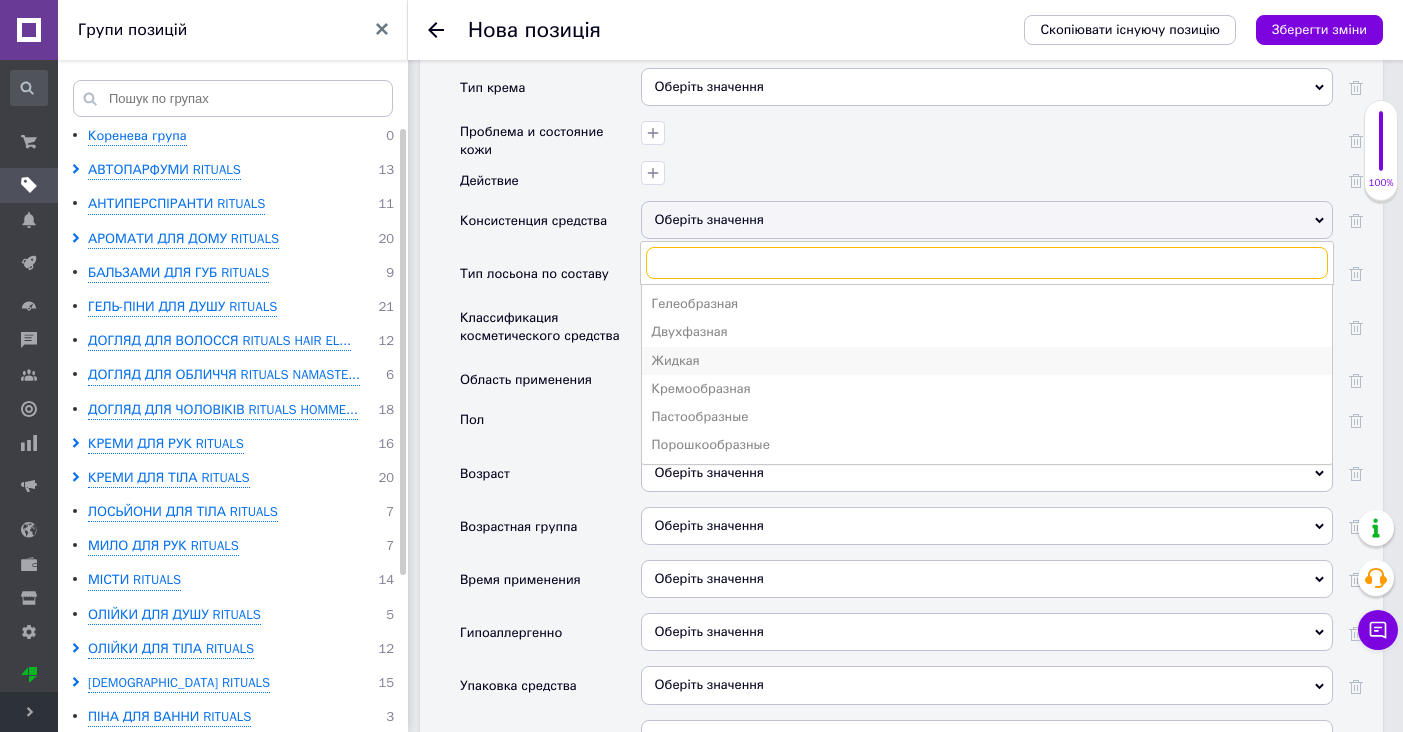 scroll, scrollTop: 2246, scrollLeft: 0, axis: vertical 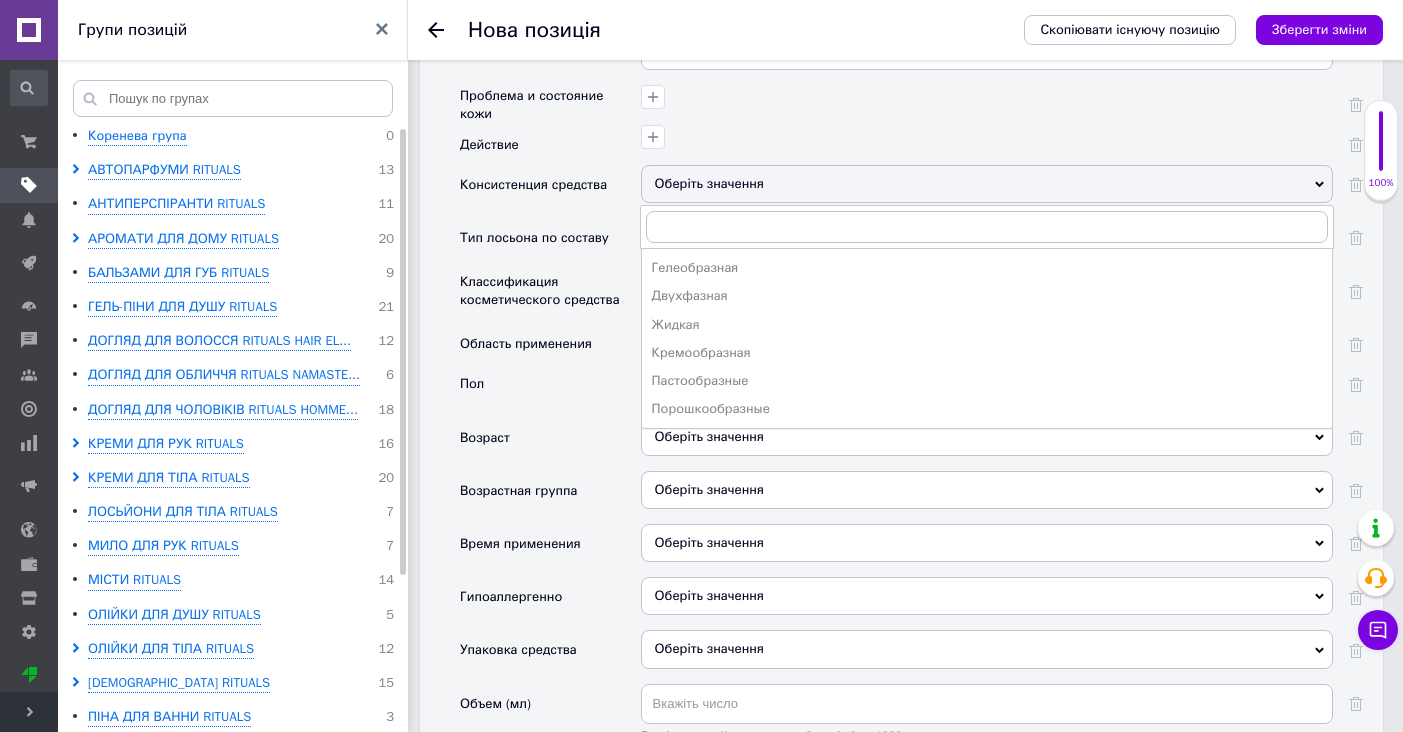 click on "Пол" at bounding box center [550, 391] 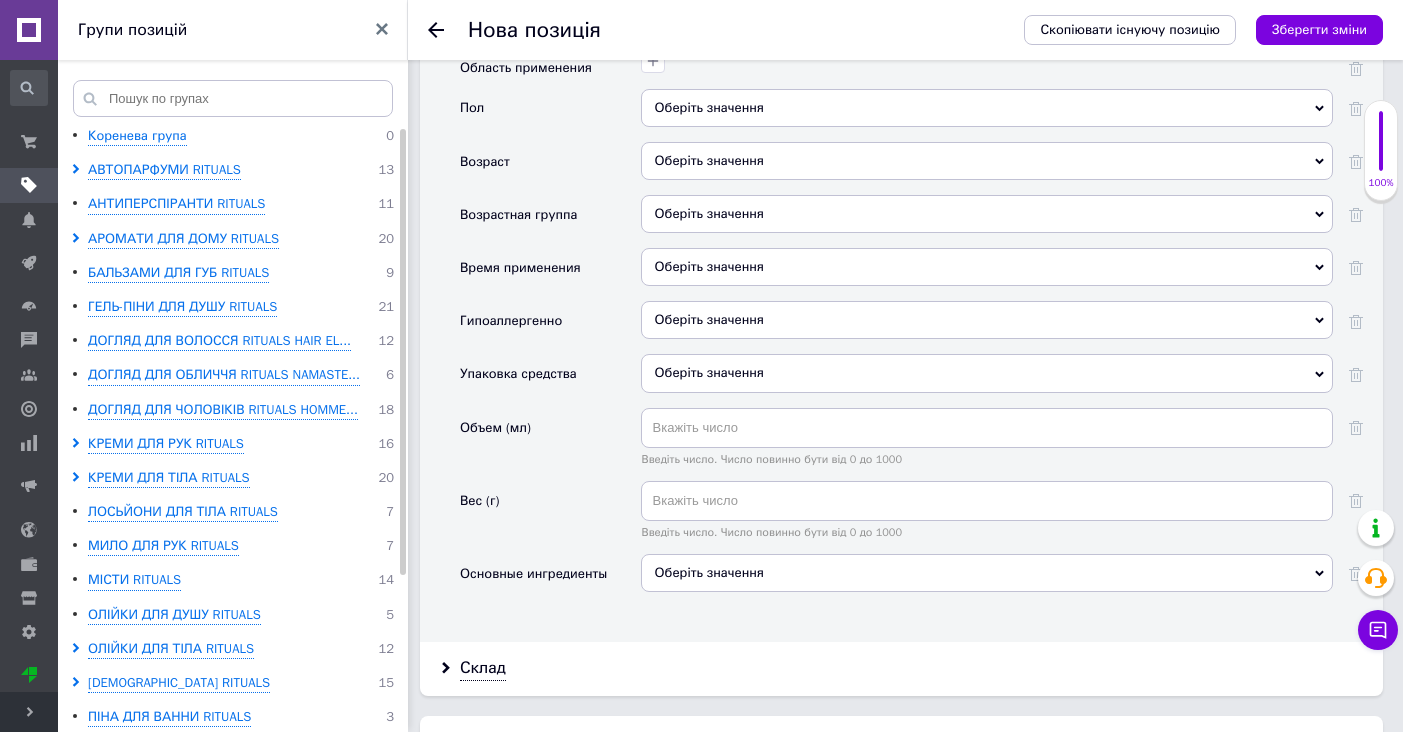 scroll, scrollTop: 2546, scrollLeft: 0, axis: vertical 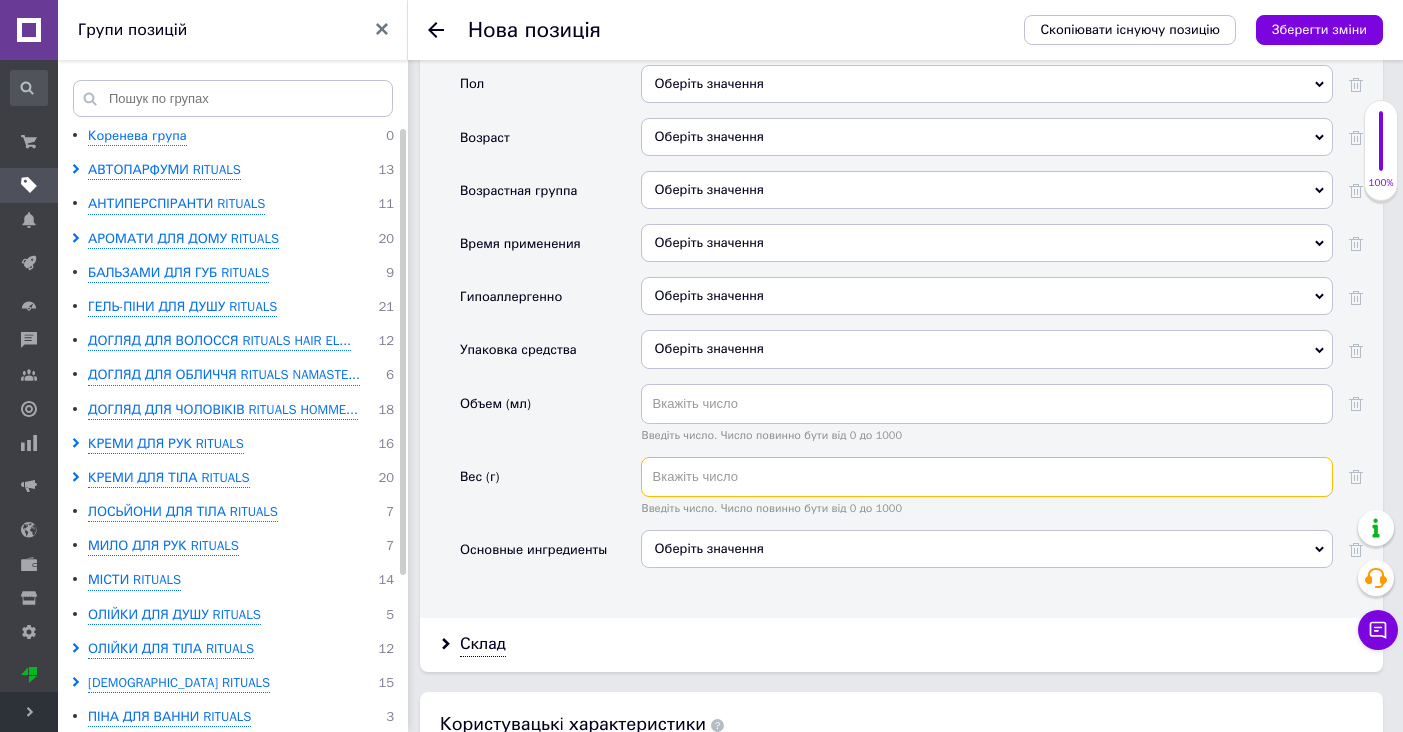 click at bounding box center [987, 477] 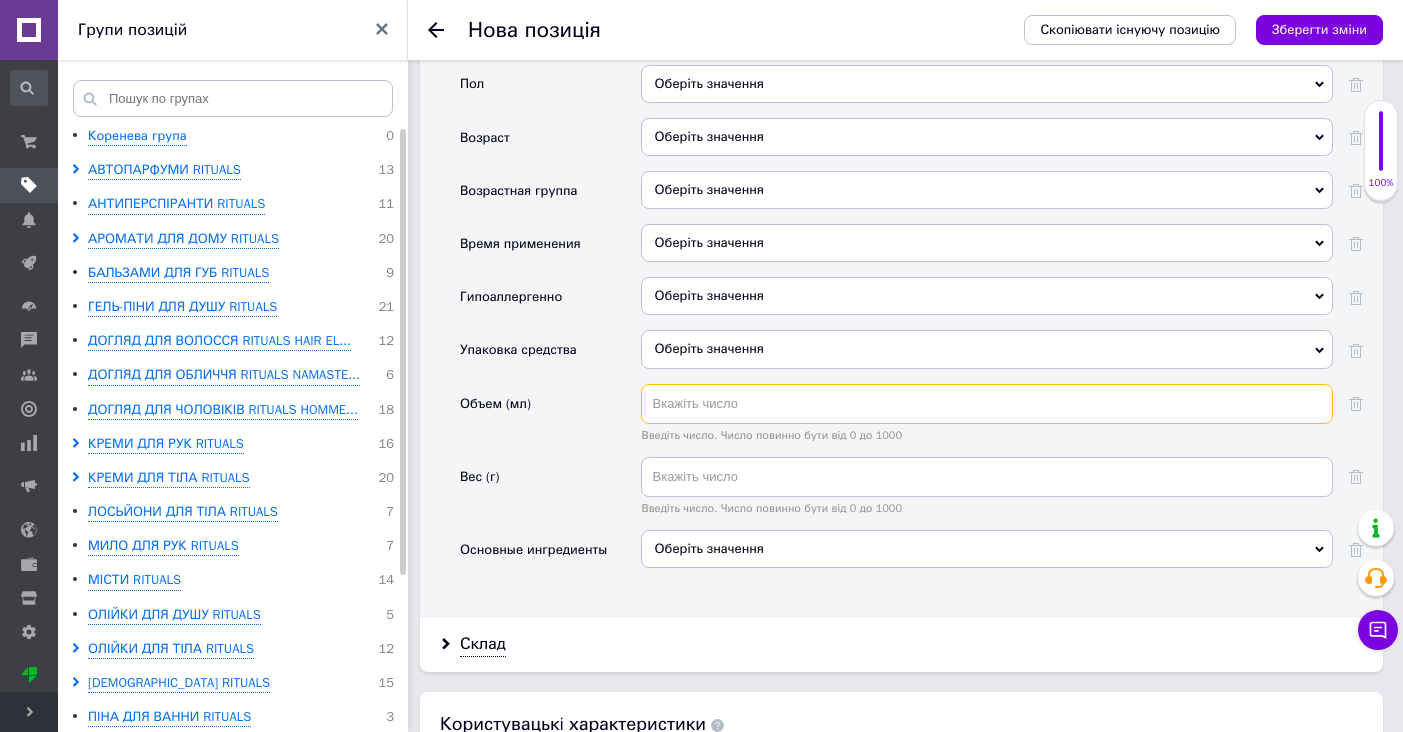 click at bounding box center (987, 404) 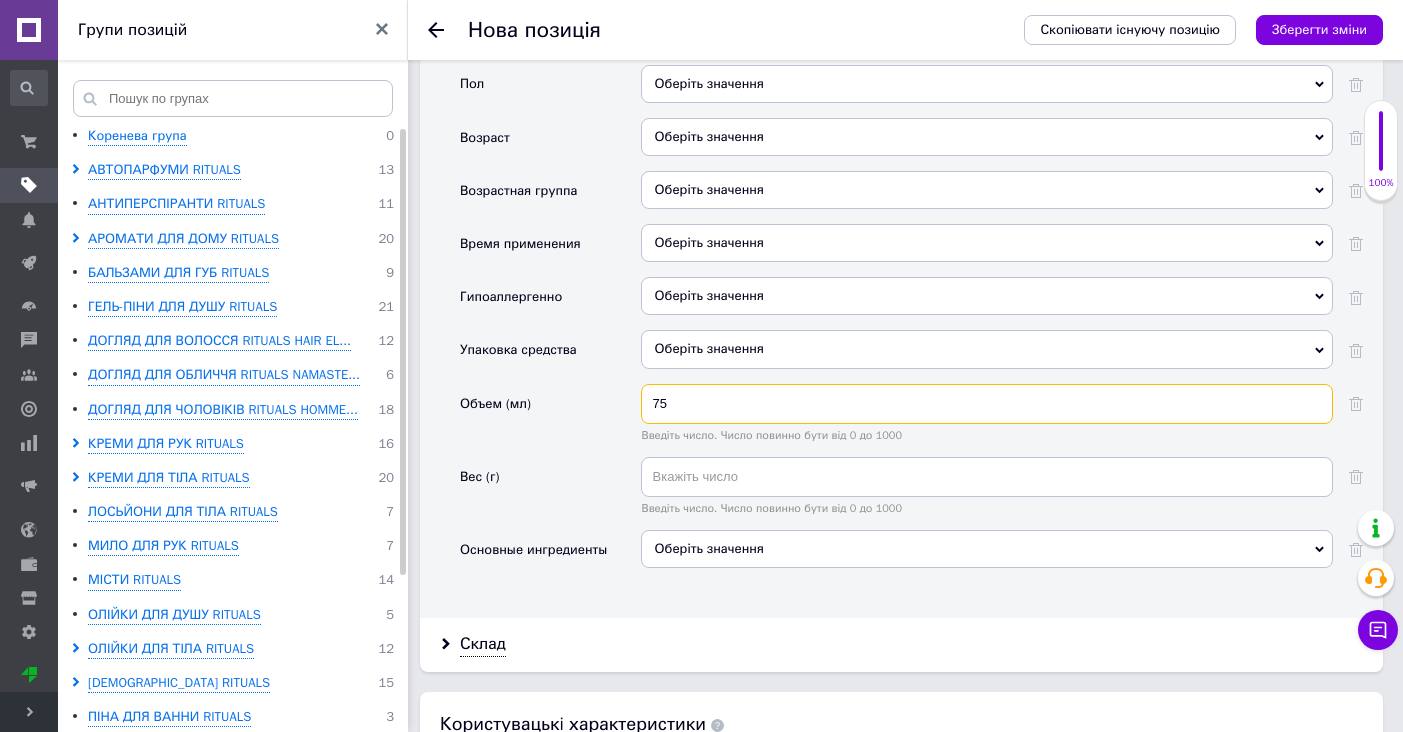 type on "75" 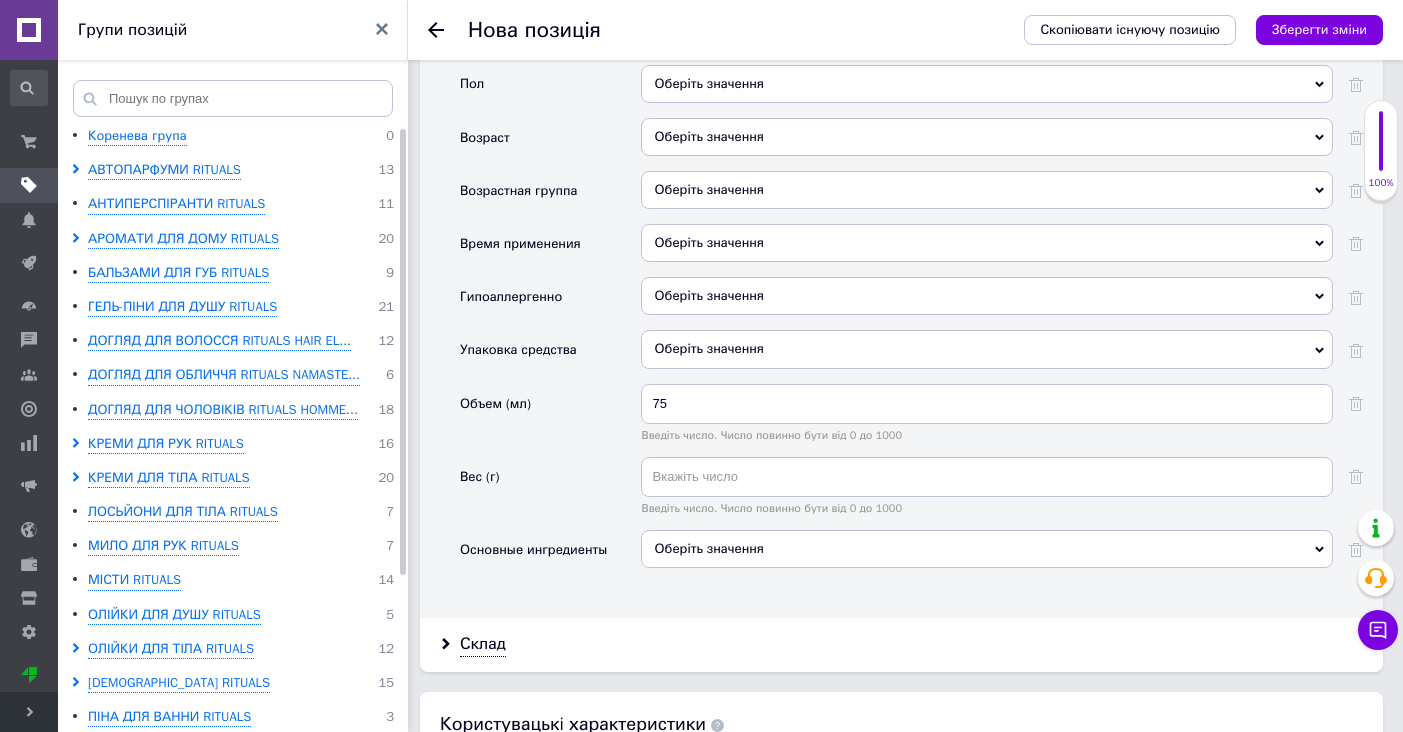 click on "Объем (мл)" at bounding box center [550, 420] 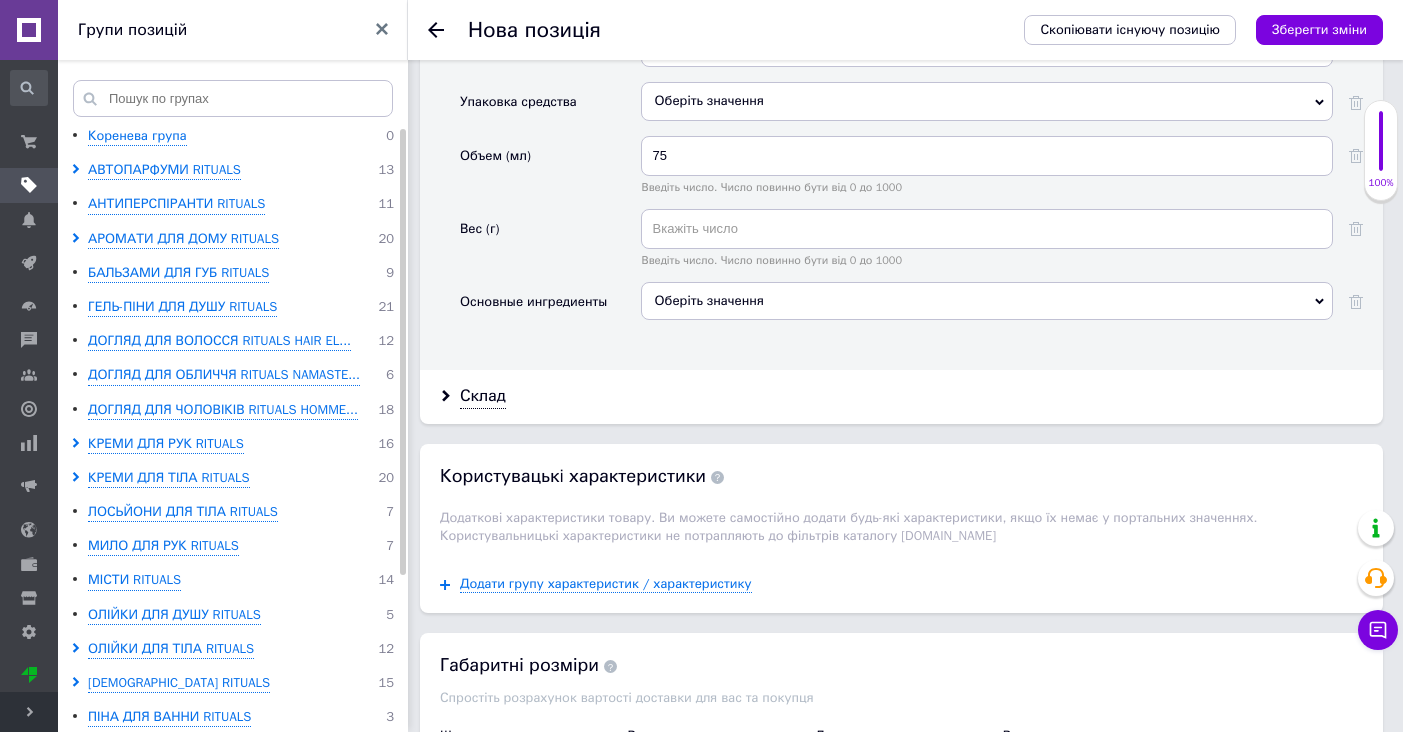 scroll, scrollTop: 2803, scrollLeft: 0, axis: vertical 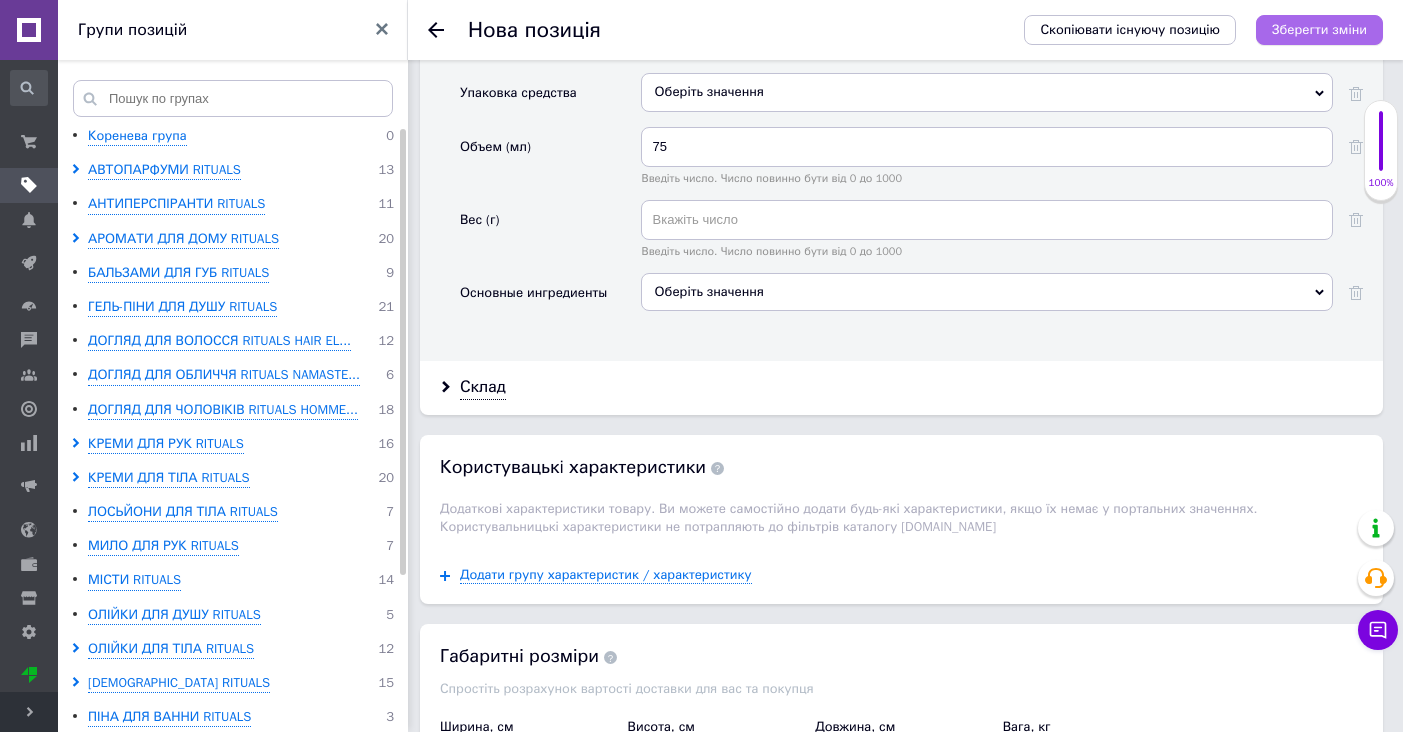 click on "Зберегти зміни" at bounding box center [1319, 29] 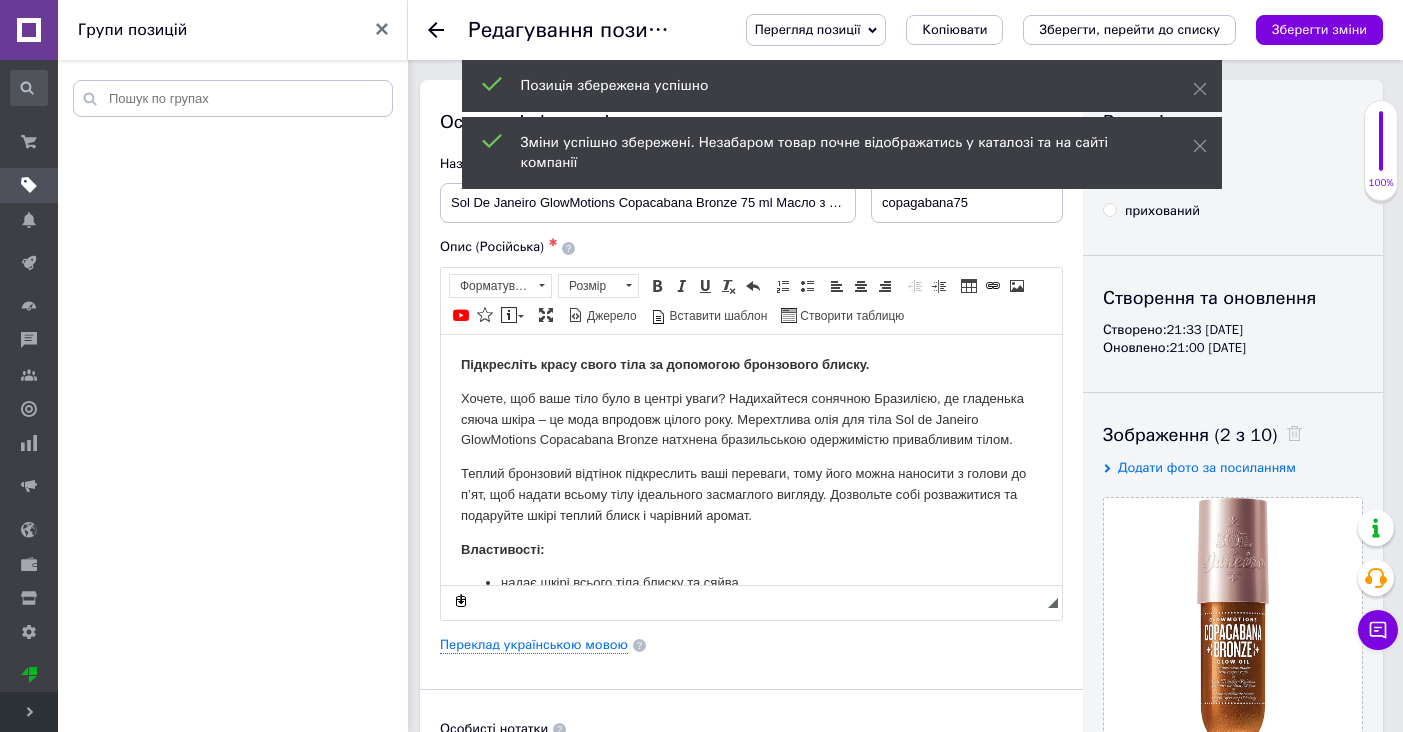 scroll, scrollTop: 0, scrollLeft: 0, axis: both 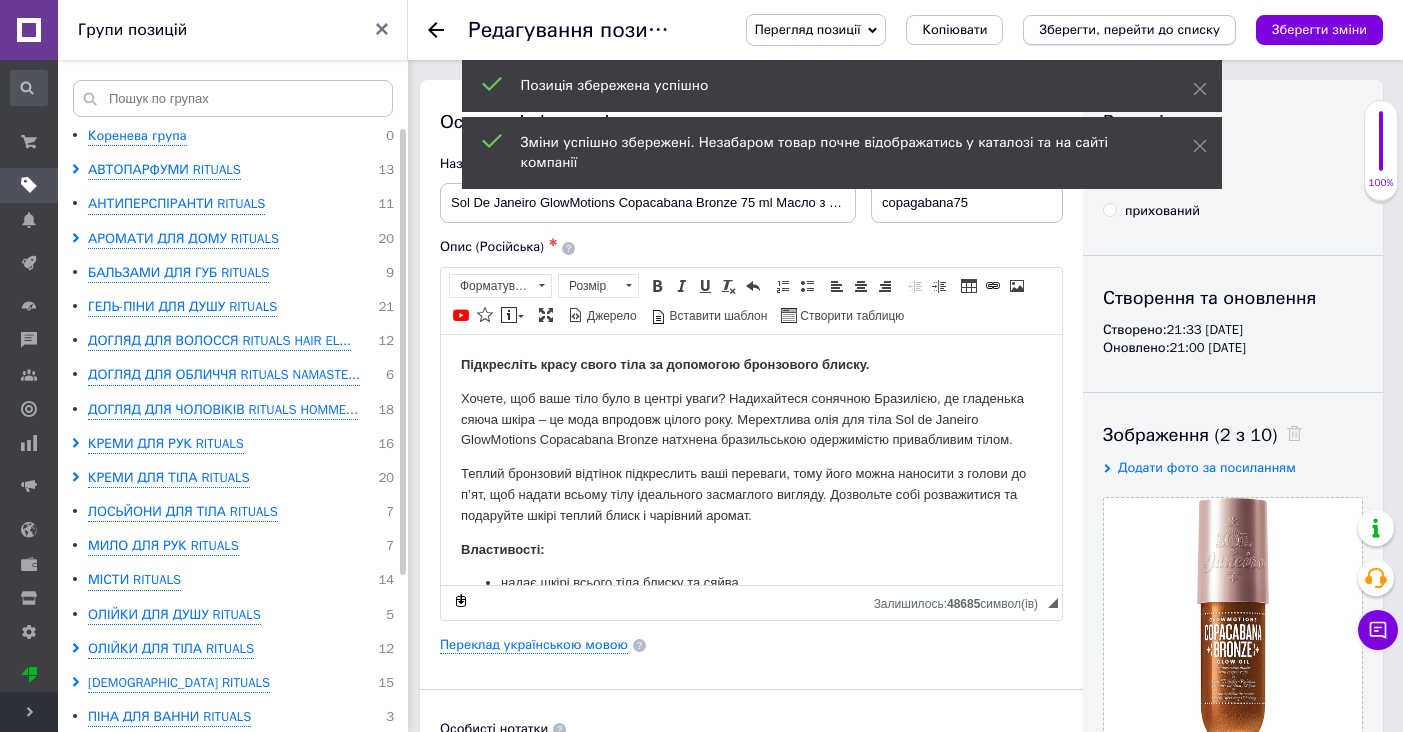click on "Зберегти, перейти до списку" at bounding box center (1129, 29) 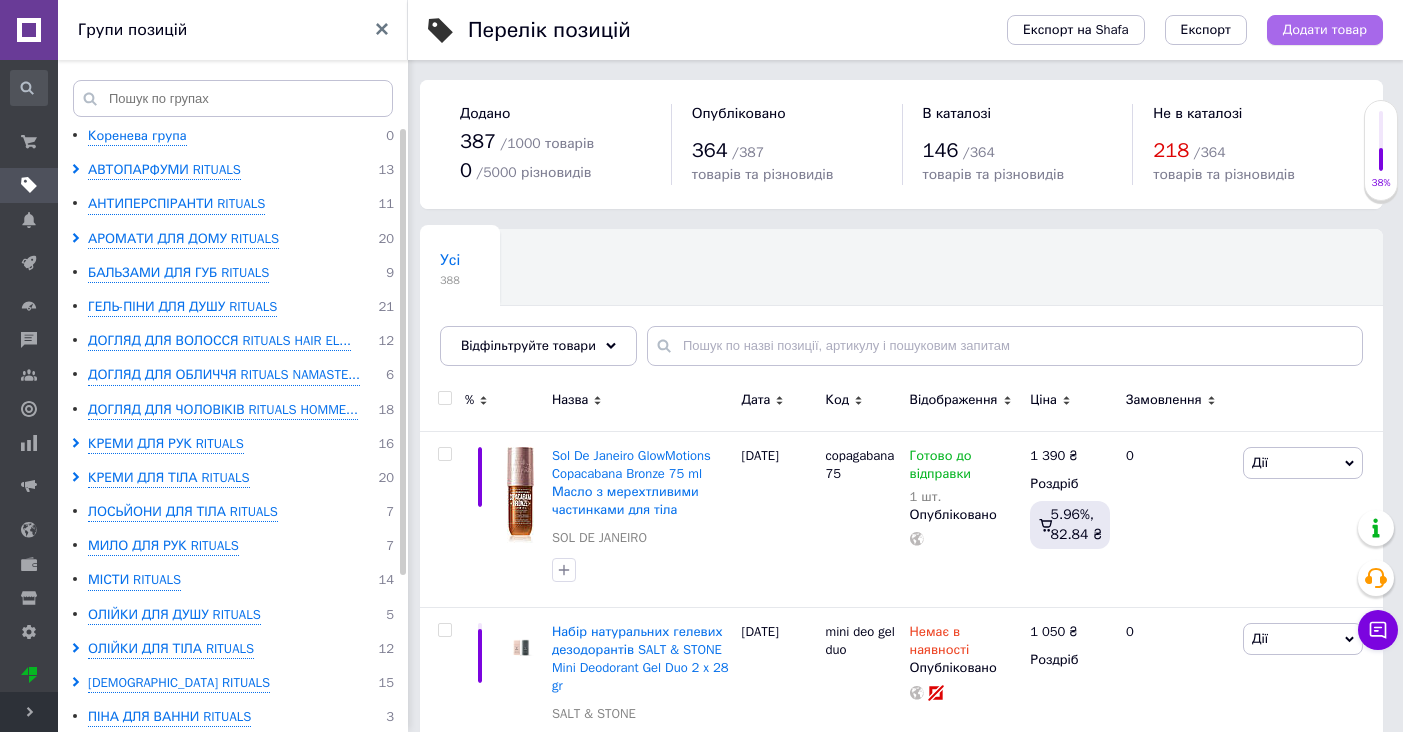 click on "Додати товар" at bounding box center (1325, 30) 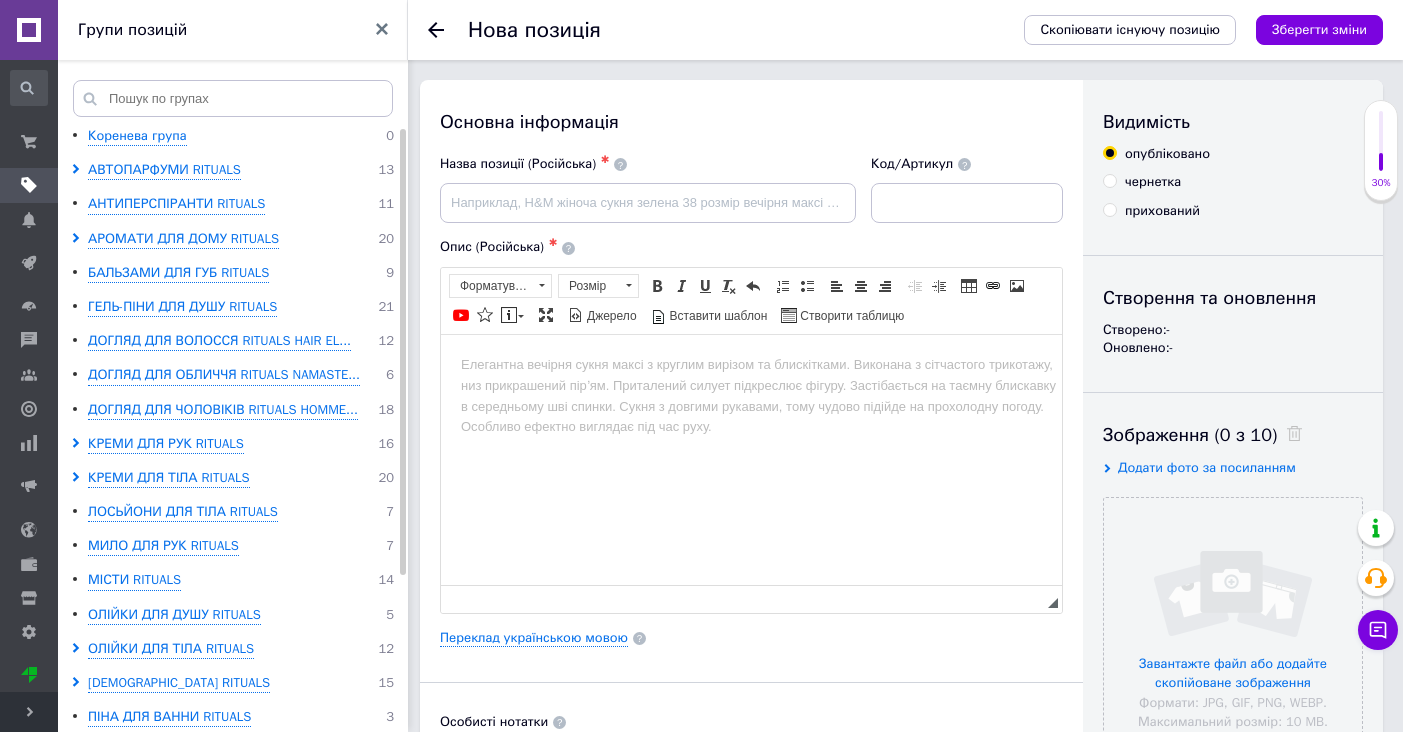 scroll, scrollTop: 0, scrollLeft: 0, axis: both 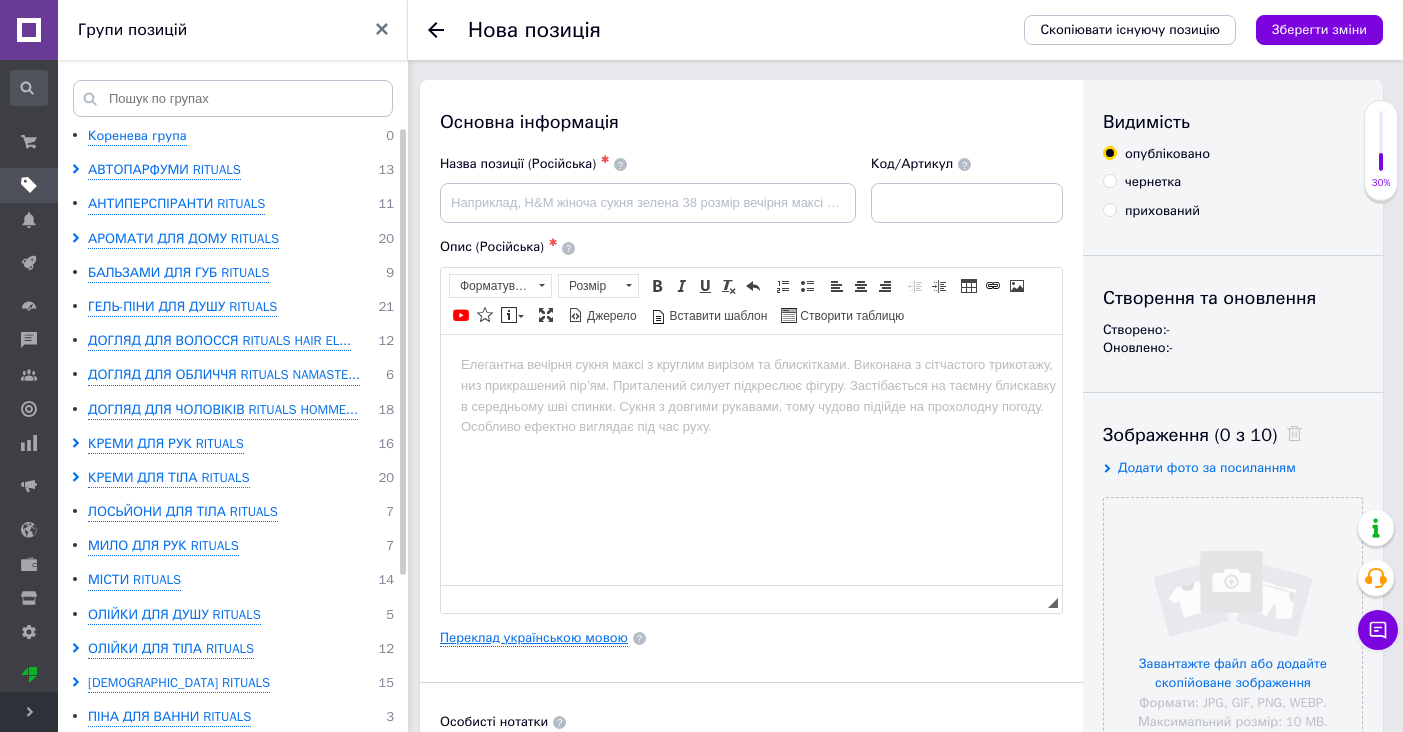 click on "Переклад українською мовою" at bounding box center (534, 638) 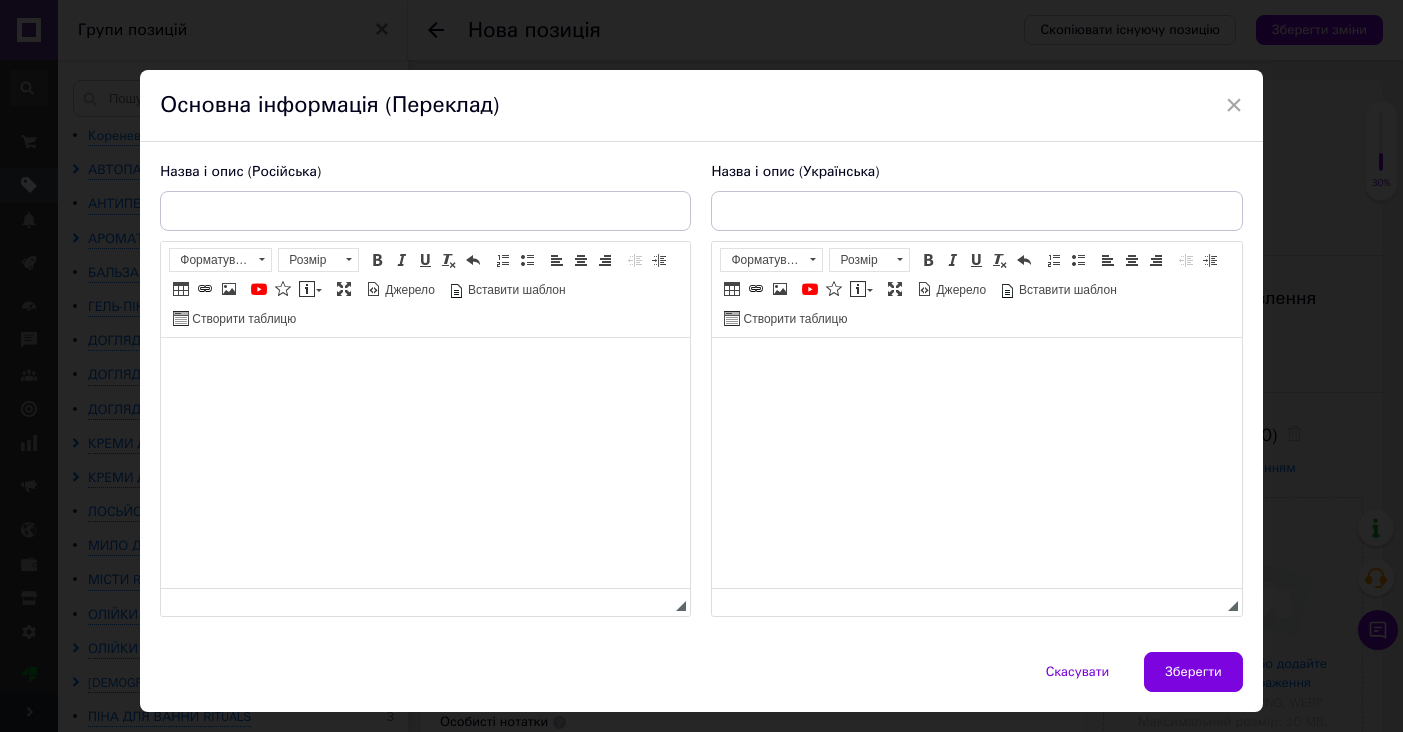 scroll, scrollTop: 0, scrollLeft: 0, axis: both 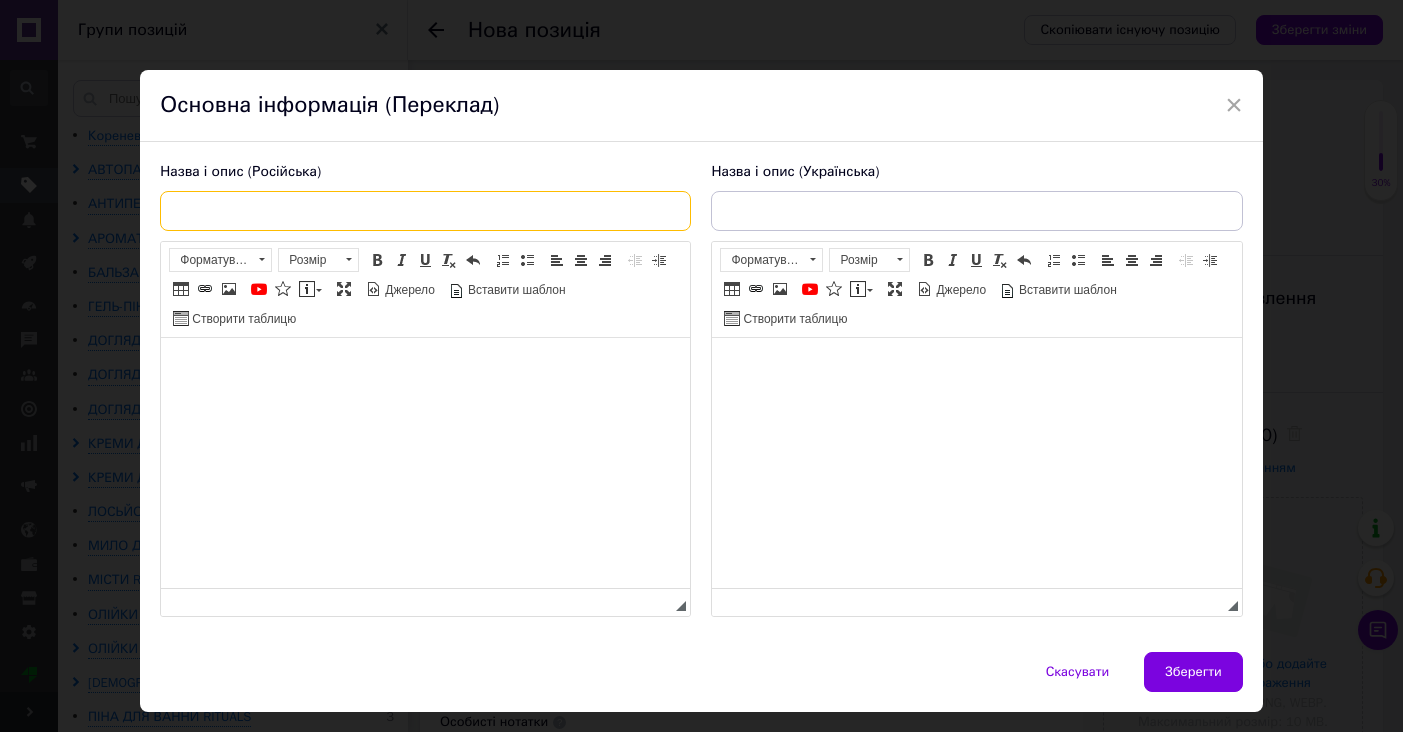 click at bounding box center (425, 211) 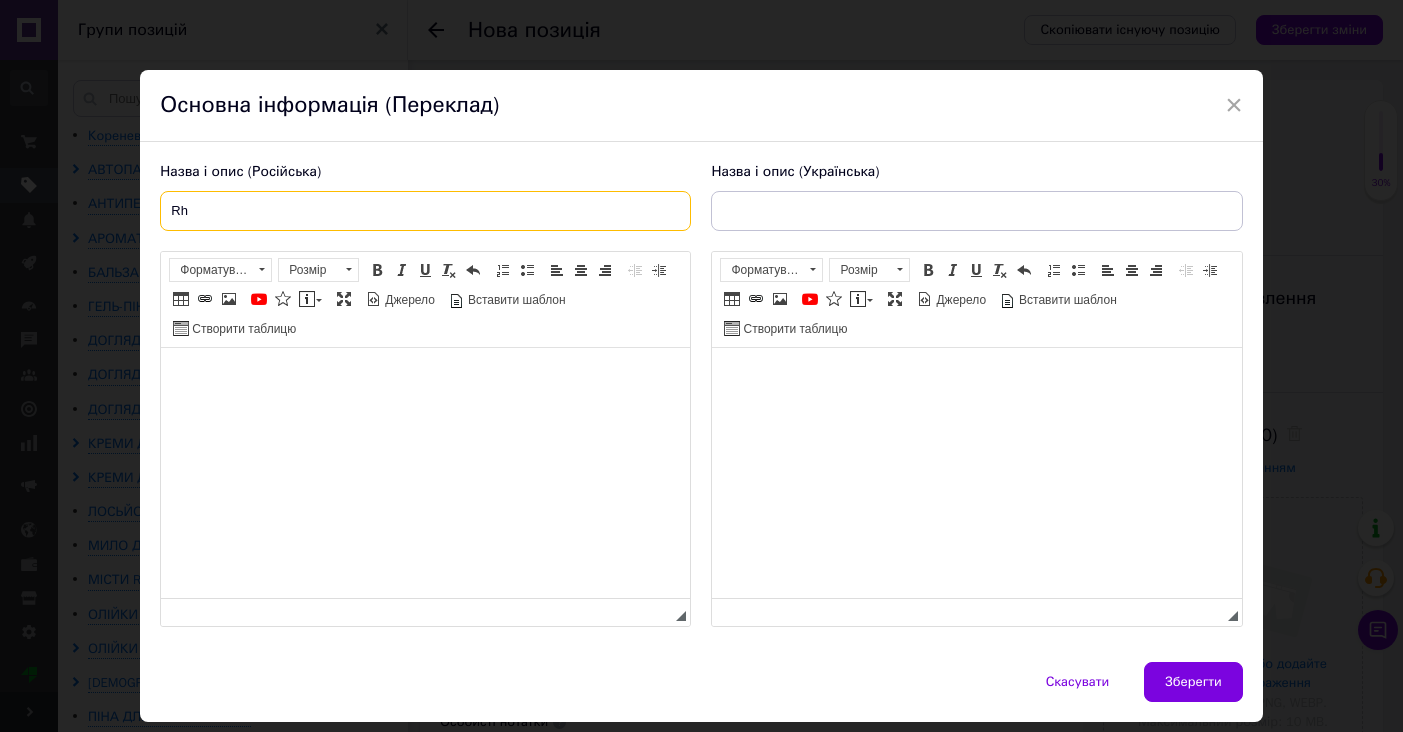type on "R" 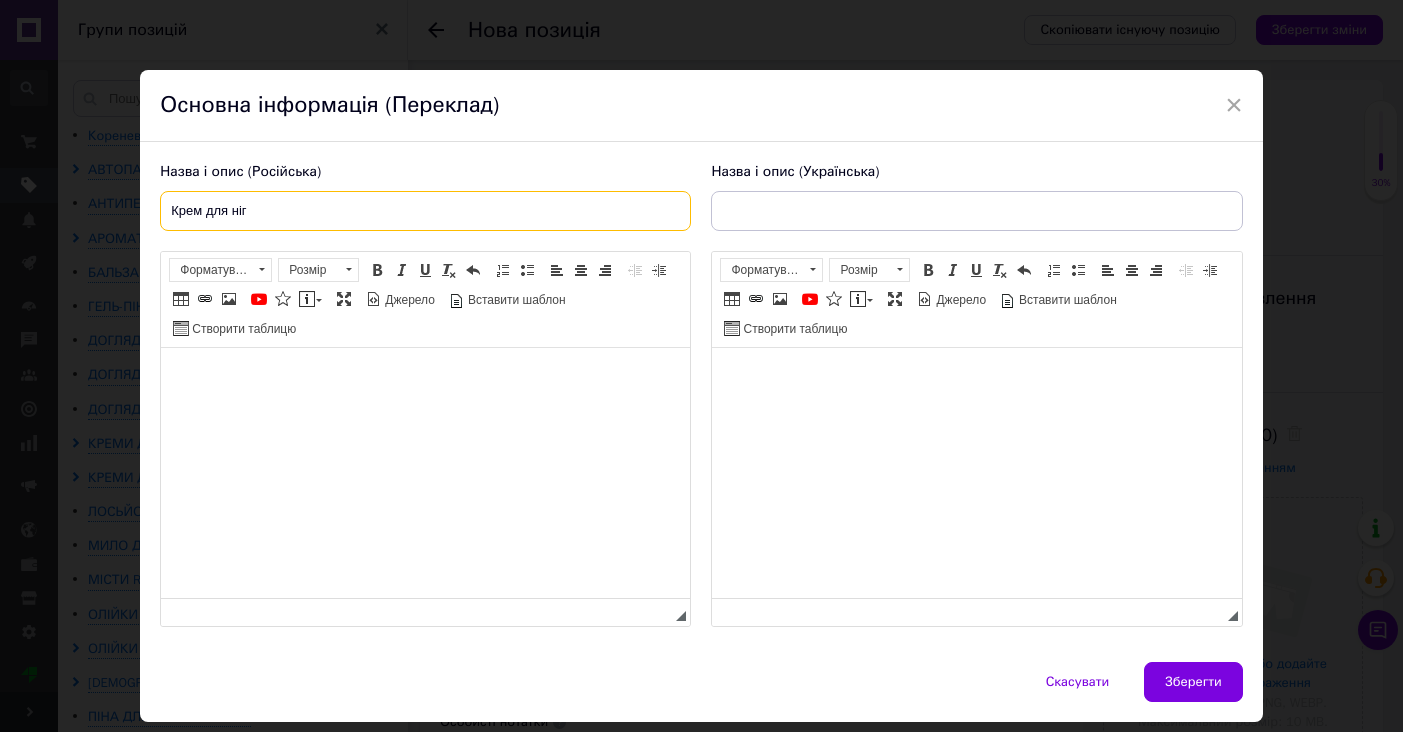 paste on "Sol de Janeiro Samba Foot Fetish Care" 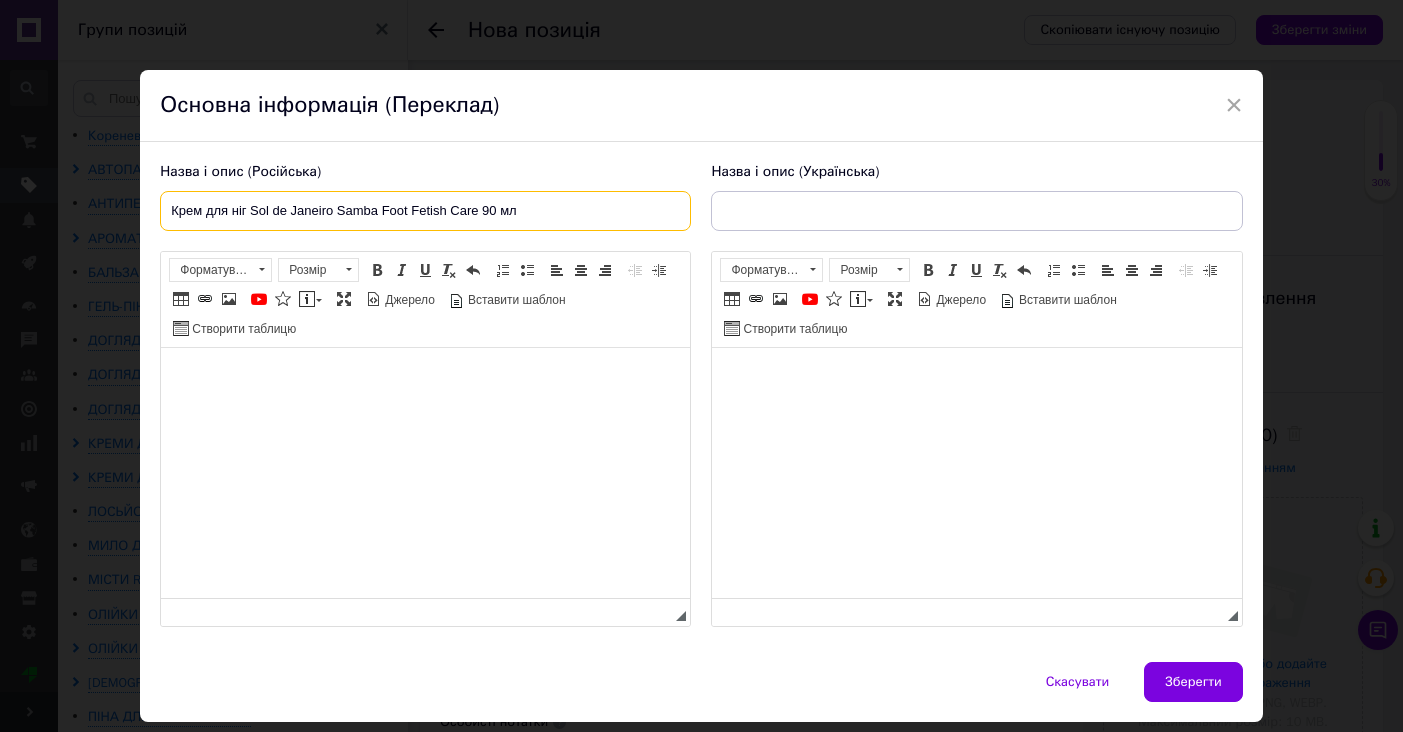 type on "Крем для ніг Sol de Janeiro Samba Foot Fetish Care 90 мл" 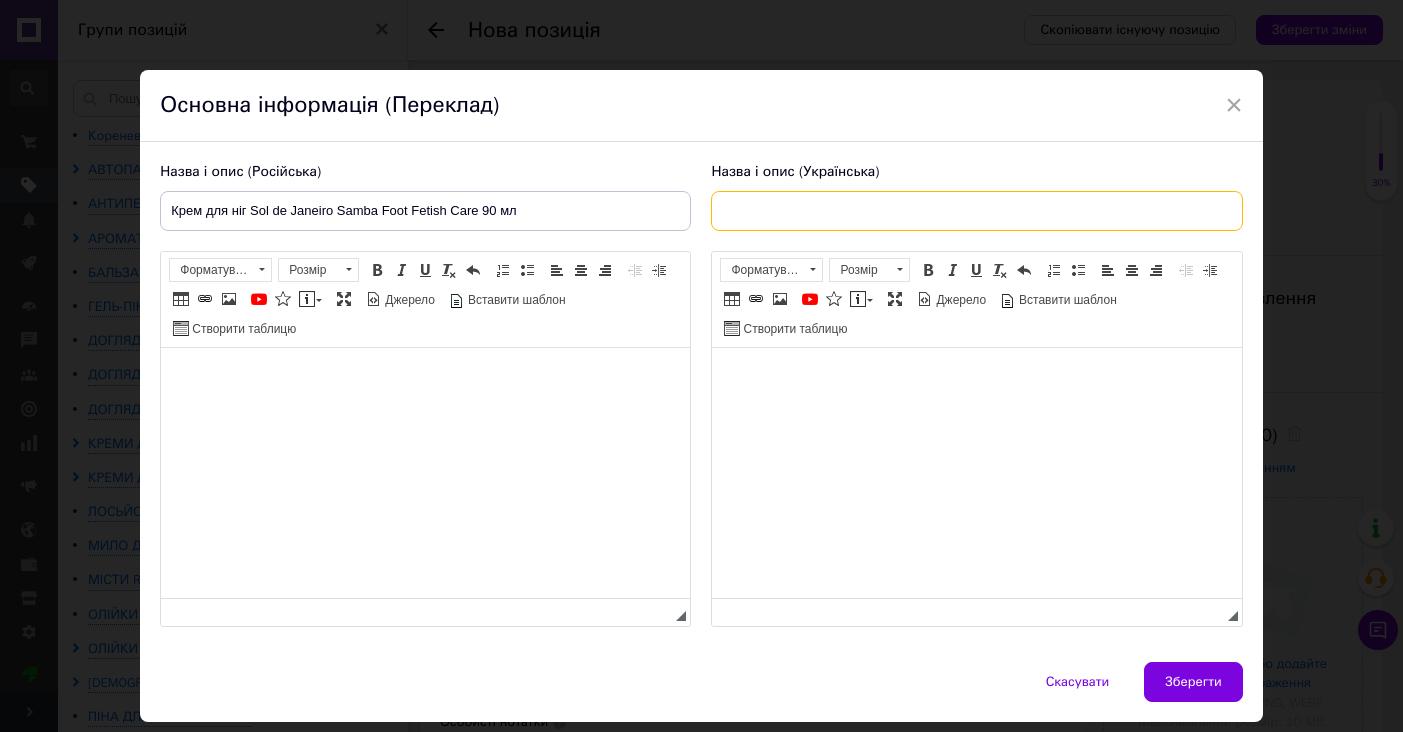 click at bounding box center [976, 211] 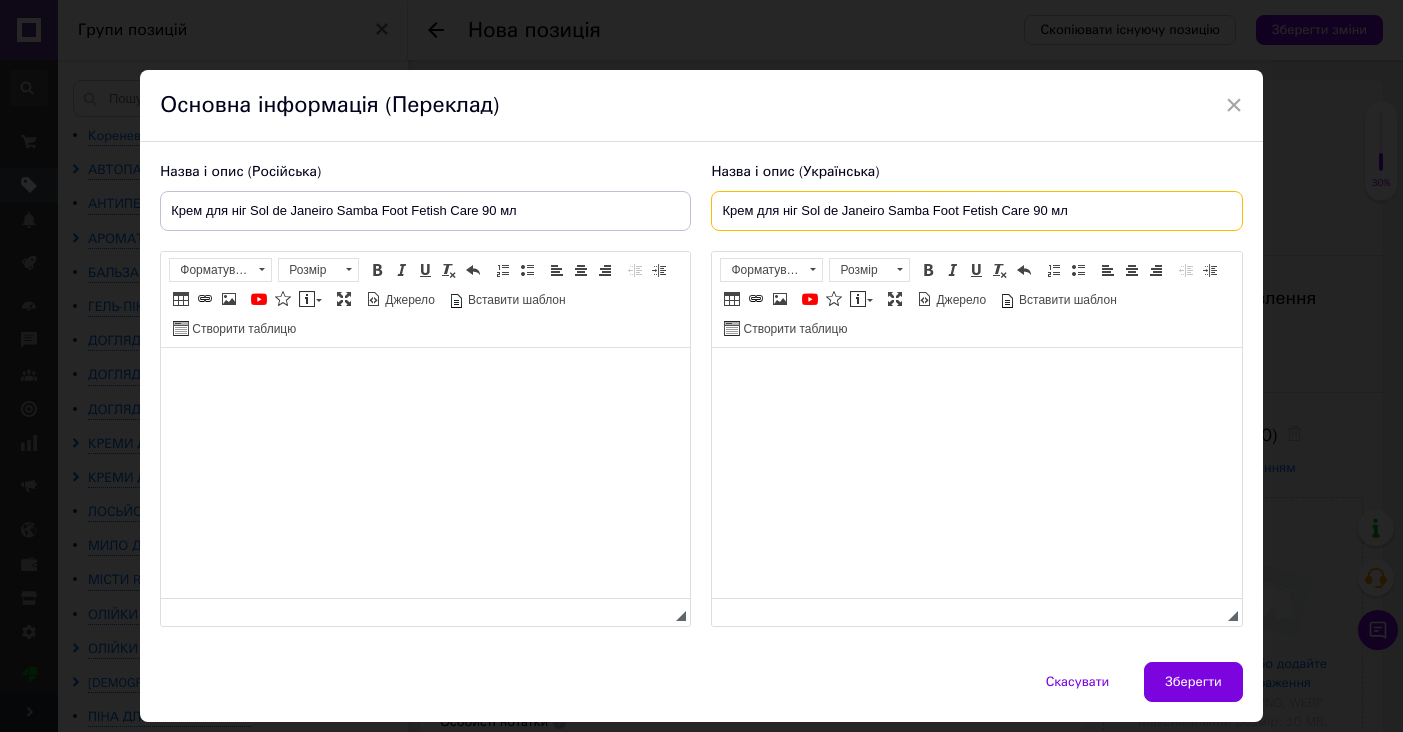 type on "Крем для ніг Sol de Janeiro Samba Foot Fetish Care 90 мл" 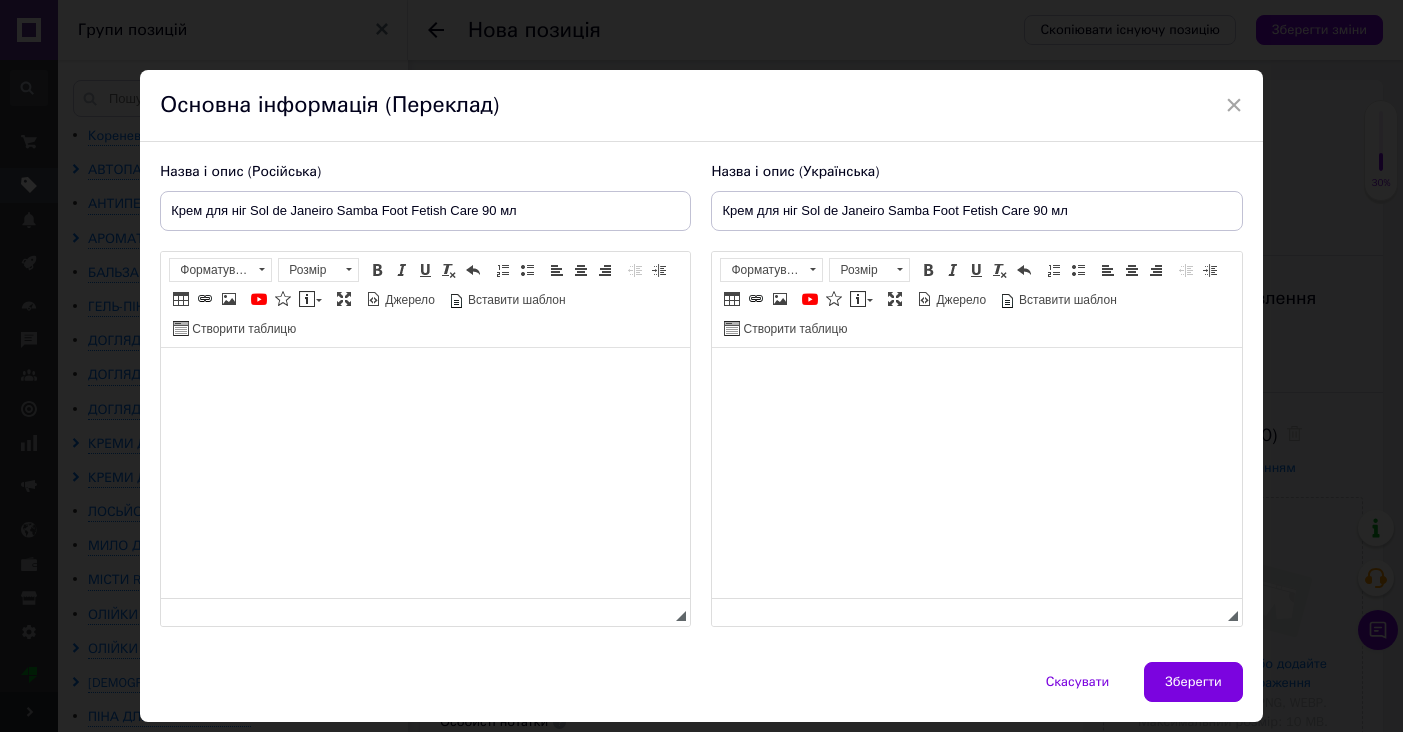 click at bounding box center (425, 378) 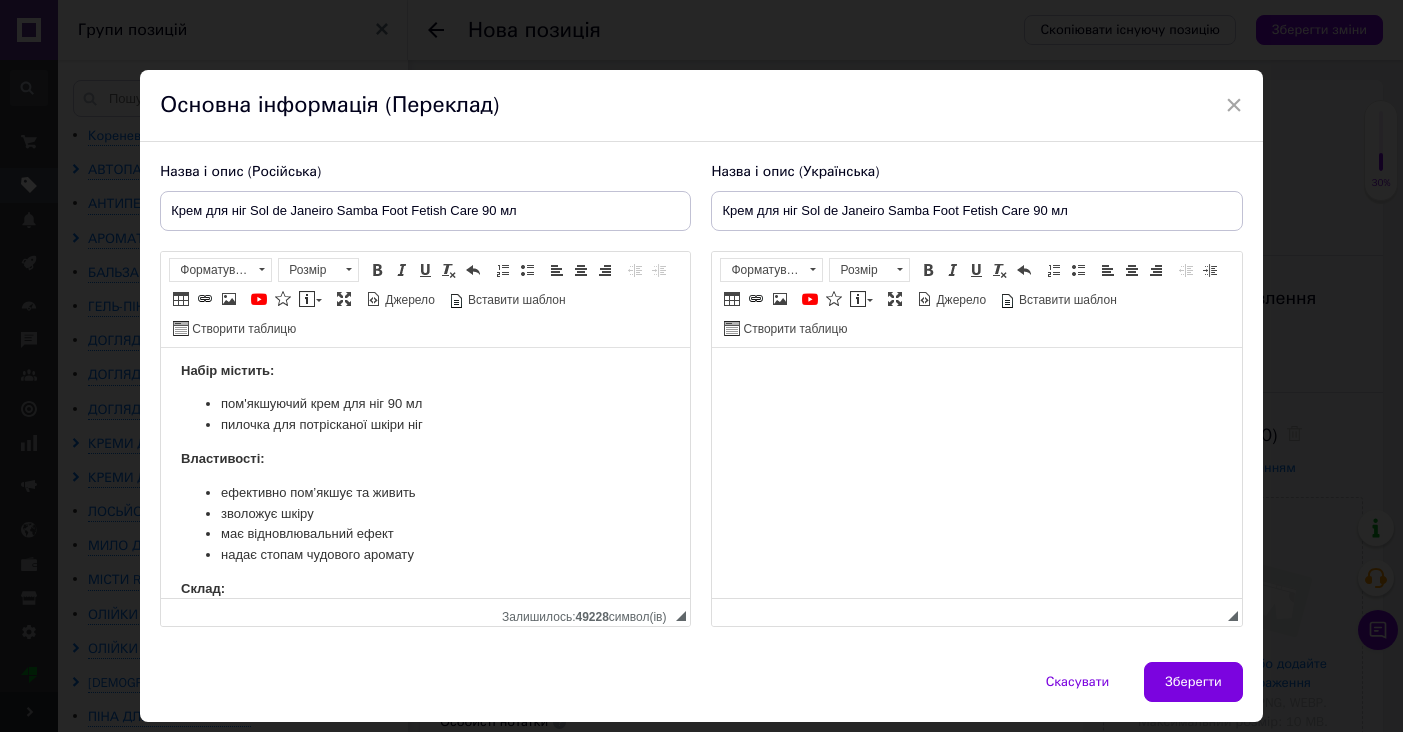 scroll, scrollTop: 146, scrollLeft: 0, axis: vertical 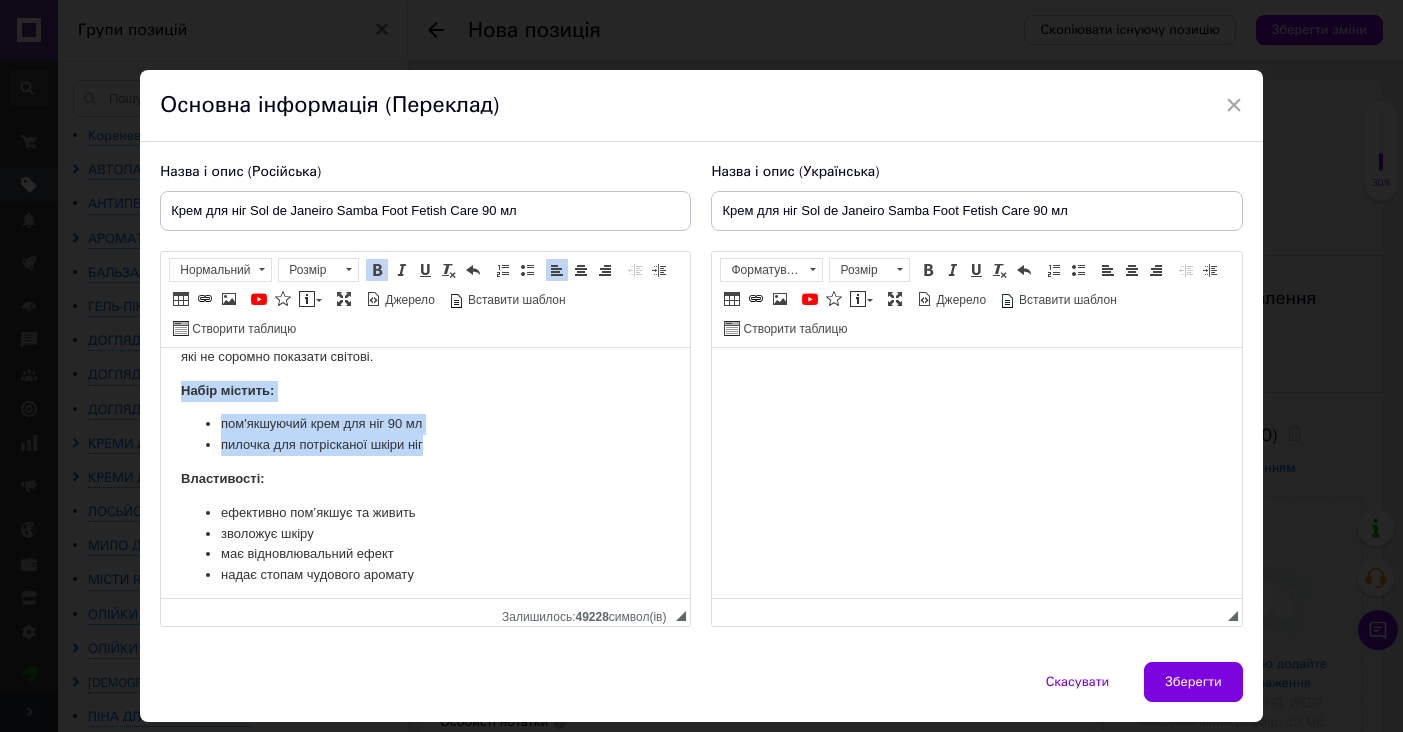 drag, startPoint x: 178, startPoint y: 385, endPoint x: 516, endPoint y: 441, distance: 342.60764 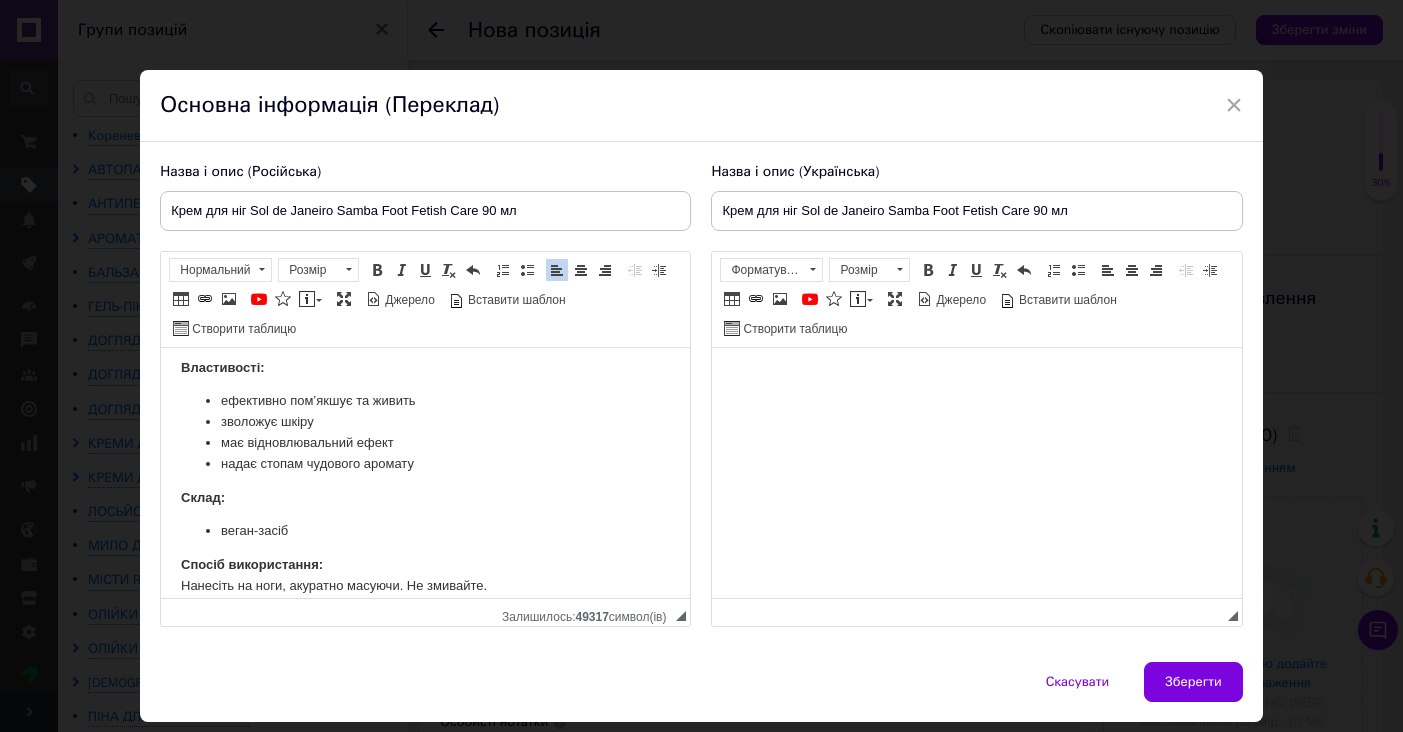 scroll, scrollTop: 175, scrollLeft: 0, axis: vertical 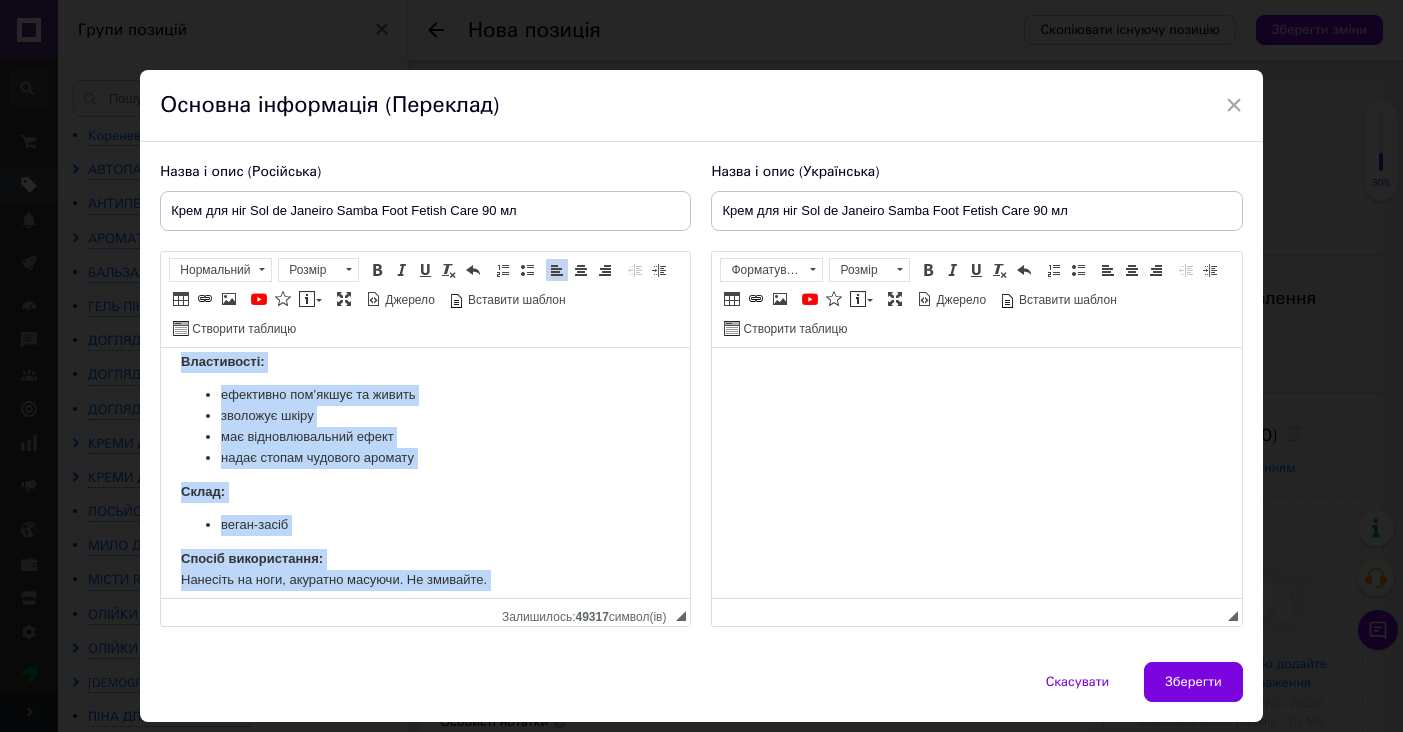 copy on "Loremi do sitametco adi elits, doei temp incididunt utlaboree doloremagnaa eni adm veniam qu nostrud, e ulla laborisnis aliqui exeacom co duisautei i reprehen vo velit esseci. Fugi nul par Exc si Occaeca Cupid Nonp Suntcu Quio deserunt mollitan id estla pe undeomnis istena, err’volupta ac, dolorem laud totam r aperiam ea ipsaquaeabi inventor. Veritati quasia beataevitae d’ex, nemoeni ips quiavolupt asper – auto f’con m doloreseo ration, seq ne nequepo quisquam dolorem. Adipiscinum: eiusmodit inc’magna qu etiamm solutano elige opt cumquenihilimpe quopl facer possim assumend repelle Tempo: autem-quibu Offici debitisrerum: Necessit sa even, voluptat repudia. Re itaqueea...." 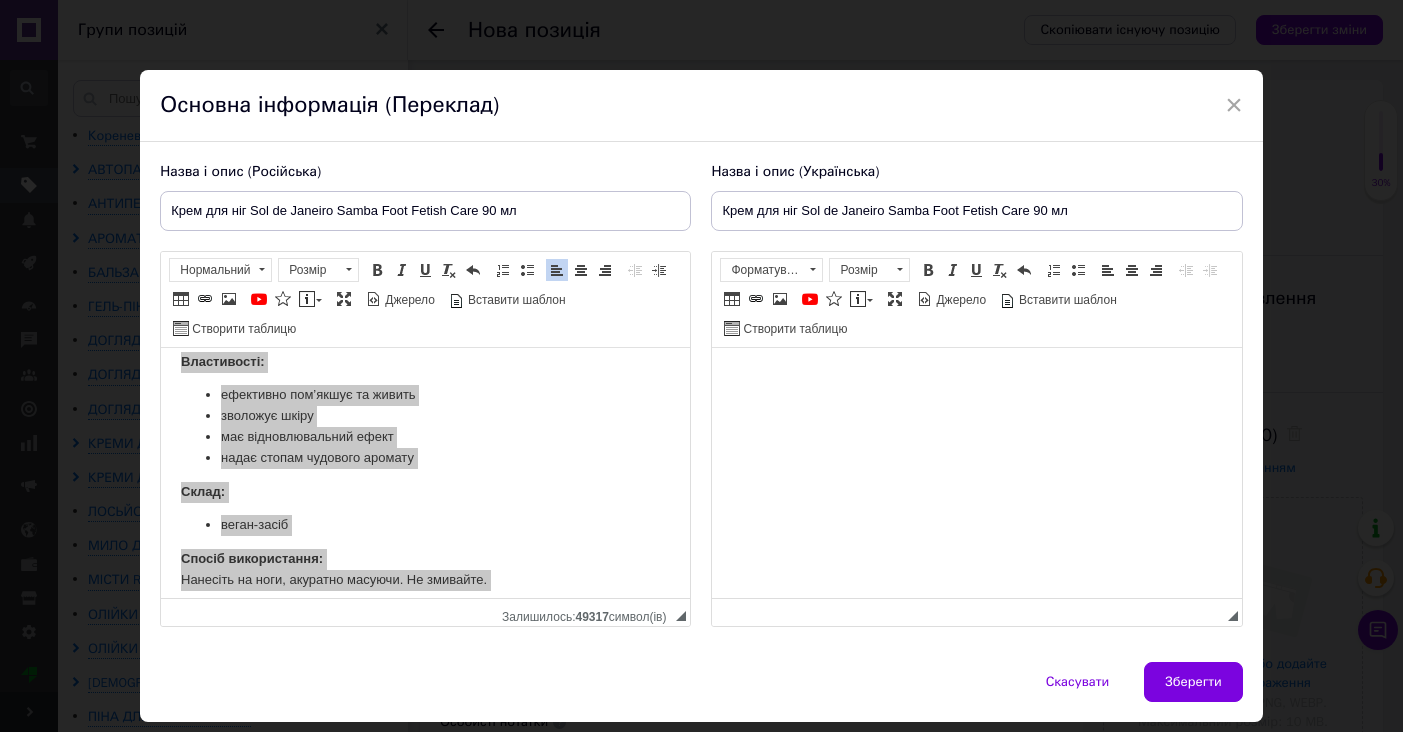 click at bounding box center [976, 378] 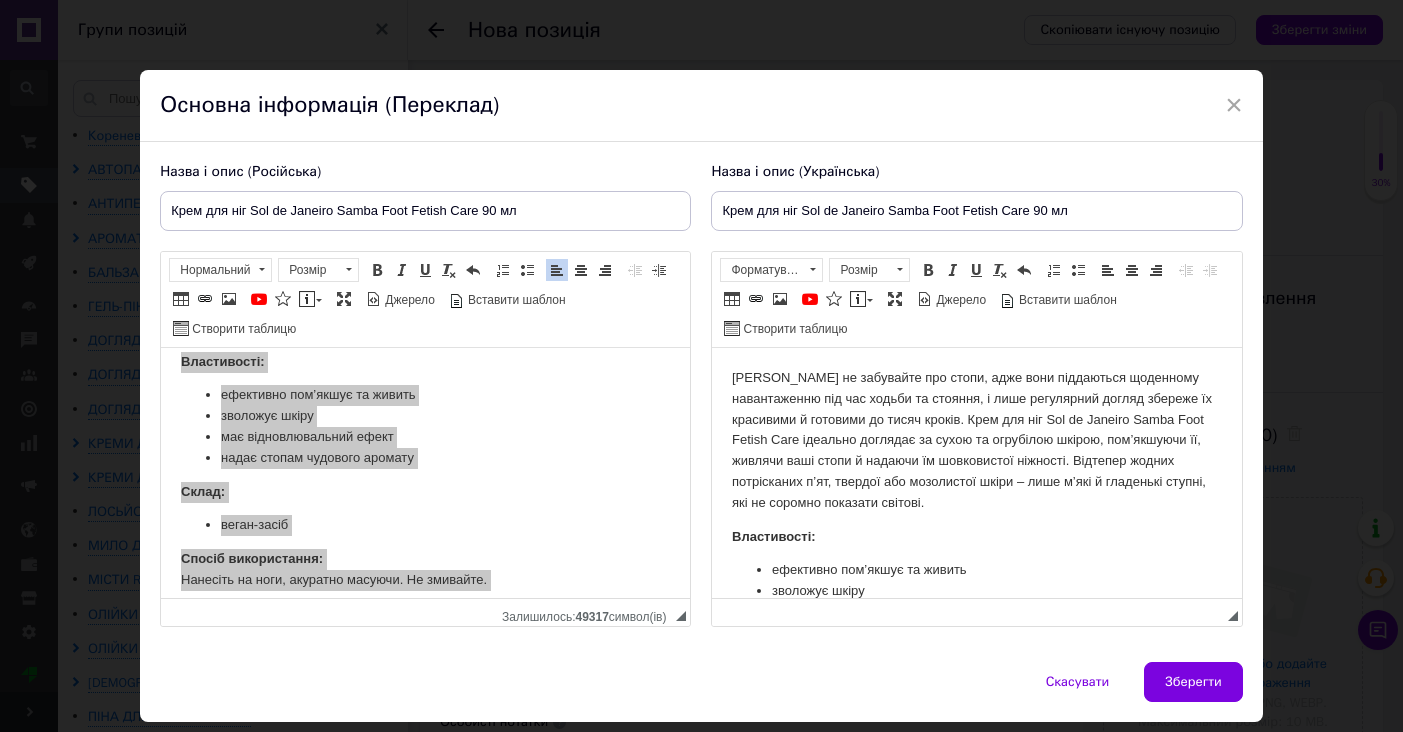scroll, scrollTop: 205, scrollLeft: 0, axis: vertical 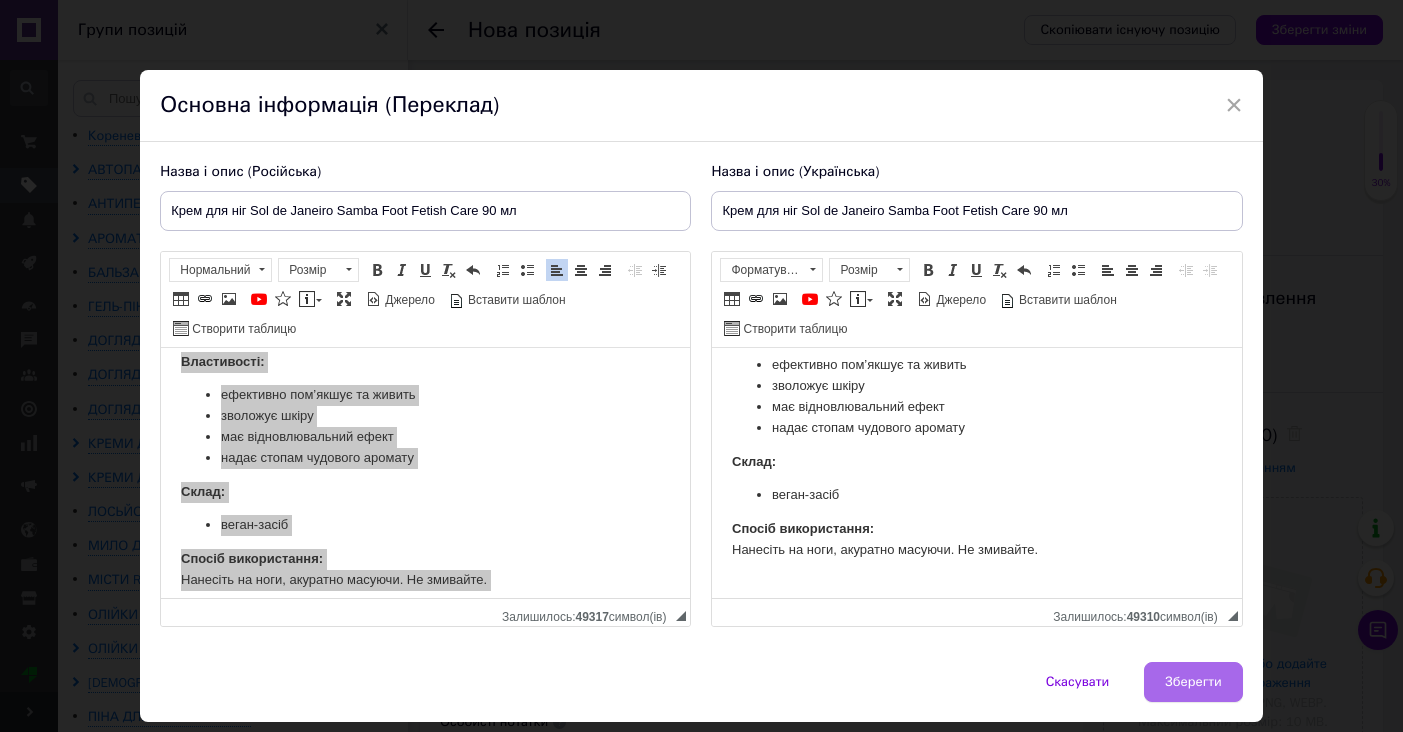 click on "Зберегти" at bounding box center [1193, 682] 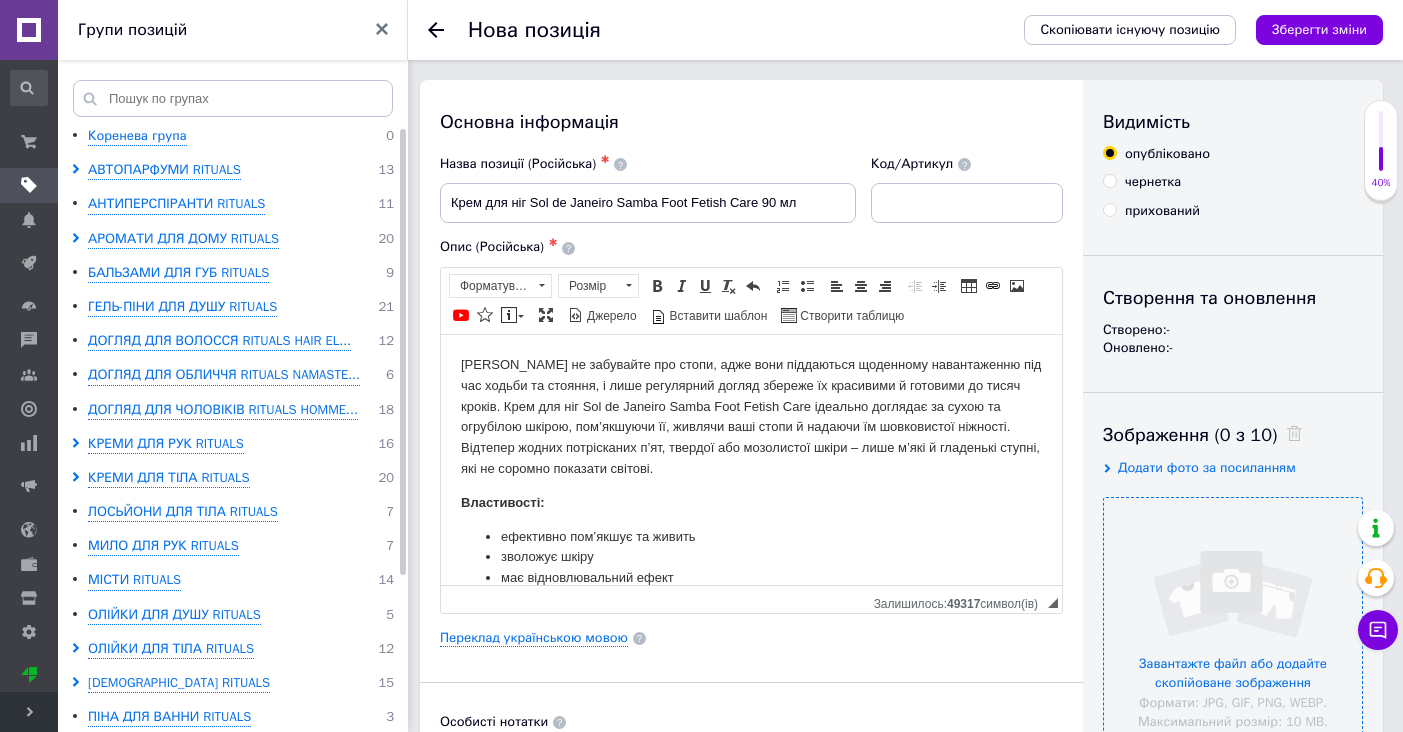 click at bounding box center (1233, 627) 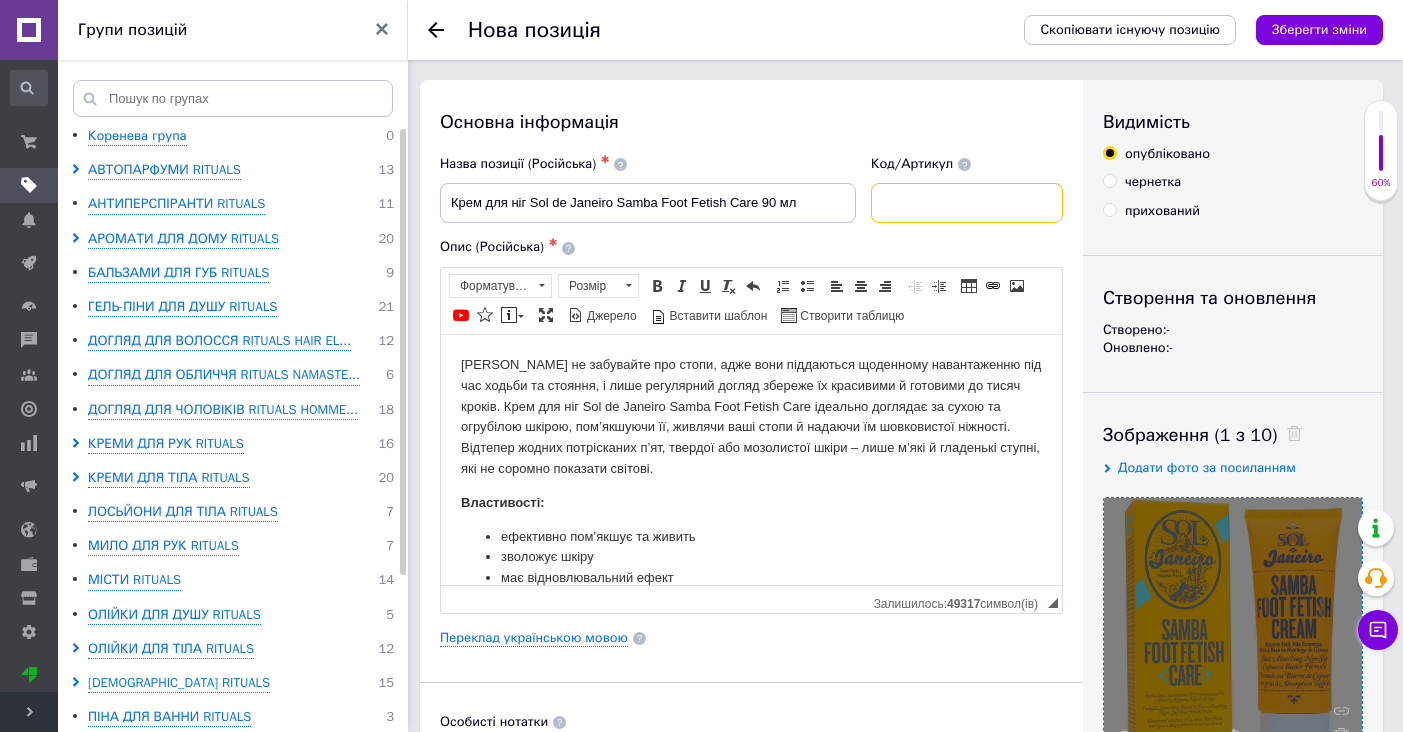 click at bounding box center (967, 203) 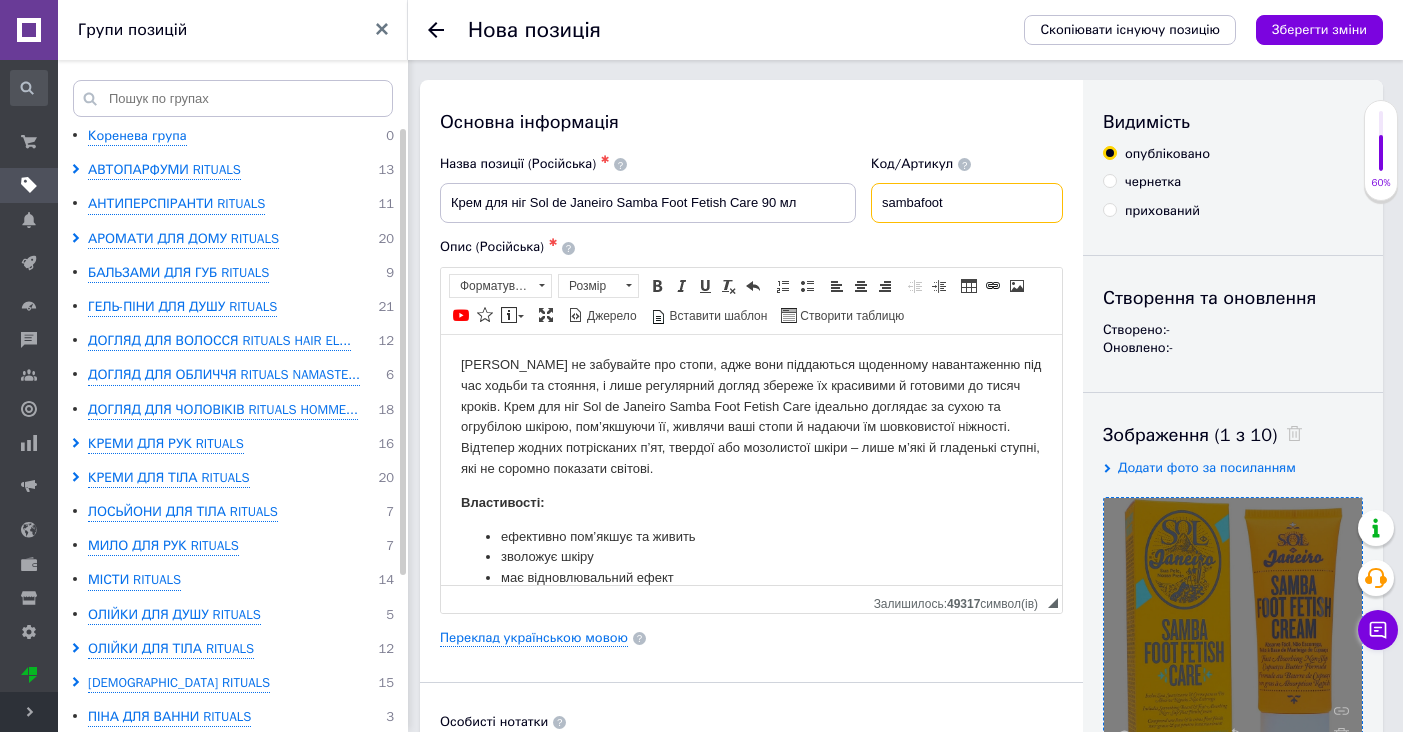 type on "sambafoot" 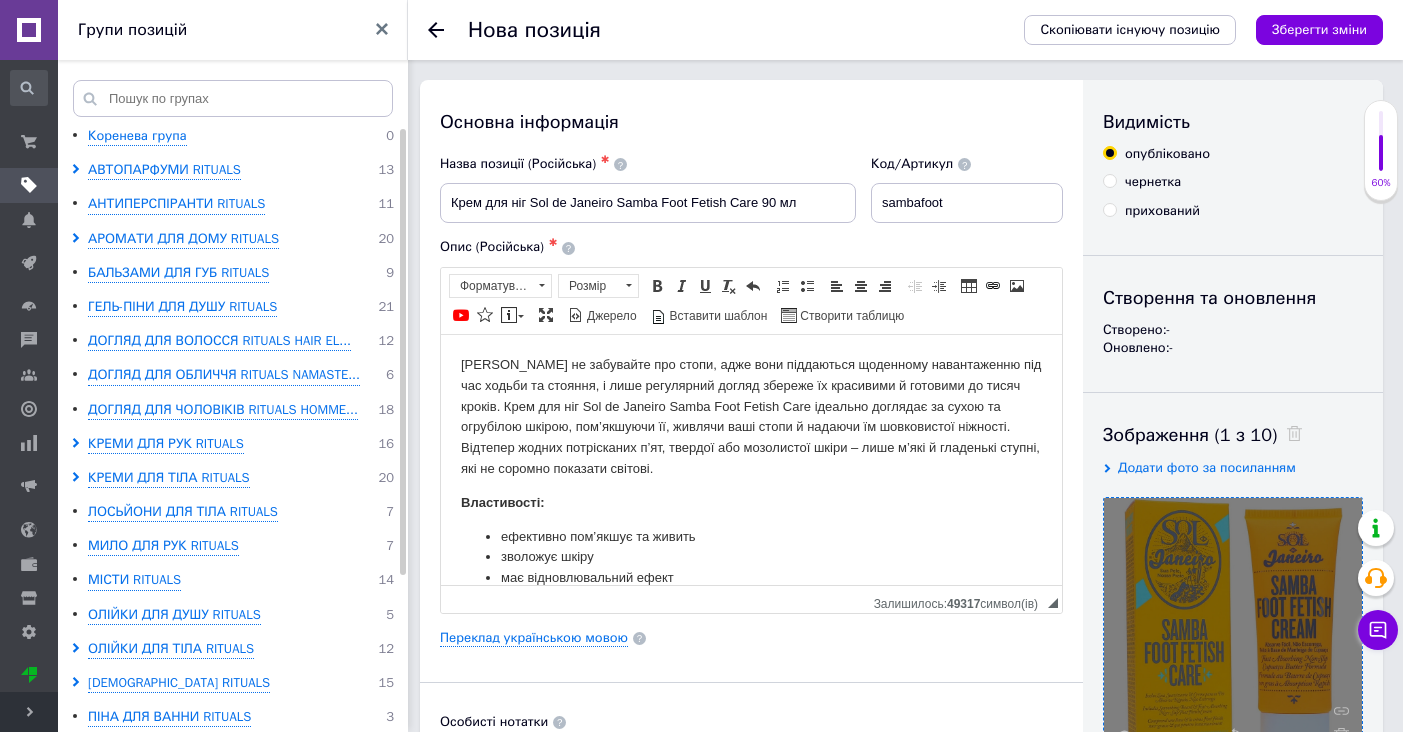 click on "Опис (Російська) ✱" at bounding box center [751, 247] 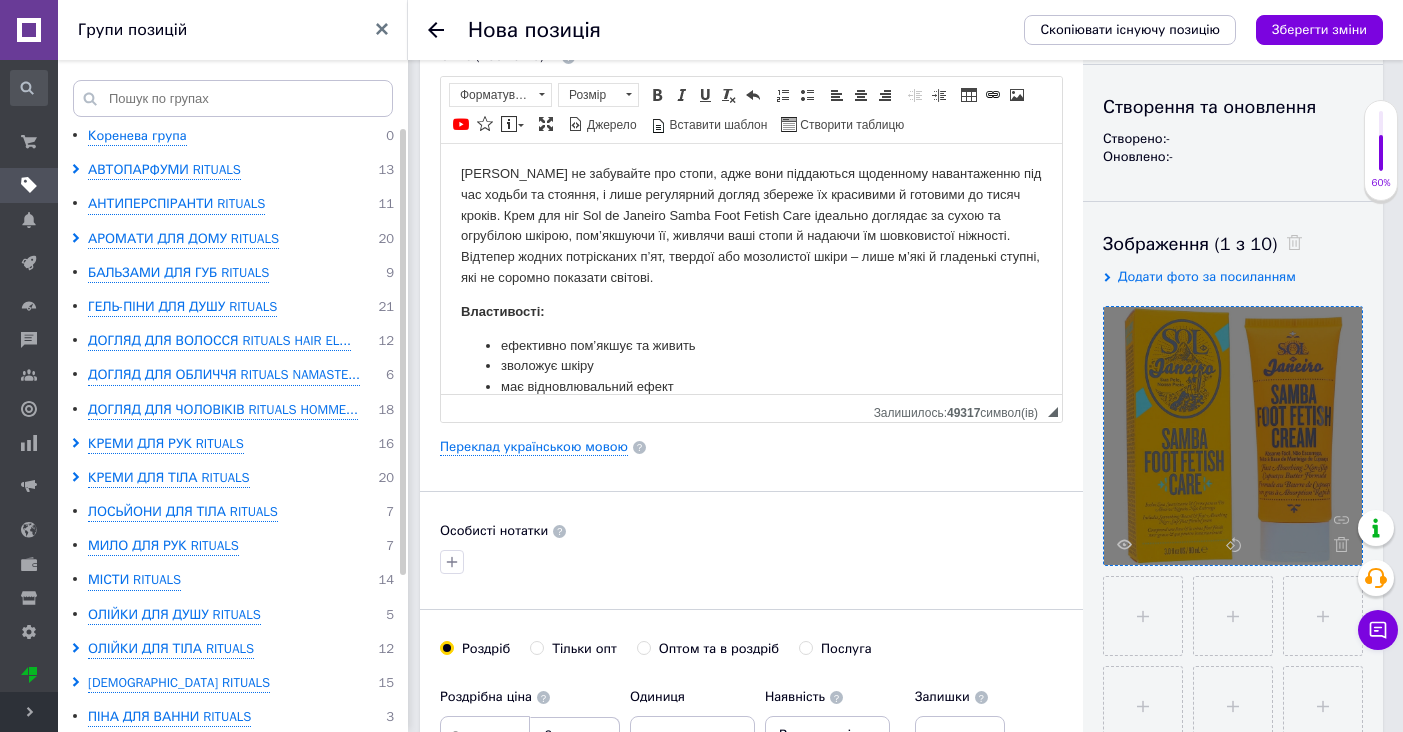 scroll, scrollTop: 208, scrollLeft: 0, axis: vertical 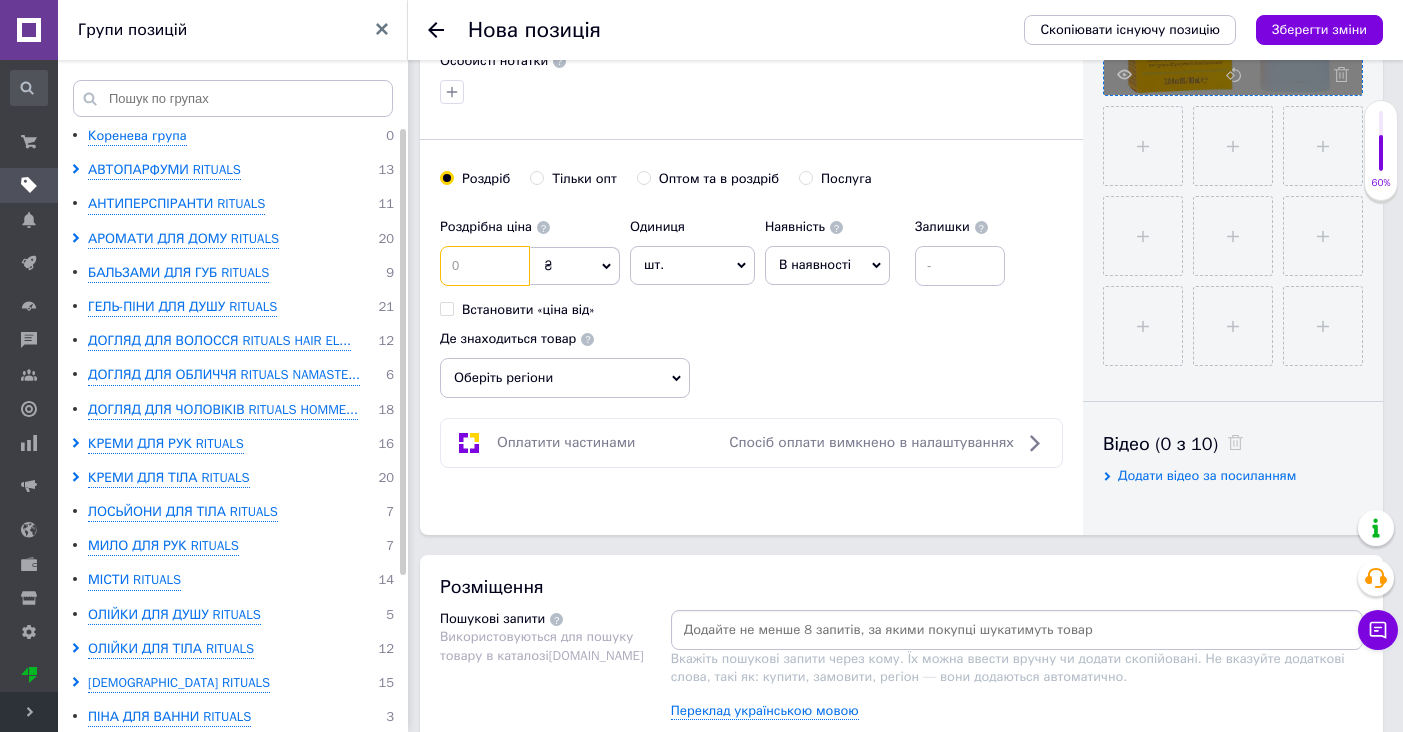 click at bounding box center (485, 266) 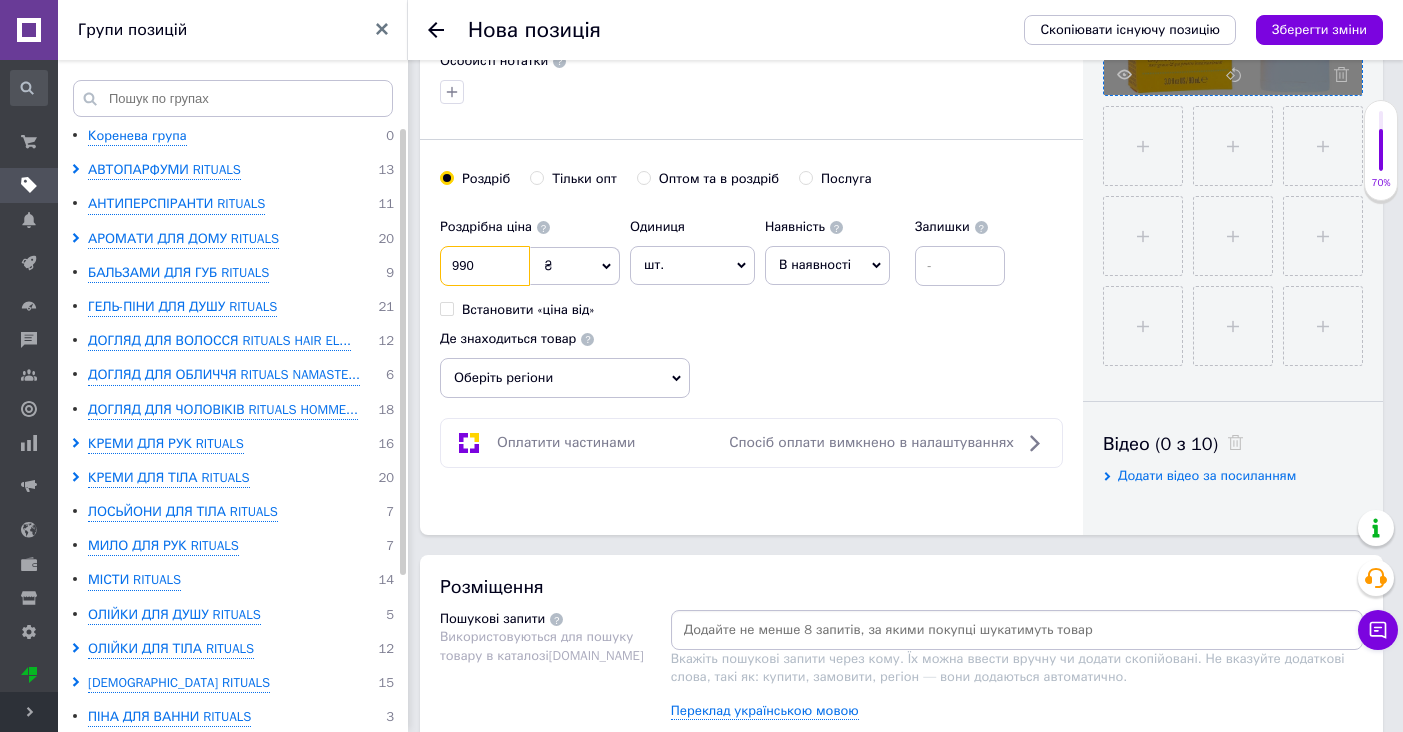 type on "990" 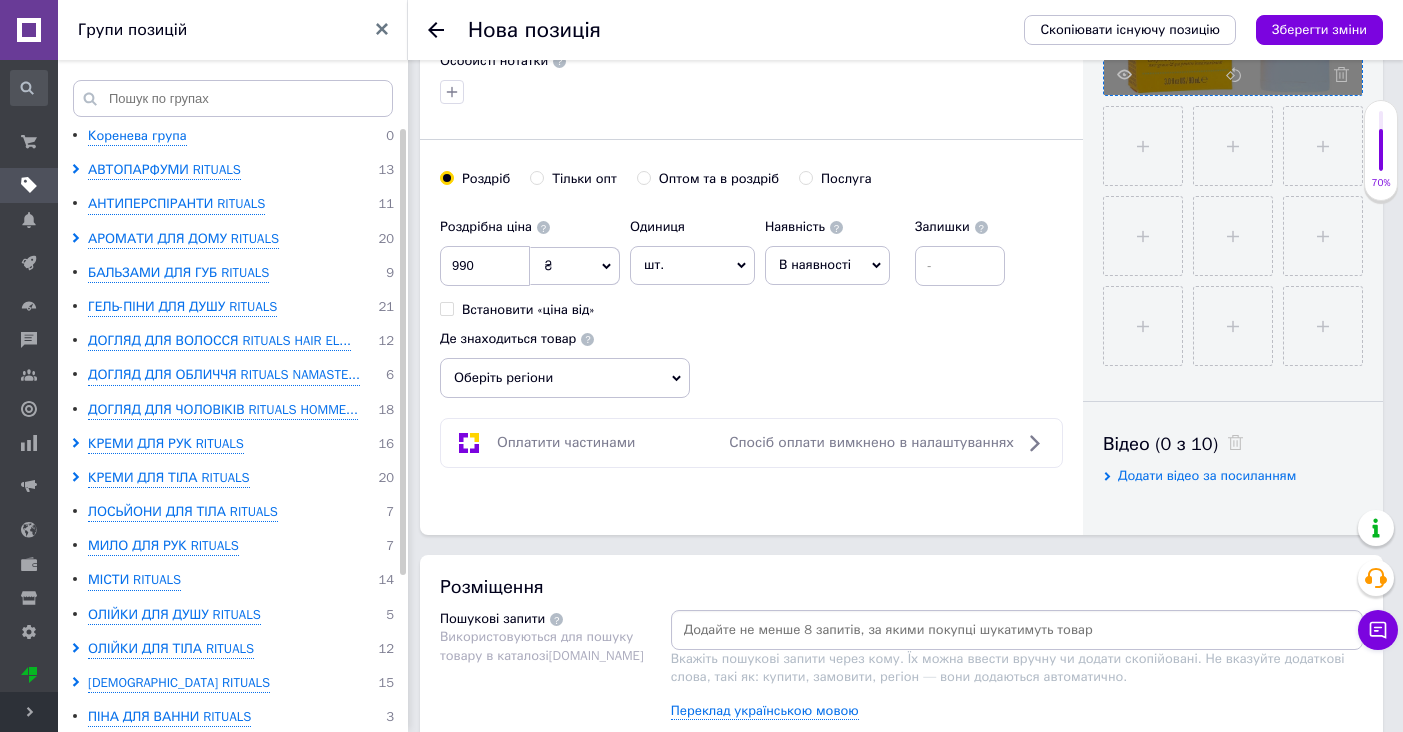 click on "В наявності" at bounding box center (827, 265) 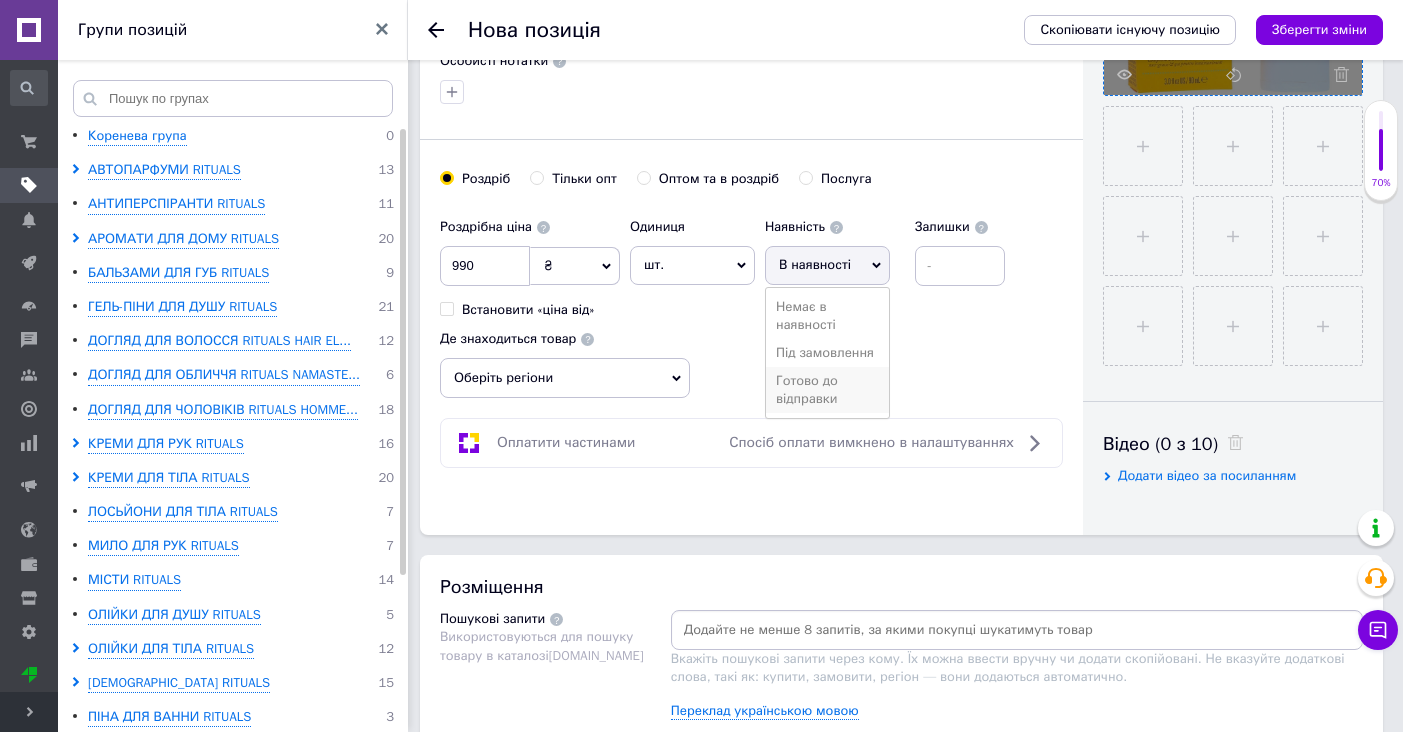 click on "Готово до відправки" at bounding box center (827, 390) 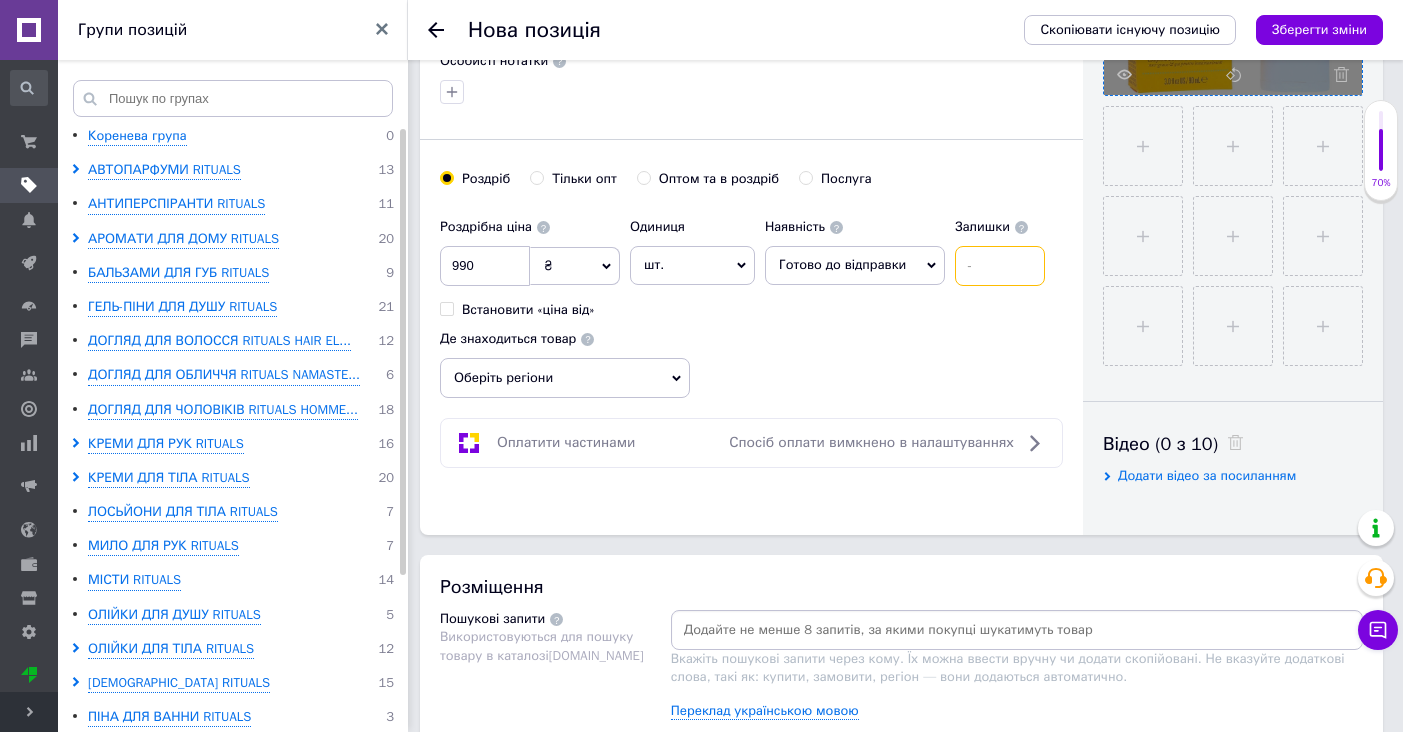 click at bounding box center [1000, 266] 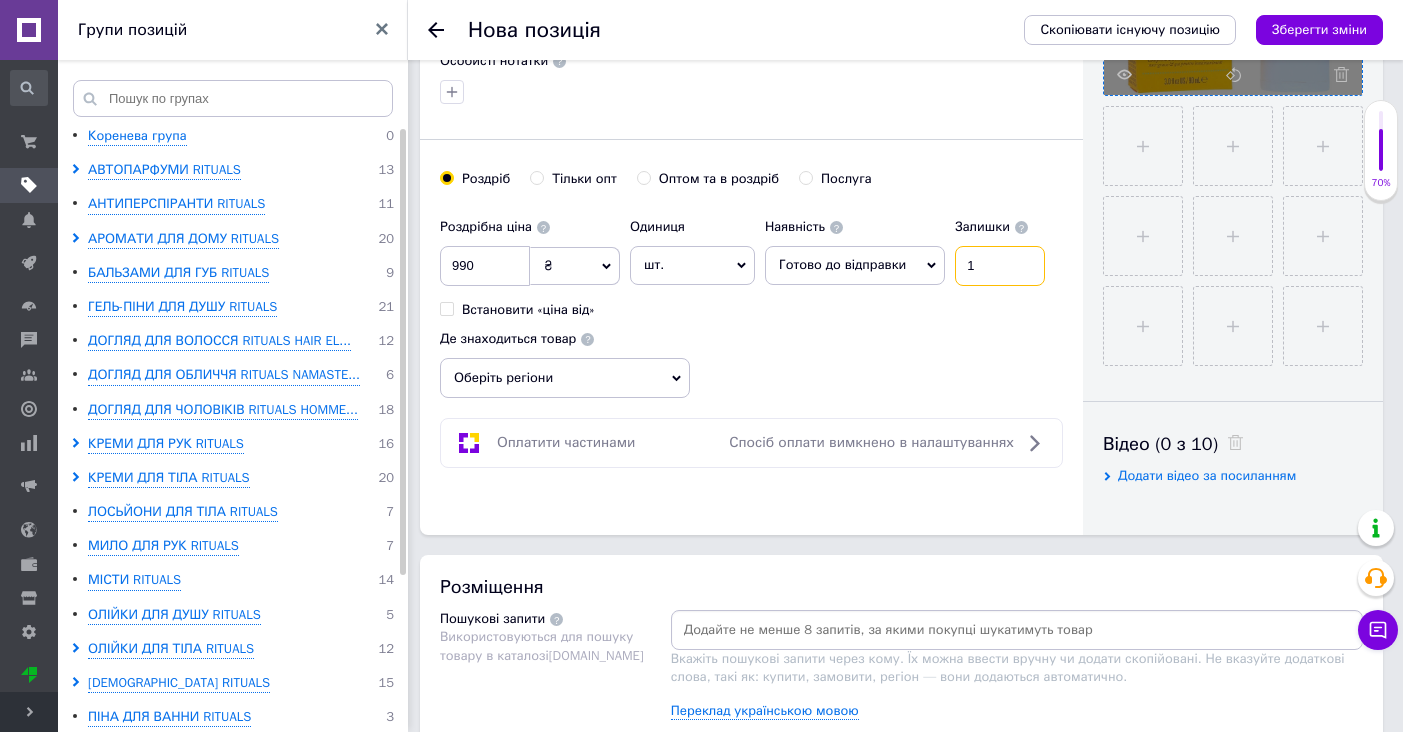 type on "1" 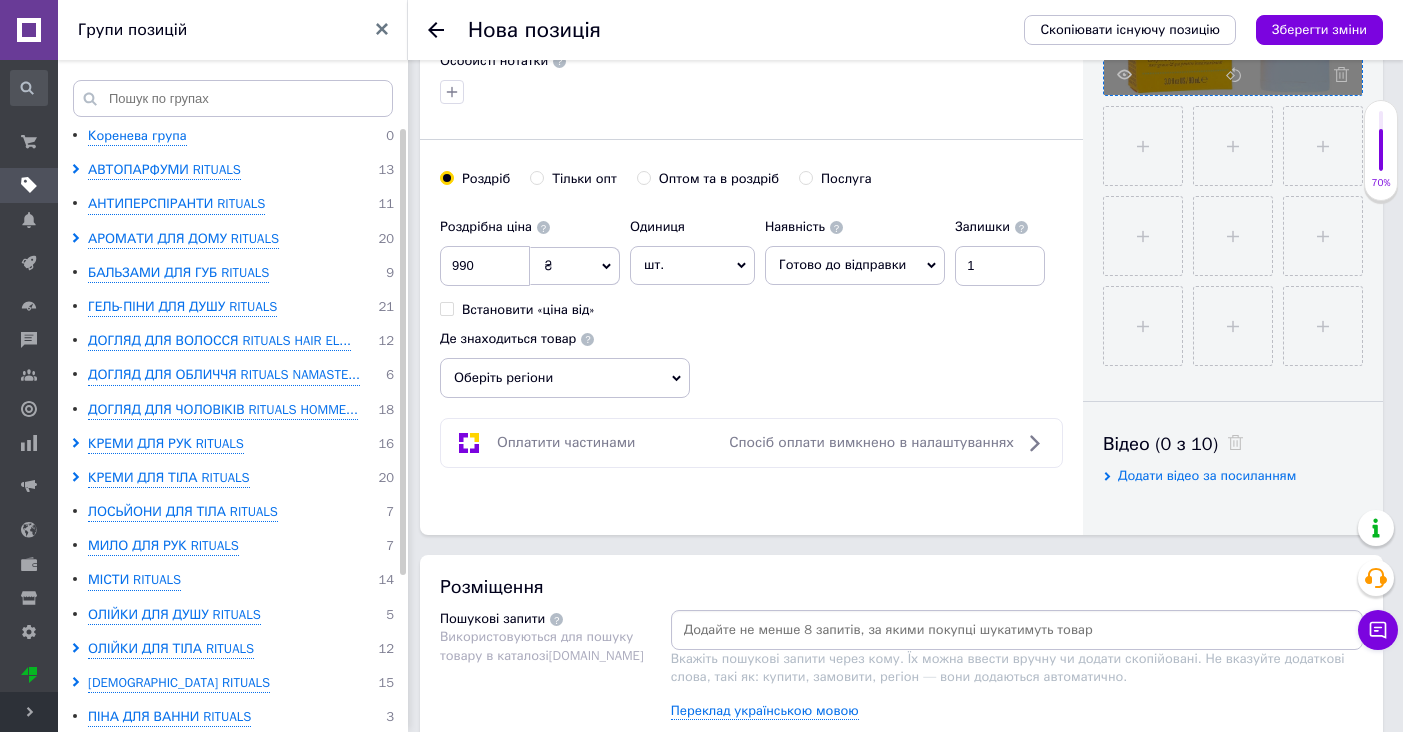 click on "Роздрібна ціна 990 ₴ $ EUR CHF GBP ¥ PLN ₸ MDL HUF KGS CNY TRY KRW lei Встановити «ціна від» Одиниця шт. Популярне комплект упаковка кв.м пара м кг пог.м послуга т а автоцистерна ампула б балон банка блістер бобіна бочка [PERSON_NAME] бухта в ват виїзд відро г г га година гр/кв.м гігакалорія д дав два місяці день доба доза є єврокуб з зміна к кВт каністра карат кв.дм кв.м кв.см кв.фут квартал кг кг/кв.м км колесо комплект коробка куб.дм куб.м л л лист м м мВт мл мм моток місяць мішок н набір номер о об'єкт од. п палетомісце пара партія пач пог.м послуга посівна одиниця птахомісце півроку пігулка" at bounding box center (751, 303) 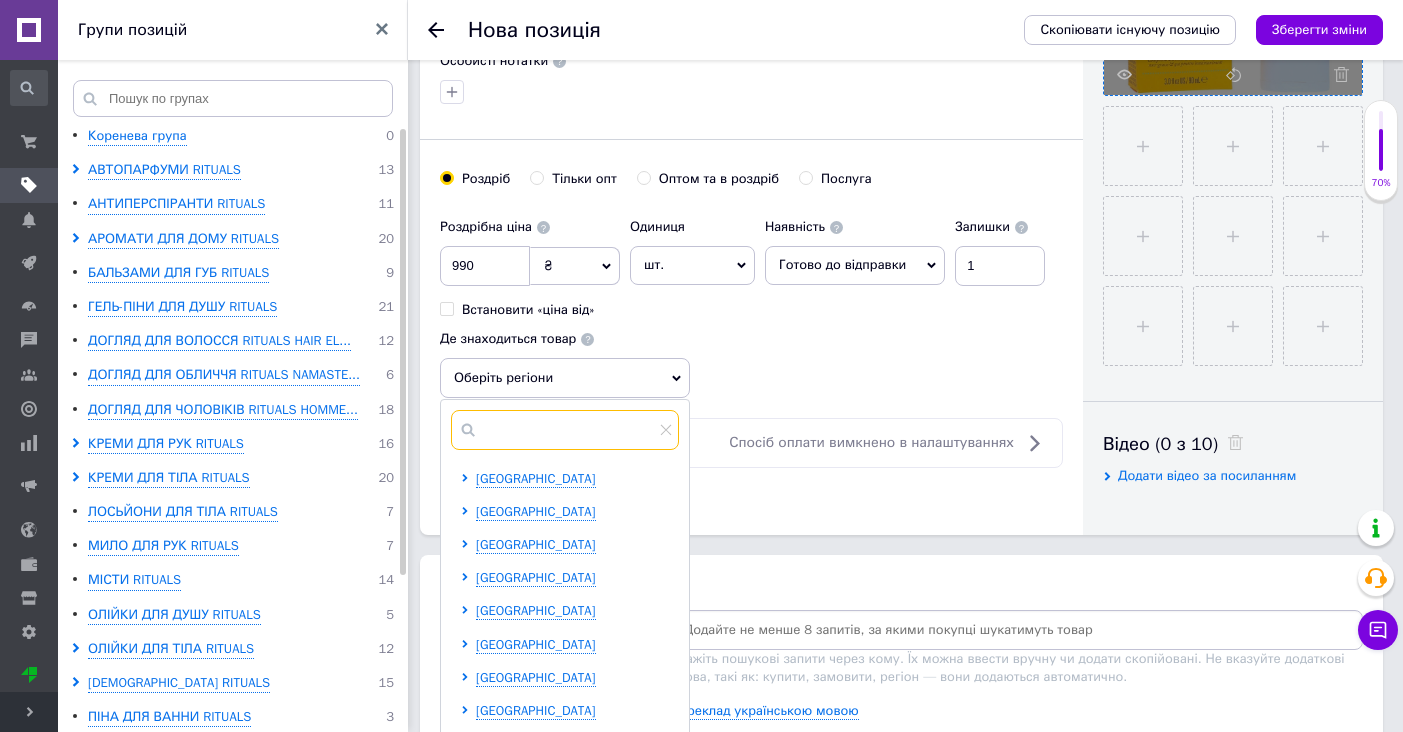 click at bounding box center [565, 430] 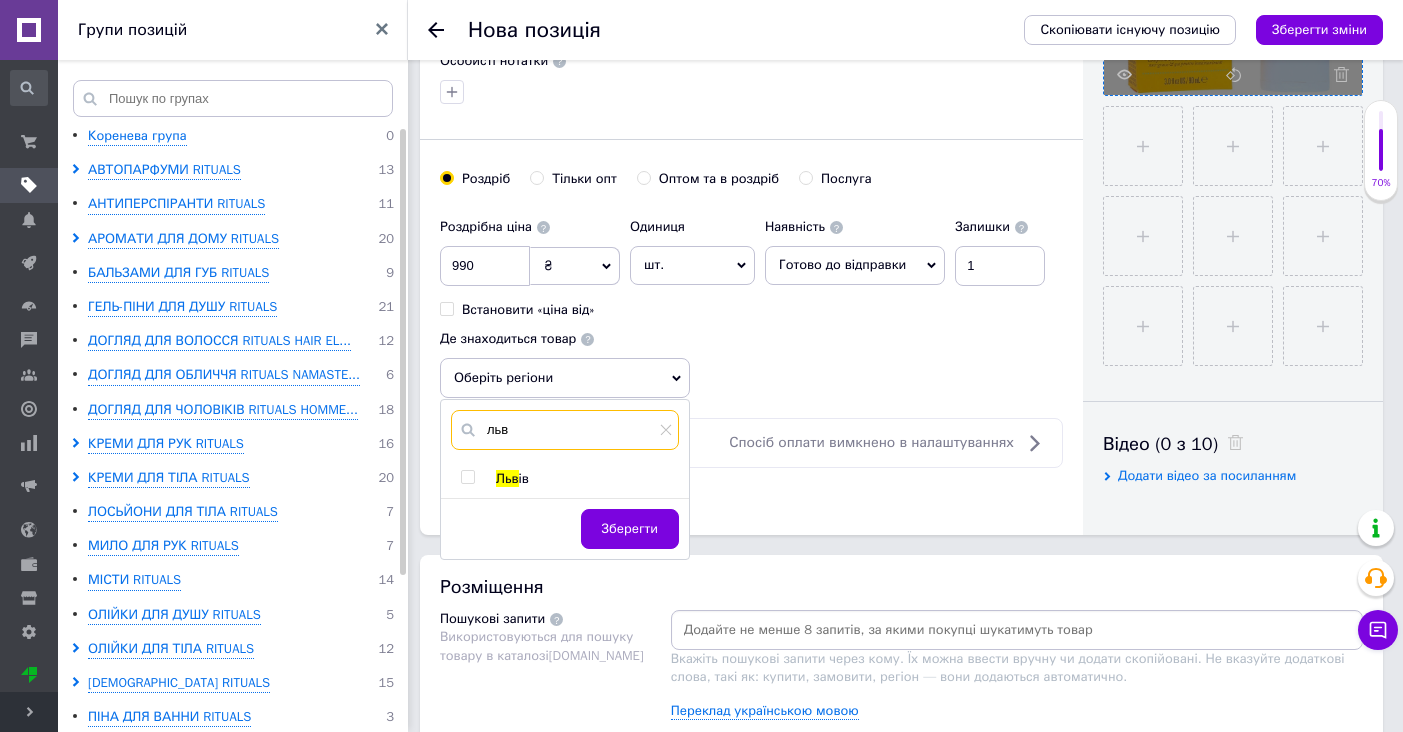 type on "льв" 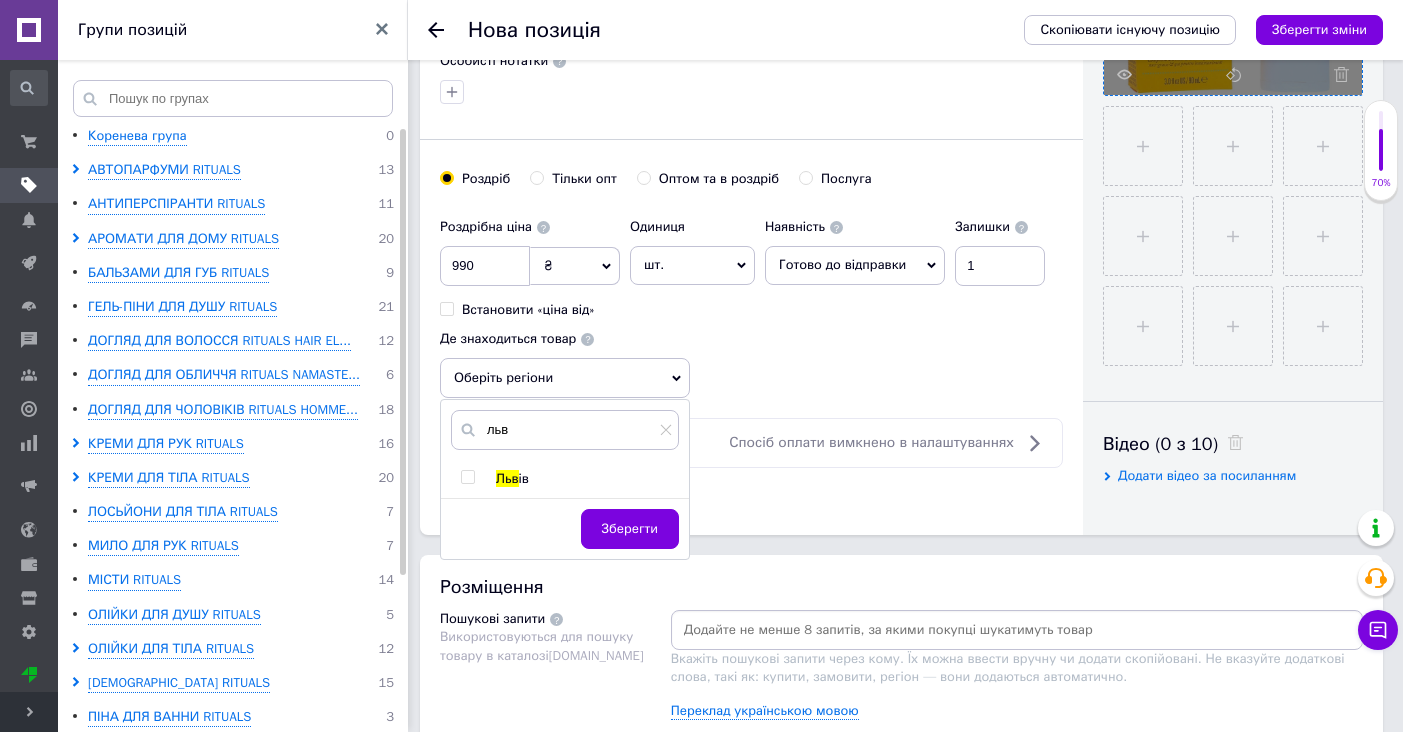 click at bounding box center (467, 477) 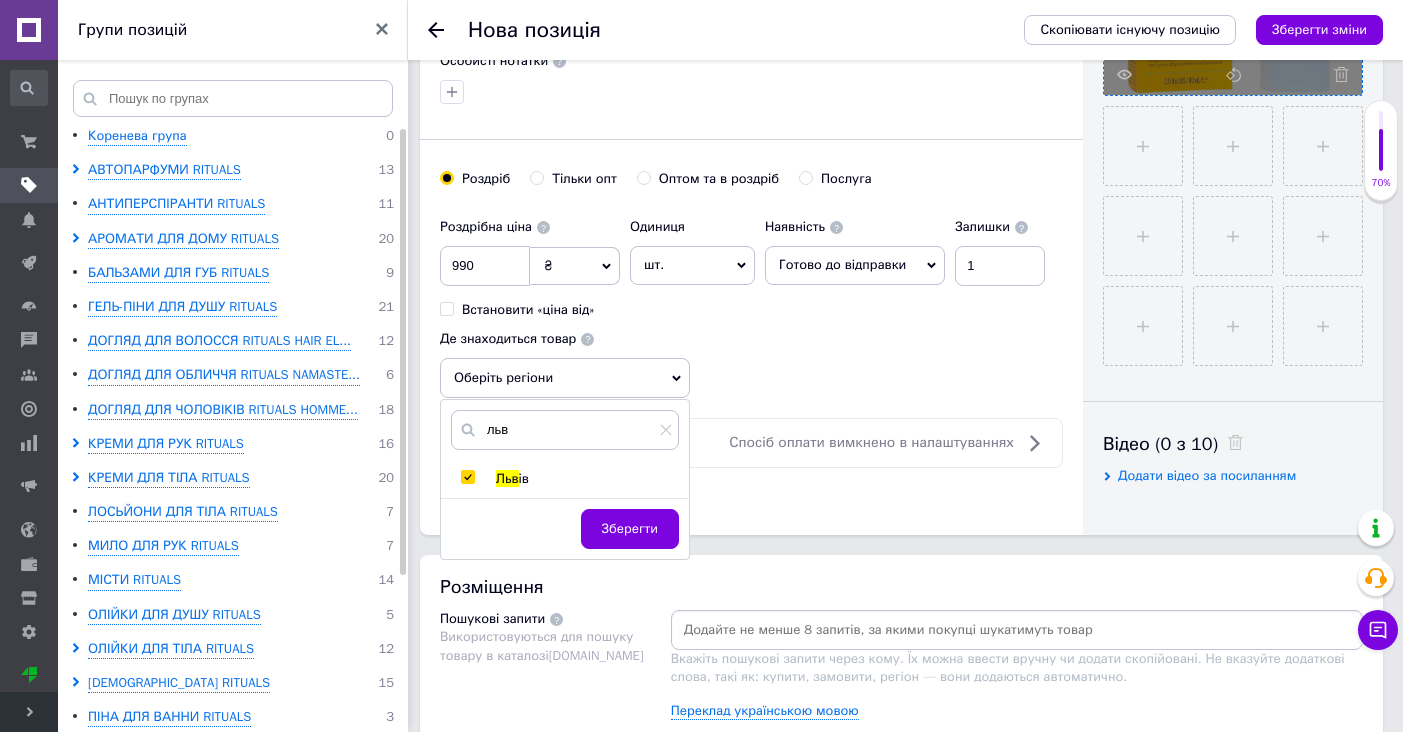 checkbox on "true" 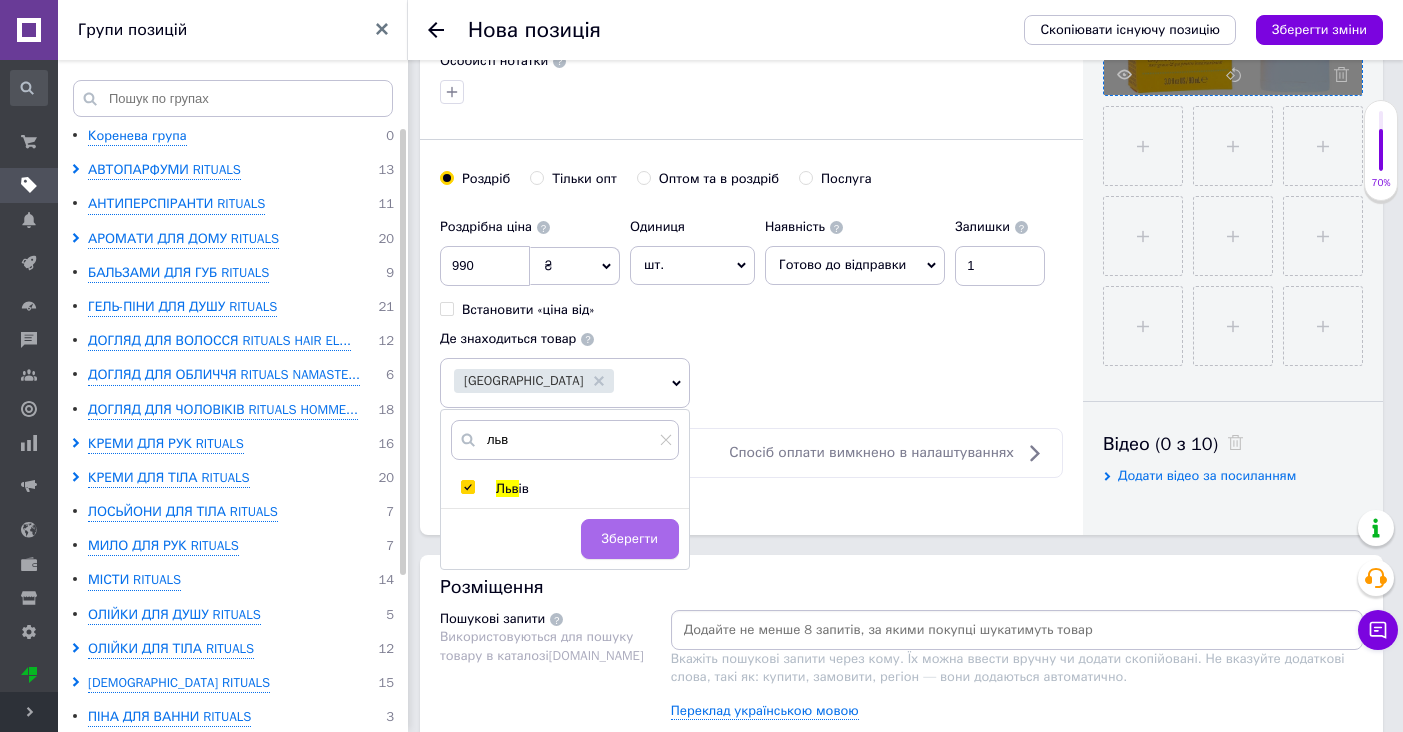 click on "Зберегти" at bounding box center [630, 539] 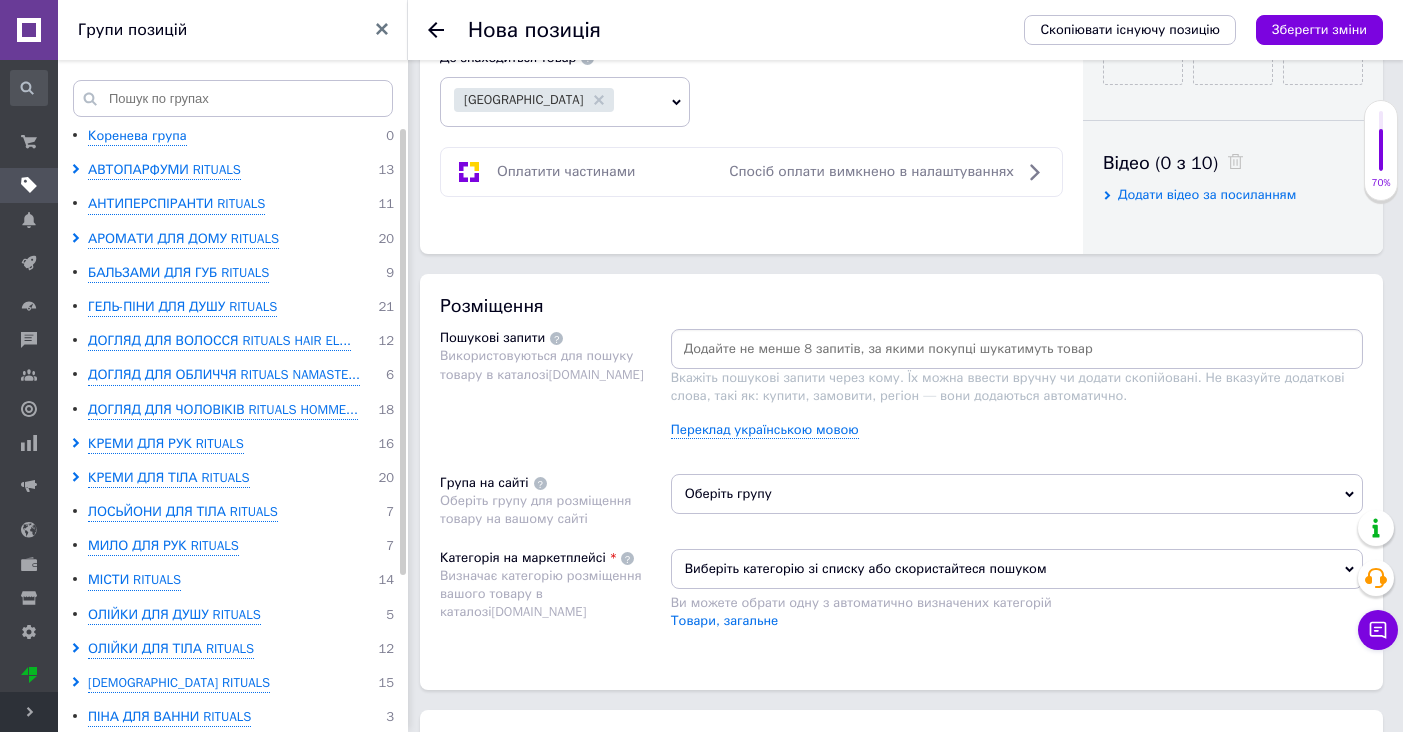 scroll, scrollTop: 946, scrollLeft: 0, axis: vertical 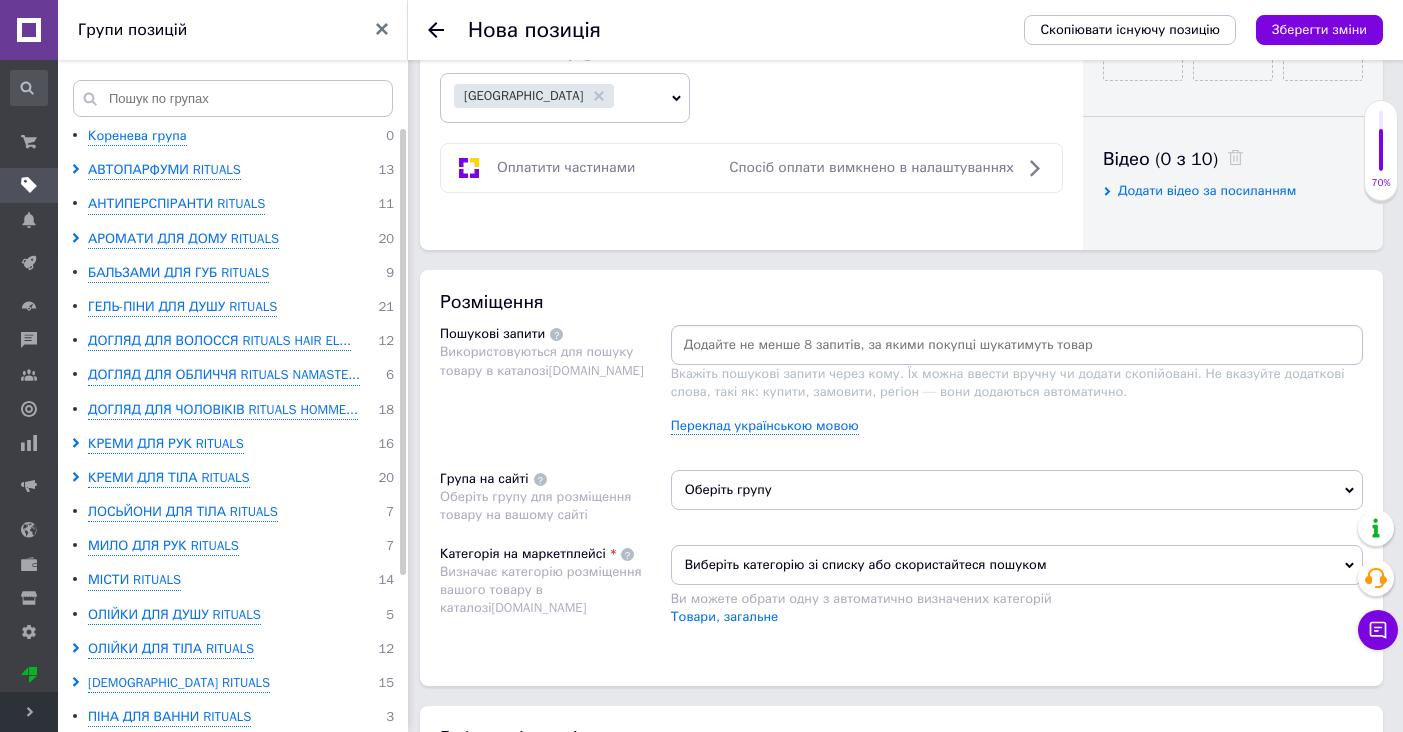 click at bounding box center [1017, 345] 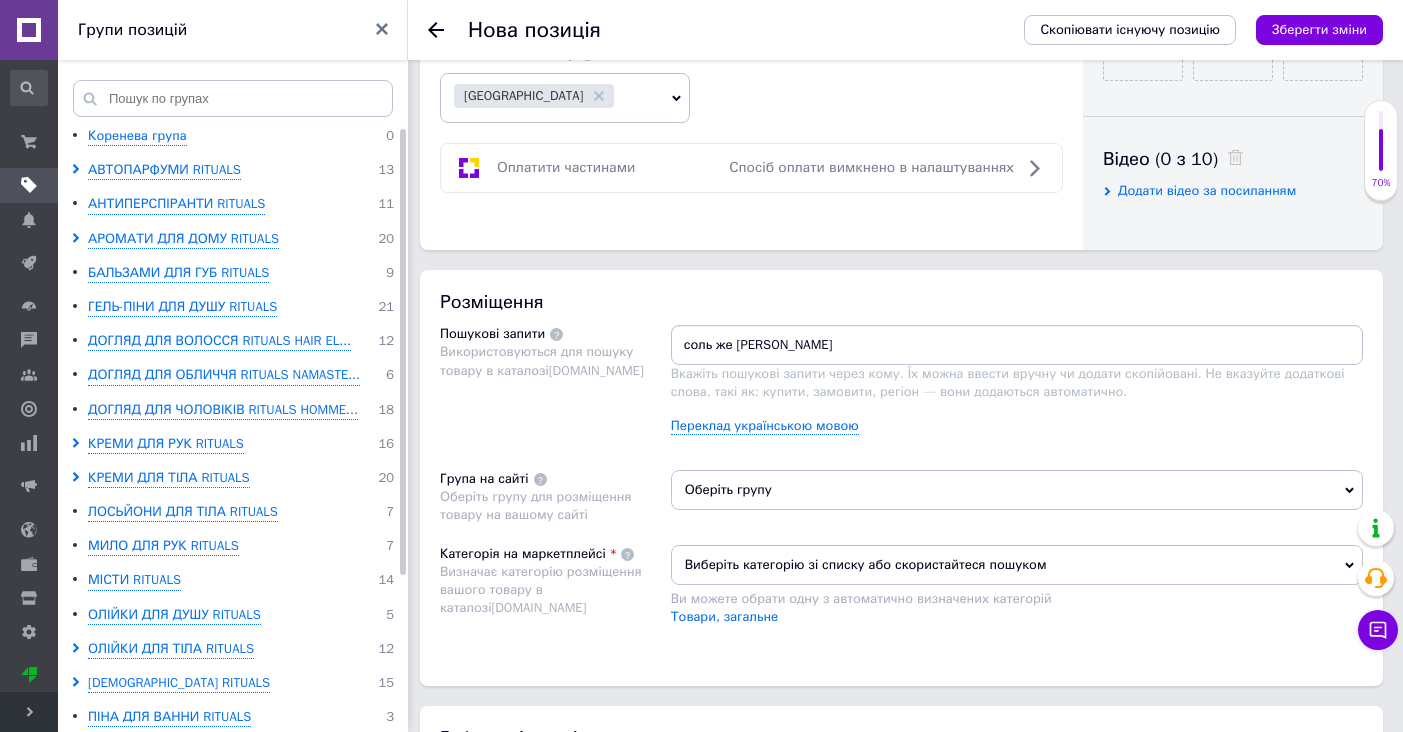 type on "соль же жанейро" 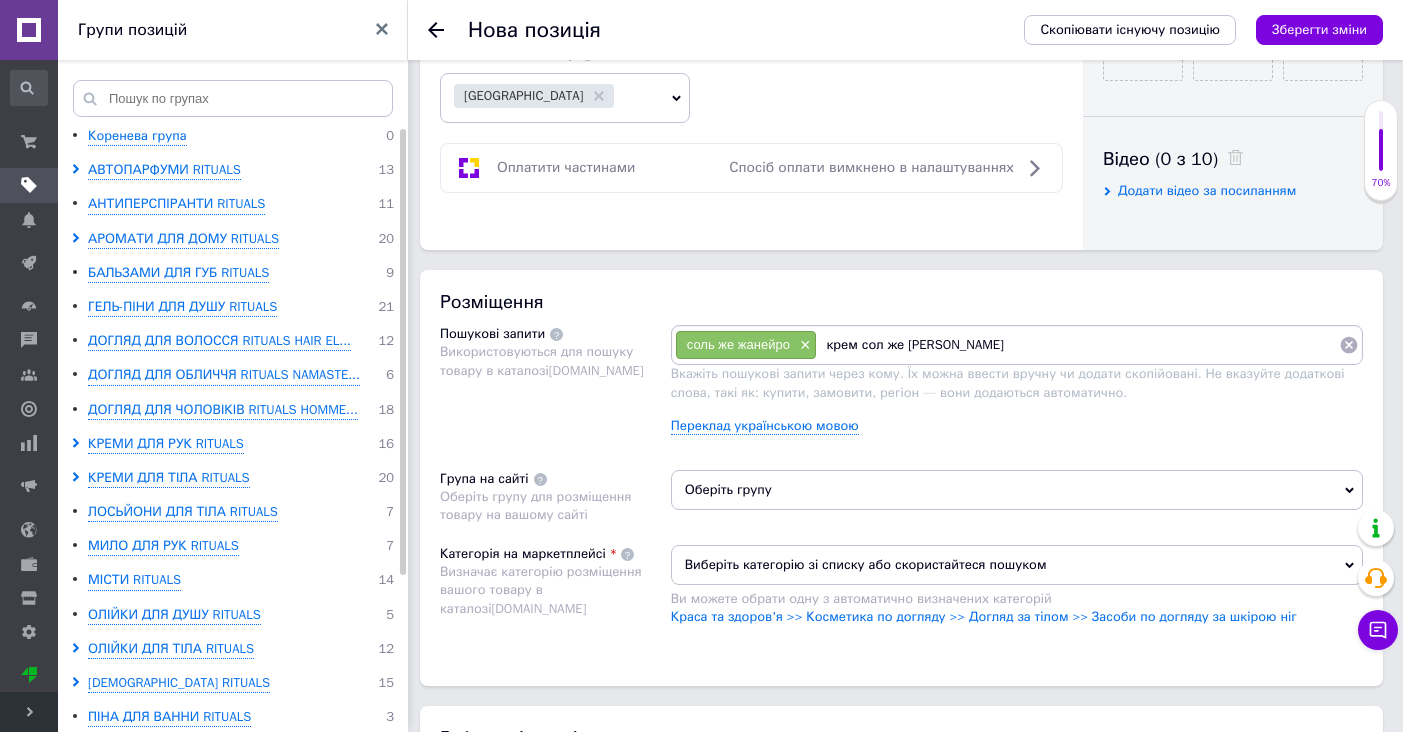 type on "крем сол же жанеро" 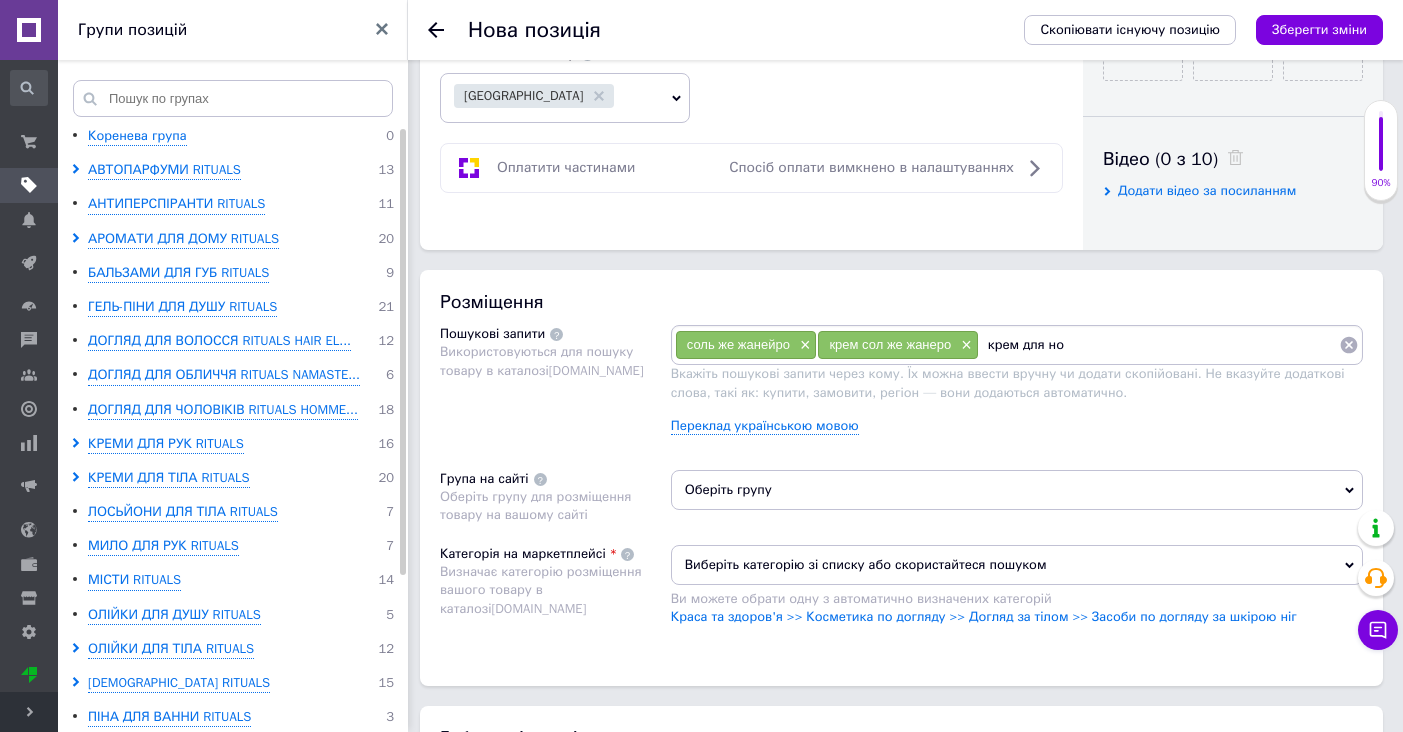 type on "крем для ног" 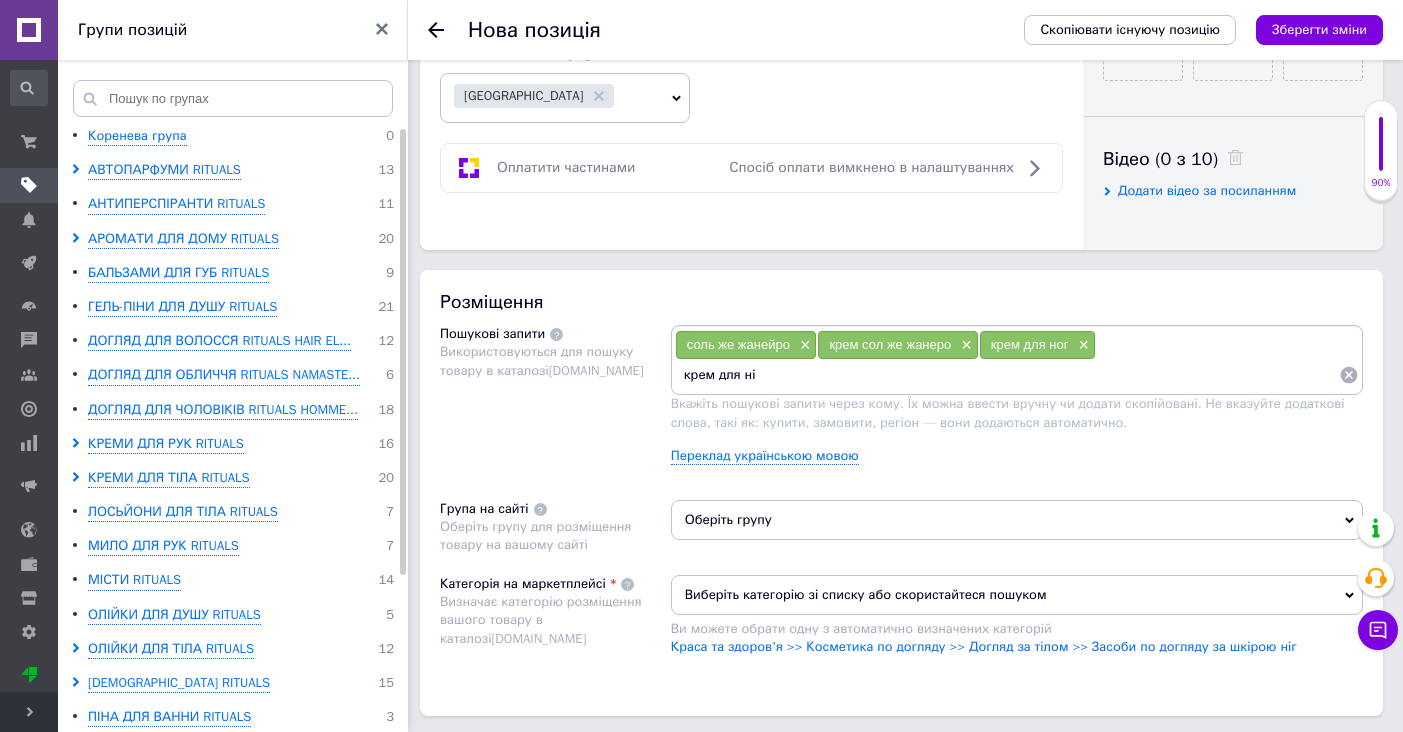 type on "крем для ніг" 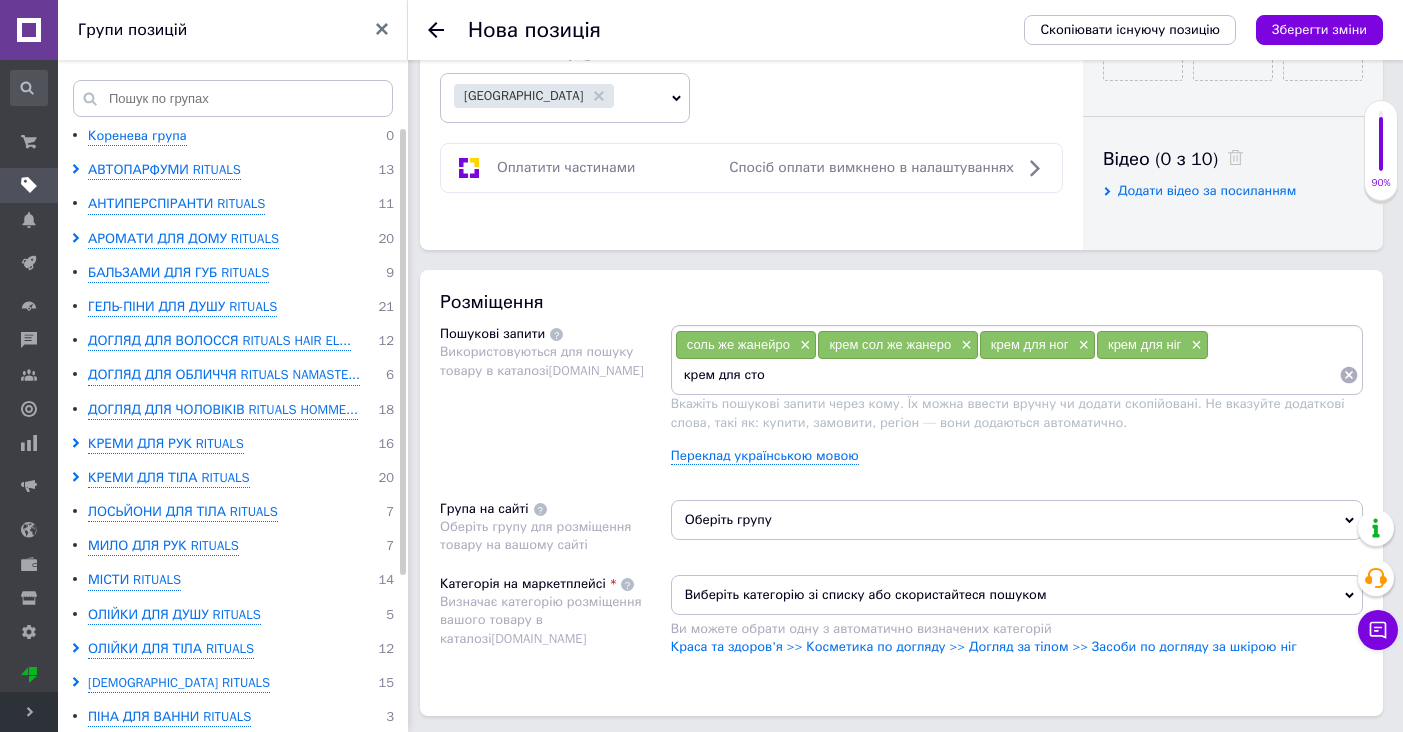 type on "крем для стоп" 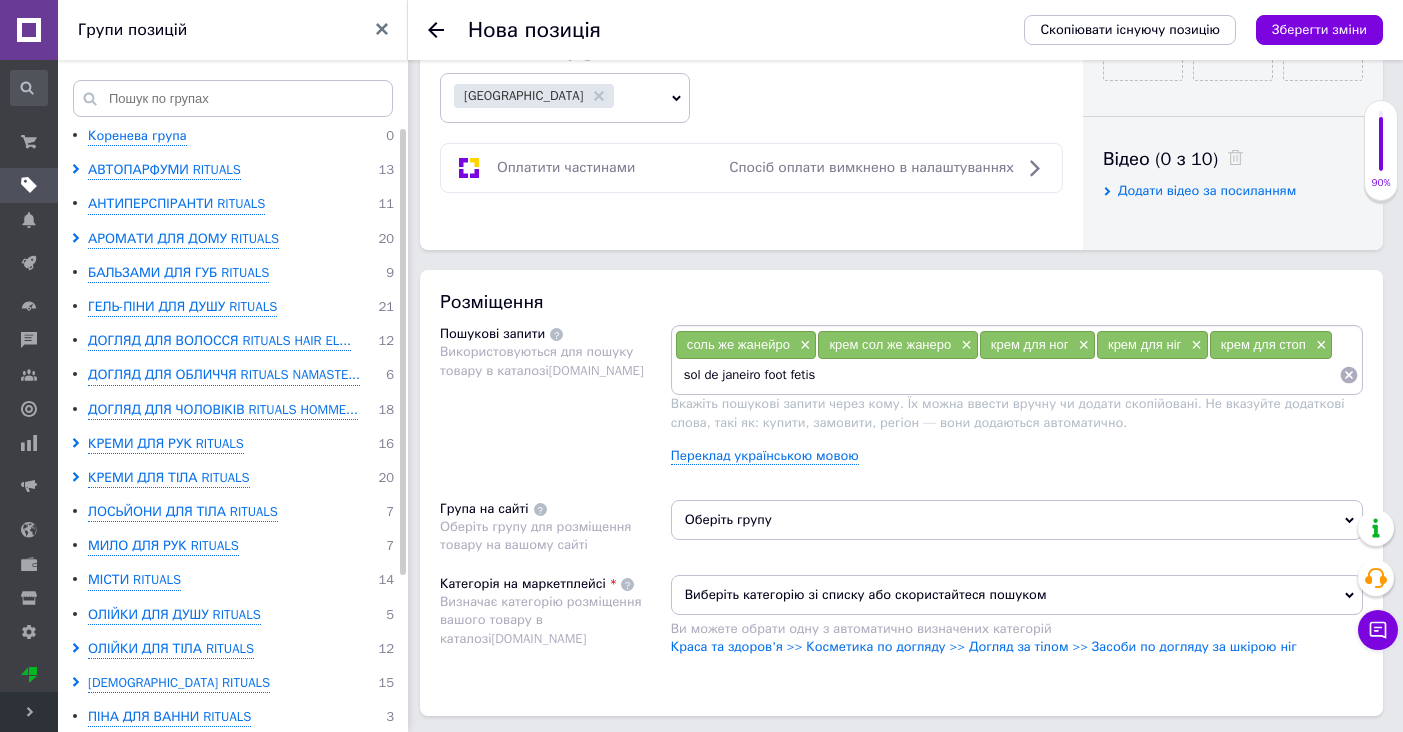 type on "sol de janeiro foot fetish" 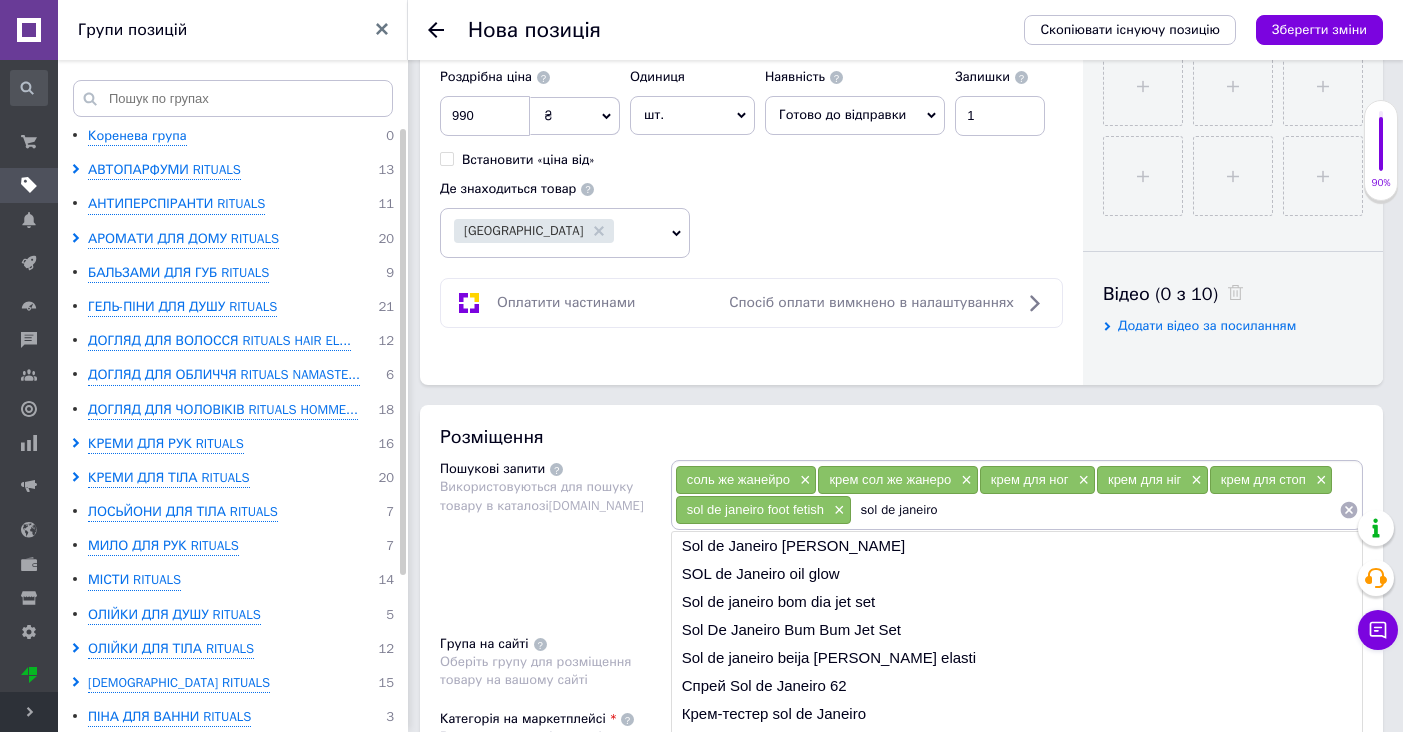 scroll, scrollTop: 830, scrollLeft: 0, axis: vertical 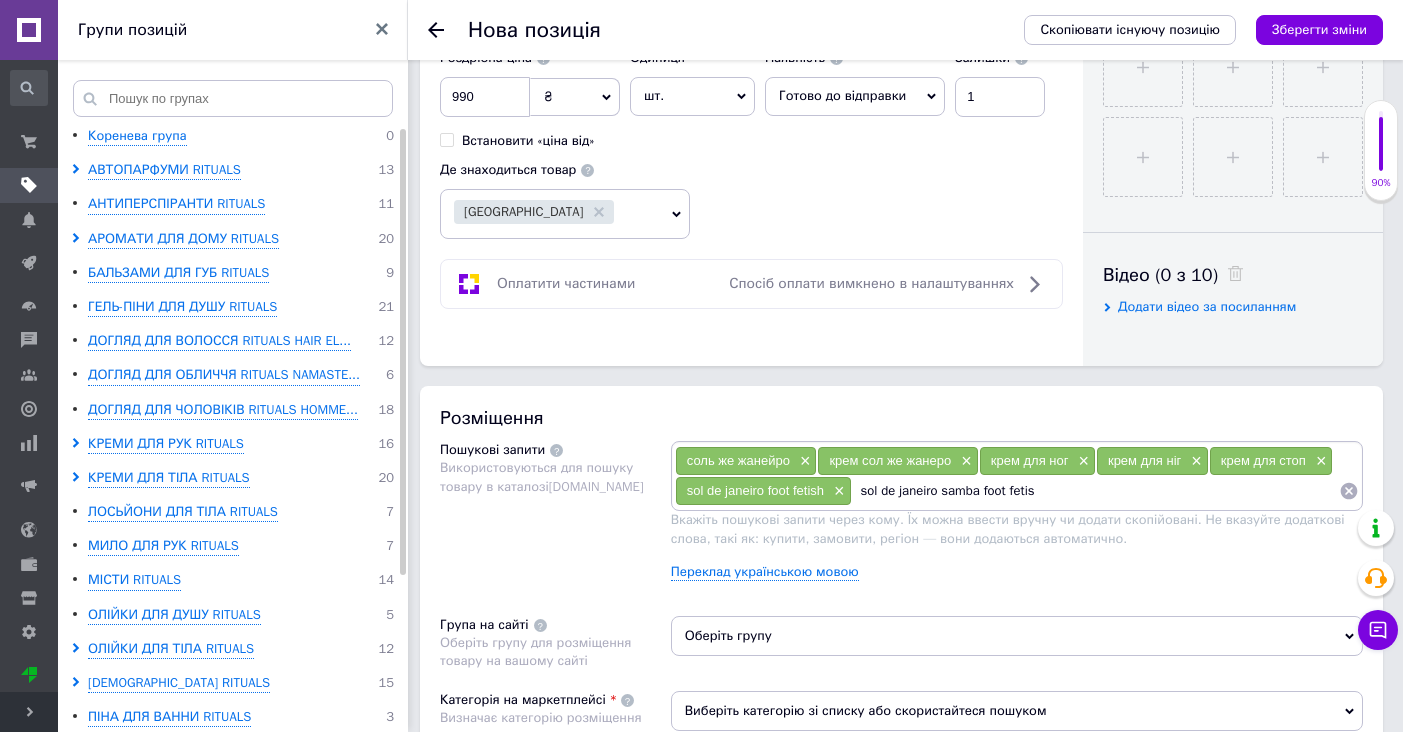 type on "sol de janeiro samba foot fetish" 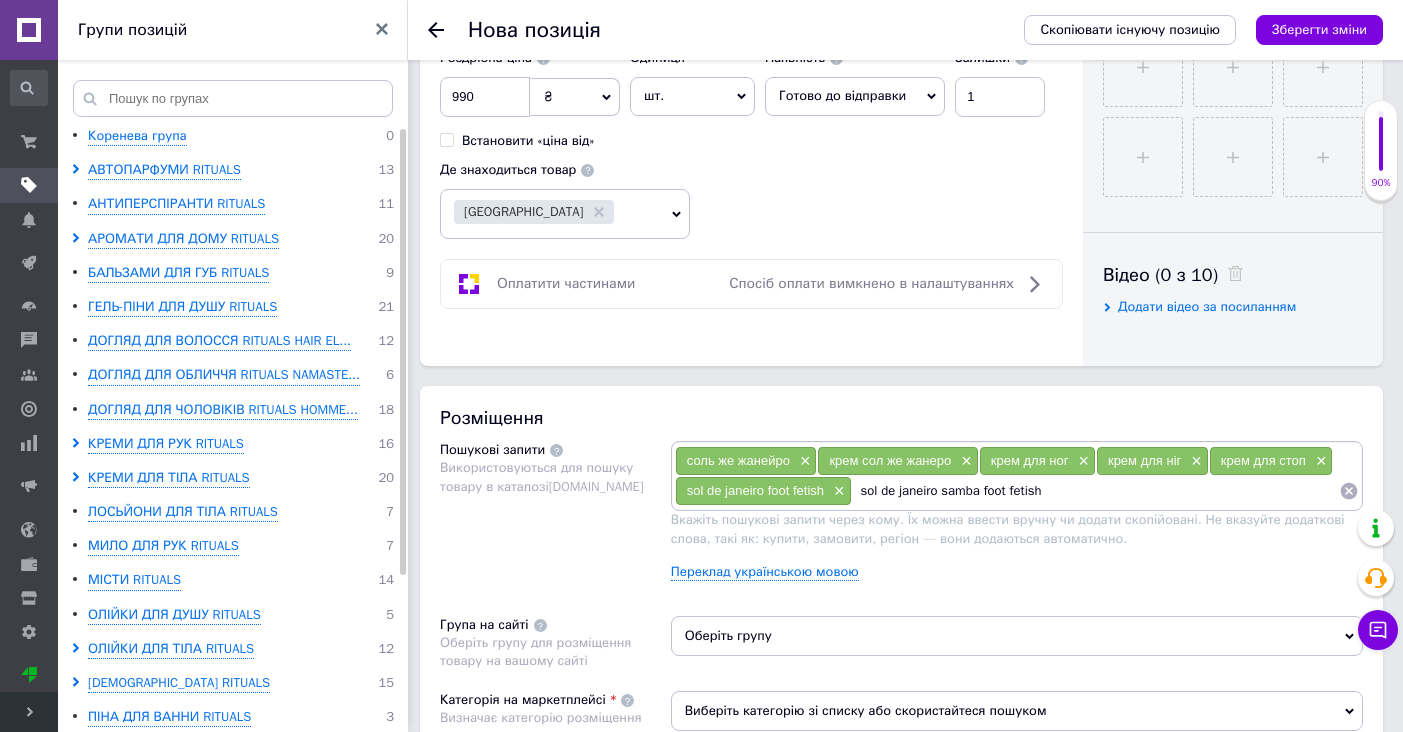 type 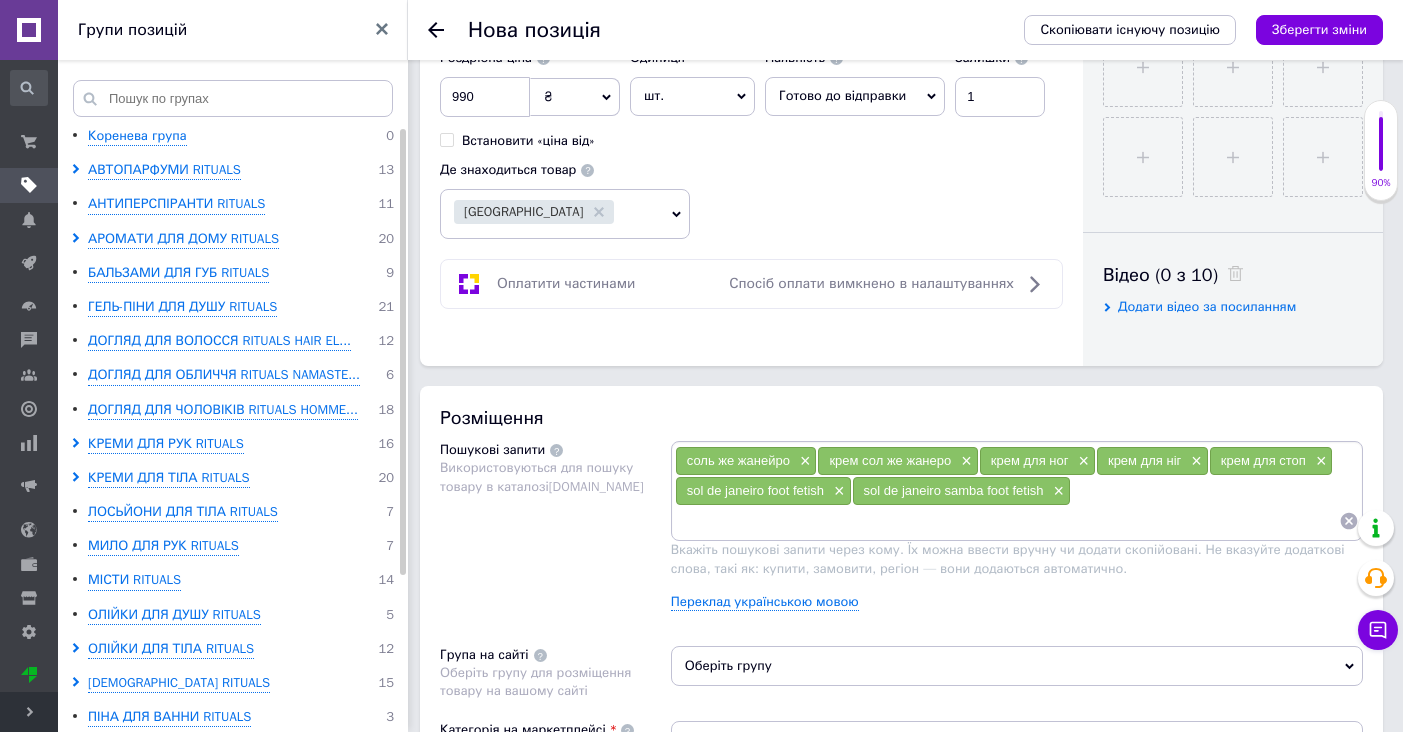 click on "Пошукові запити Використовуються для пошуку товару в каталозі  [DOMAIN_NAME]" at bounding box center (555, 533) 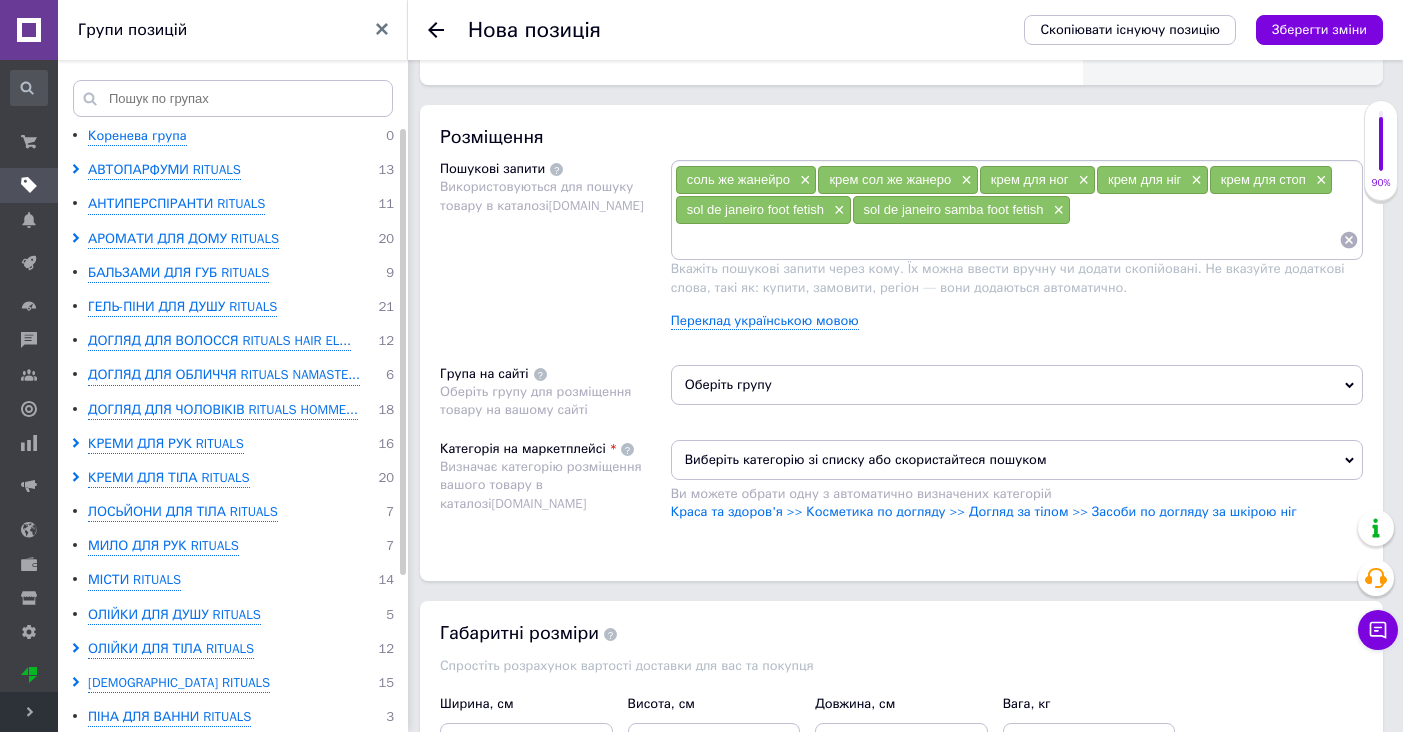 scroll, scrollTop: 1114, scrollLeft: 0, axis: vertical 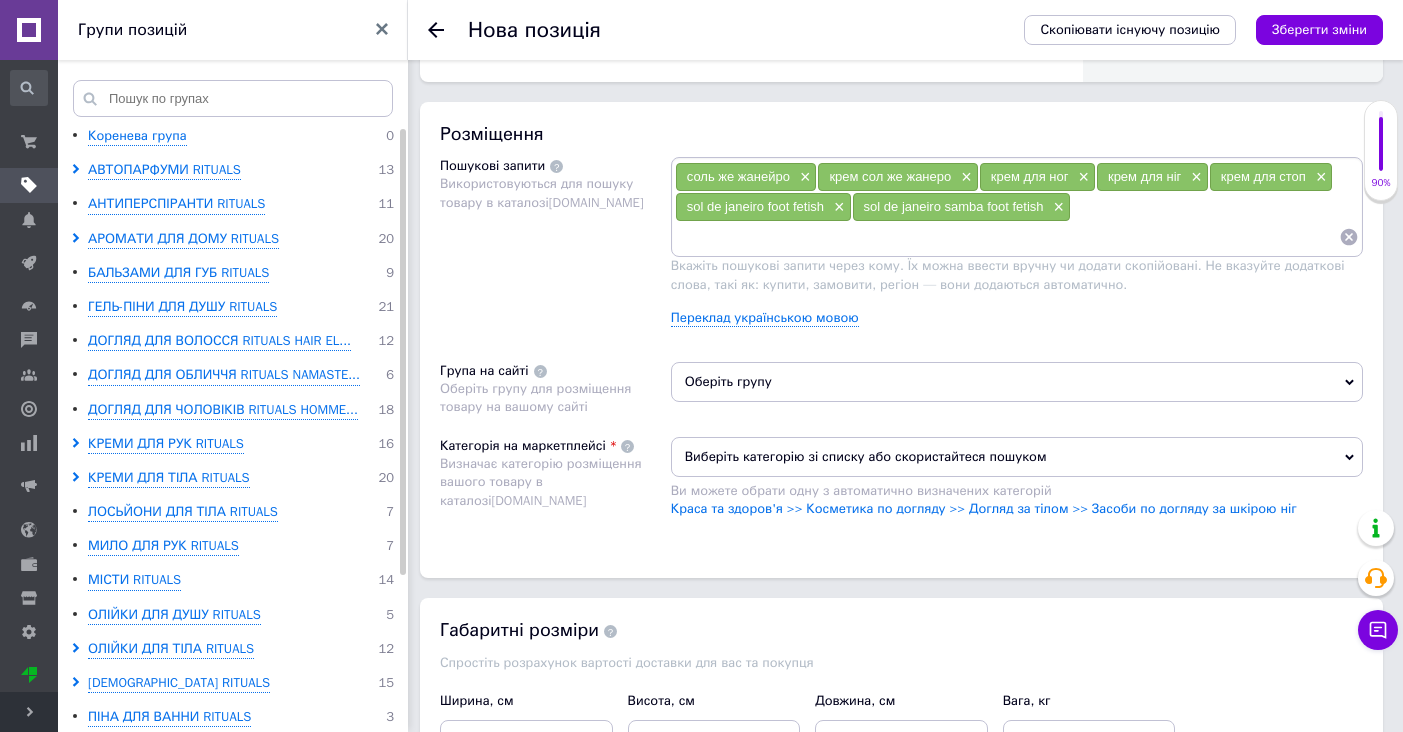 click on "Оберіть групу" at bounding box center [1017, 382] 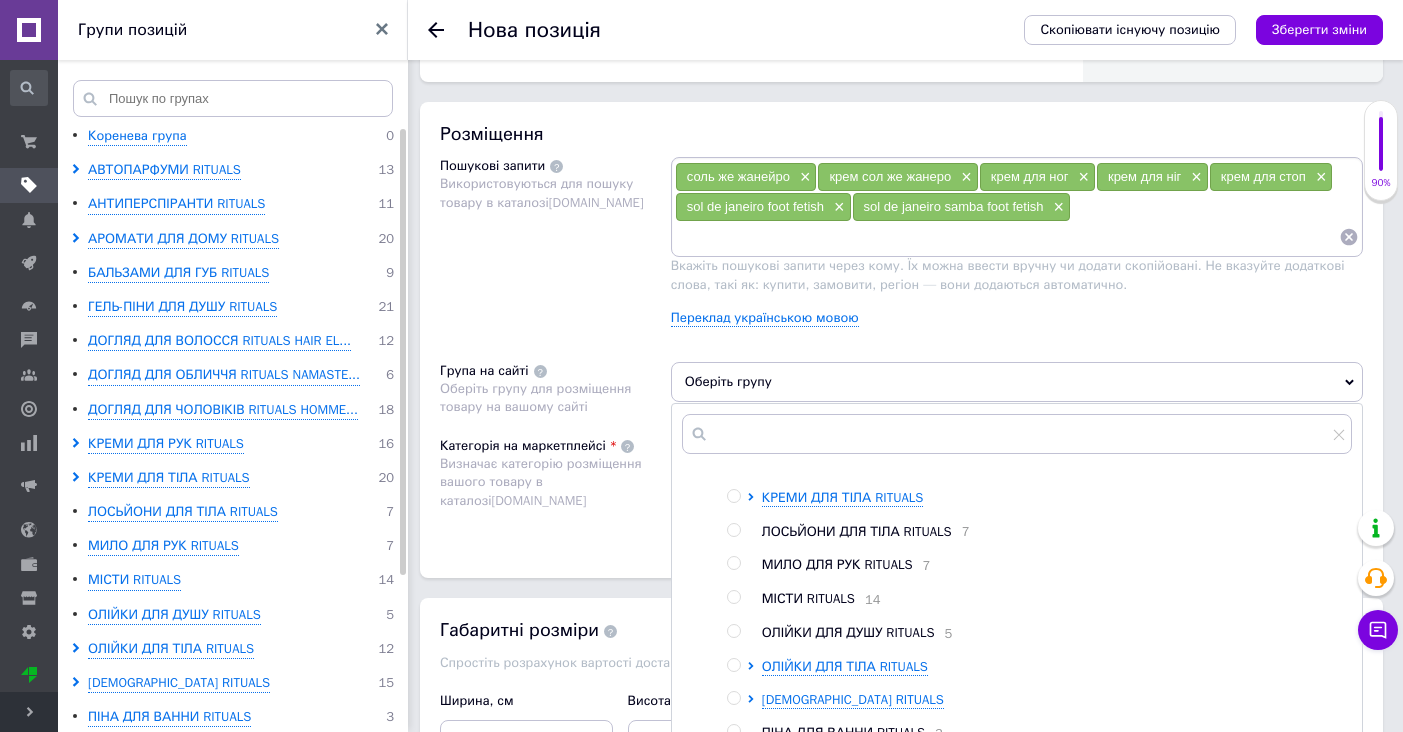 scroll, scrollTop: 334, scrollLeft: 0, axis: vertical 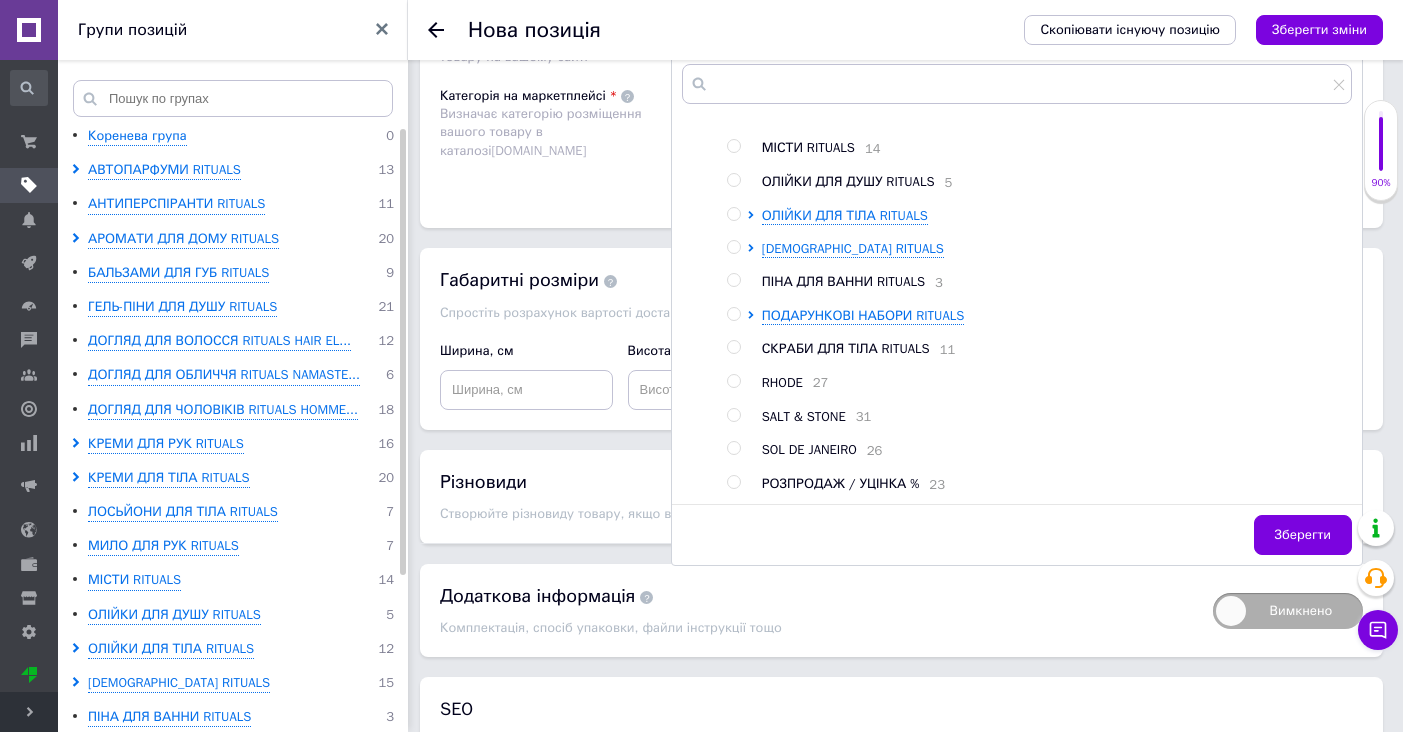 click at bounding box center (733, 448) 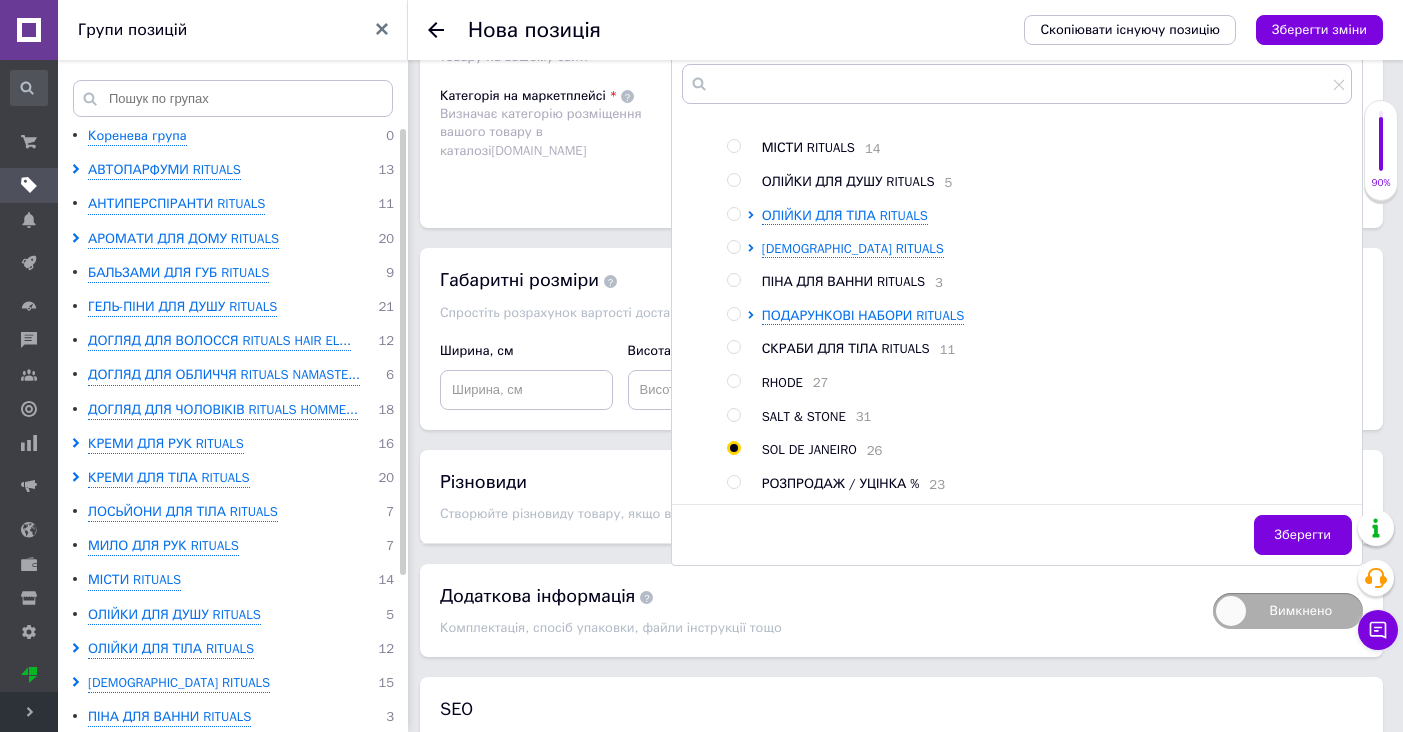 radio on "true" 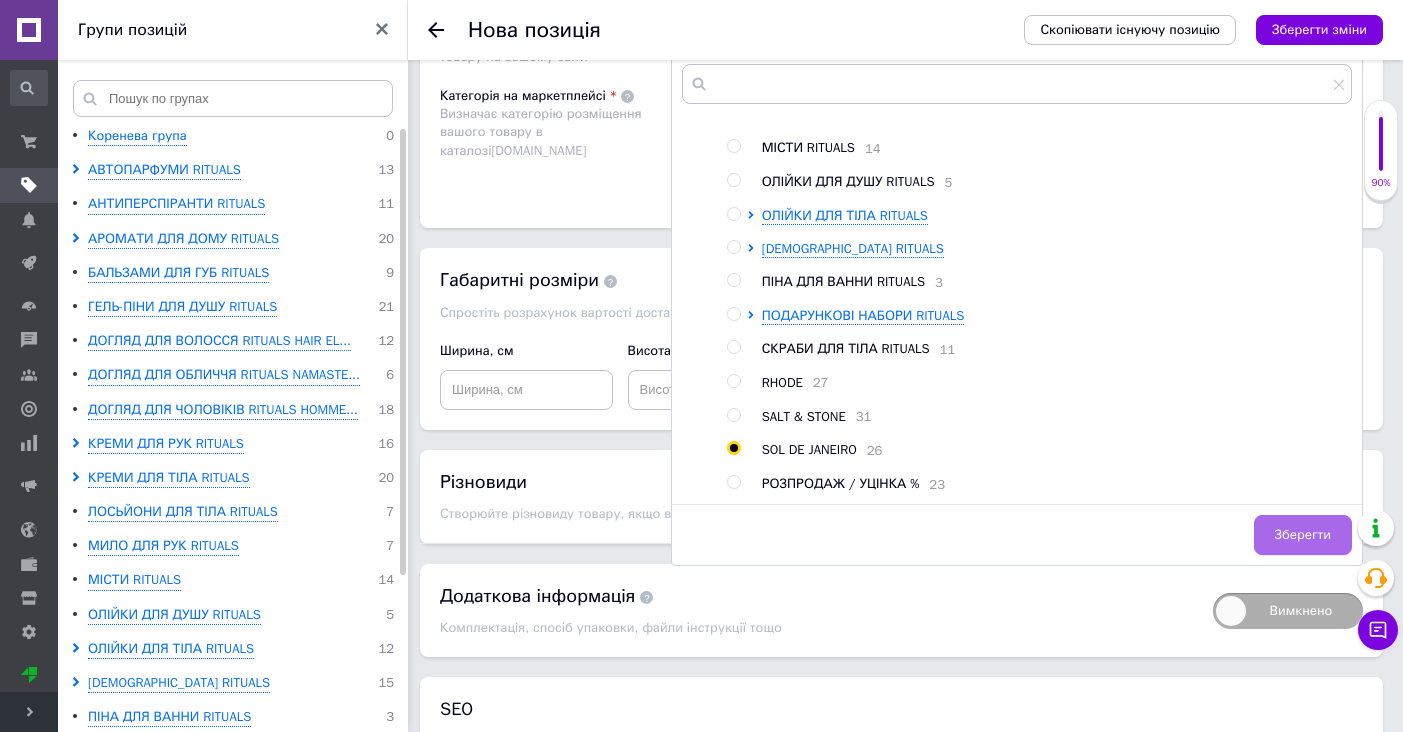 click on "Зберегти" at bounding box center [1303, 535] 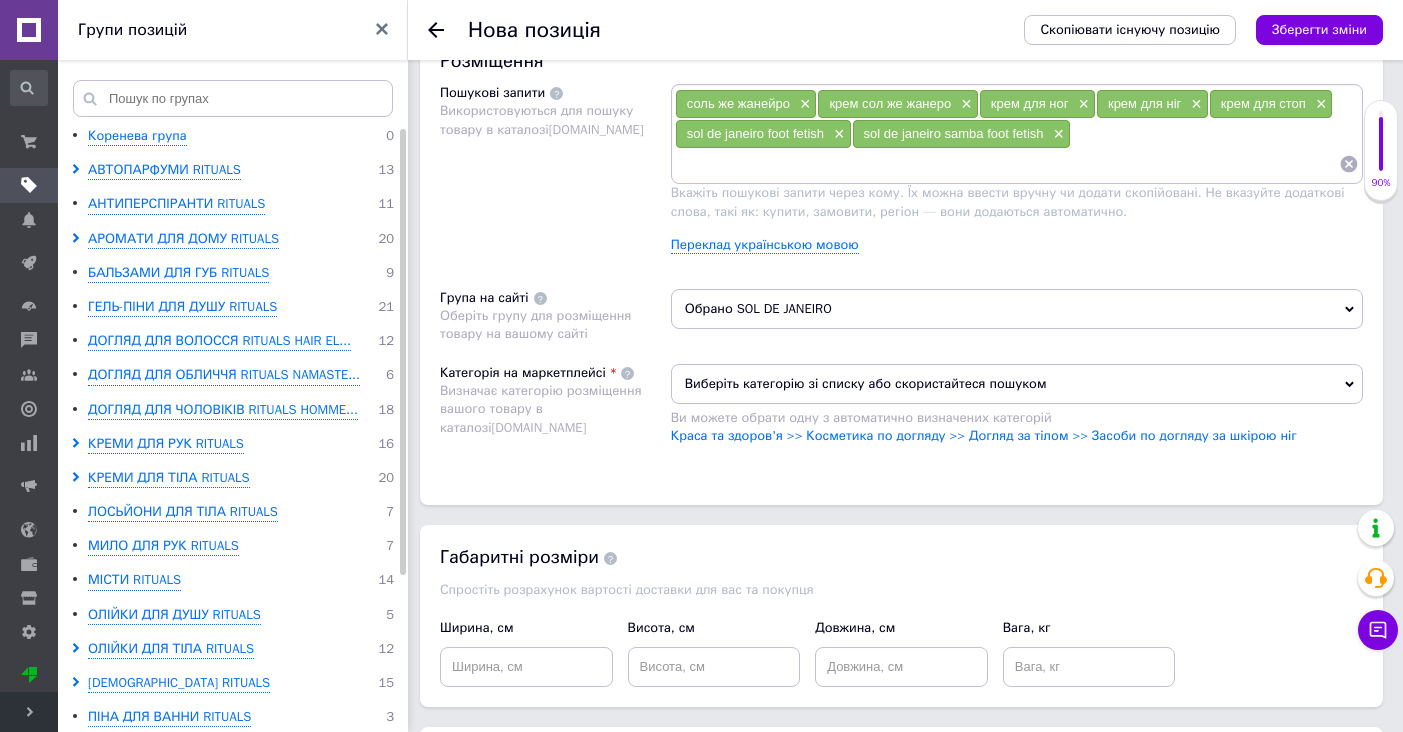 scroll, scrollTop: 1185, scrollLeft: 0, axis: vertical 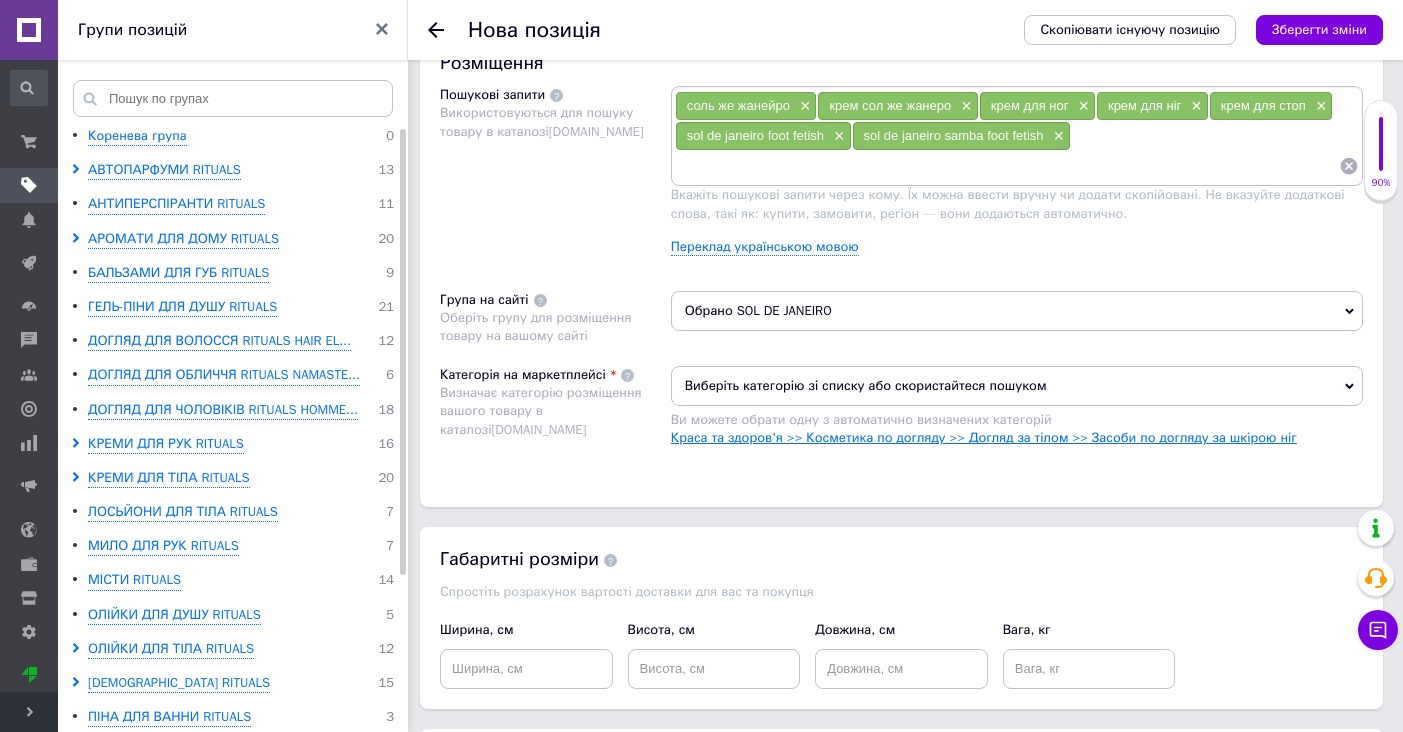 click on "Краса та здоров'я >> Косметика по догляду >> Догляд за тілом >> Засоби по догляду за шкірою ніг" at bounding box center [984, 437] 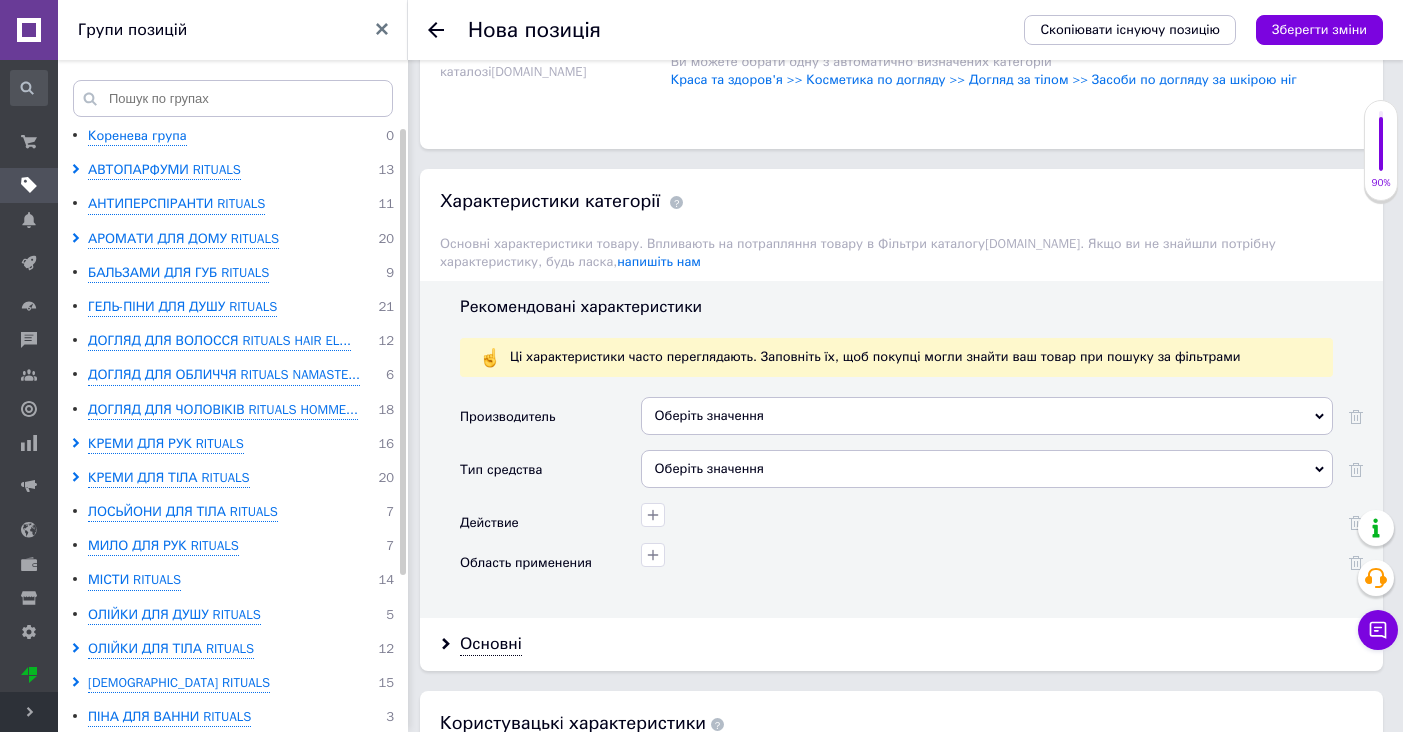 scroll, scrollTop: 1630, scrollLeft: 0, axis: vertical 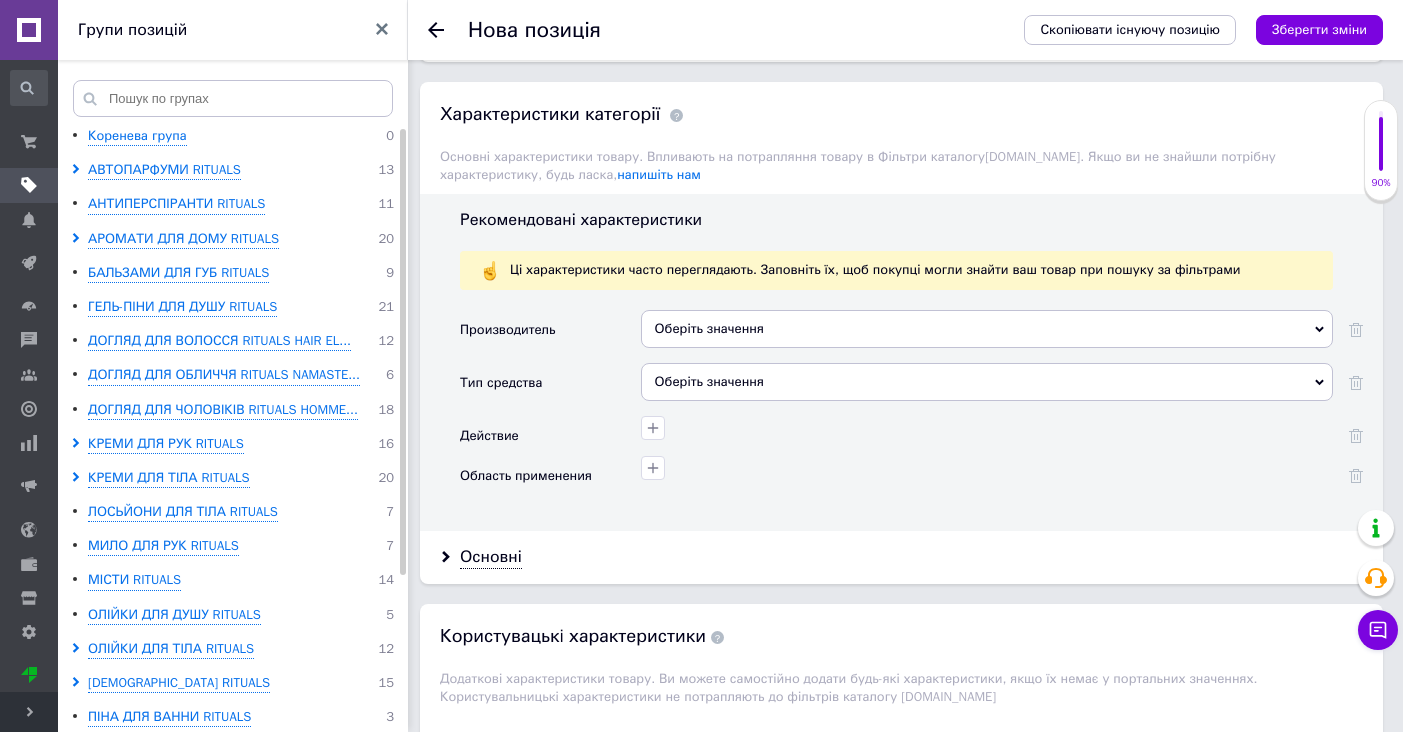 click on "Оберіть значення" at bounding box center (987, 329) 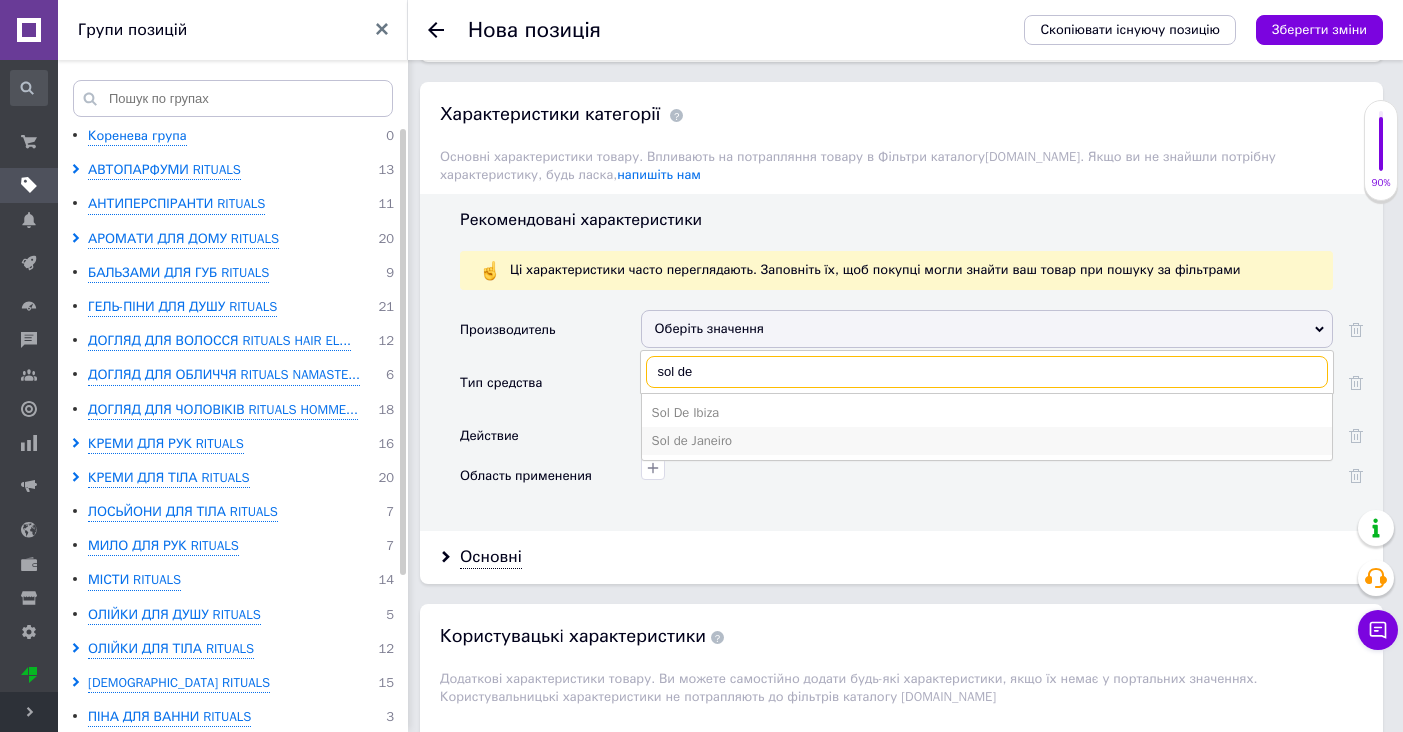 type on "sol de" 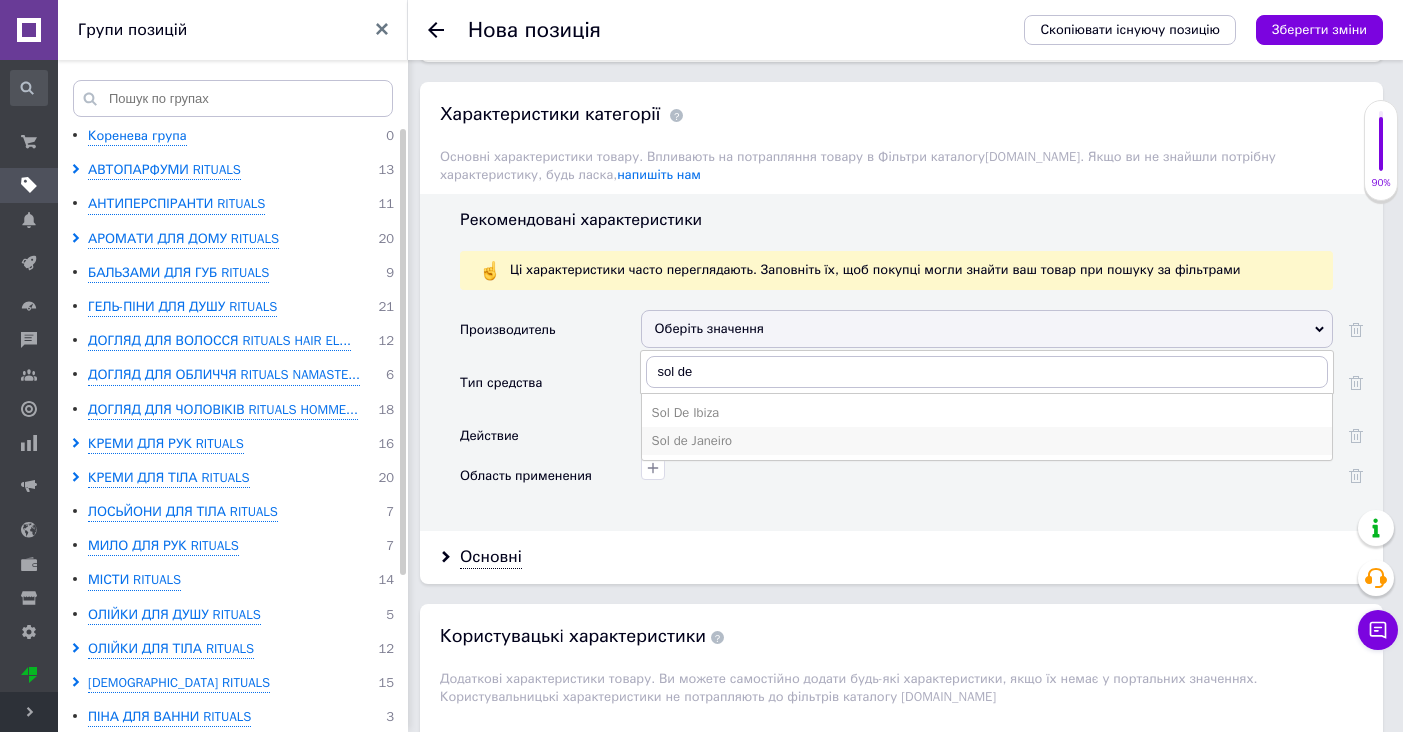 click on "Sol de Janeiro" at bounding box center (987, 441) 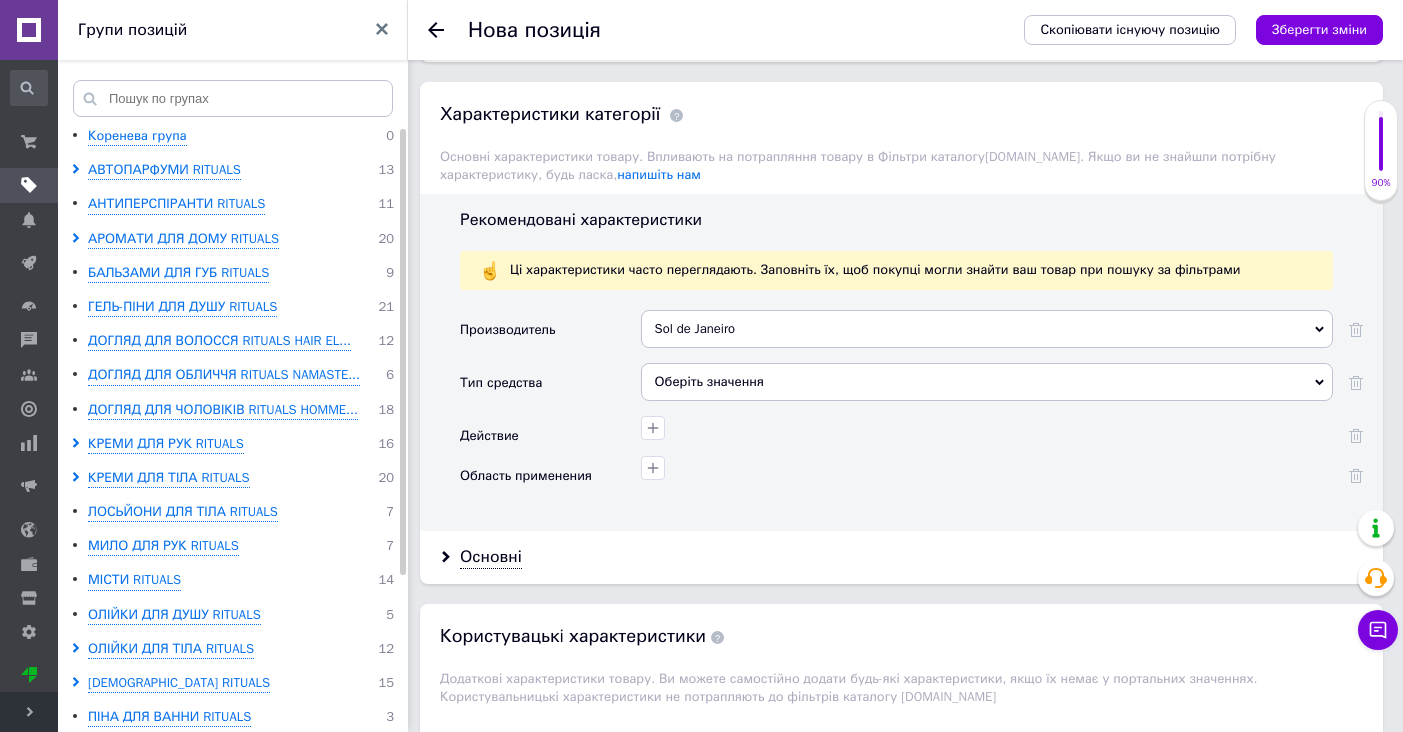 click on "Оберіть значення" at bounding box center [987, 382] 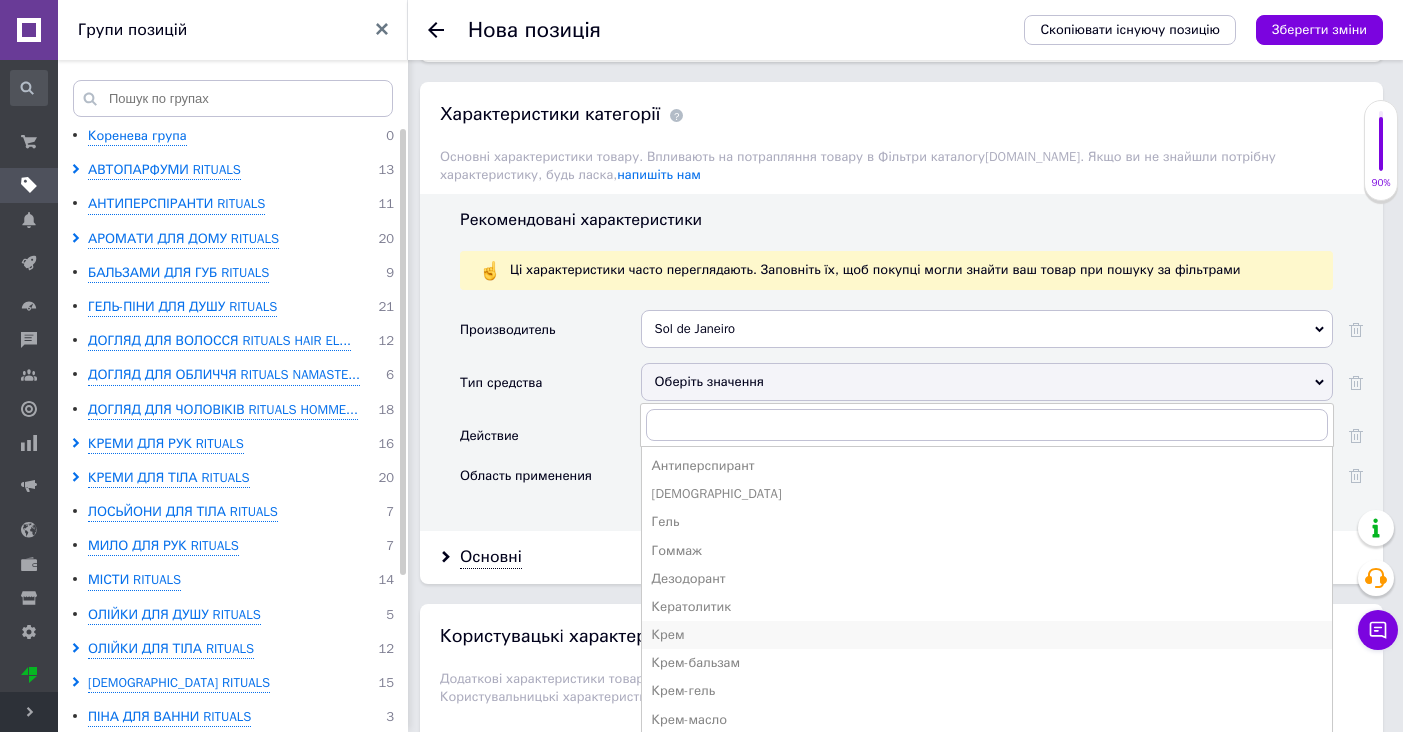 click on "Крем" at bounding box center [987, 635] 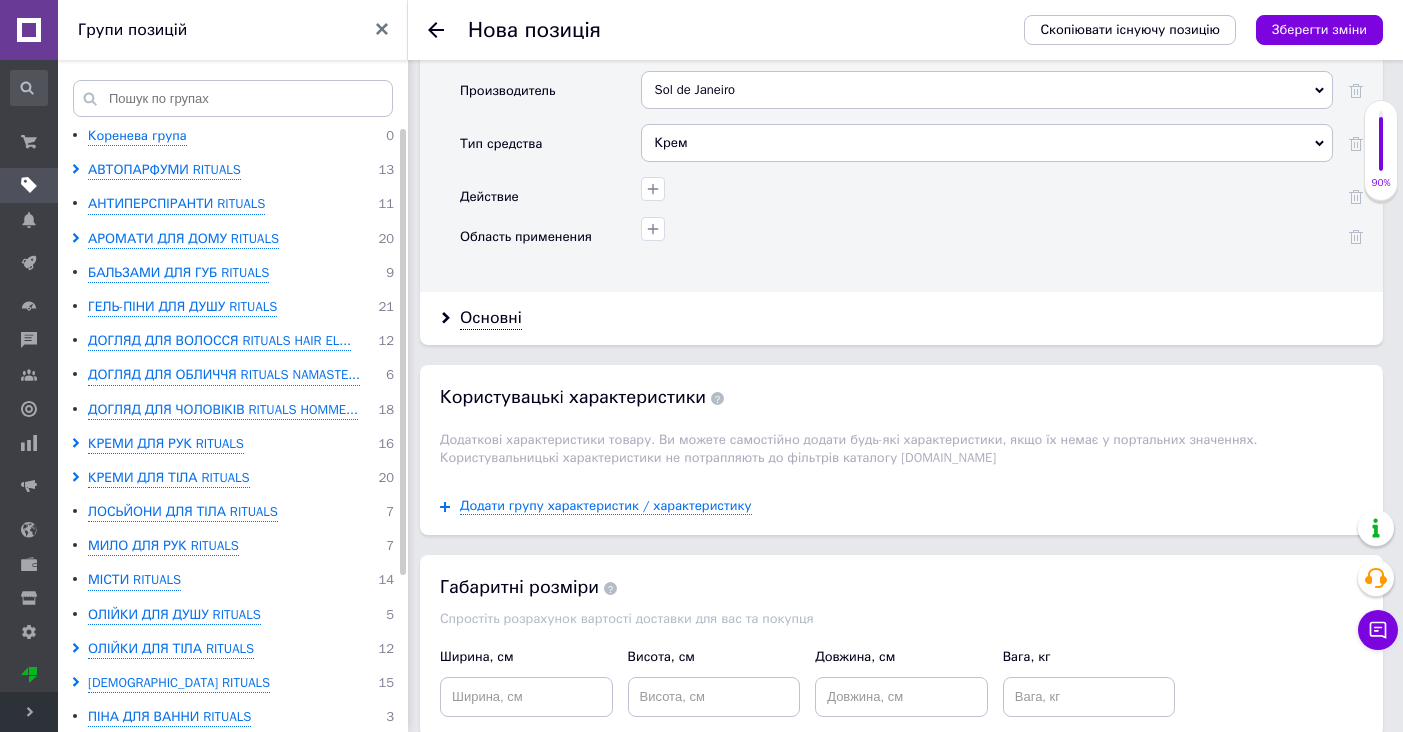 scroll, scrollTop: 1876, scrollLeft: 0, axis: vertical 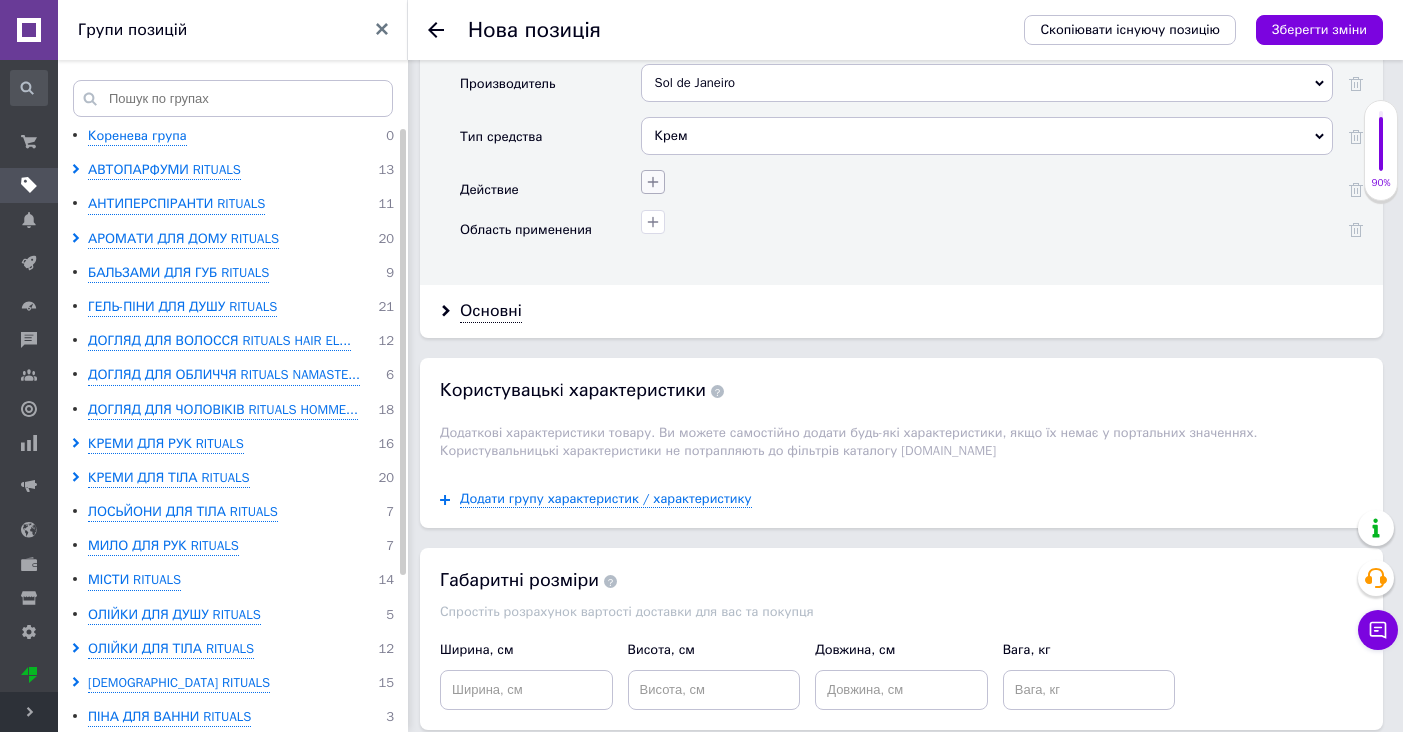 click 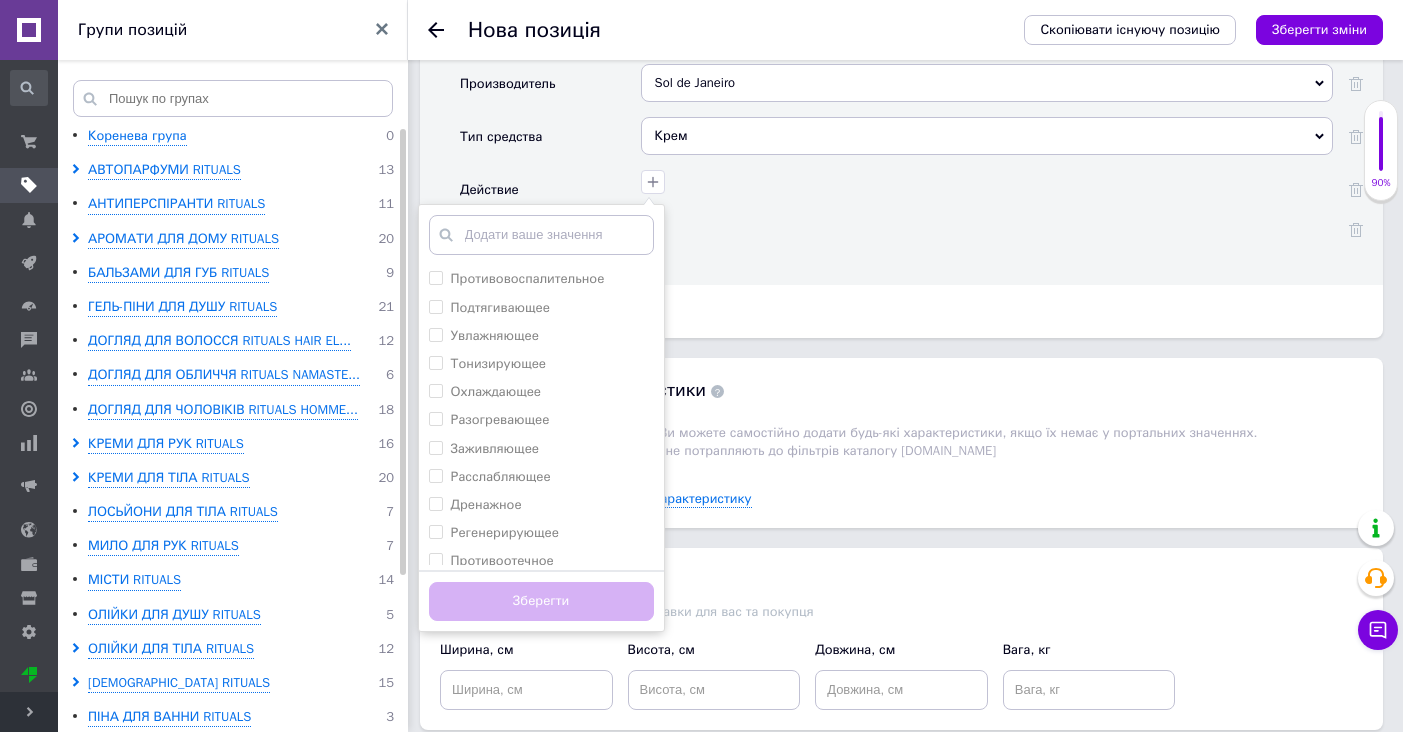 click on "Производитель Sol de Janeiro Sol De Ibiza Sol de Janeiro Тип средства Крем Антиперспирант Бальзам Гель Гоммаж Дезодорант Кератолитик Крем Крем-бальзам Крем-гель Крем-масло Крем-пена Крем–скраб Лосьон Мазь Маска Масло Молочко Настойка Пилинг-крем Пластырь Присыпка-пудра Раствор Скраб Спрей Сыворотка Тальк Тоник Флюид Эмульсия Действие Противовоспалительное Подтягивающее Увлажняющее Тонизирующее Охлаждающее Разогревающее Заживляющее Расслабляющее Дренажное Регенерирующее Противоотечное Отшелушивающее Смягчающее Массажное Очищающее Антисептическое Освежающее" at bounding box center (911, 167) 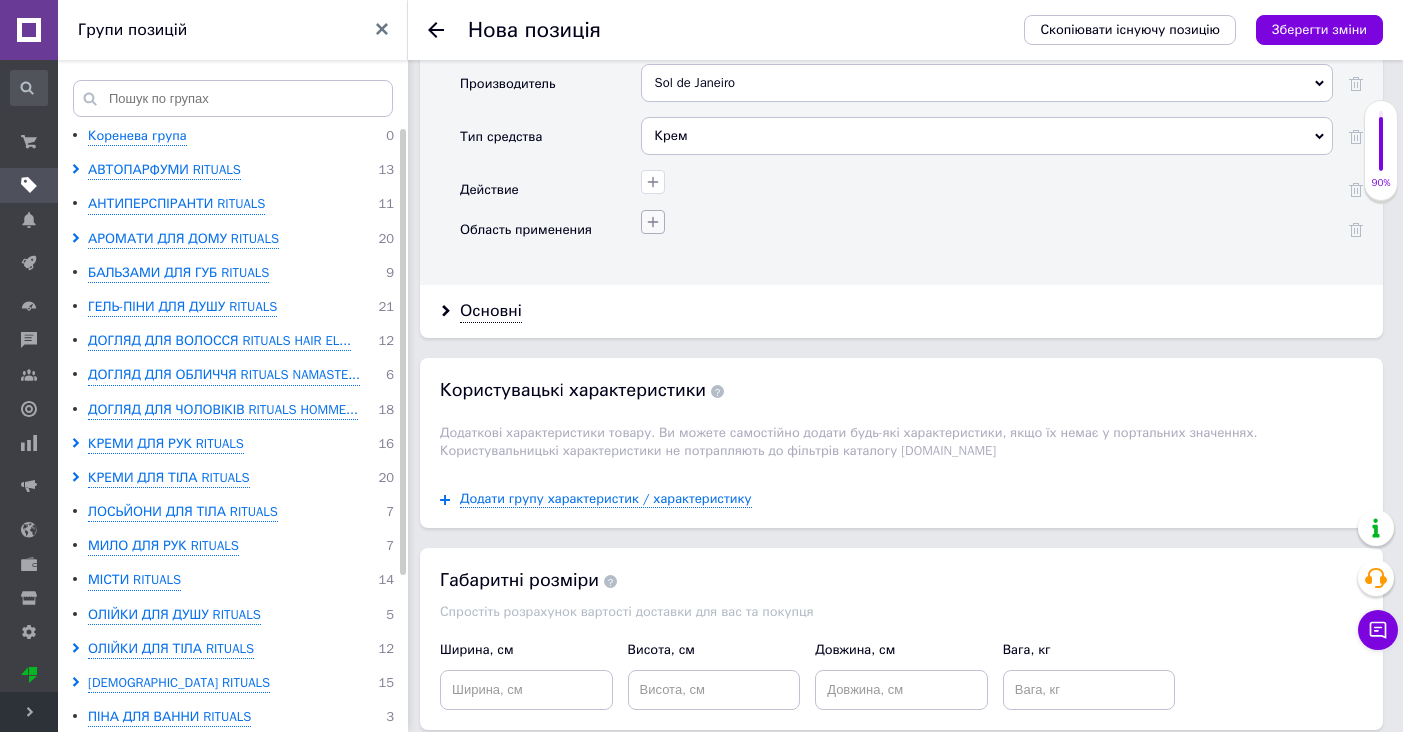 click 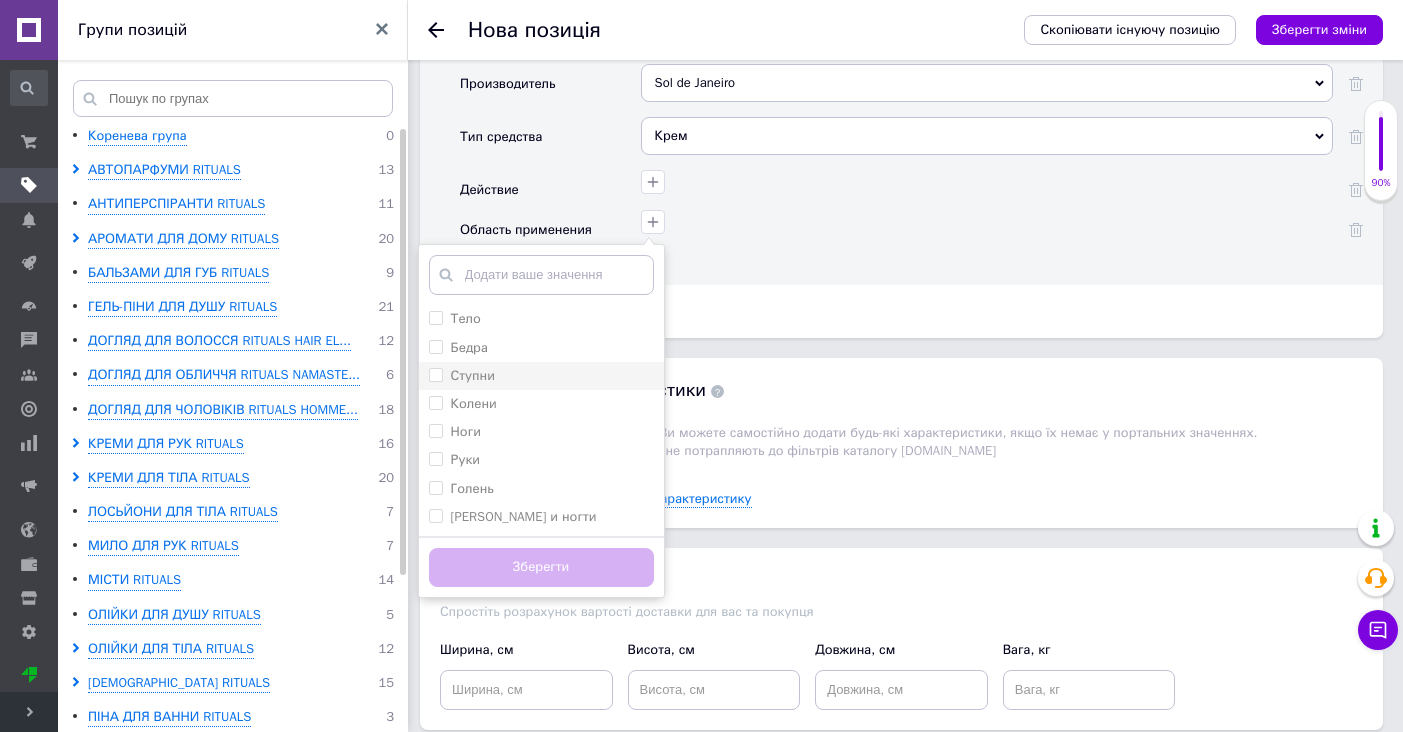 click on "Ступни" at bounding box center (435, 374) 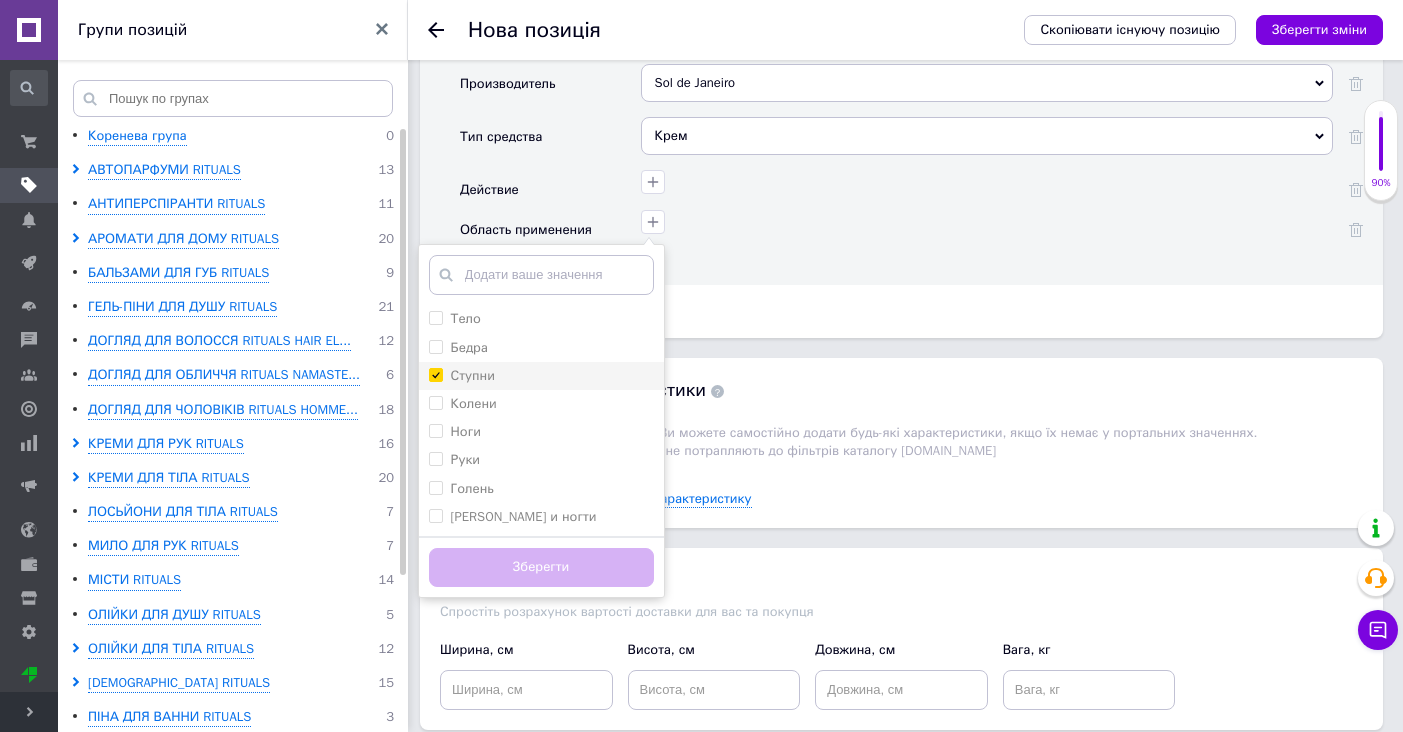 checkbox on "true" 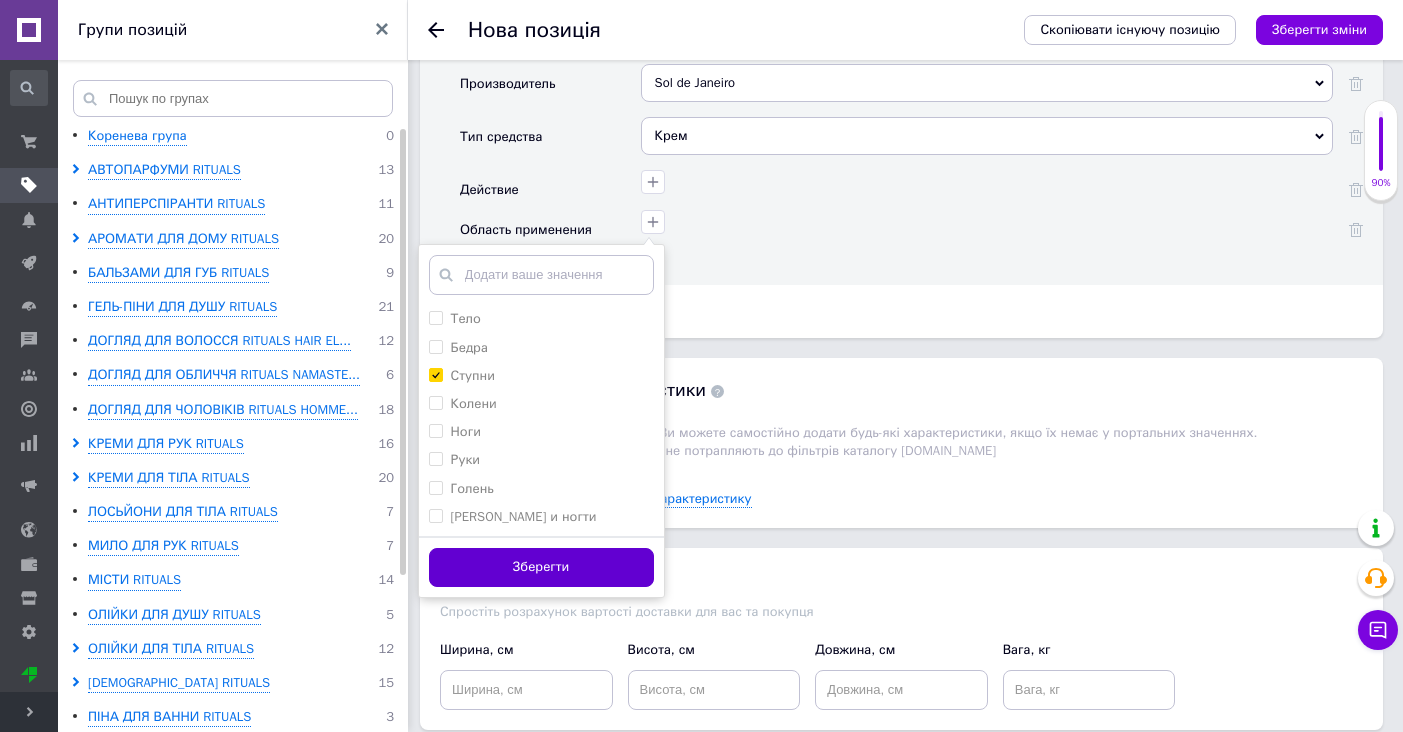 click on "Зберегти" at bounding box center [541, 567] 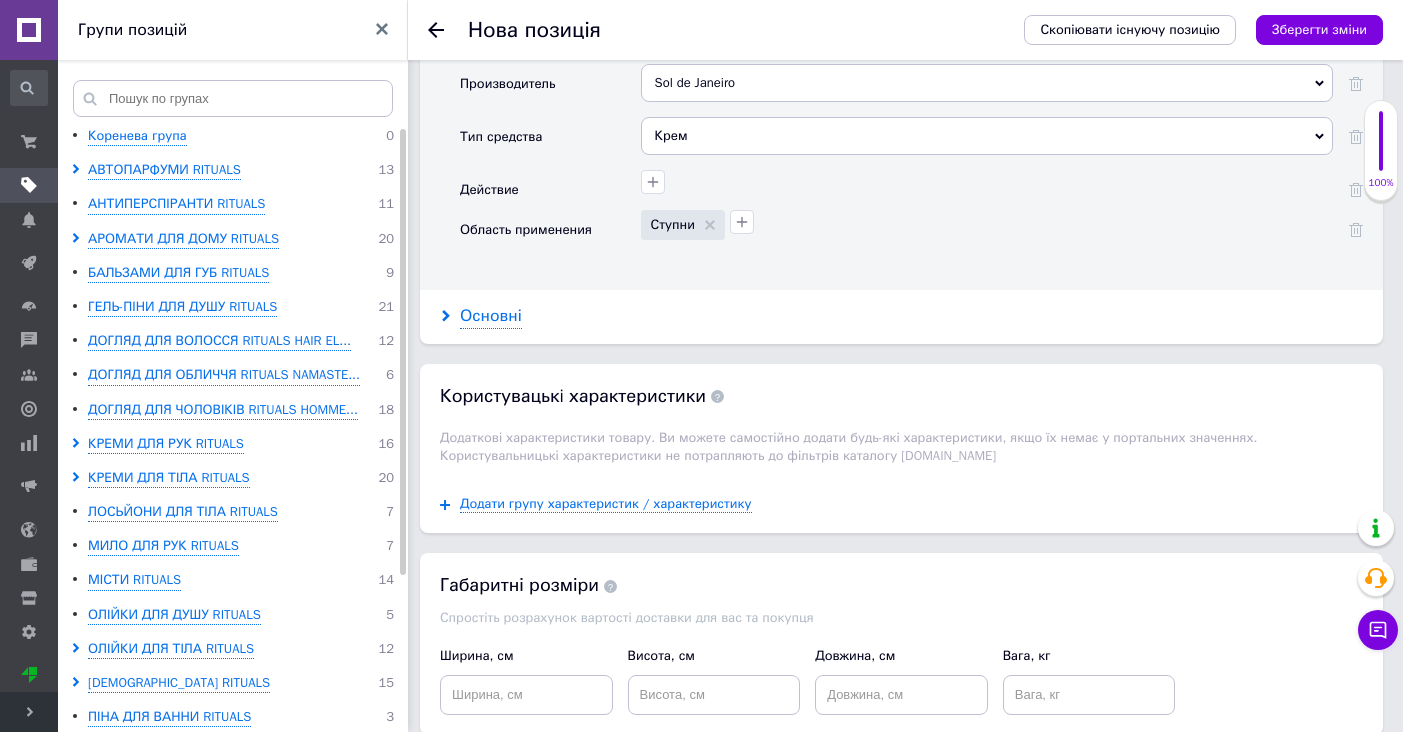 click on "Основні" at bounding box center (491, 316) 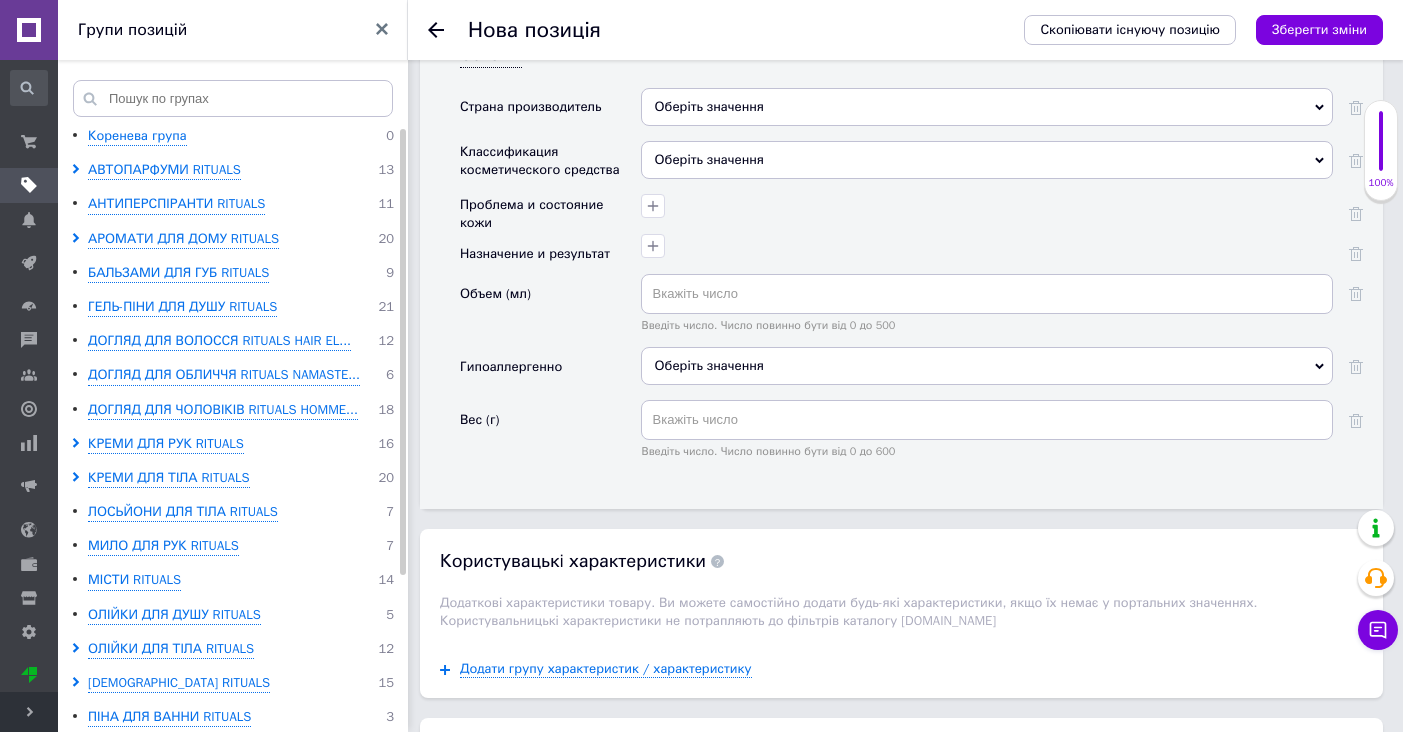 scroll, scrollTop: 2174, scrollLeft: 0, axis: vertical 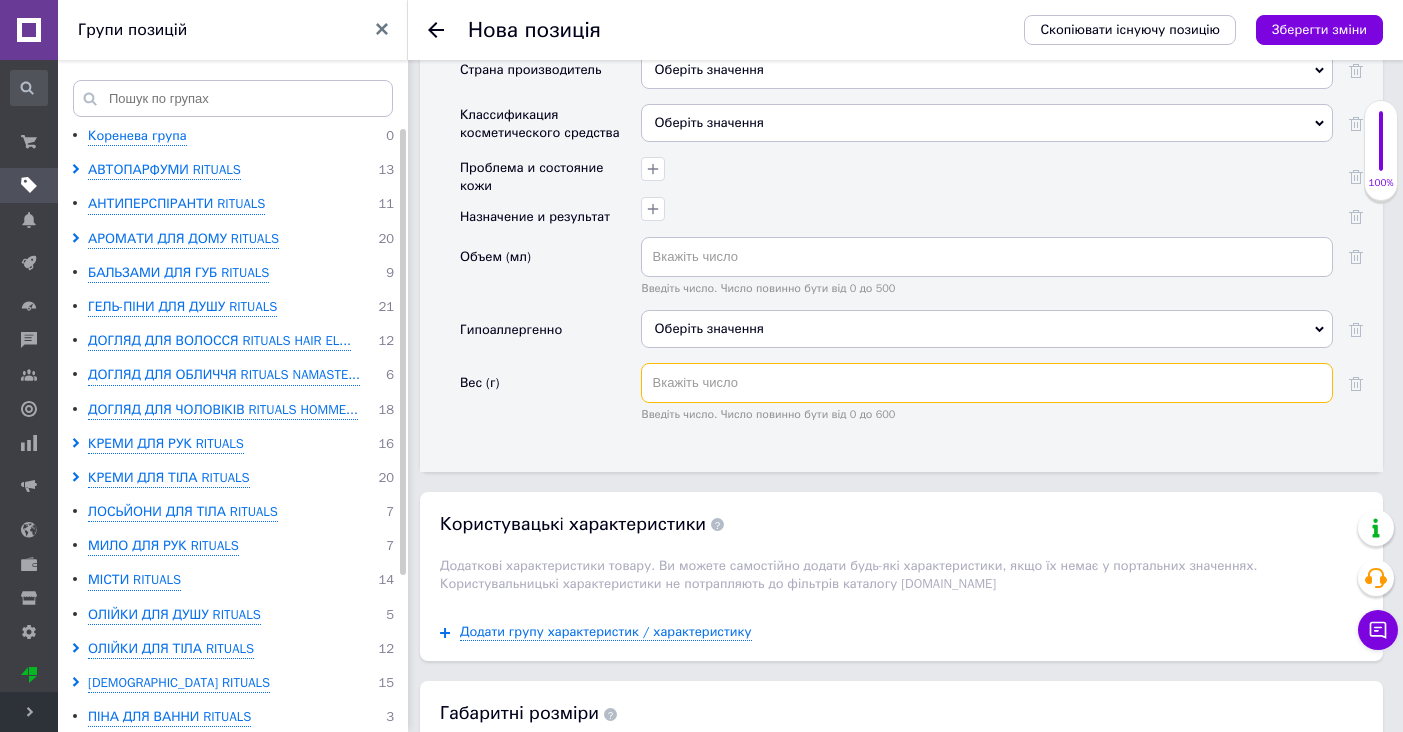 click at bounding box center (987, 383) 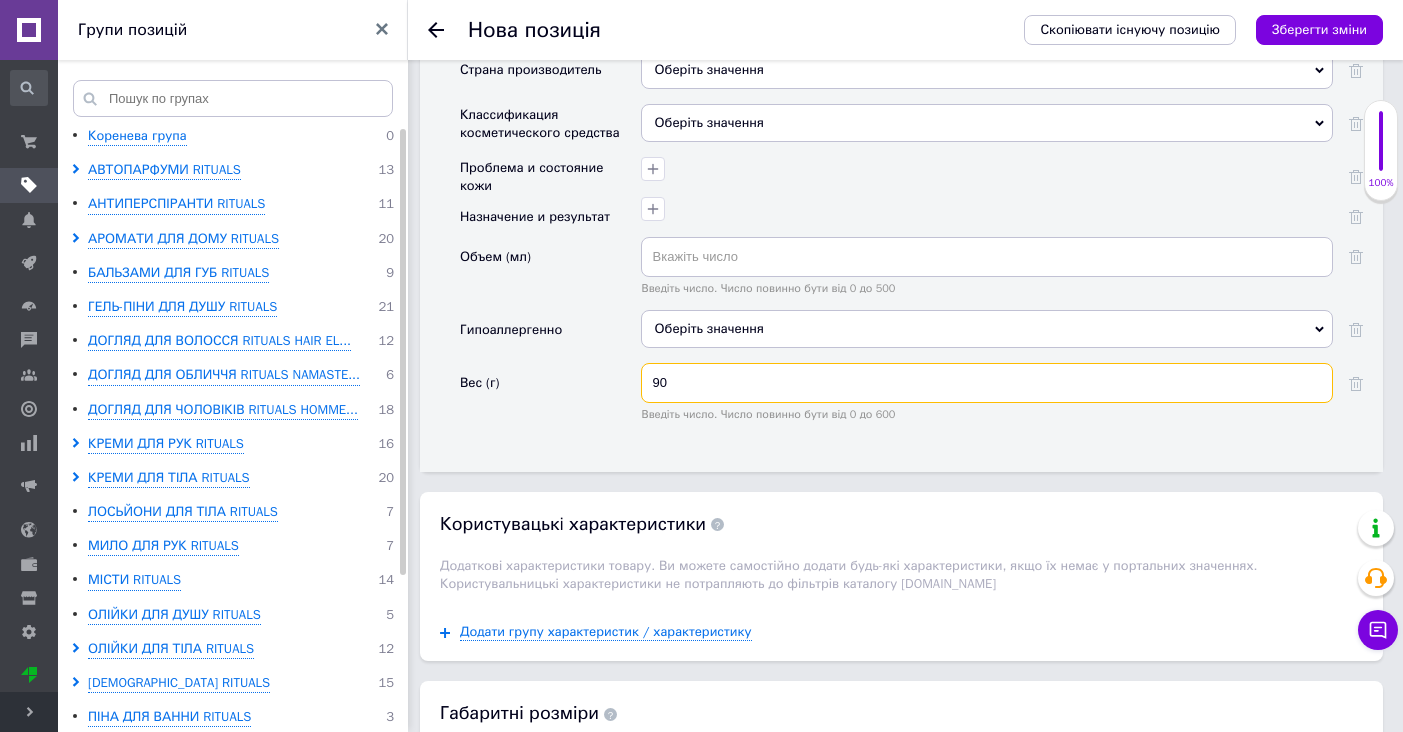 type on "9" 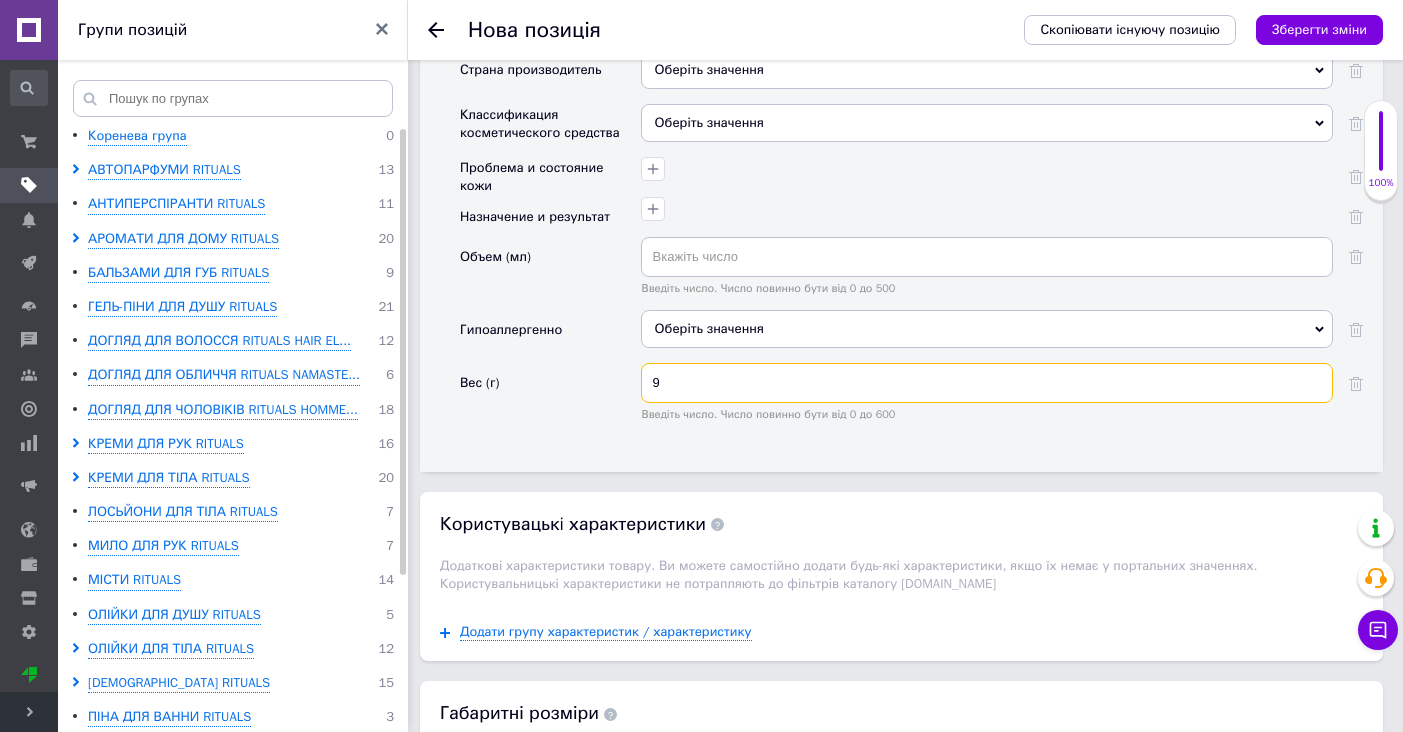 type 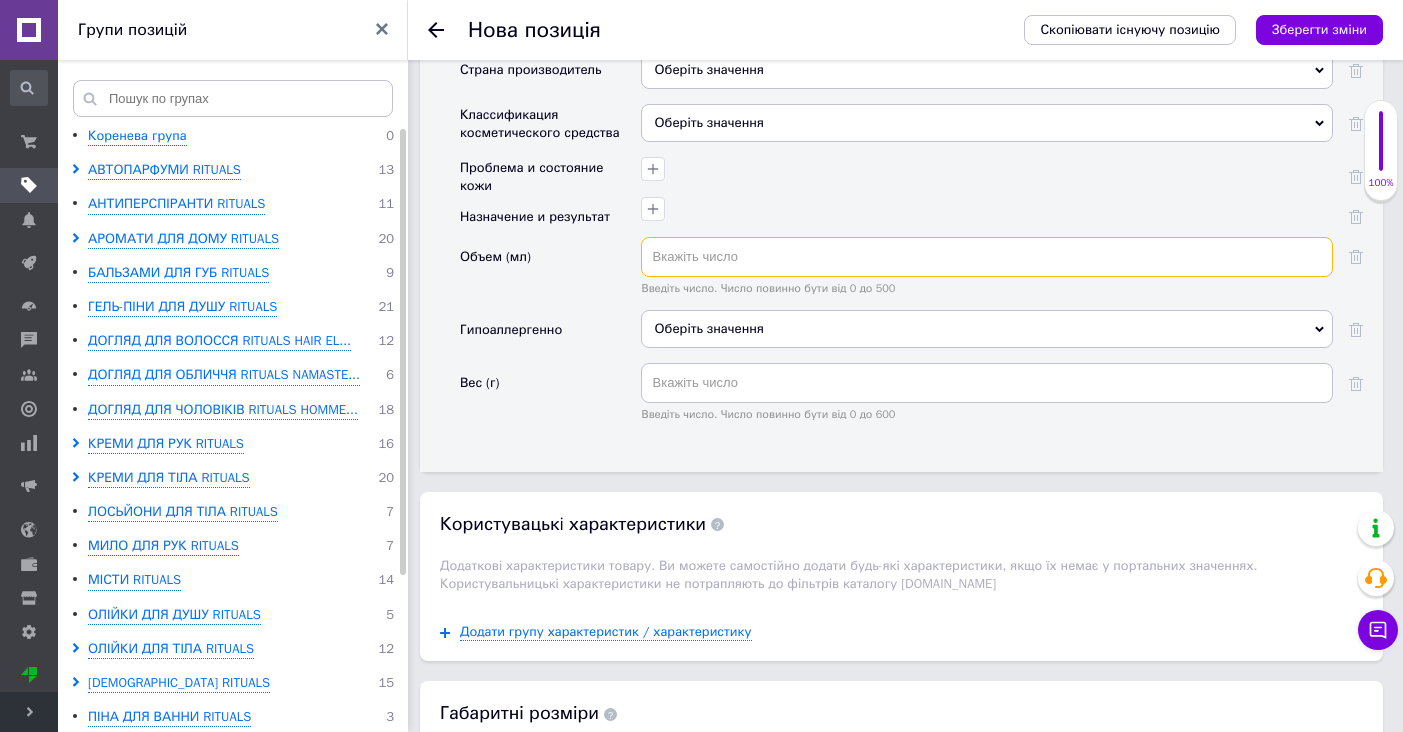click at bounding box center (987, 257) 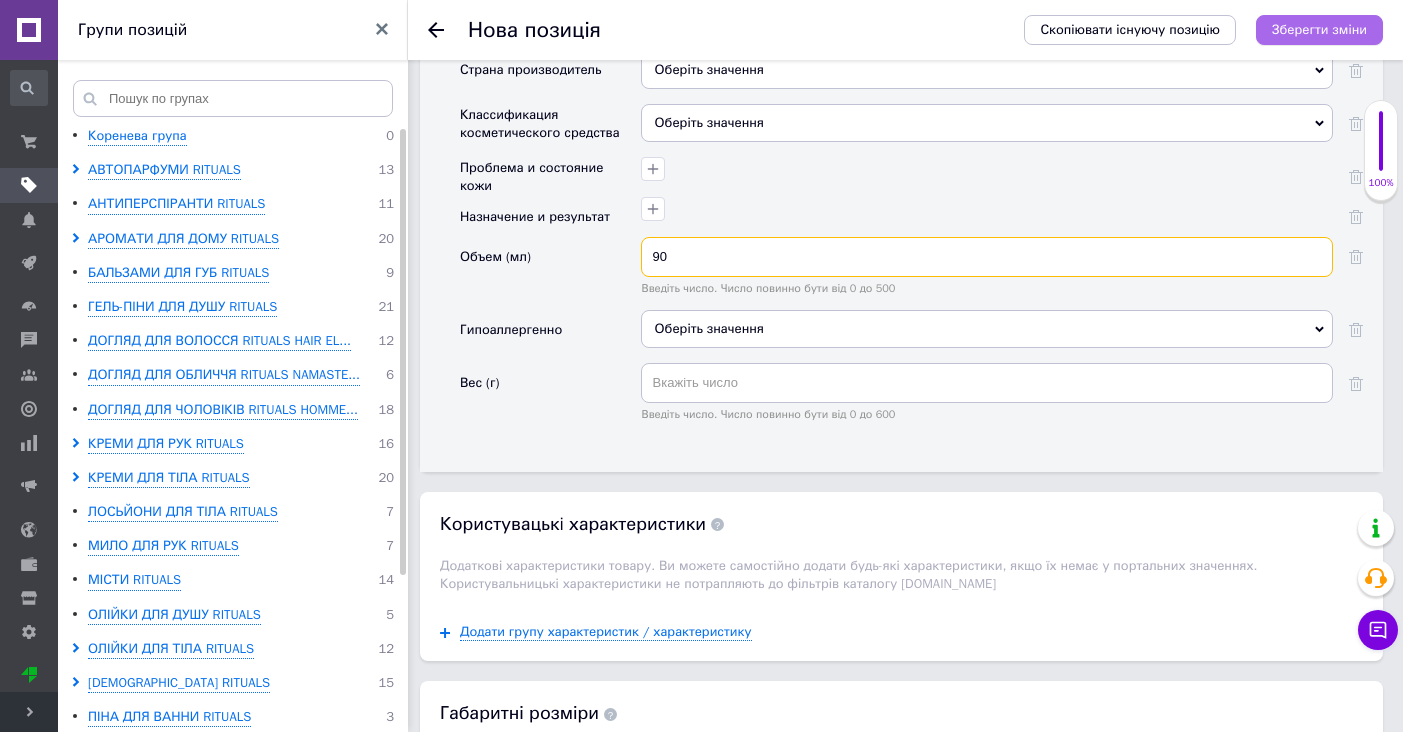 type on "90" 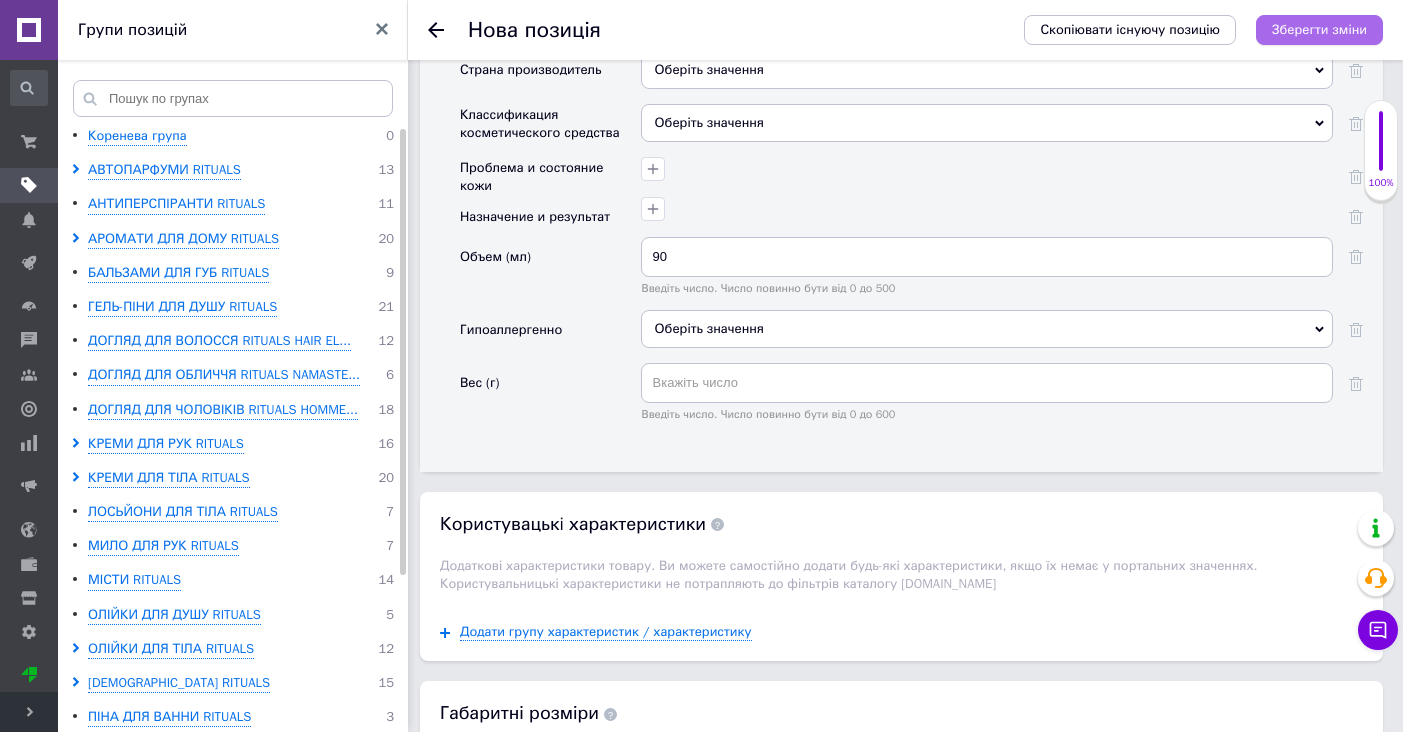 click on "Зберегти зміни" at bounding box center (1319, 29) 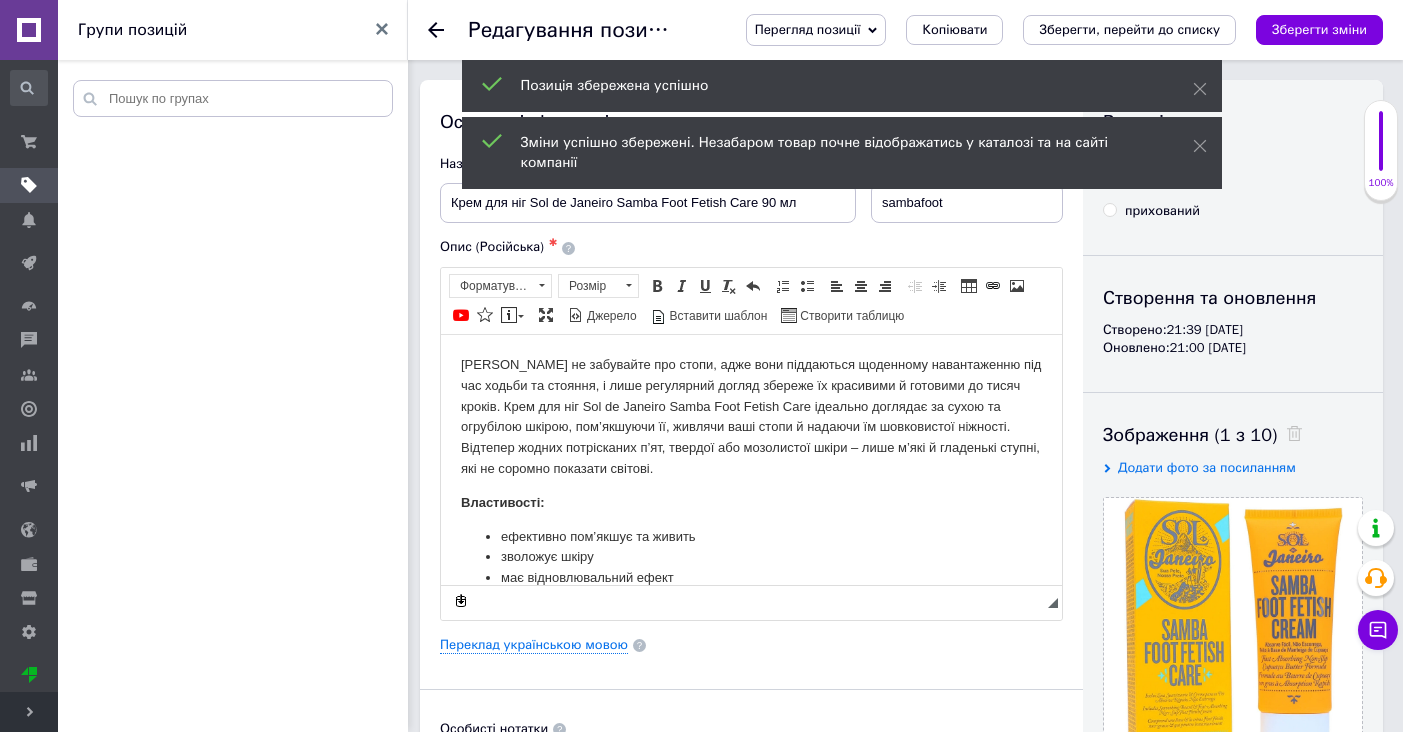 scroll, scrollTop: 0, scrollLeft: 0, axis: both 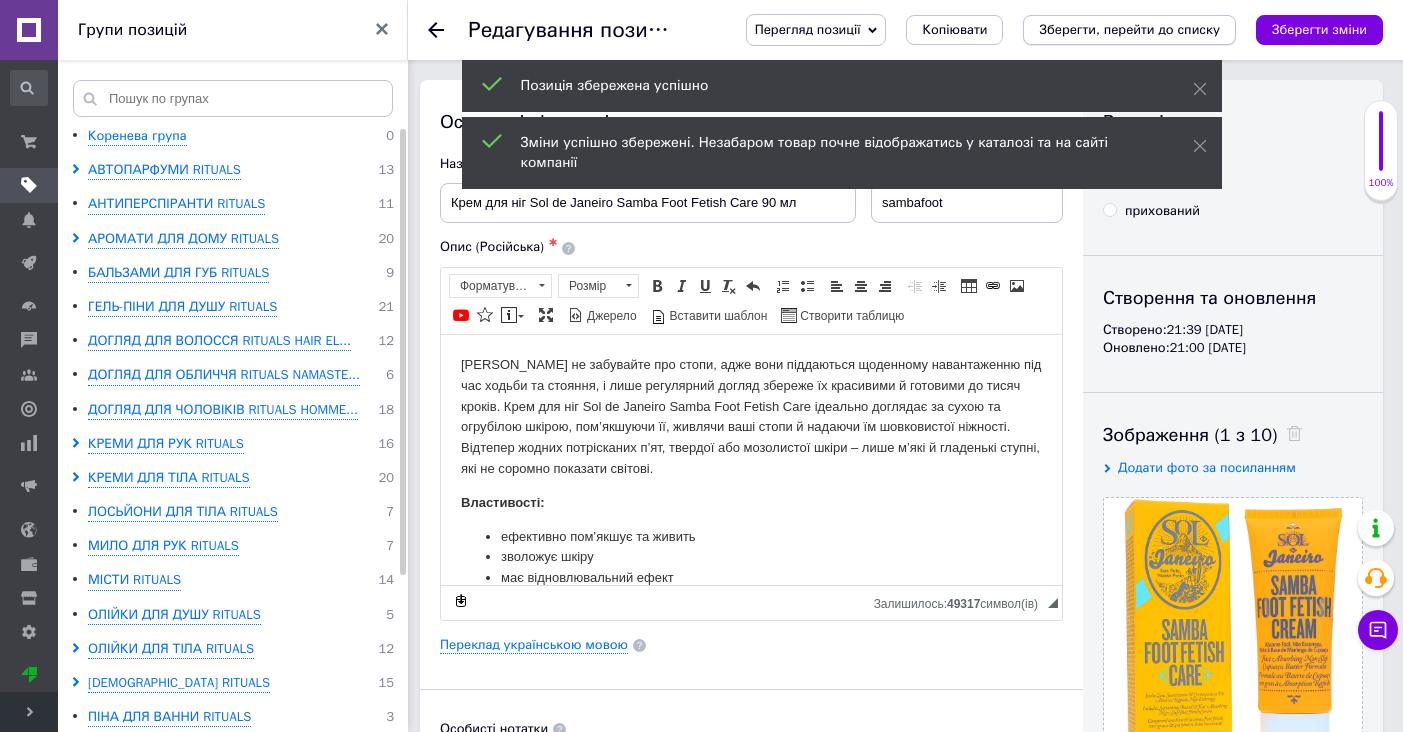 click on "Зберегти, перейти до списку" at bounding box center [1129, 29] 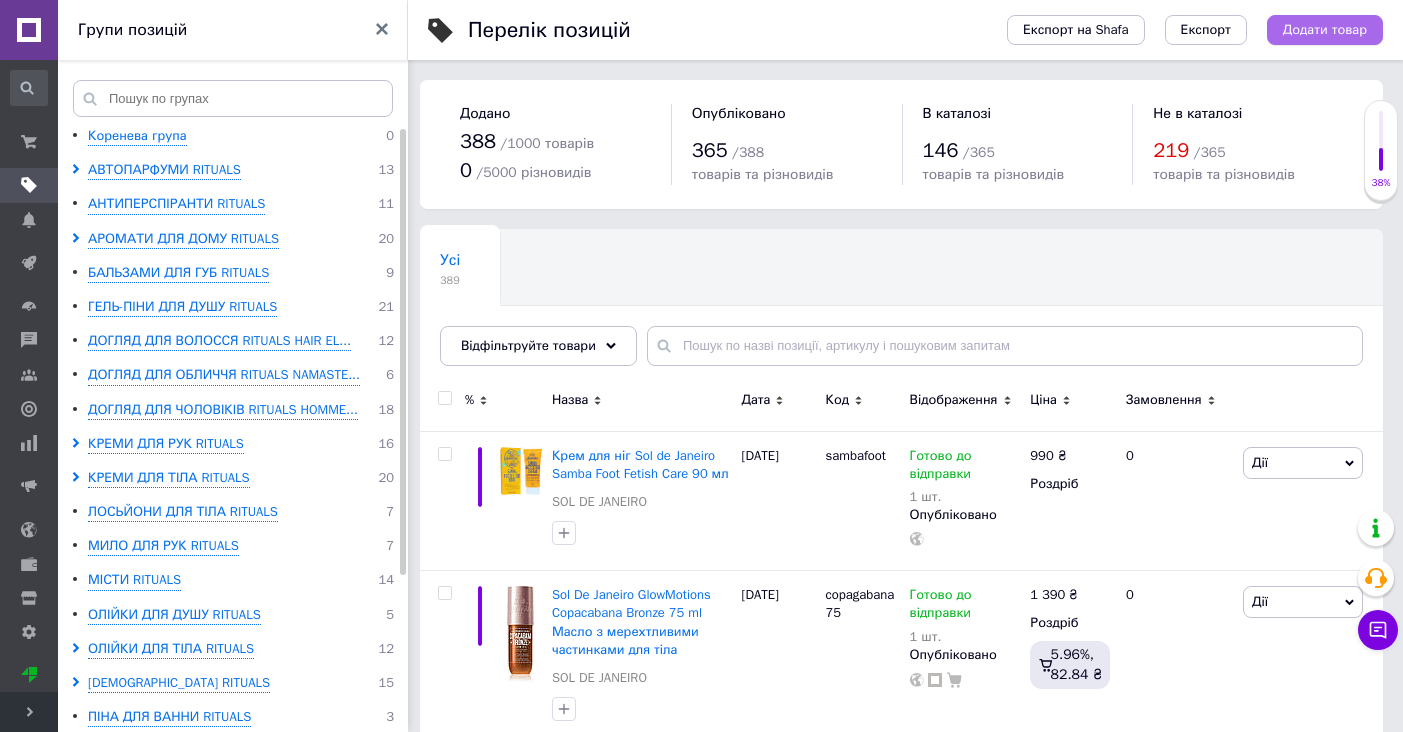 click on "Додати товар" at bounding box center [1325, 30] 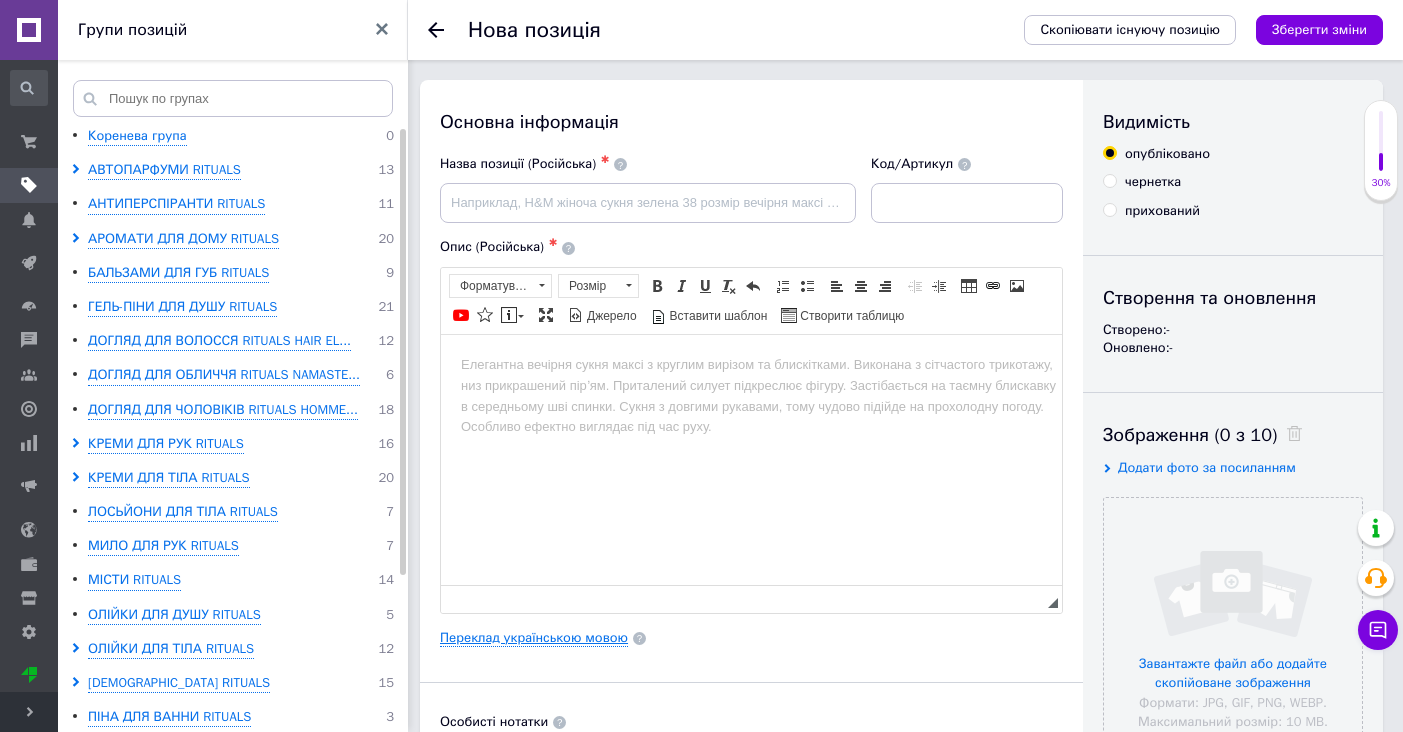 click on "Переклад українською мовою" at bounding box center (534, 638) 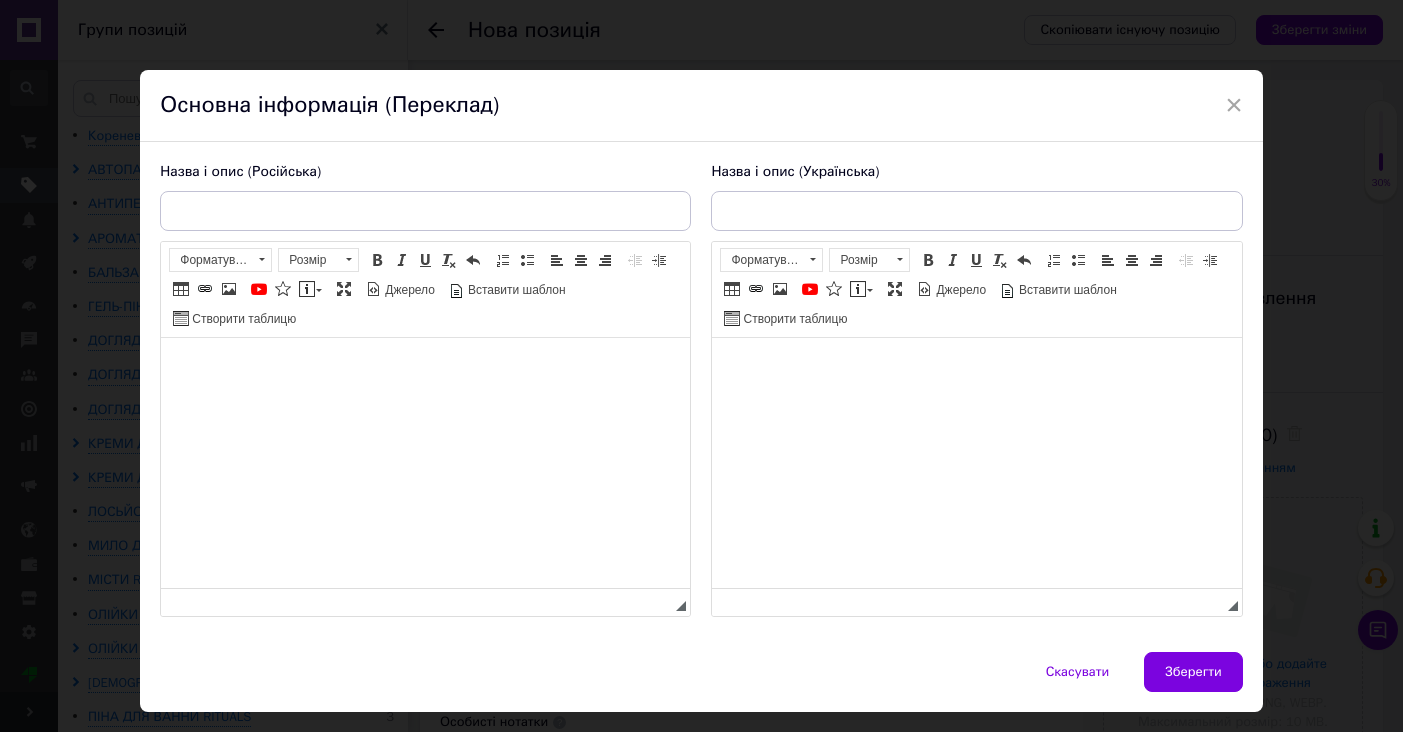 scroll, scrollTop: 0, scrollLeft: 0, axis: both 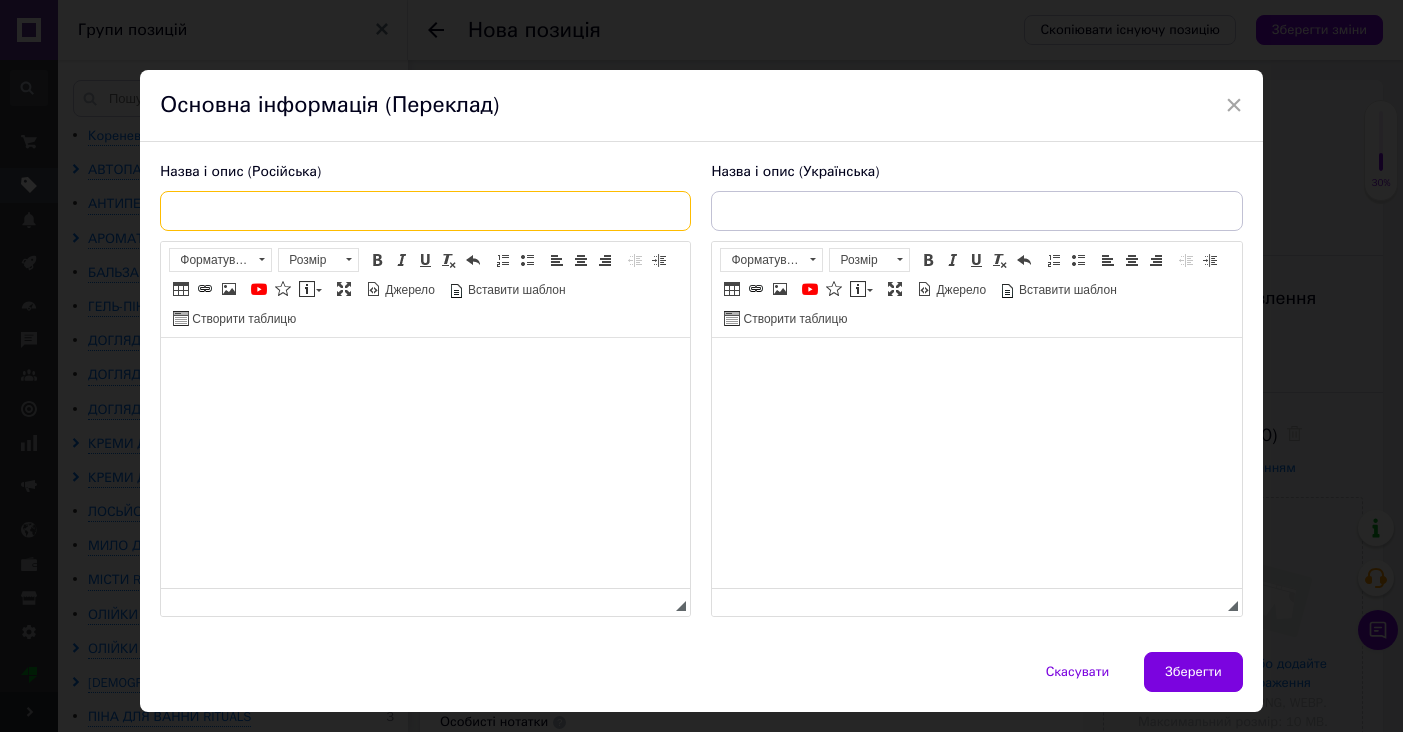 click at bounding box center [425, 211] 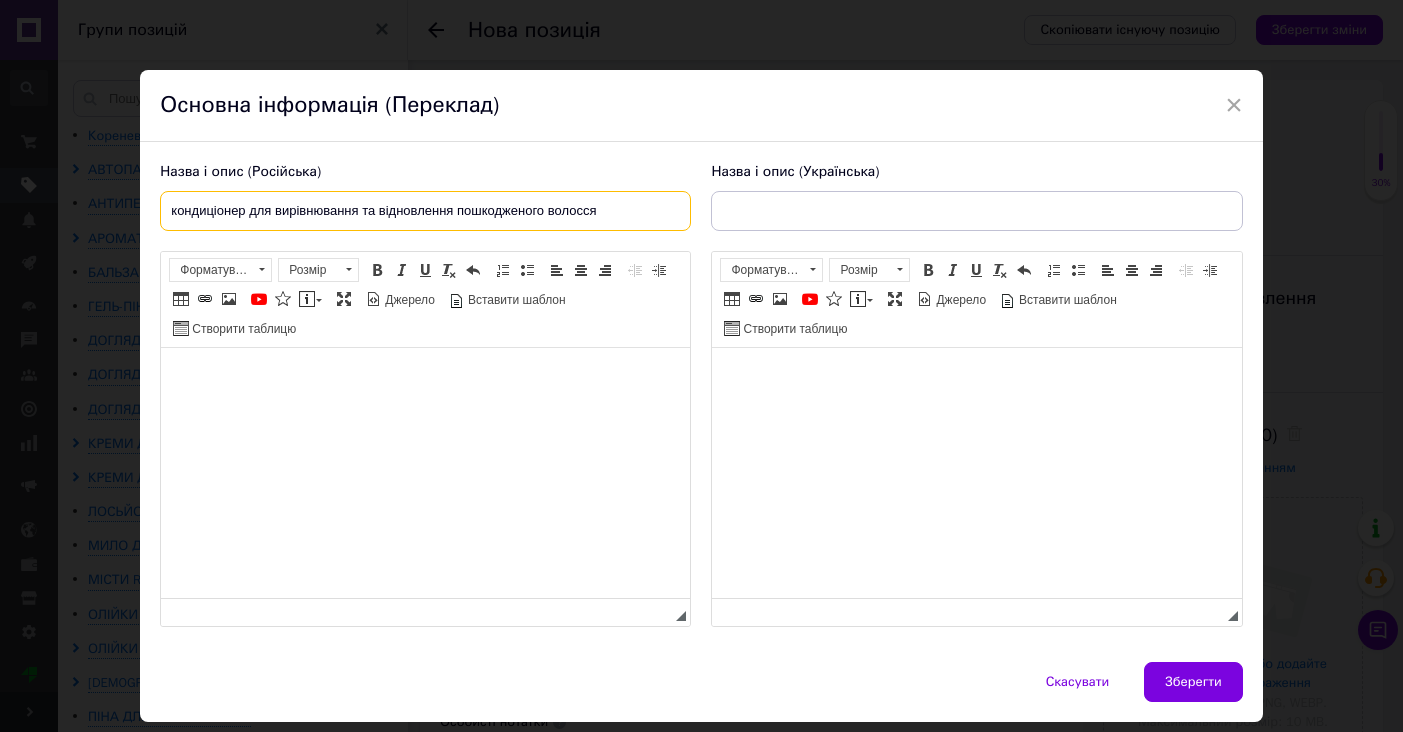 click on "кондиціонер для вирівнювання та відновлення пошкодженого волосся" at bounding box center [425, 211] 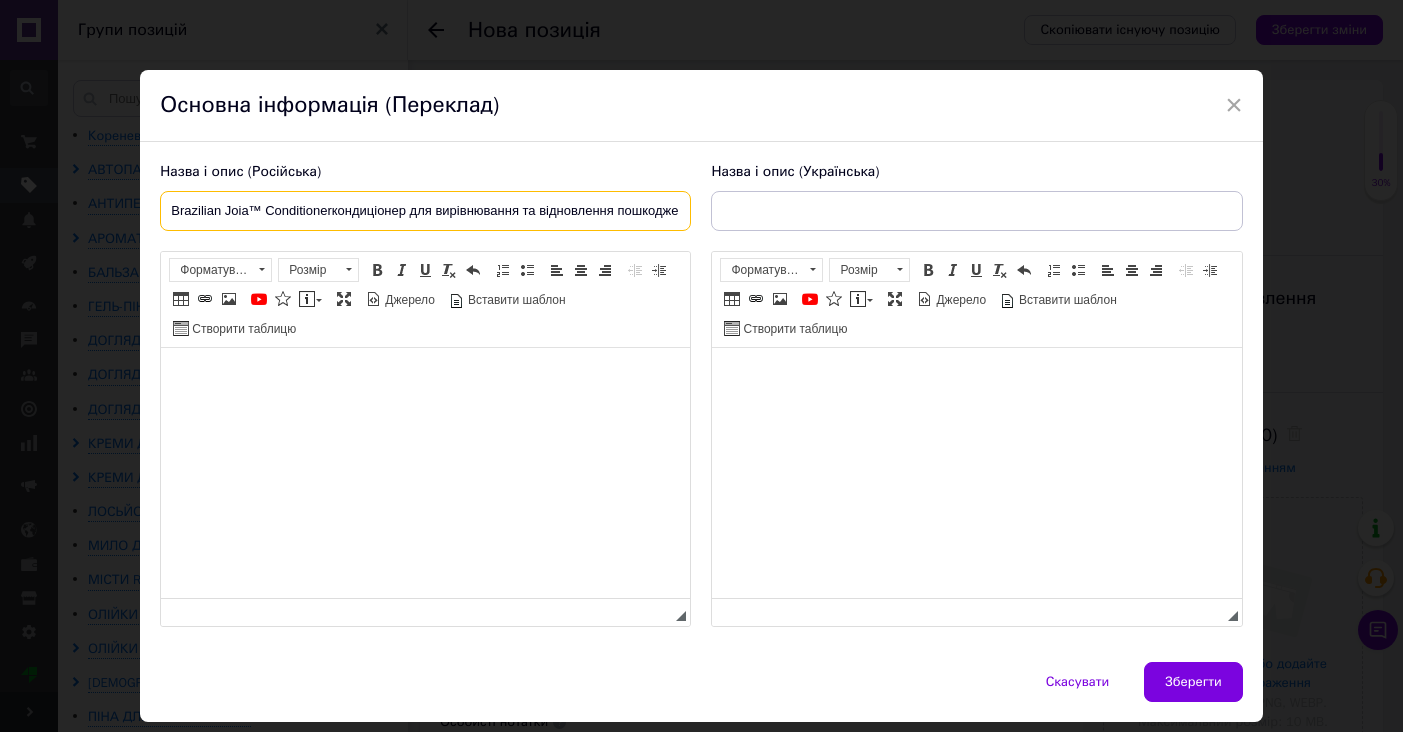click on "Brazilian Joia™ Conditionerкондиціонер для вирівнювання та відновлення пошкодженого волосся" at bounding box center [425, 211] 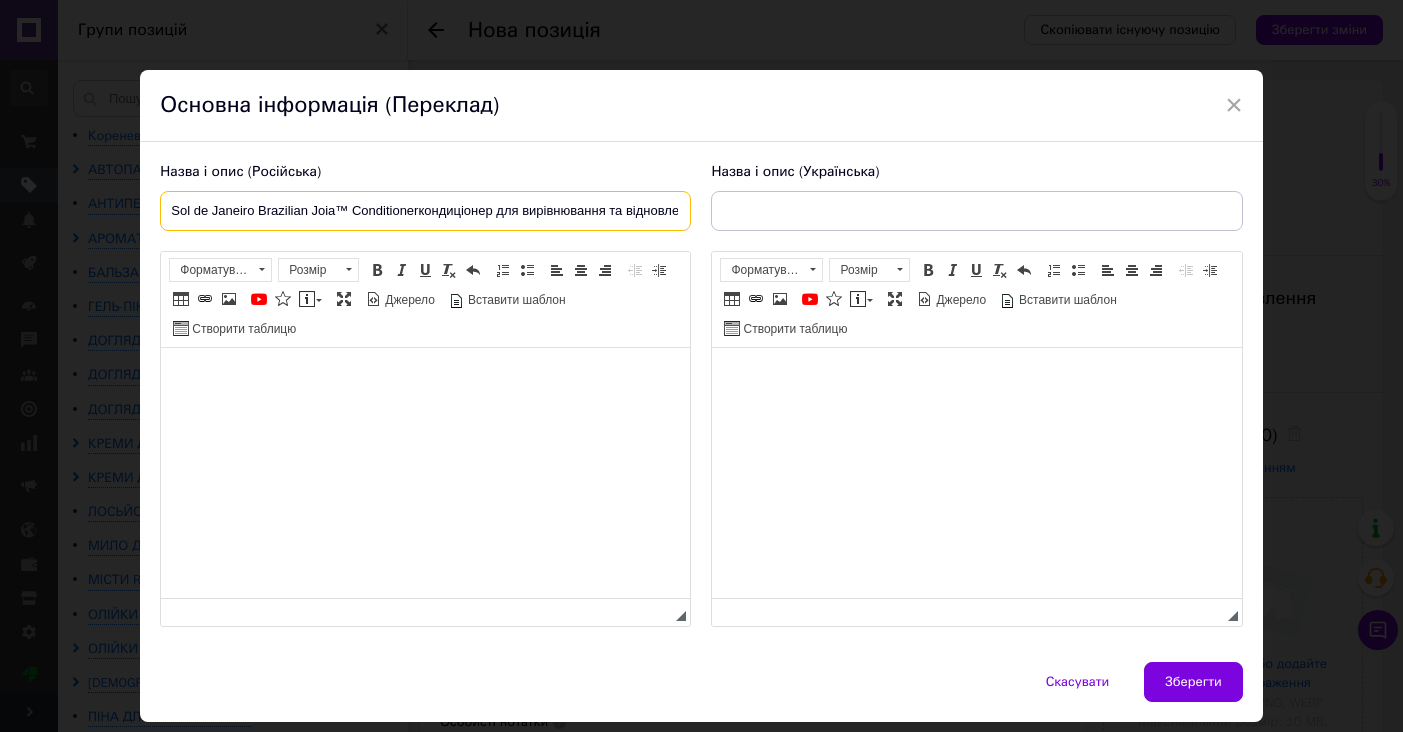 click on "Sol de Janeiro Brazilian Joia™ Conditionerкондиціонер для вирівнювання та відновлення пошкодженого волосся" at bounding box center [425, 211] 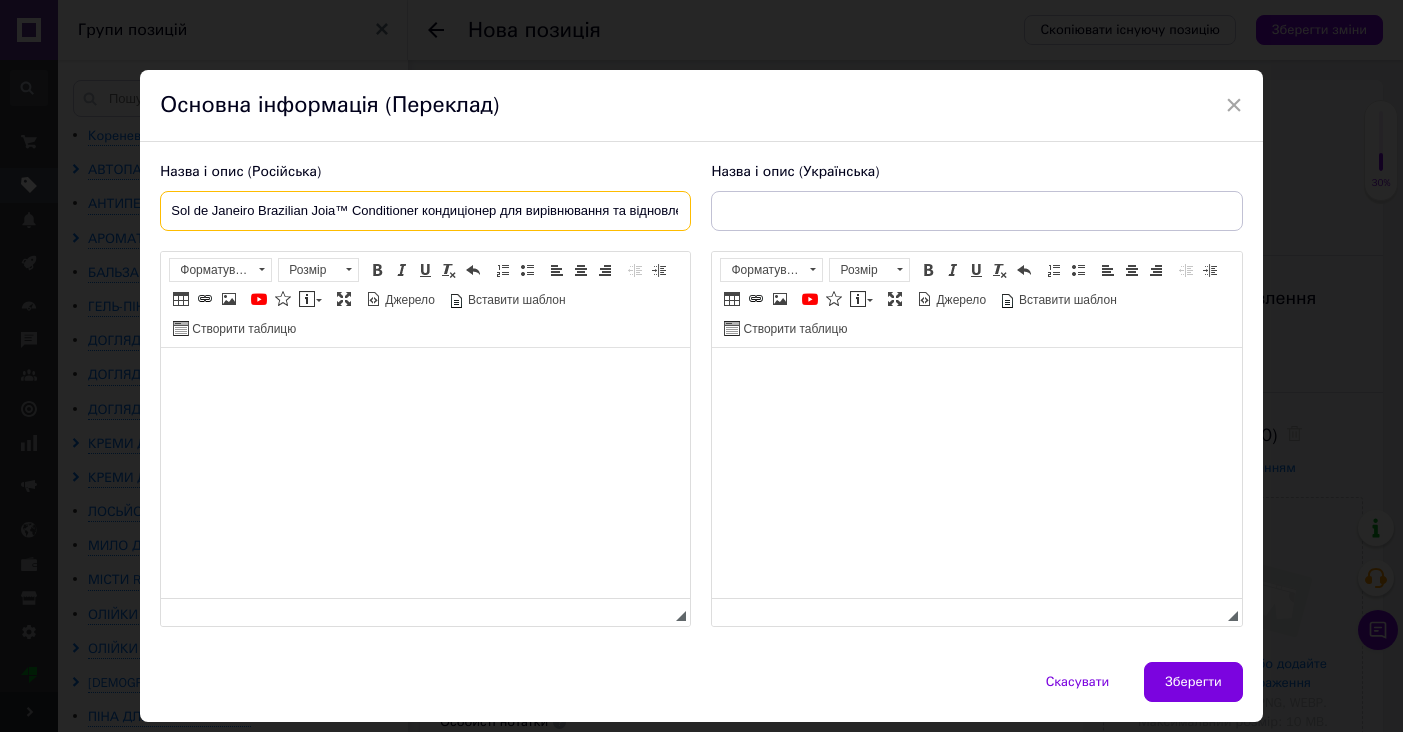 drag, startPoint x: 452, startPoint y: 216, endPoint x: 796, endPoint y: 206, distance: 344.14532 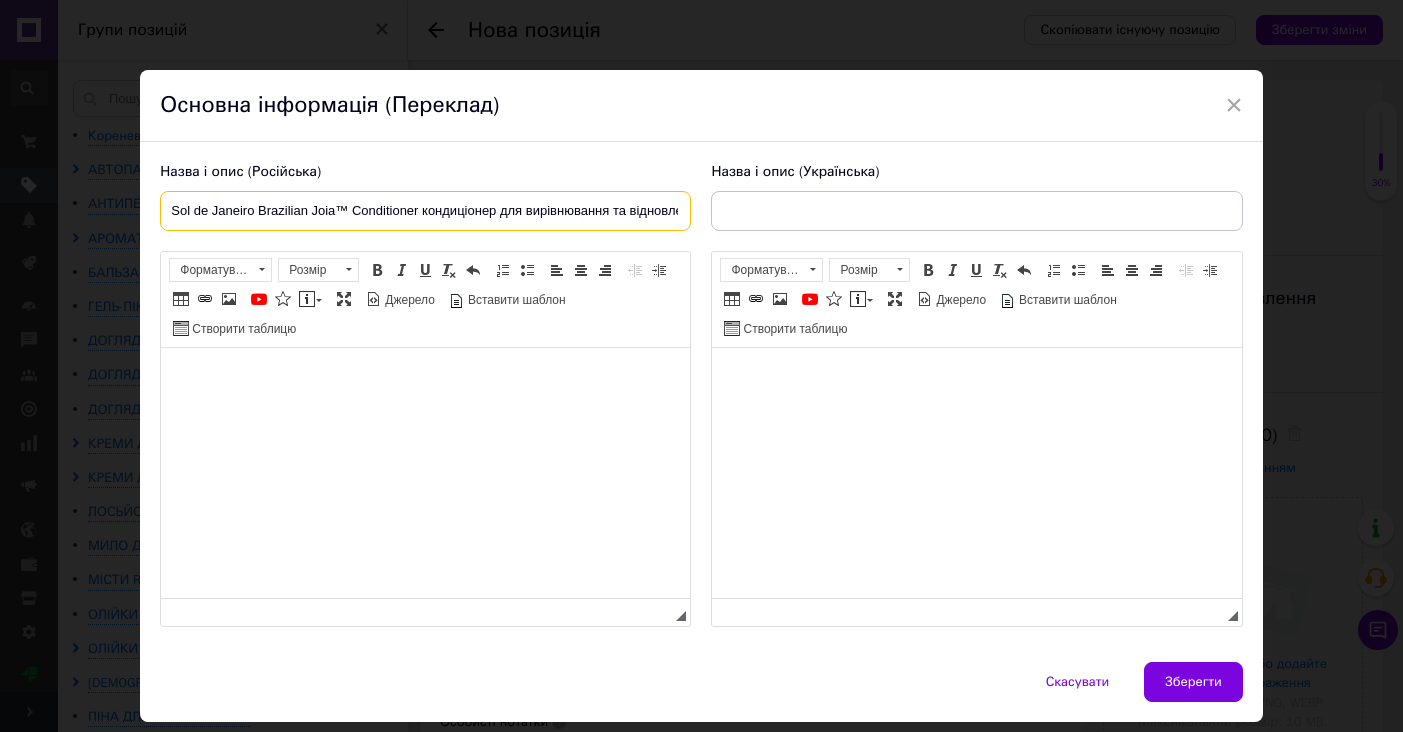 click on "Sol de Janeiro Brazilian Joia™ Conditioner кондиціонер для вирівнювання та відновлення пошкодженого волосся" at bounding box center [425, 211] 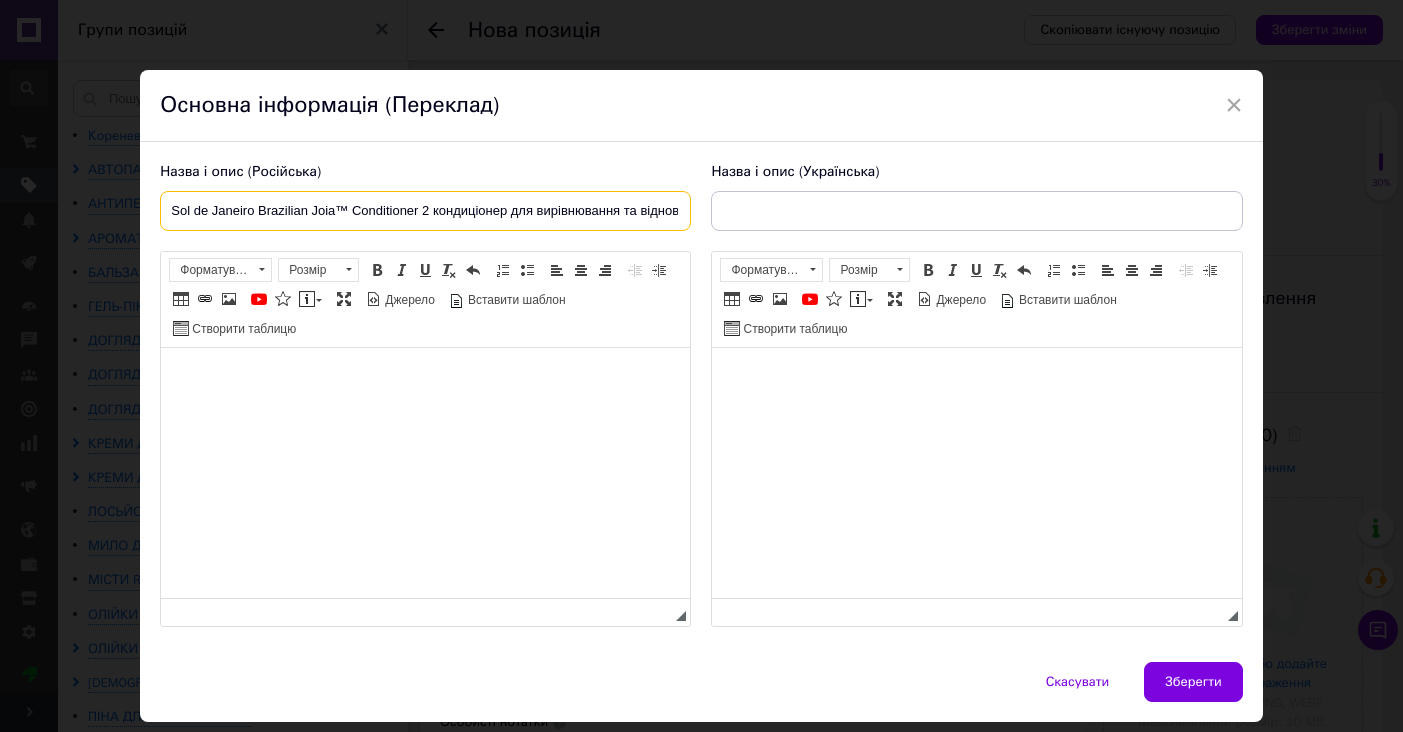 click on "Sol de Janeiro Brazilian Joia™ Conditioner 2 кондиціонер для вирівнювання та відновлення пошкодженого волосся" at bounding box center (425, 211) 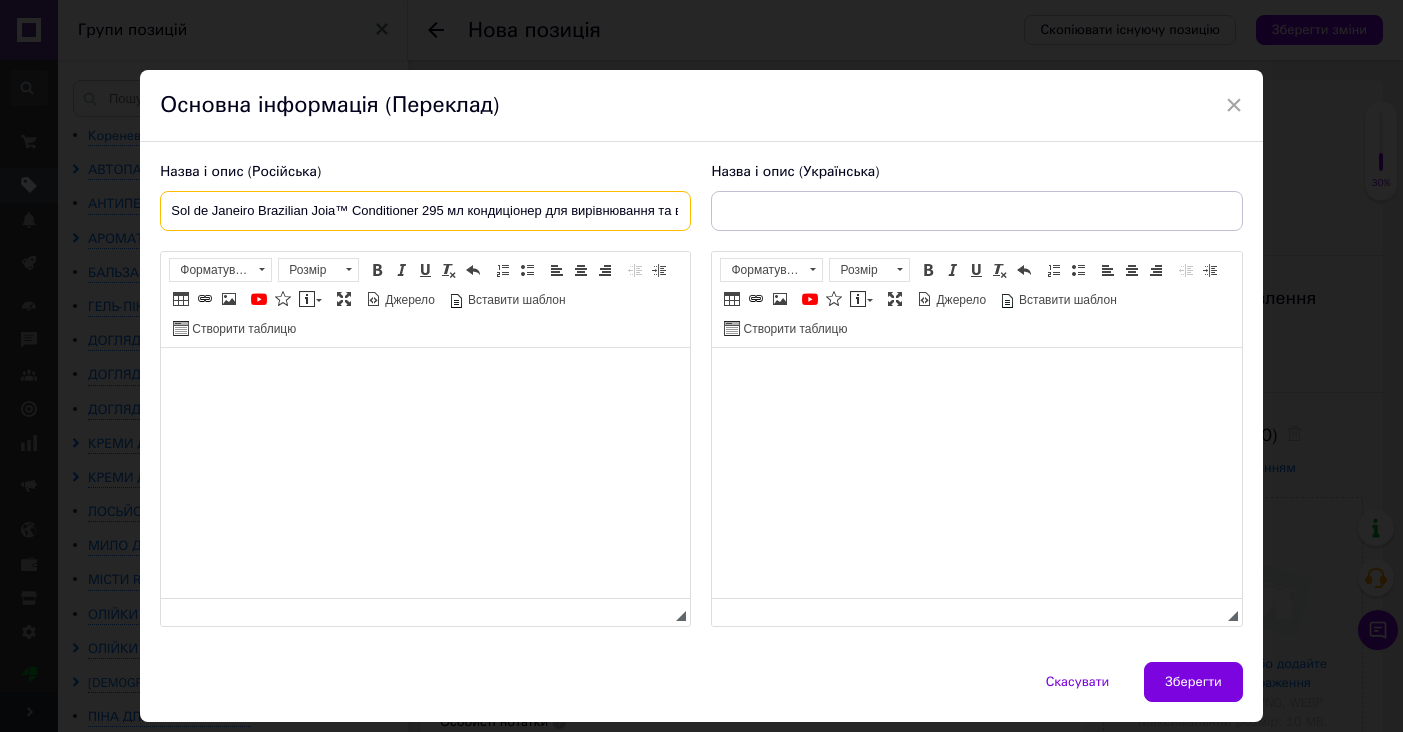 type on "Sol de Janeiro Brazilian Joia™ Conditioner 295 мл кондиціонер для вирівнювання та відновлення волосся" 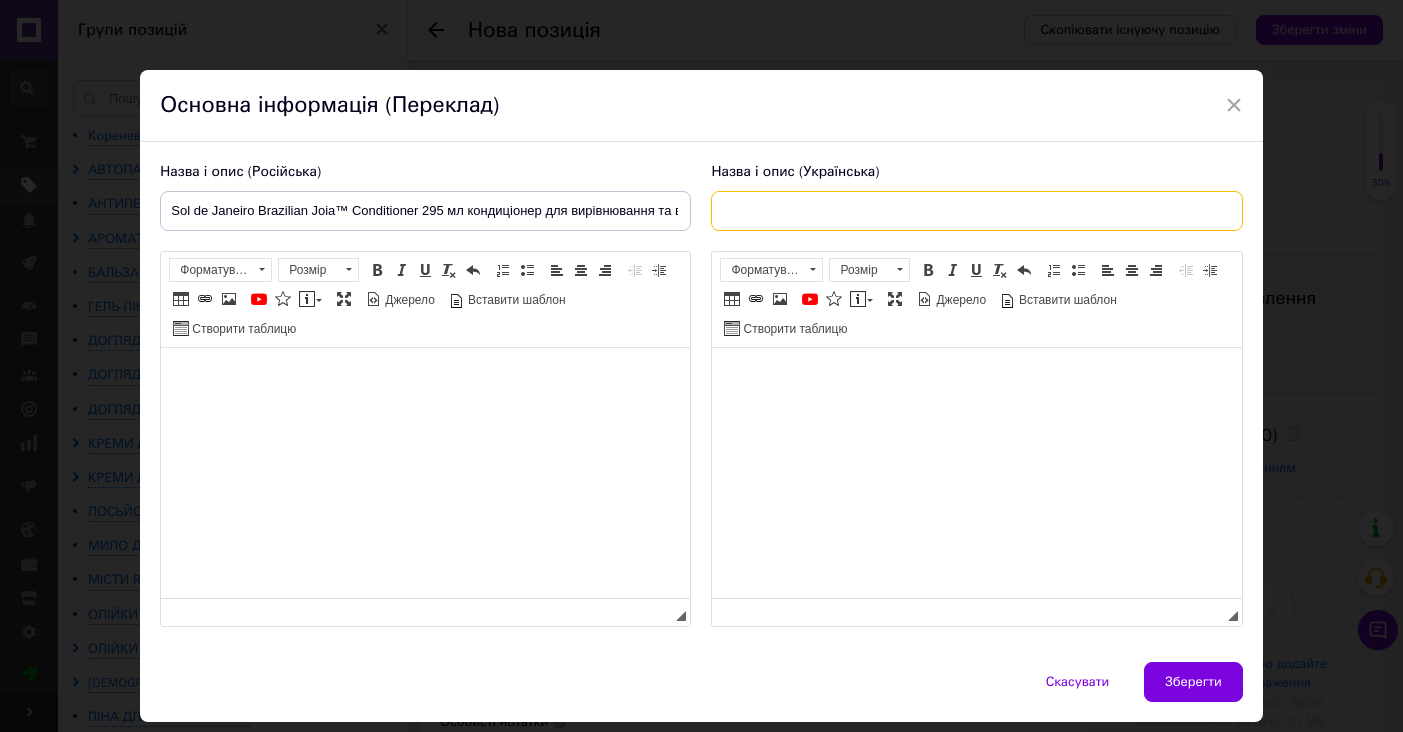 click at bounding box center [976, 211] 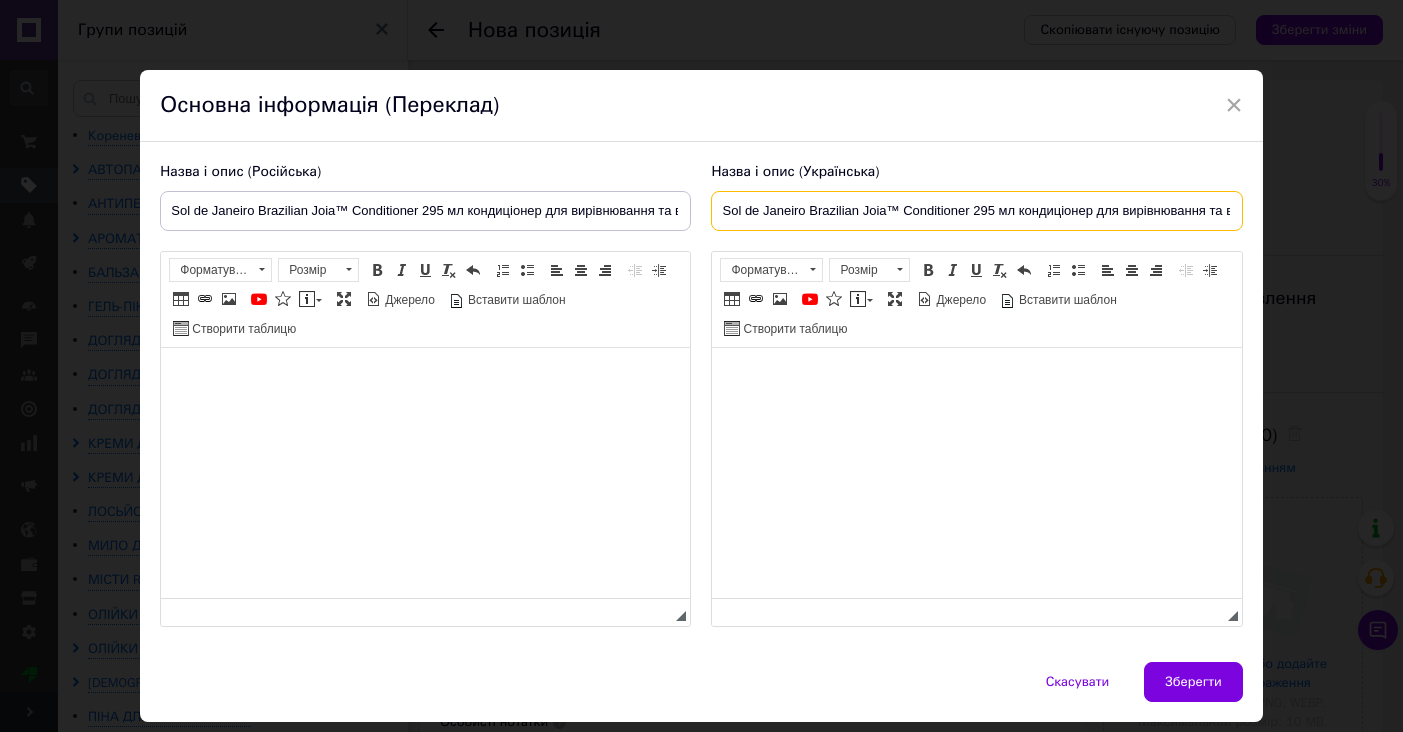 type on "Sol de Janeiro Brazilian Joia™ Conditioner 295 мл кондиціонер для вирівнювання та відновлення волосся" 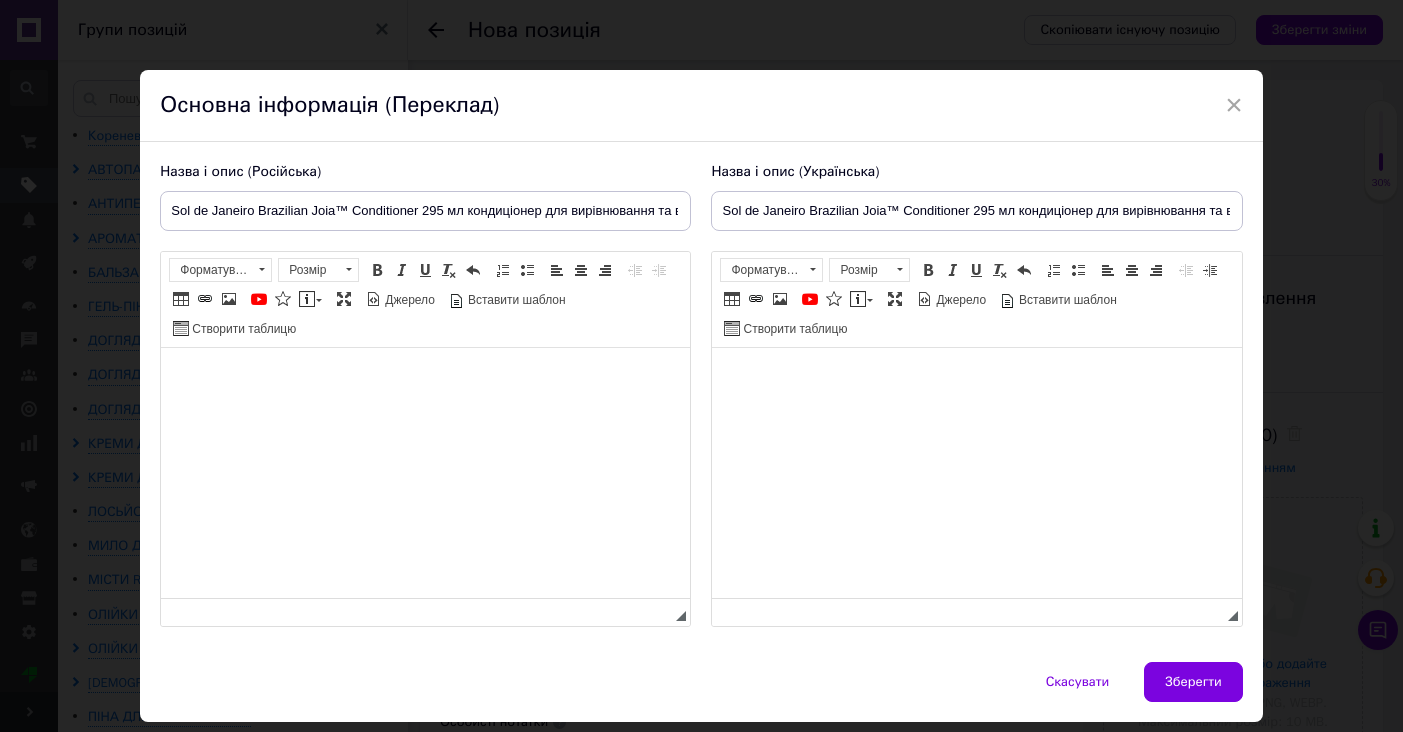 click at bounding box center (425, 378) 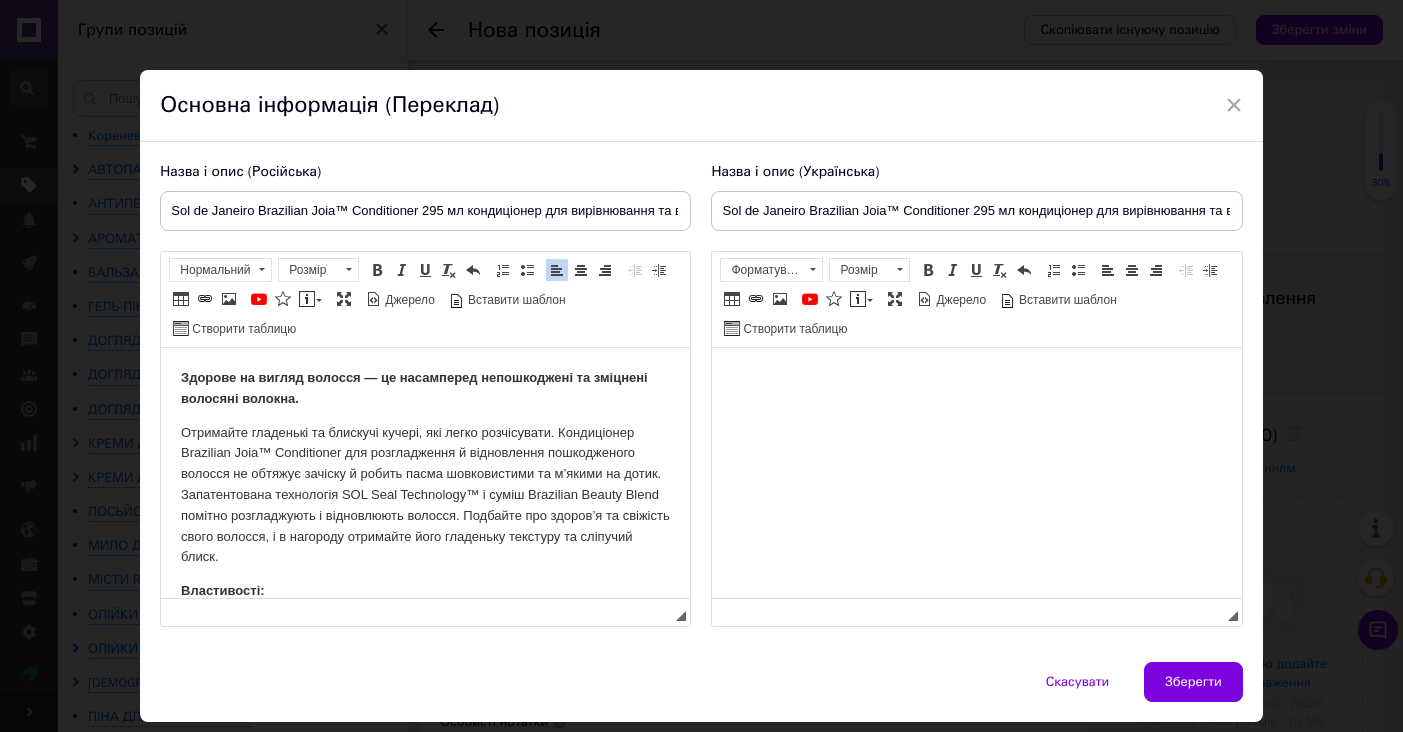 scroll, scrollTop: 751, scrollLeft: 0, axis: vertical 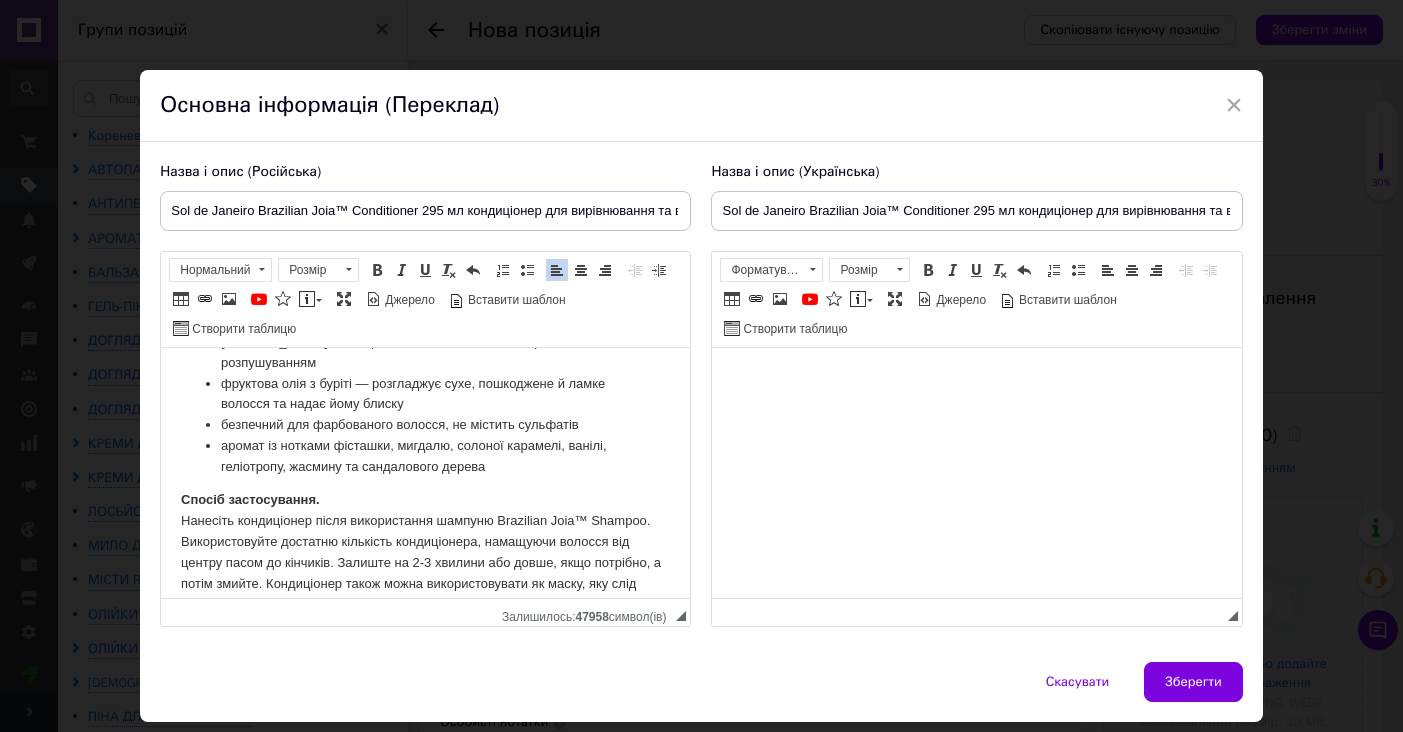 click at bounding box center [976, 378] 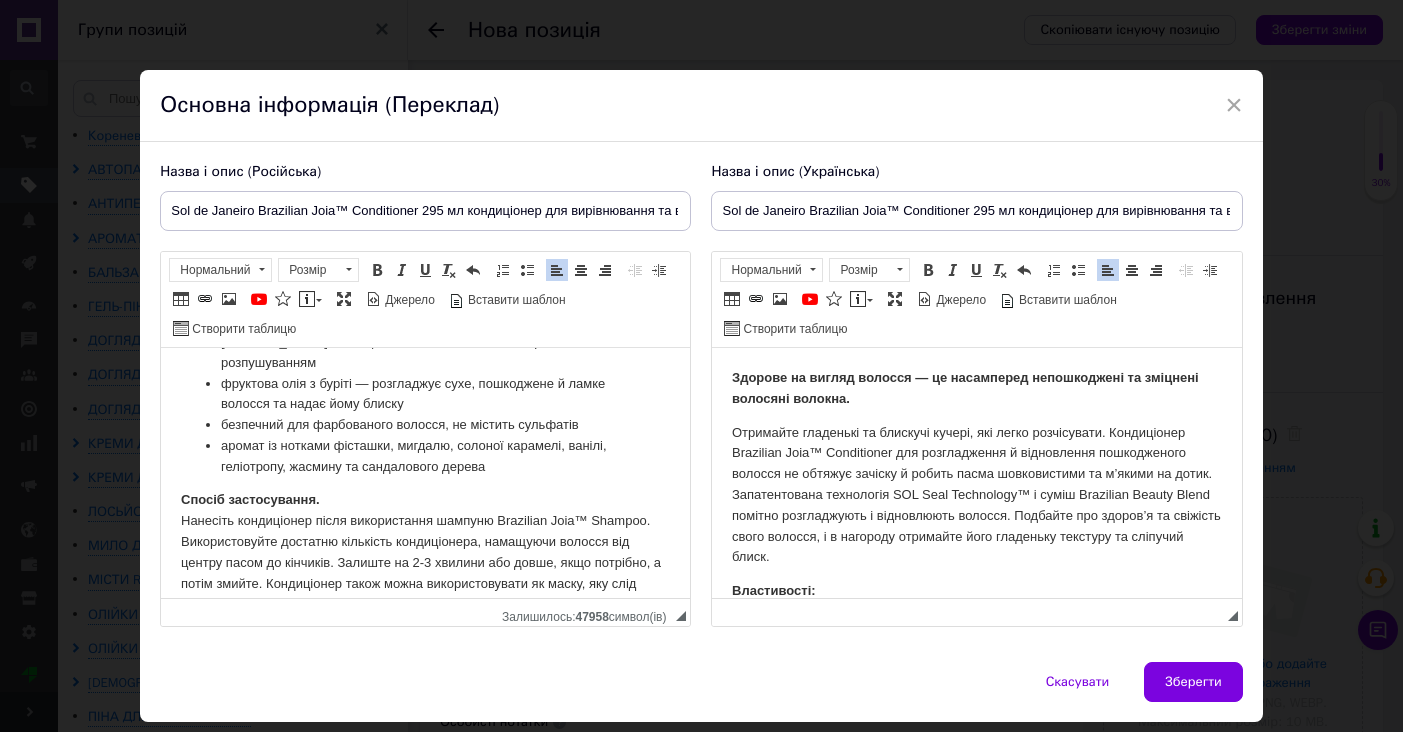scroll, scrollTop: 751, scrollLeft: 0, axis: vertical 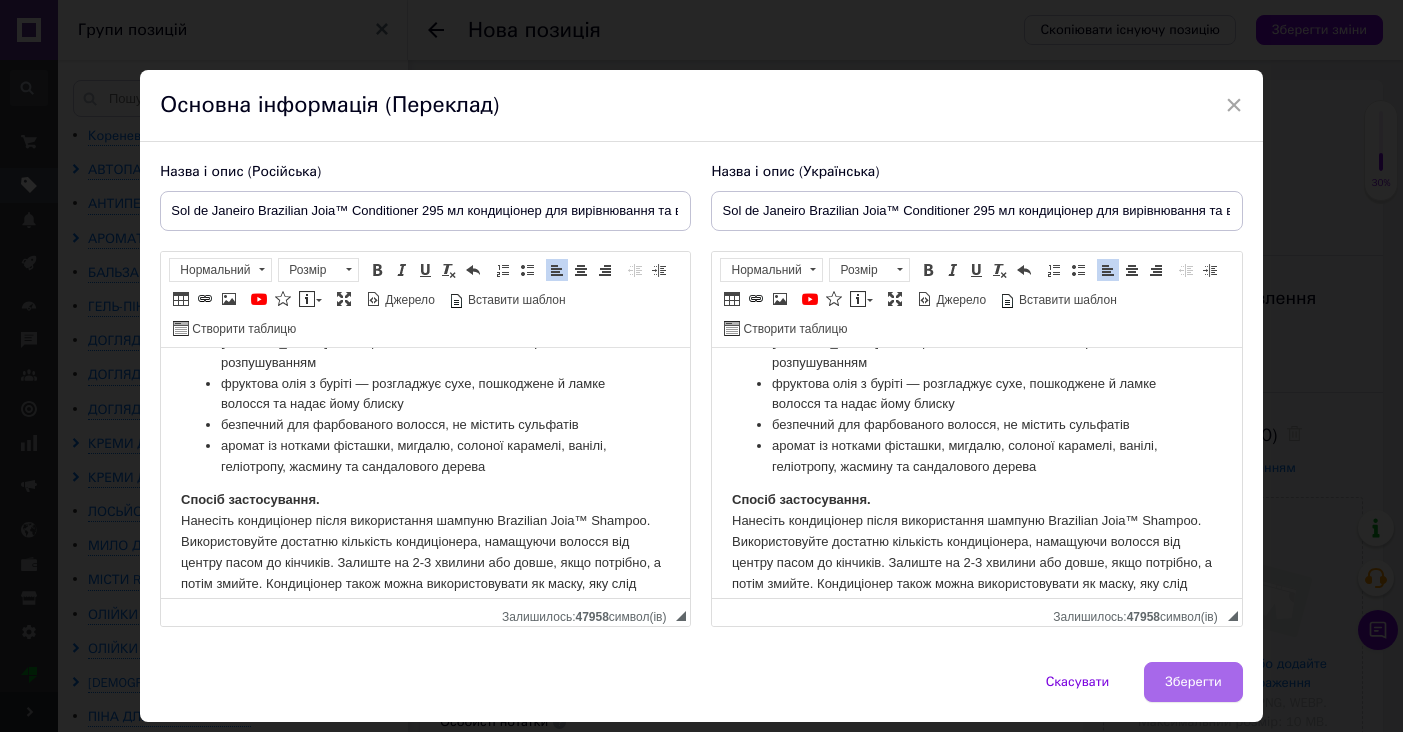 click on "Зберегти" at bounding box center [1193, 682] 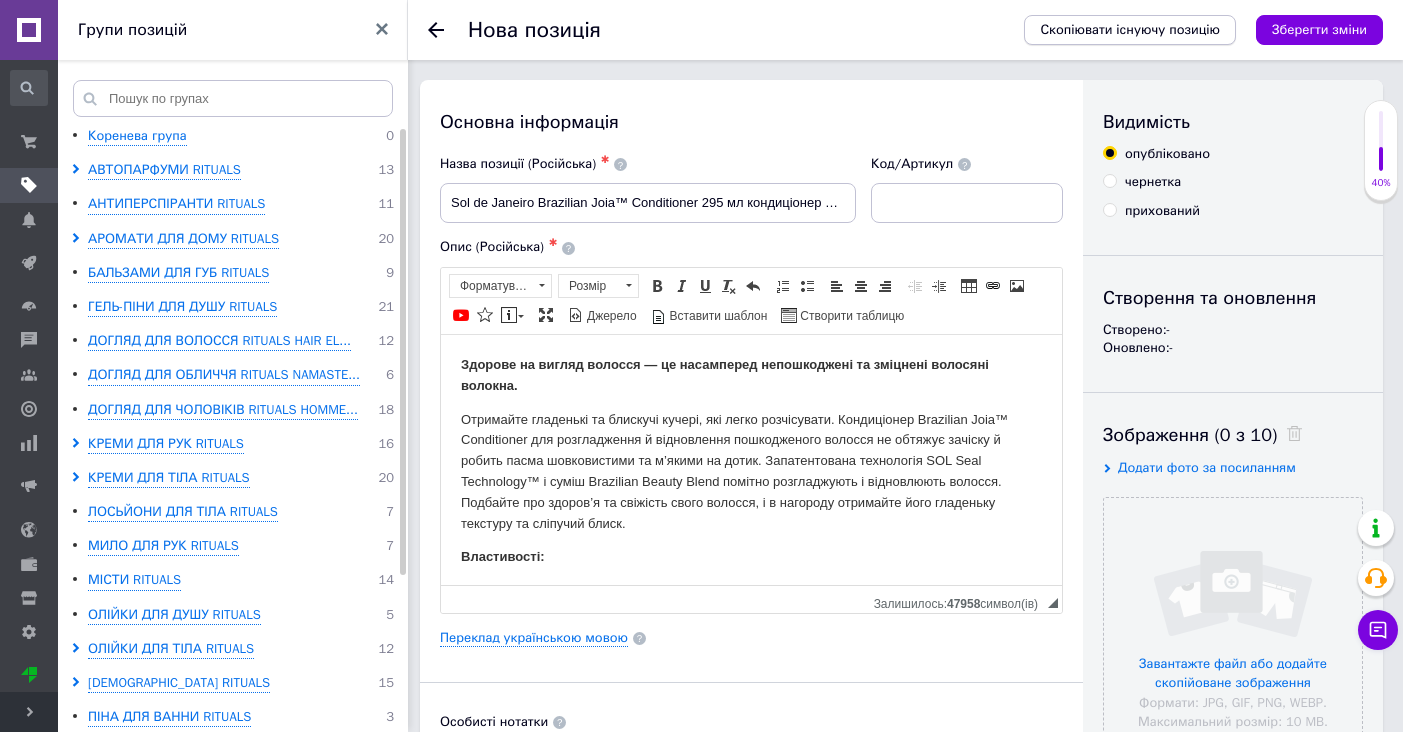 scroll, scrollTop: 0, scrollLeft: 0, axis: both 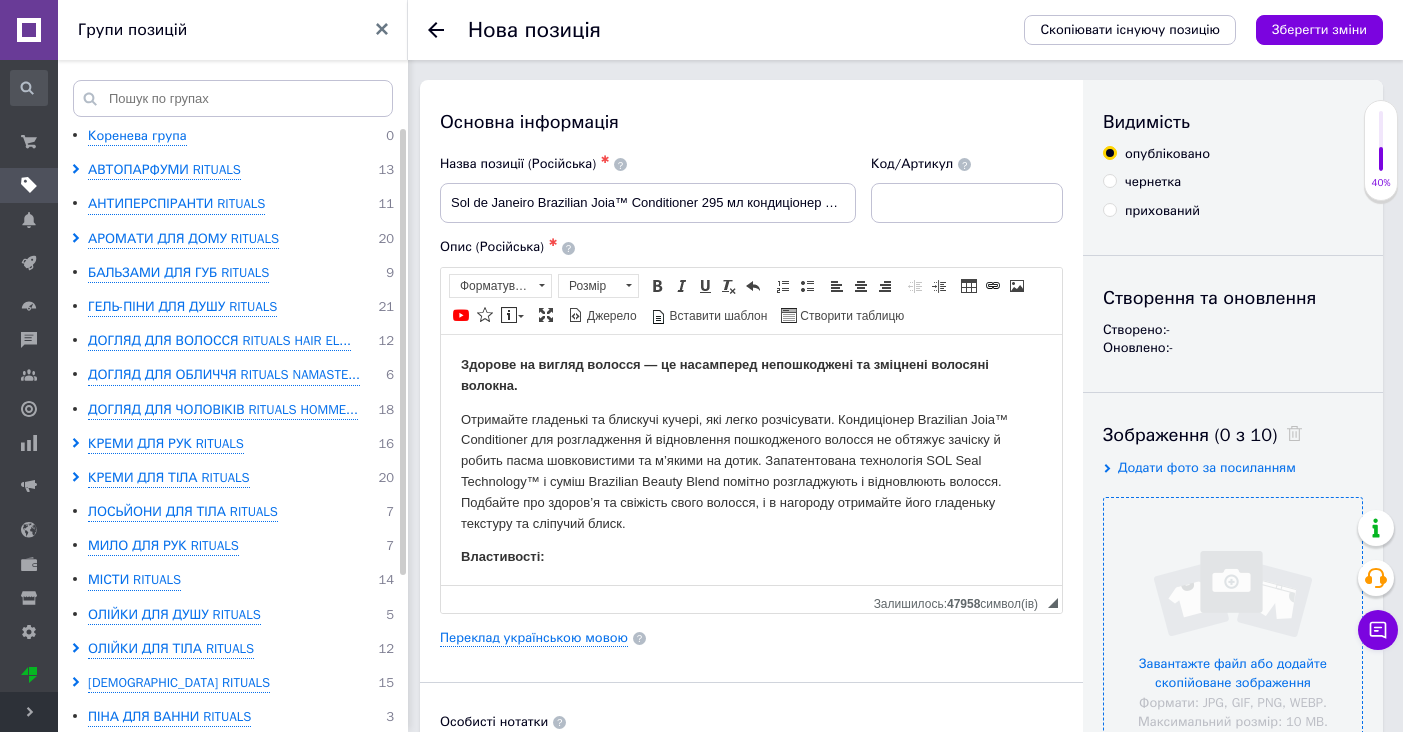 click at bounding box center [1233, 627] 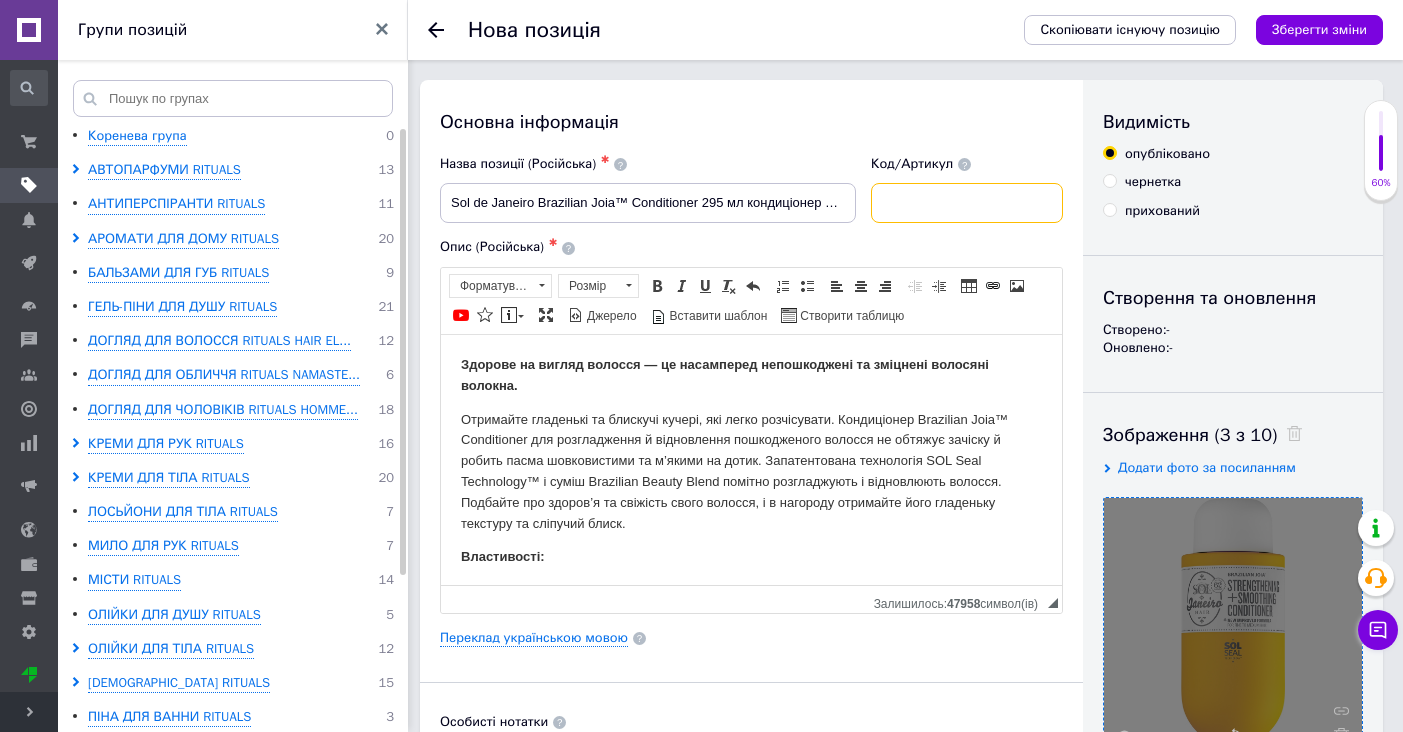 click at bounding box center (967, 203) 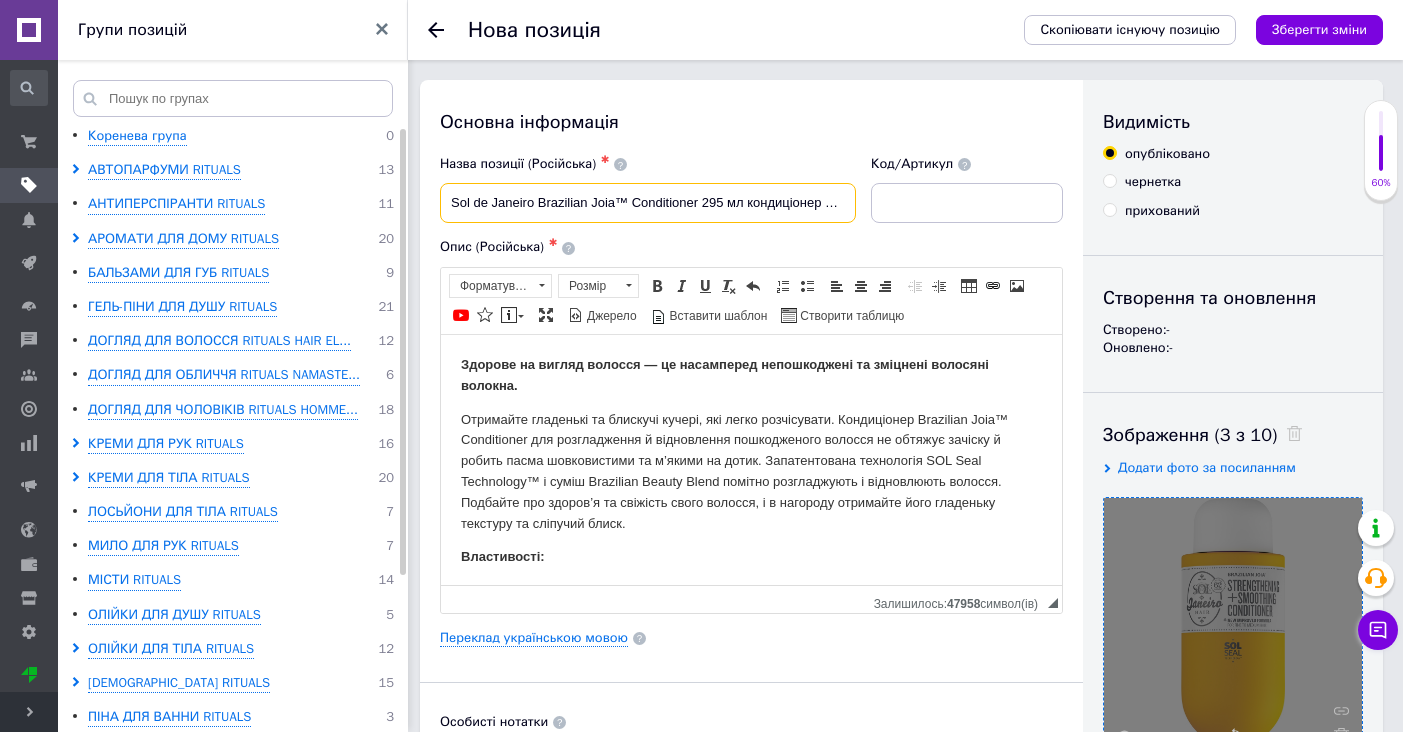 drag, startPoint x: 538, startPoint y: 199, endPoint x: 618, endPoint y: 207, distance: 80.399 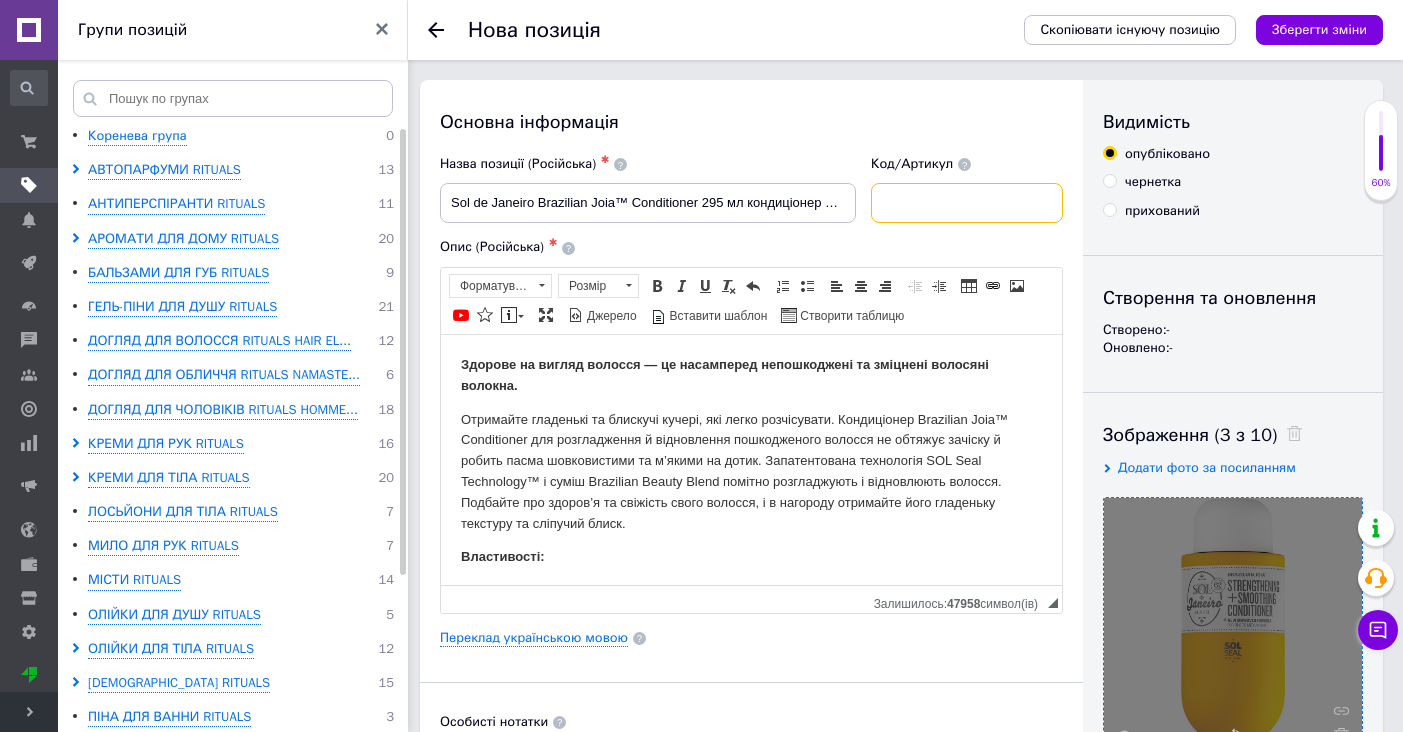 click at bounding box center [967, 203] 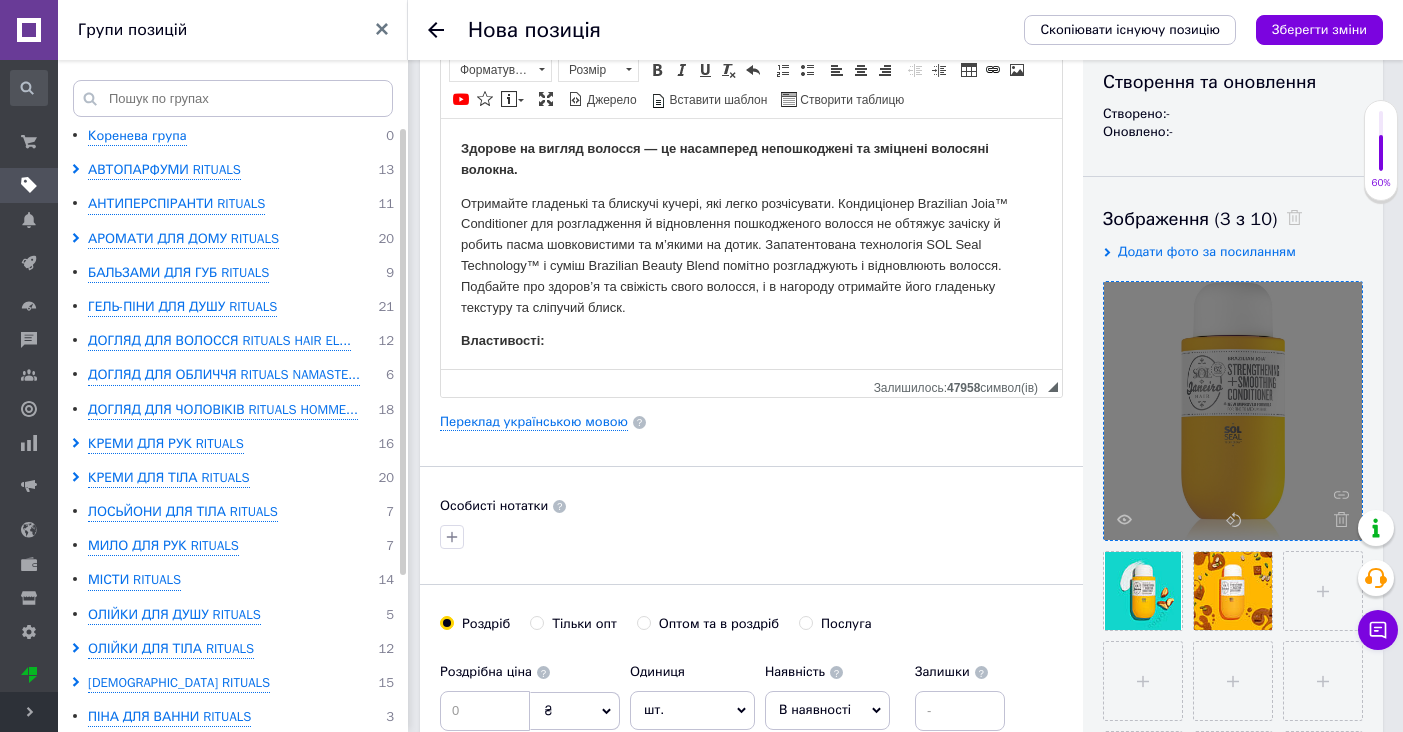 scroll, scrollTop: 504, scrollLeft: 0, axis: vertical 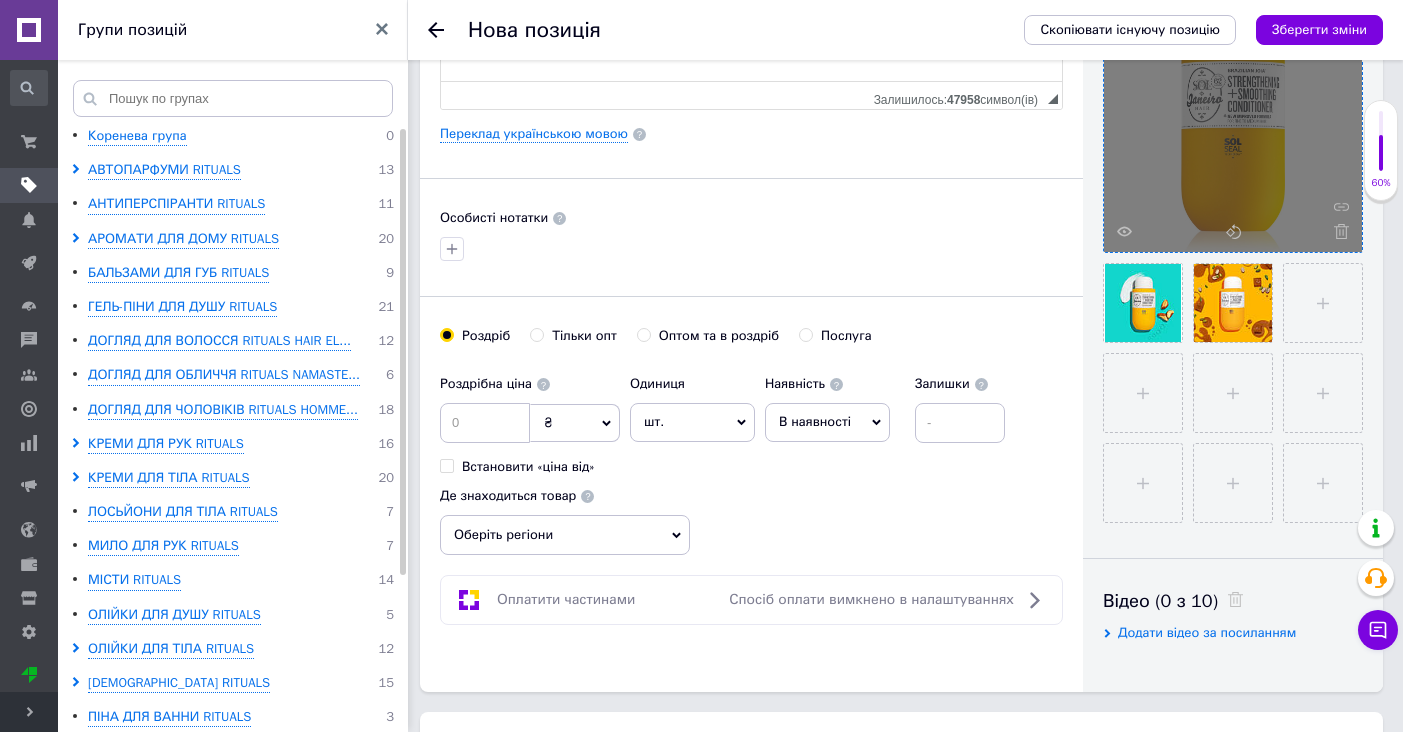 type on "Brazilian Joia" 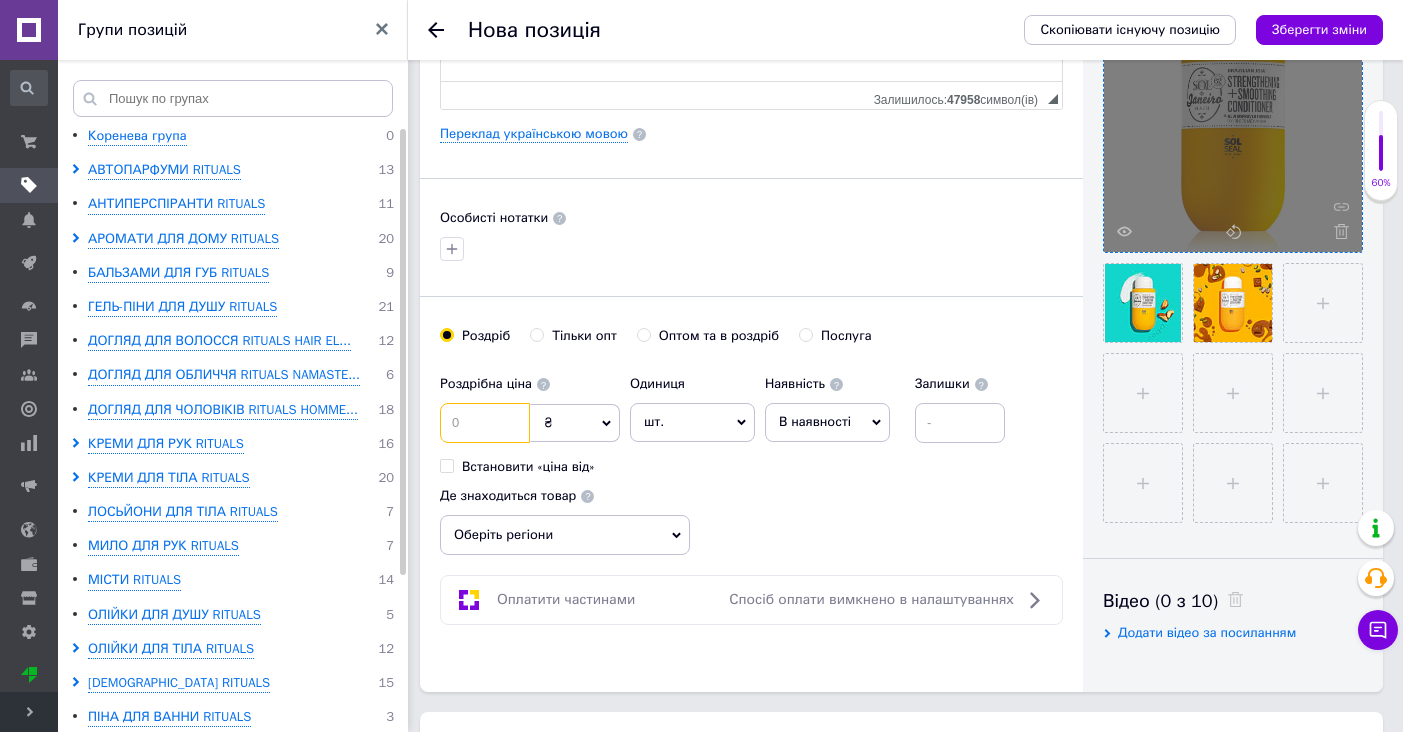 click at bounding box center (485, 423) 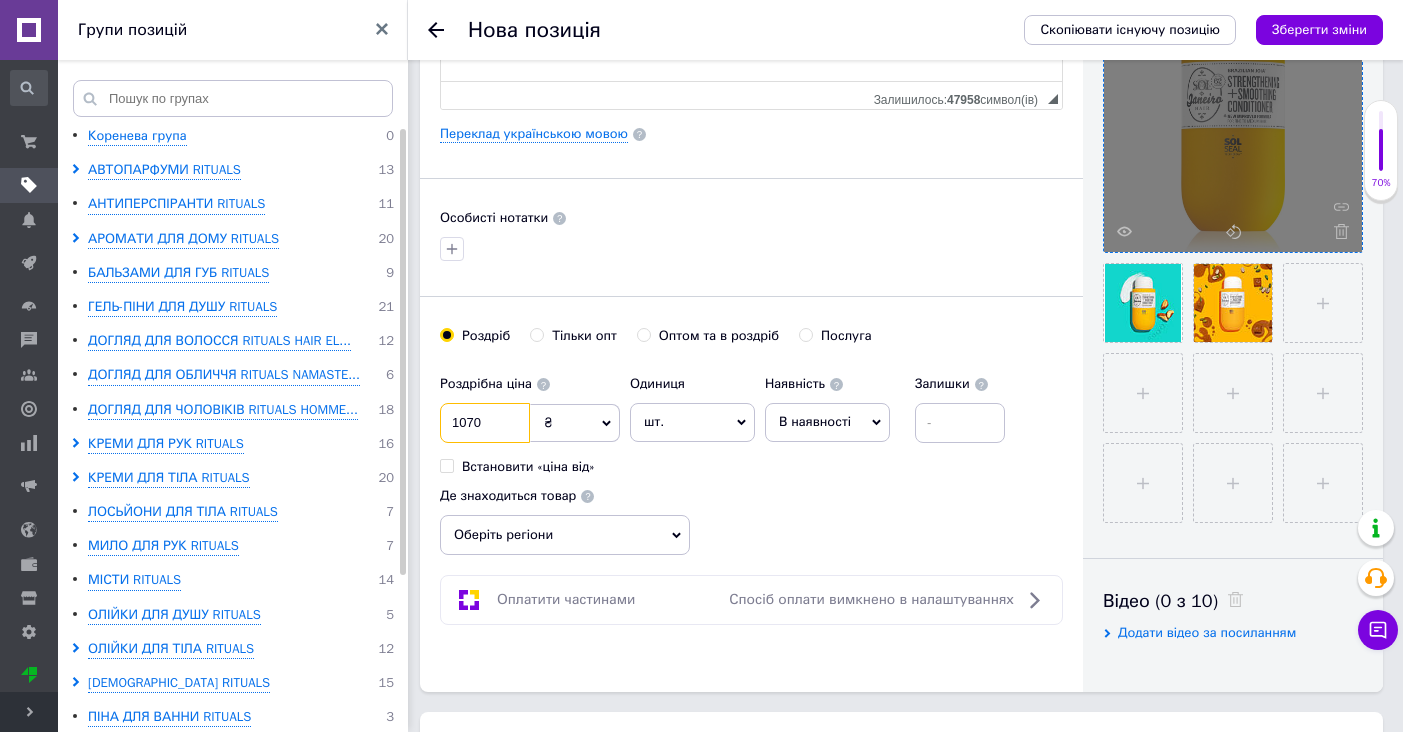 type on "1070" 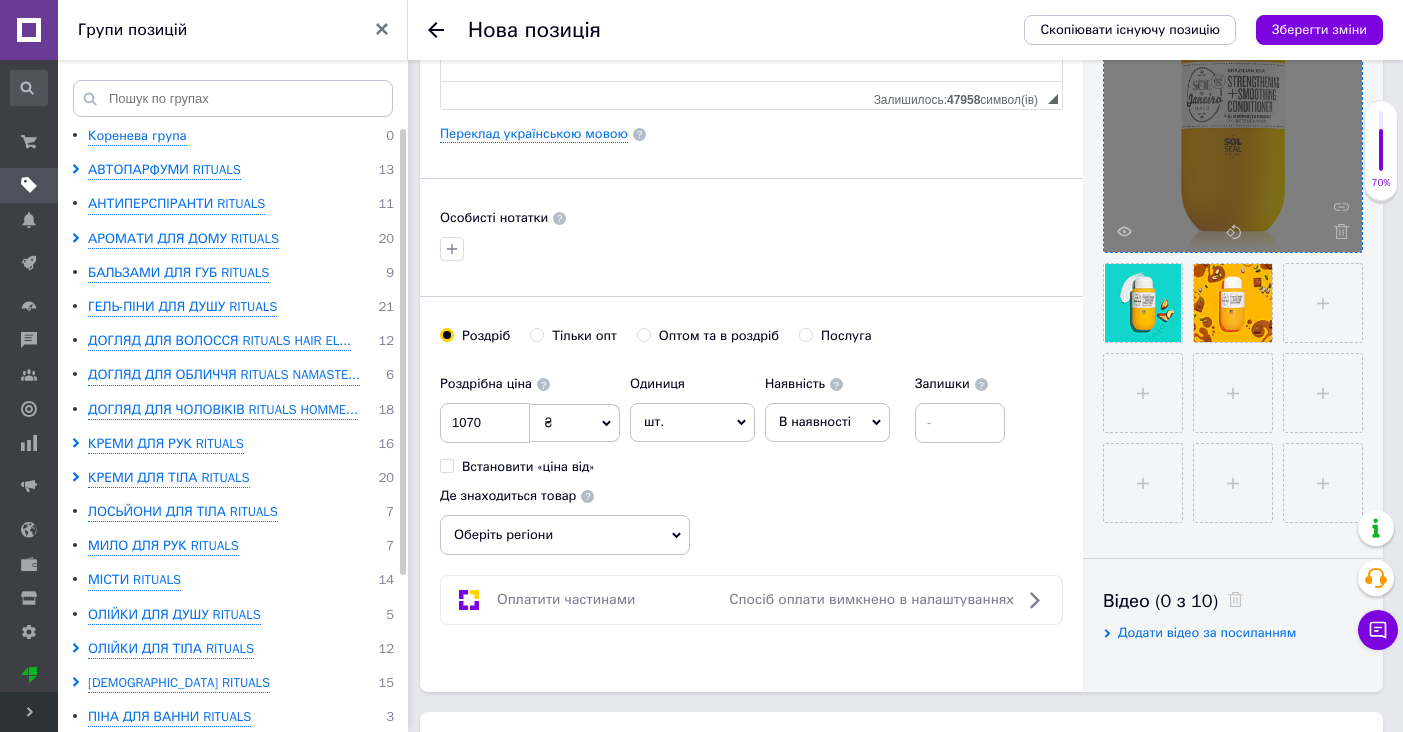 click on "В наявності" at bounding box center (815, 421) 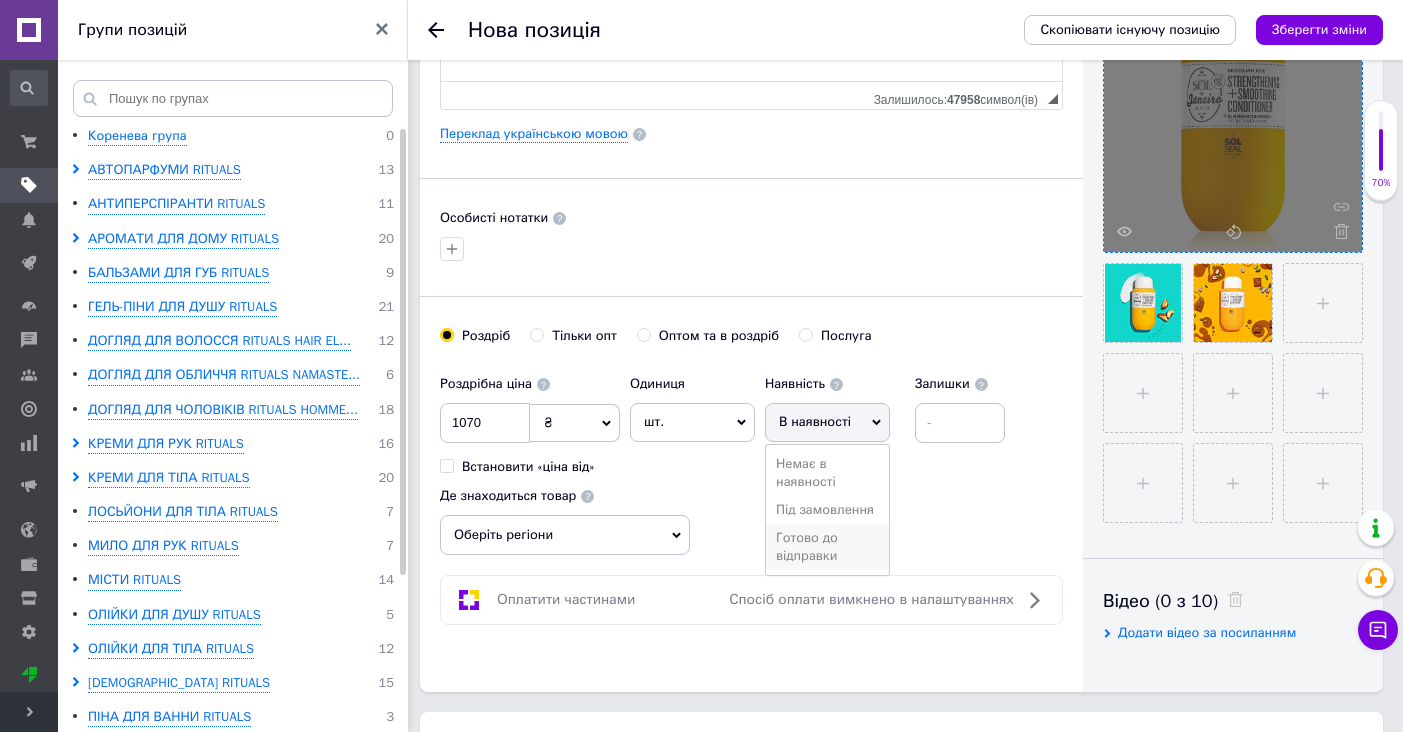 click on "Готово до відправки" at bounding box center [827, 547] 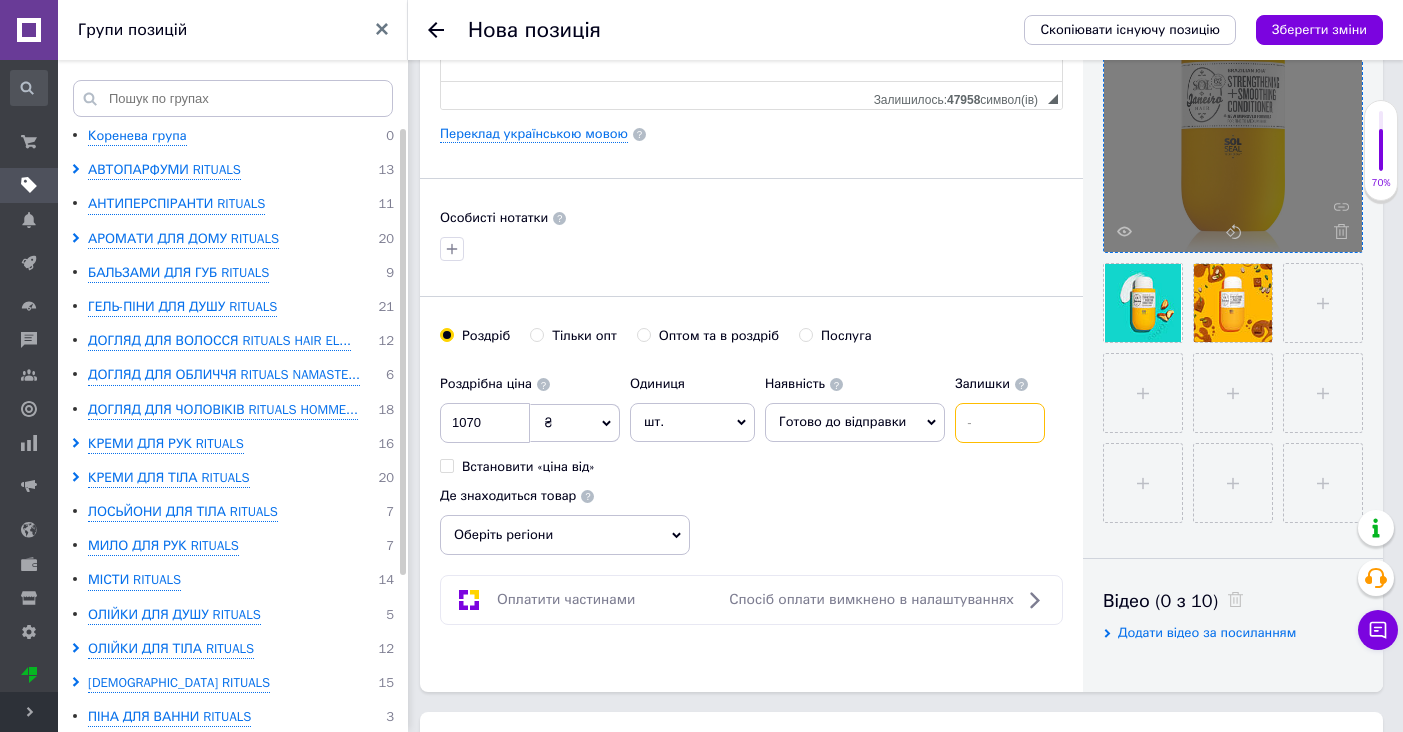 click at bounding box center [1000, 423] 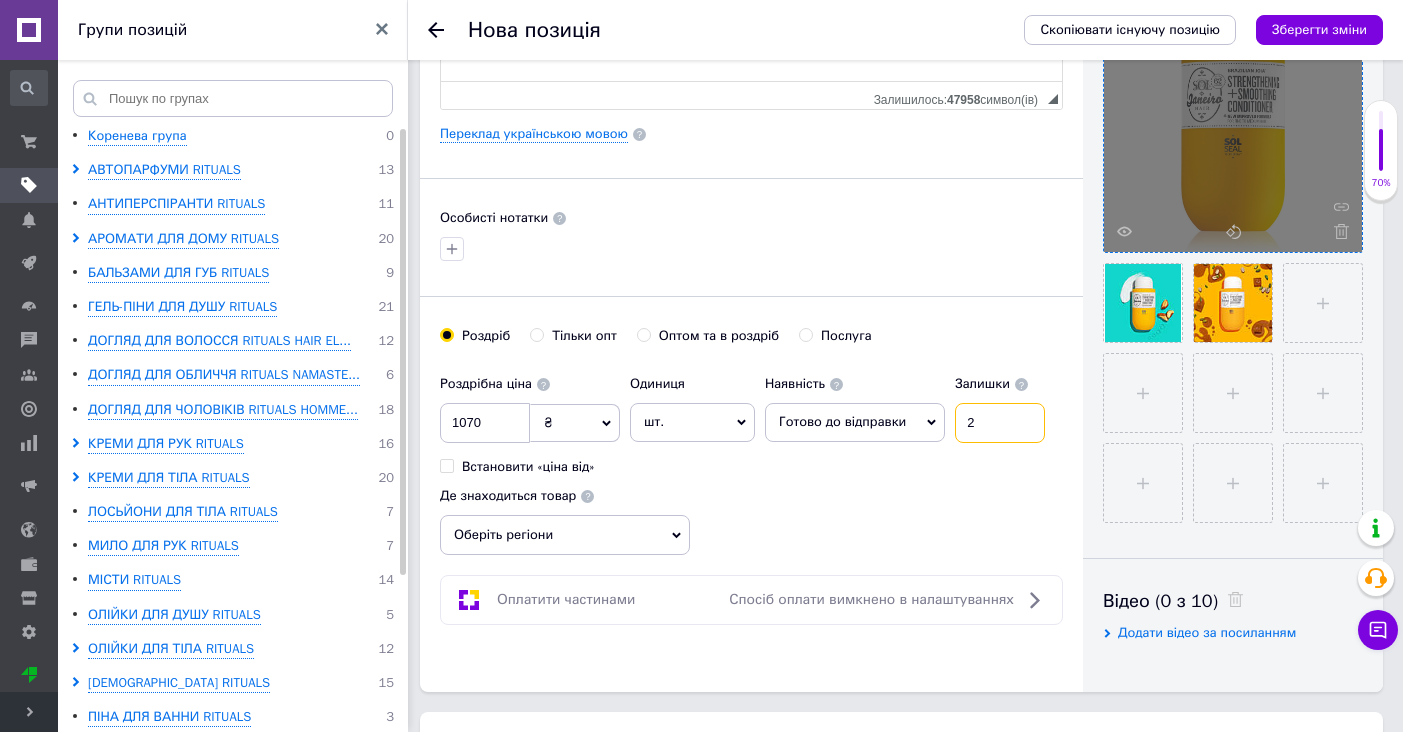 type on "2" 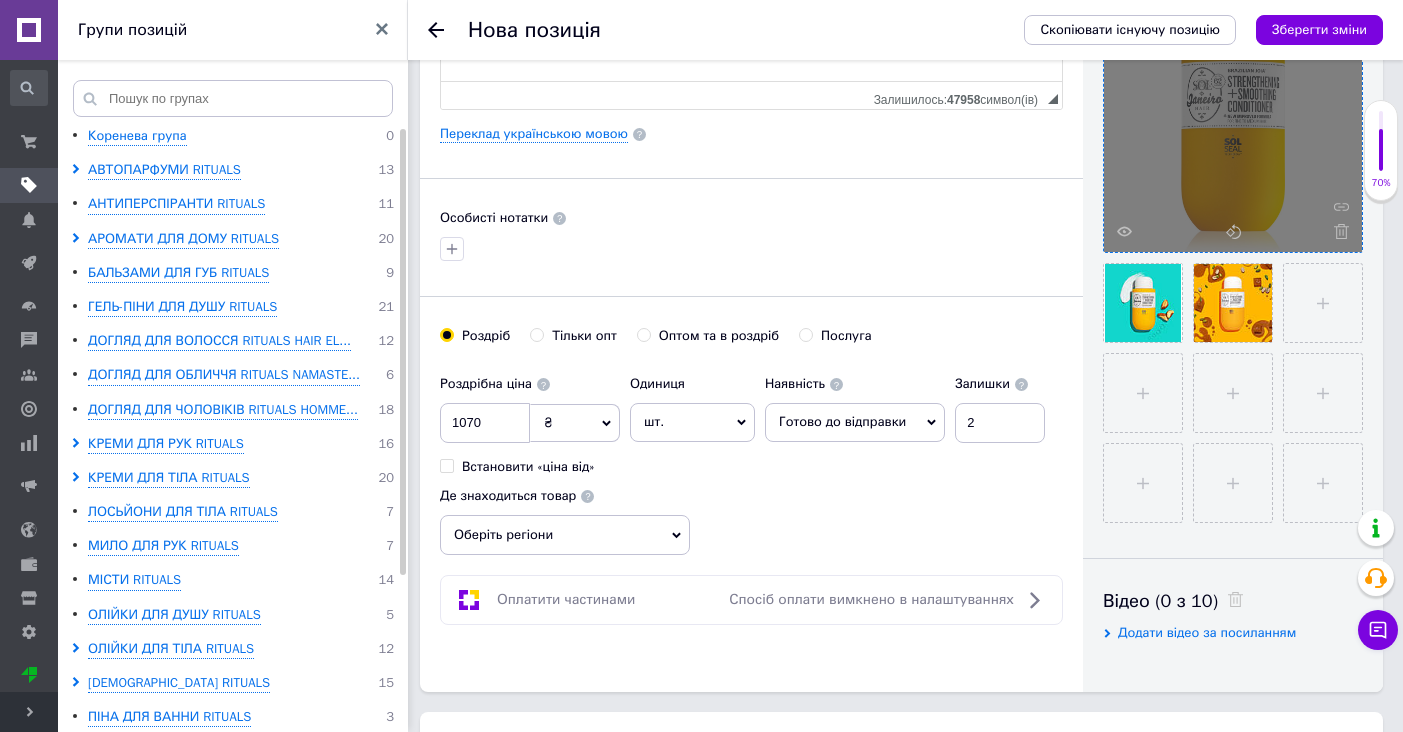 click on "Роздрібна ціна 1070 ₴ $ EUR CHF GBP ¥ PLN ₸ MDL HUF KGS CNY TRY KRW lei Встановити «ціна від» Одиниця шт. Популярне комплект упаковка кв.м пара м кг пог.м послуга т а автоцистерна ампула б балон банка блістер бобіна бочка [PERSON_NAME] бухта в ват виїзд відро г г га година гр/кв.м гігакалорія д дав два місяці день доба доза є єврокуб з зміна к кВт каністра карат кв.дм кв.м кв.см кв.фут квартал кг кг/кв.м км колесо комплект коробка куб.дм куб.м л л лист м м мВт мл мм моток місяць мішок н набір номер о об'єкт од. п палетомісце пара партія пач пог.м послуга посівна одиниця птахомісце півроку пігулка" at bounding box center [751, 460] 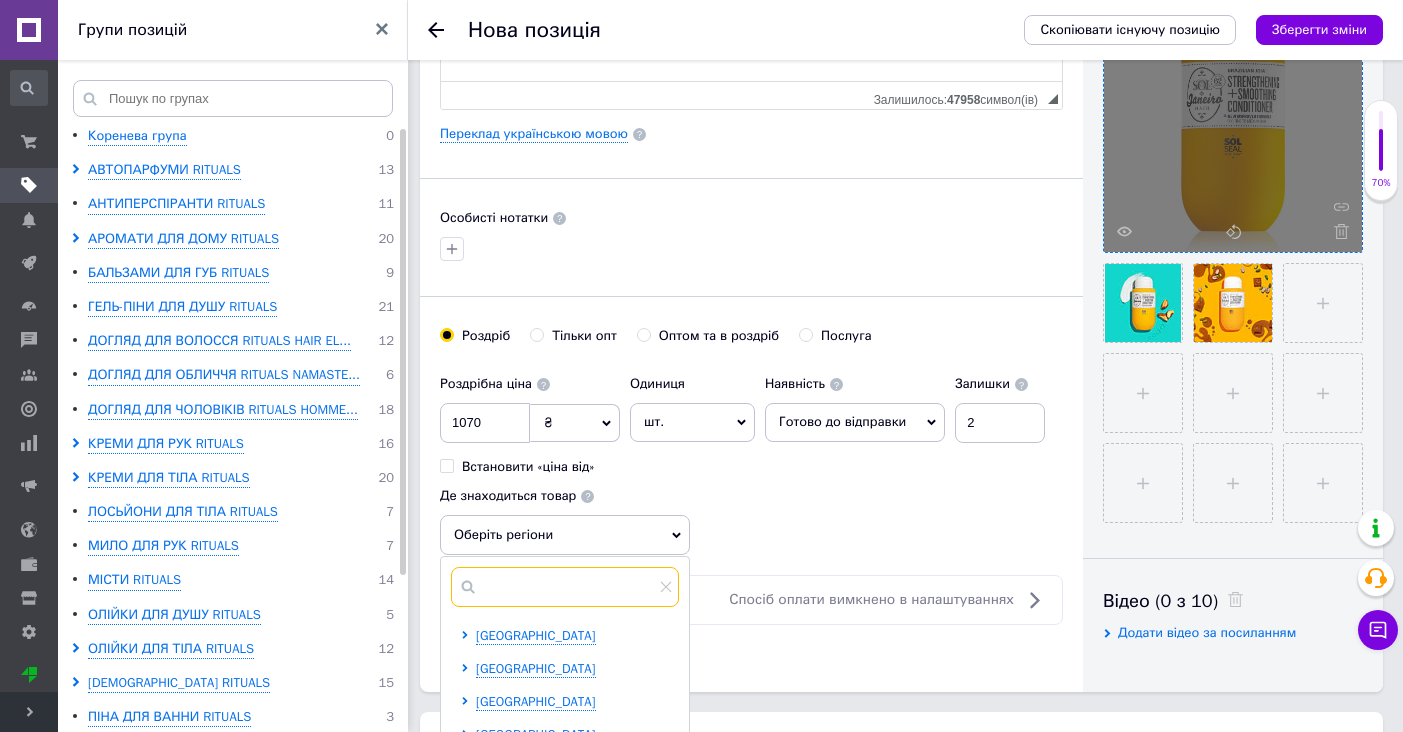 click at bounding box center (565, 587) 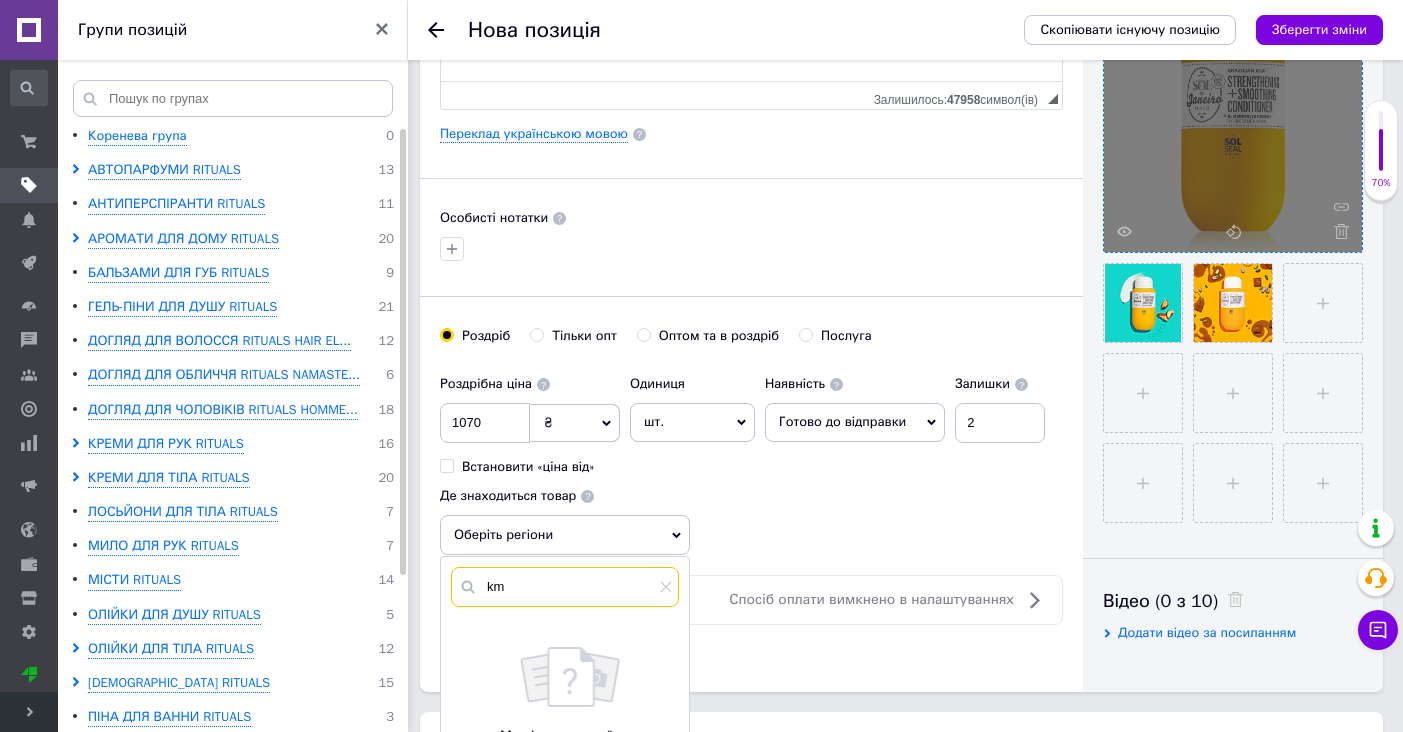 type on "k" 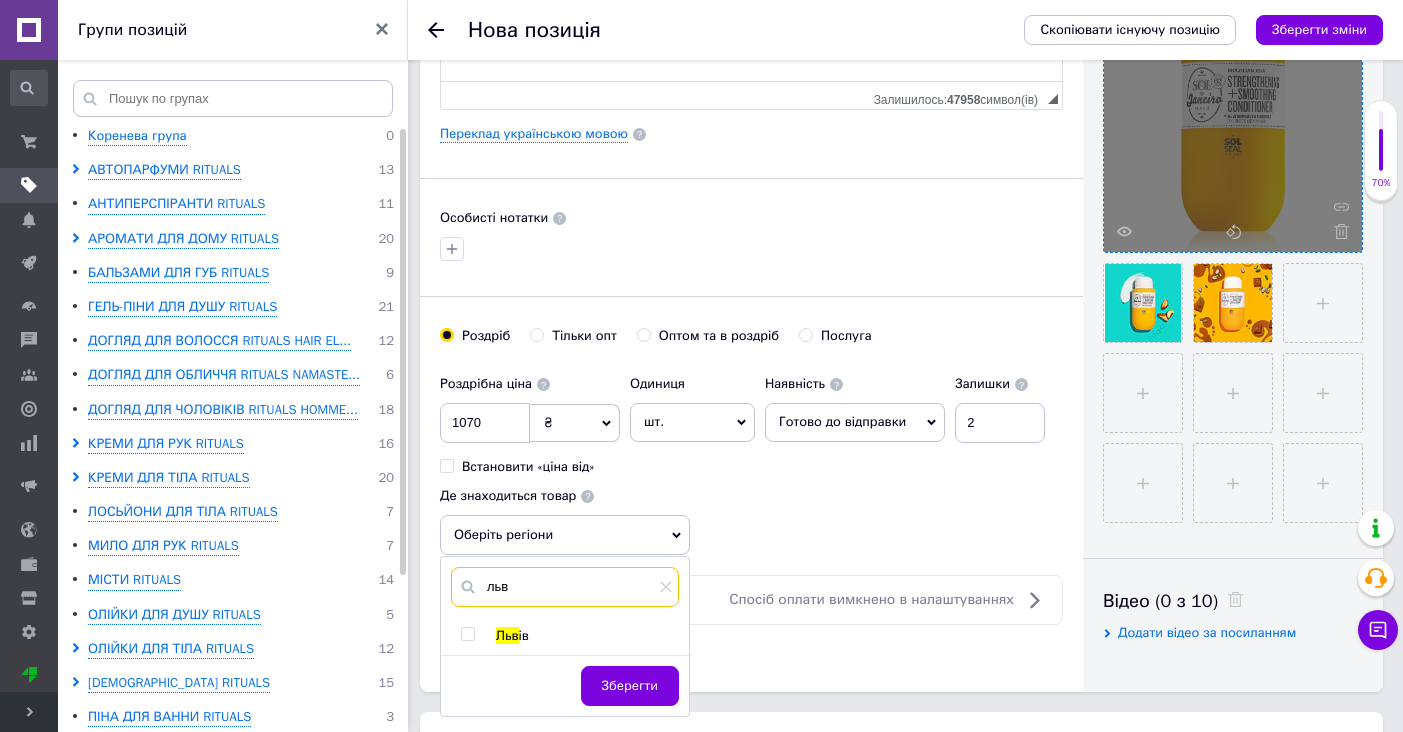 type on "льв" 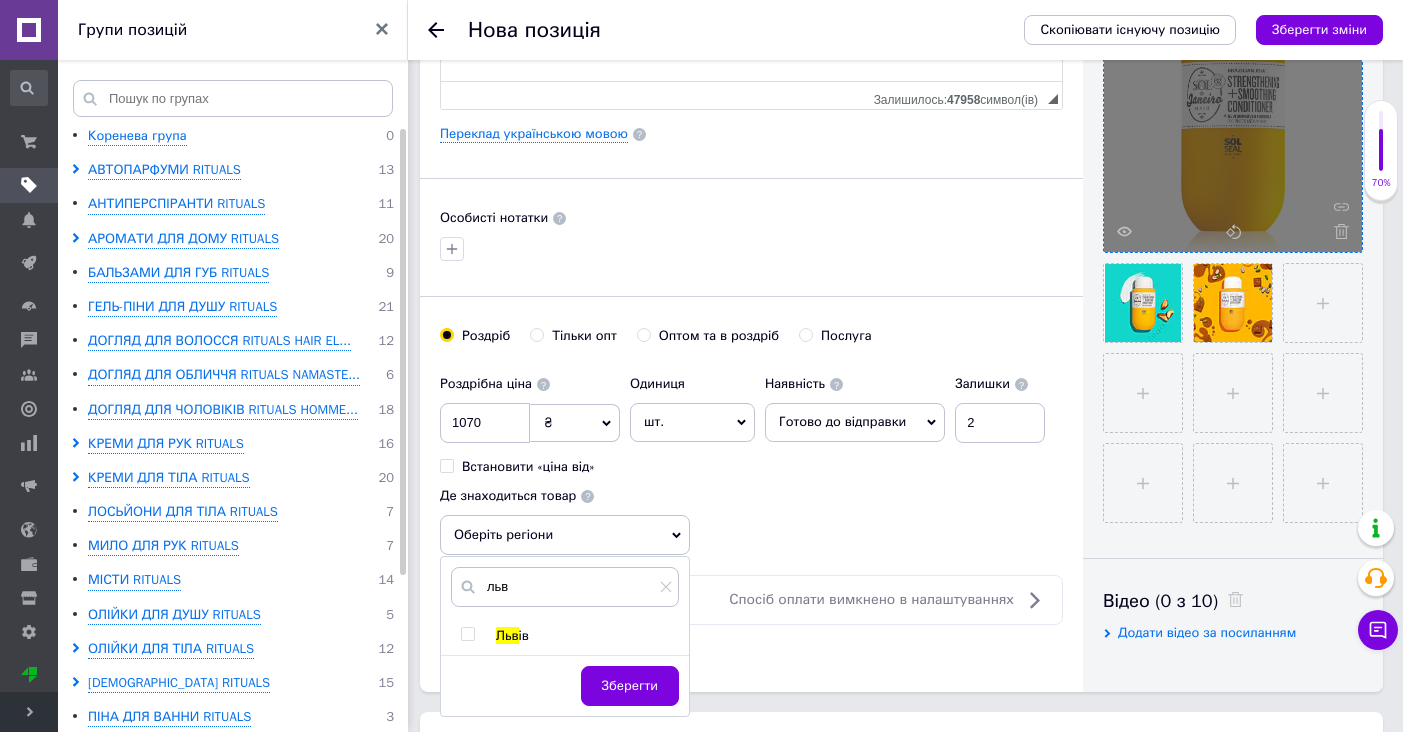 click at bounding box center (467, 634) 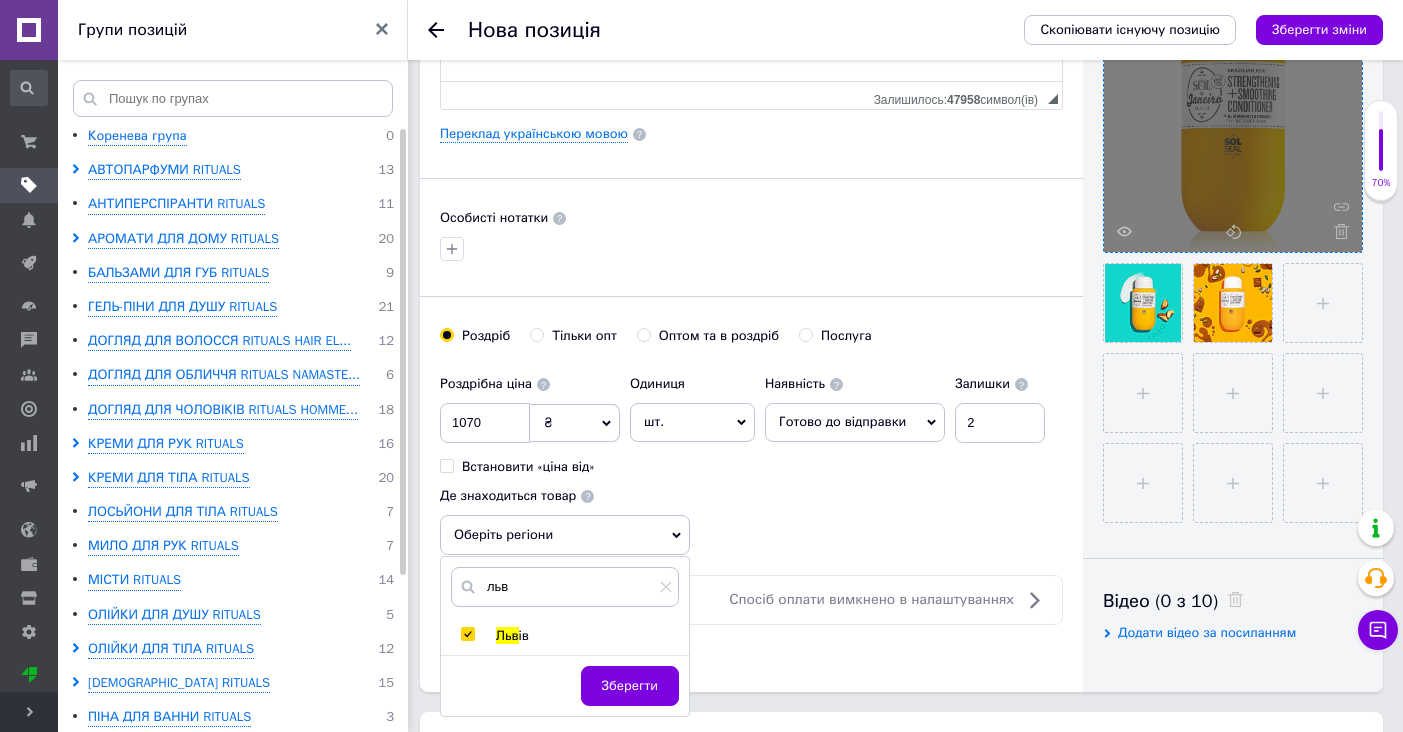 checkbox on "true" 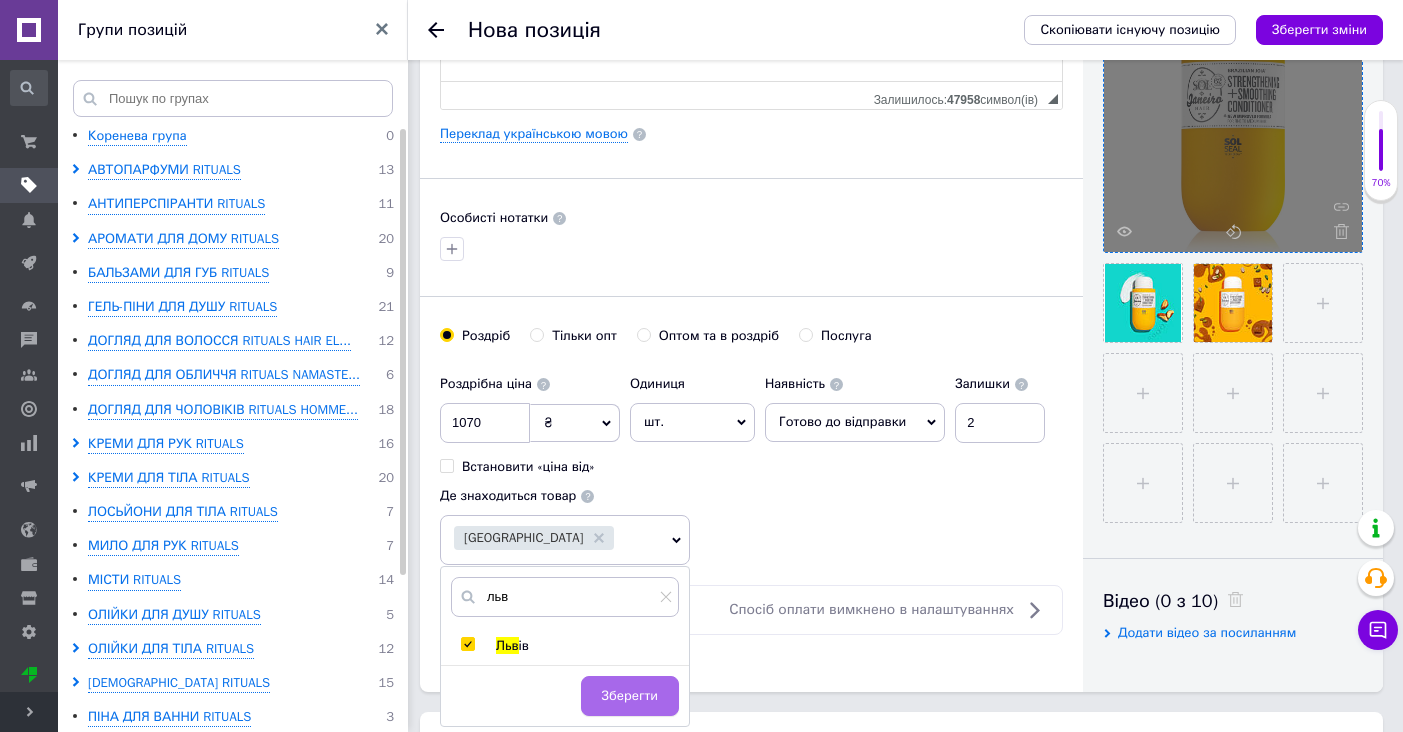 click on "Зберегти" at bounding box center (630, 696) 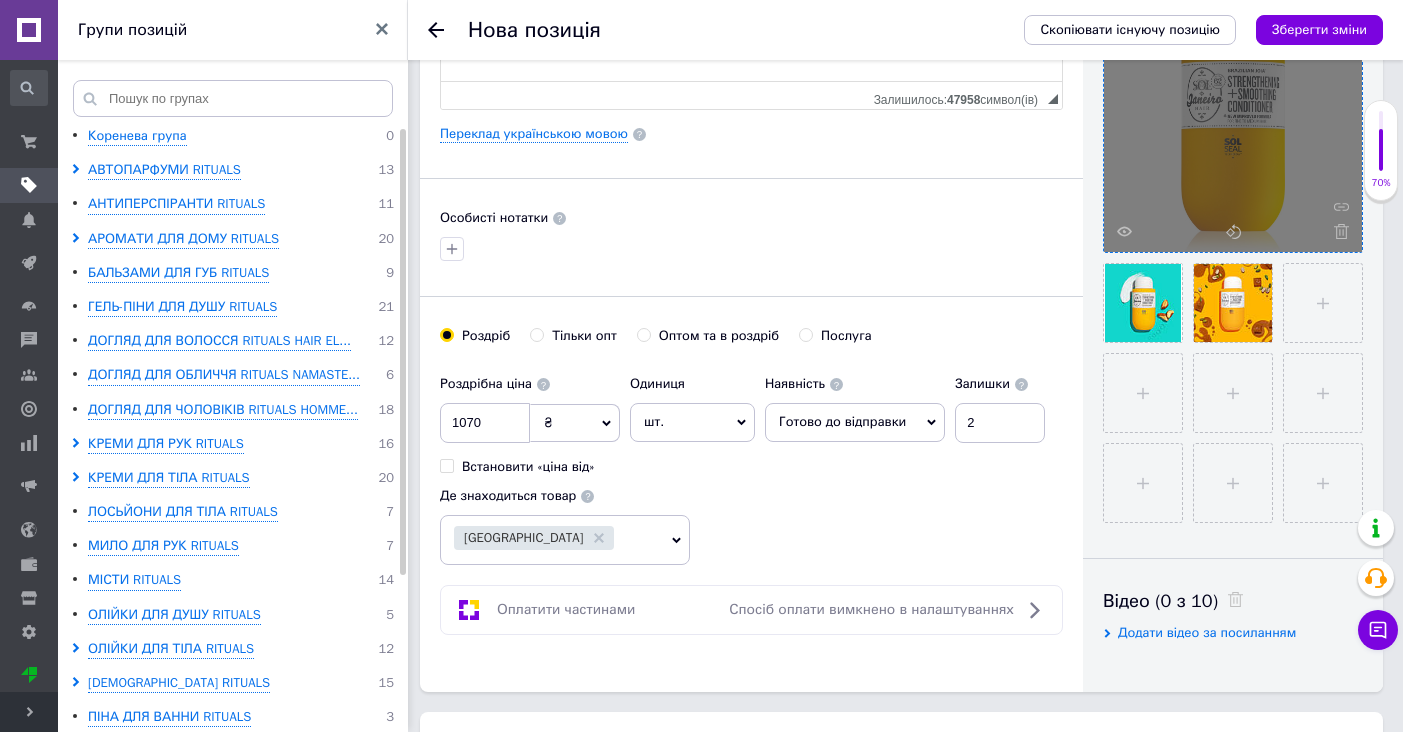 click on "Роздрібна ціна 1070 ₴ $ EUR CHF GBP ¥ PLN ₸ MDL HUF KGS CNY TRY KRW lei Встановити «ціна від» Одиниця шт. Популярне комплект упаковка кв.м пара м кг пог.м послуга т а автоцистерна ампула б балон банка блістер бобіна бочка [PERSON_NAME] бухта в ват виїзд відро г г га година гр/кв.м гігакалорія д дав два місяці день доба доза є єврокуб з зміна к кВт каністра карат кв.дм кв.м кв.см кв.фут квартал кг кг/кв.м км колесо комплект коробка куб.дм куб.м л л лист м м мВт мл мм моток місяць мішок н набір номер о об'єкт од. п палетомісце пара партія пач пог.м послуга посівна одиниця птахомісце півроку пігулка" at bounding box center (751, 465) 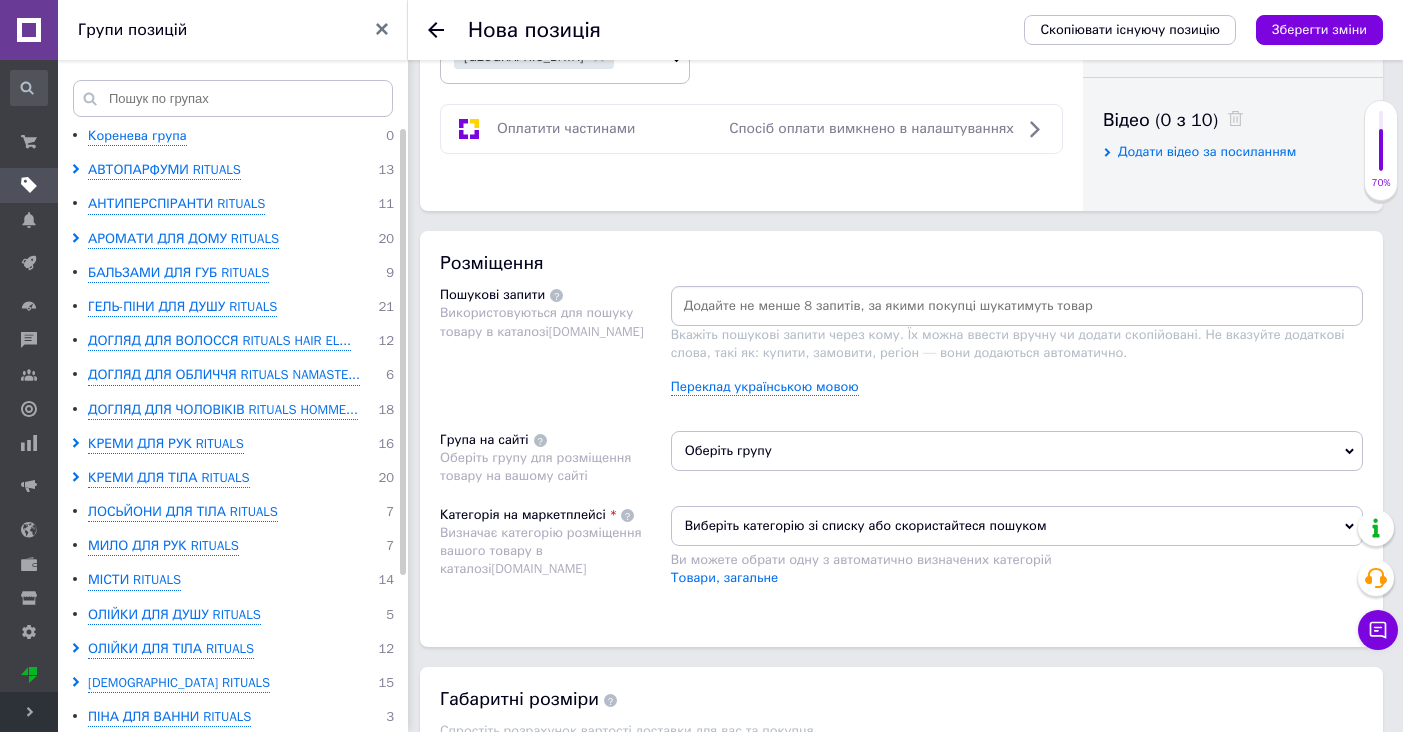 scroll, scrollTop: 994, scrollLeft: 0, axis: vertical 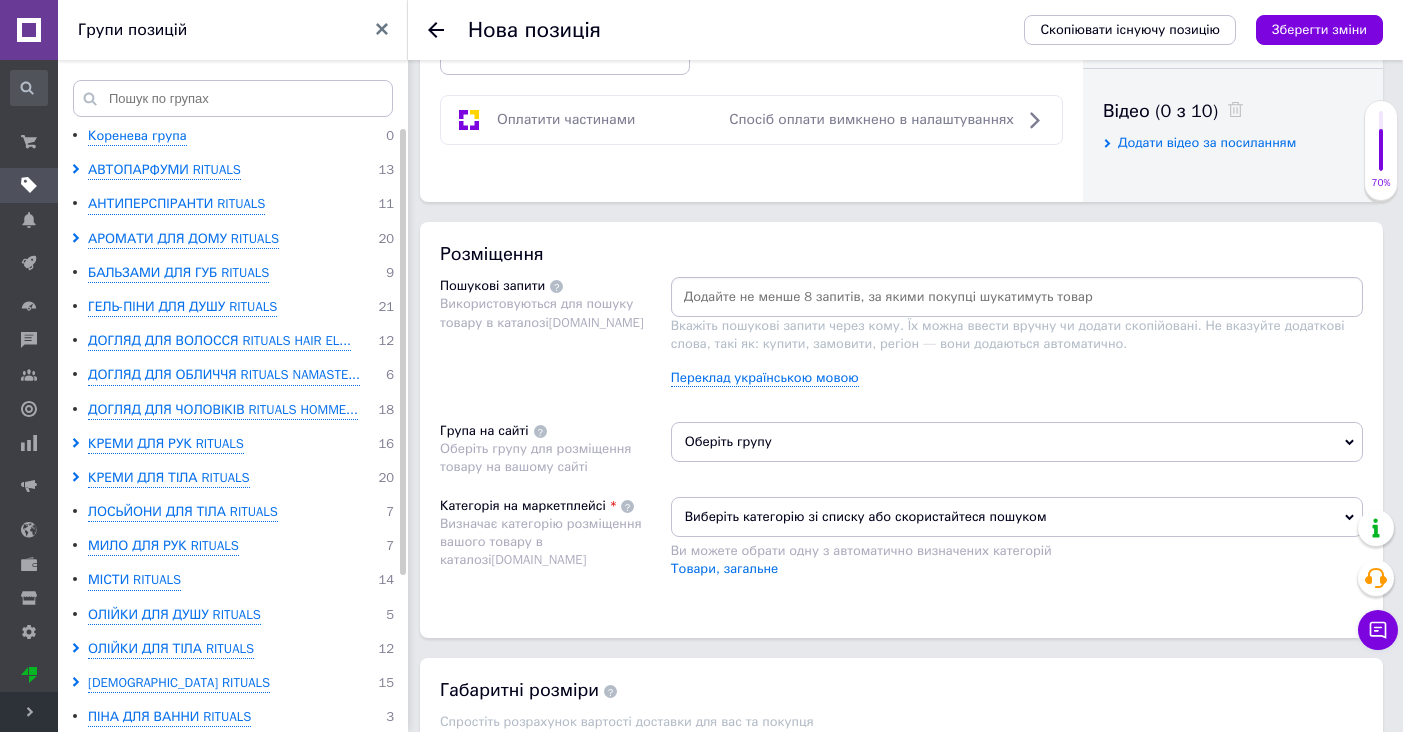 click at bounding box center [1017, 297] 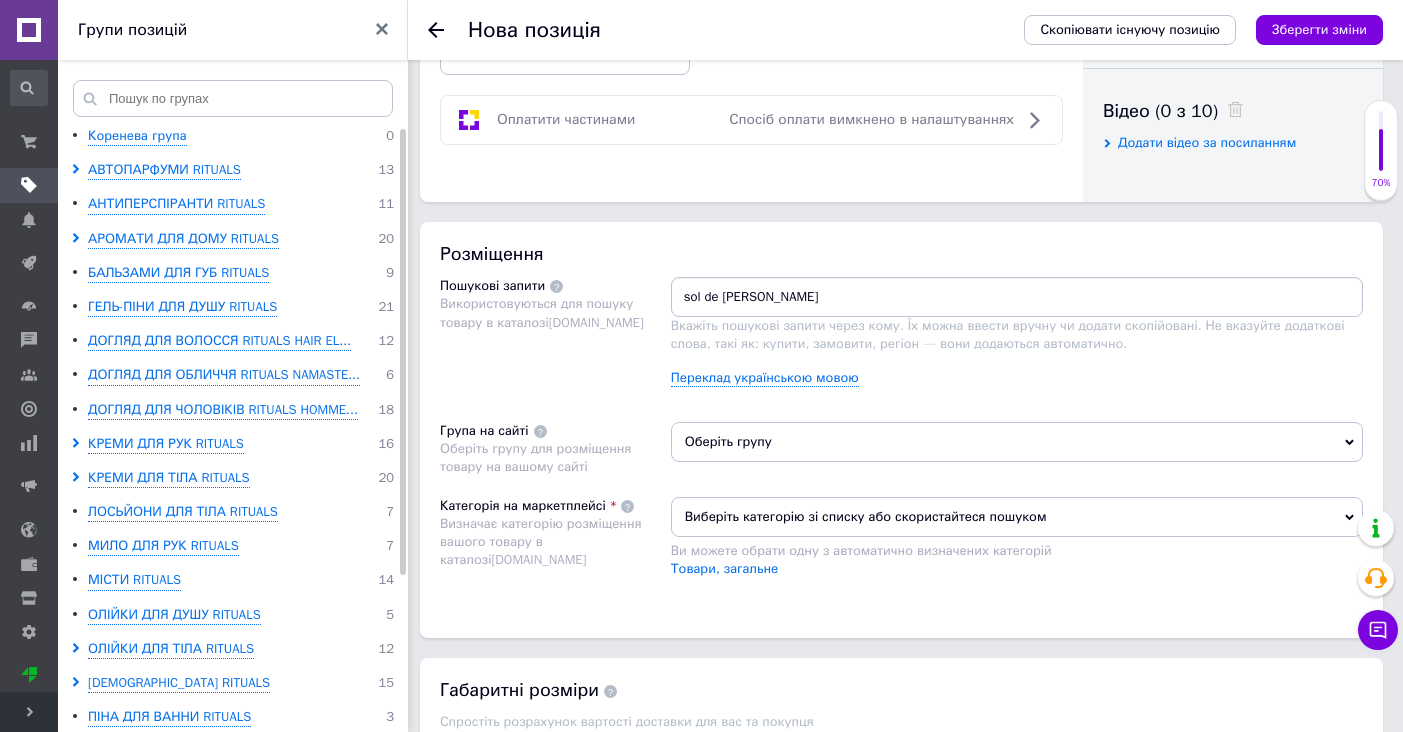 type on "sol de janeiro" 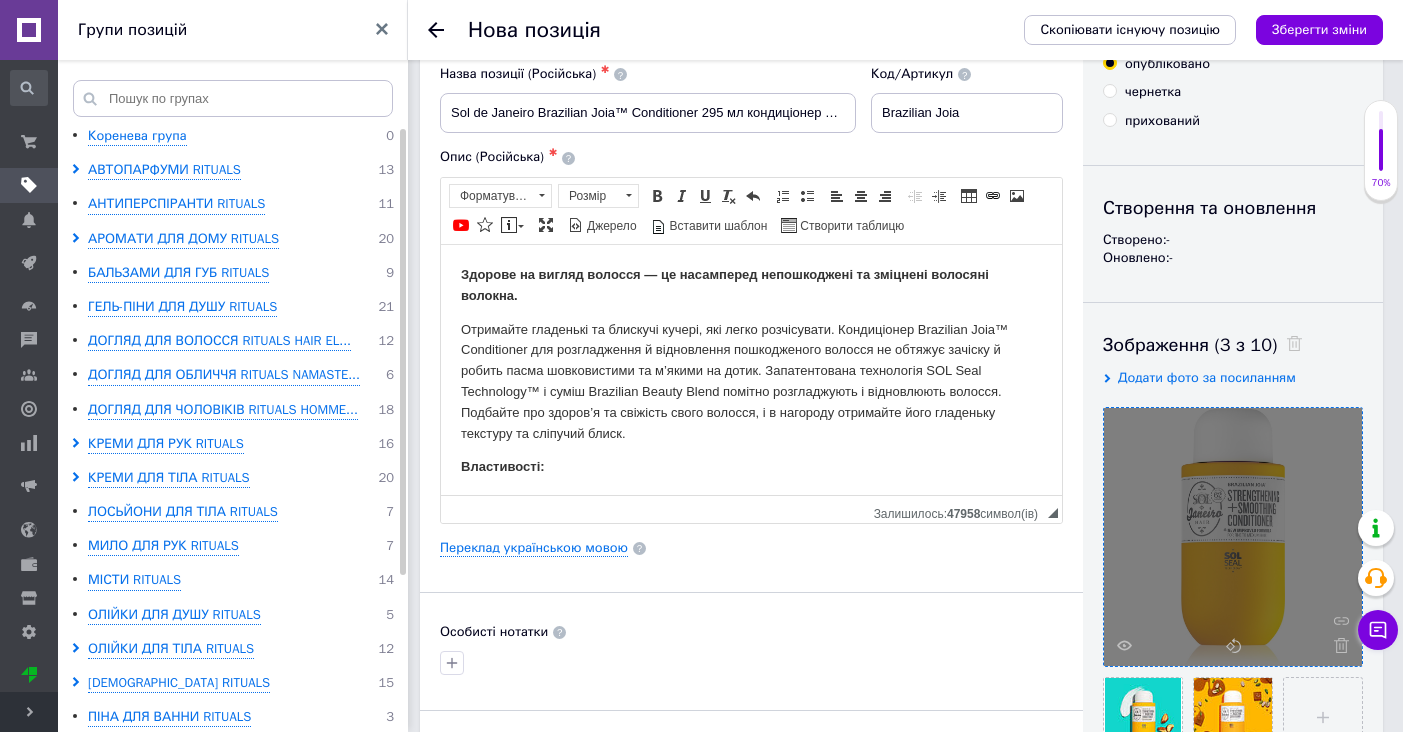 scroll, scrollTop: 22, scrollLeft: 0, axis: vertical 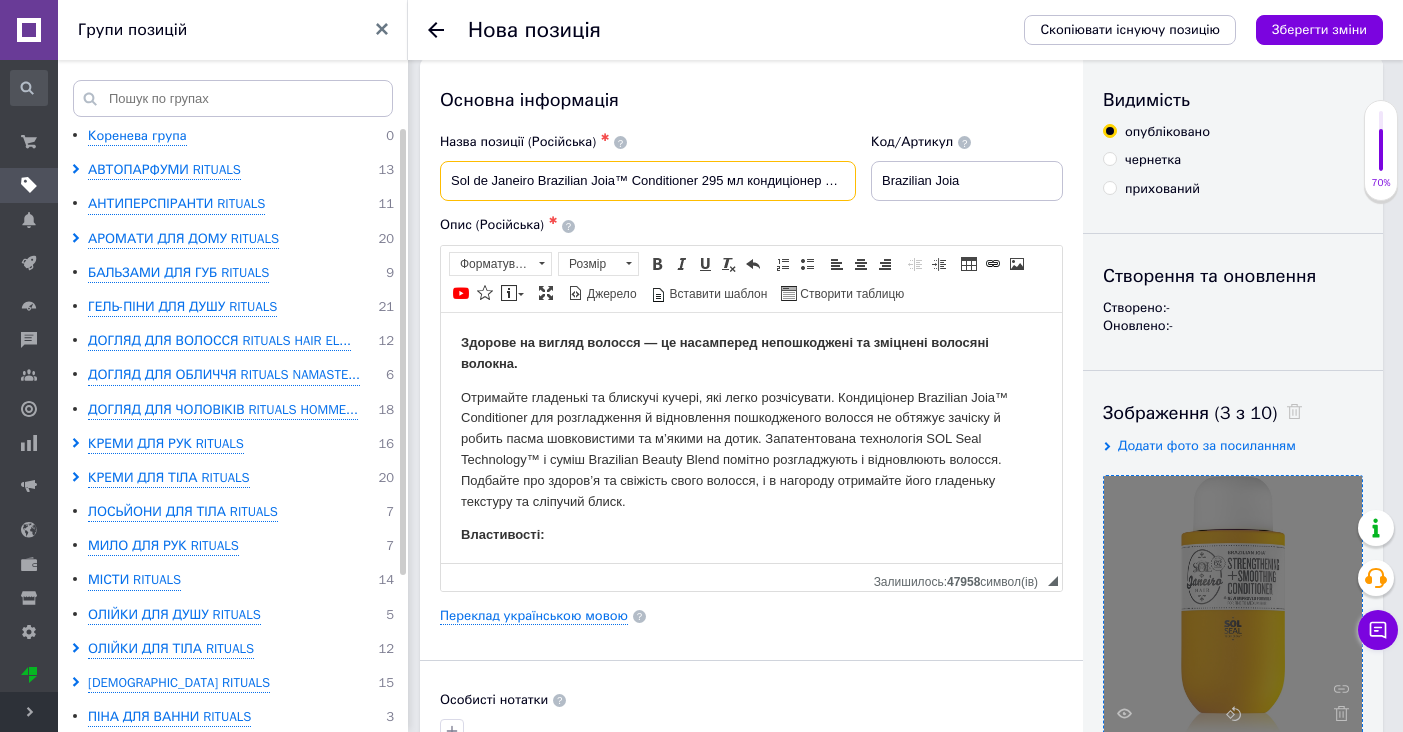 drag, startPoint x: 449, startPoint y: 180, endPoint x: 624, endPoint y: 184, distance: 175.04572 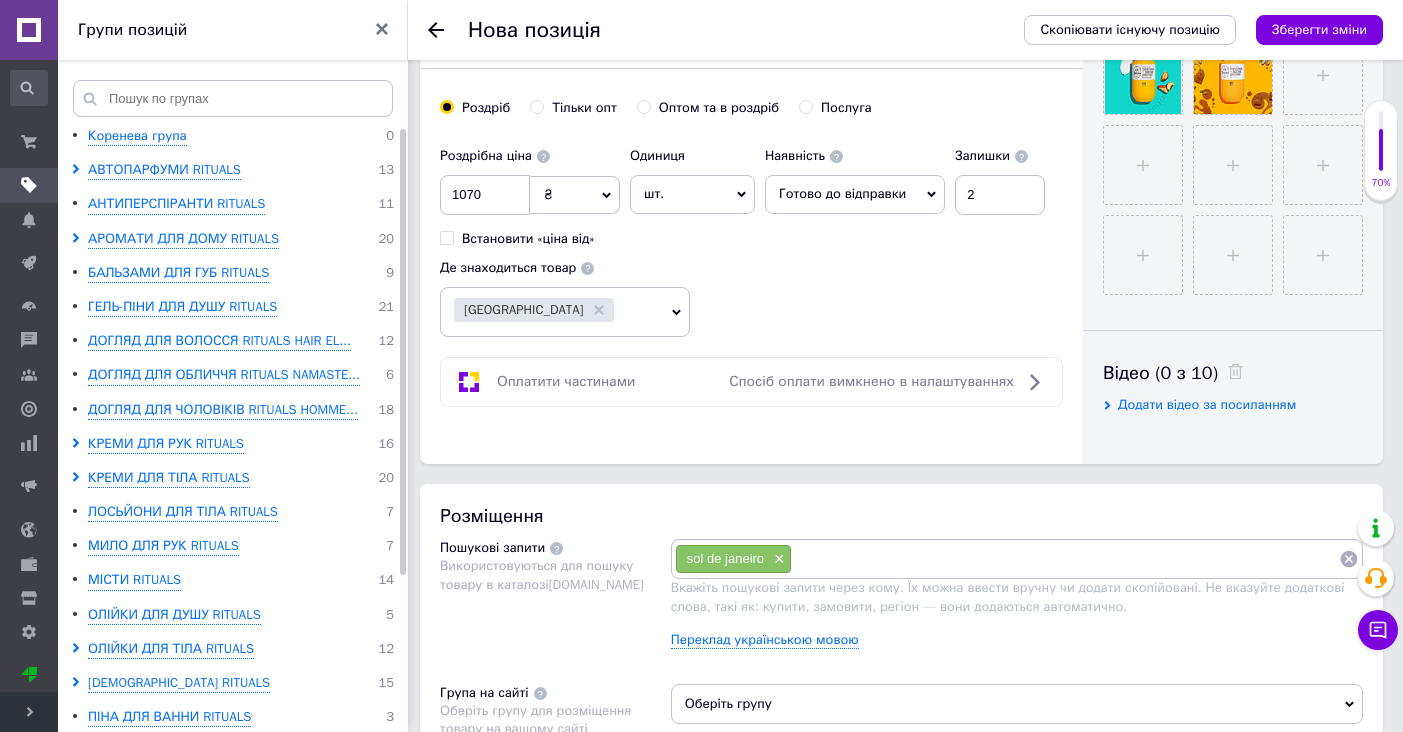 scroll, scrollTop: 737, scrollLeft: 0, axis: vertical 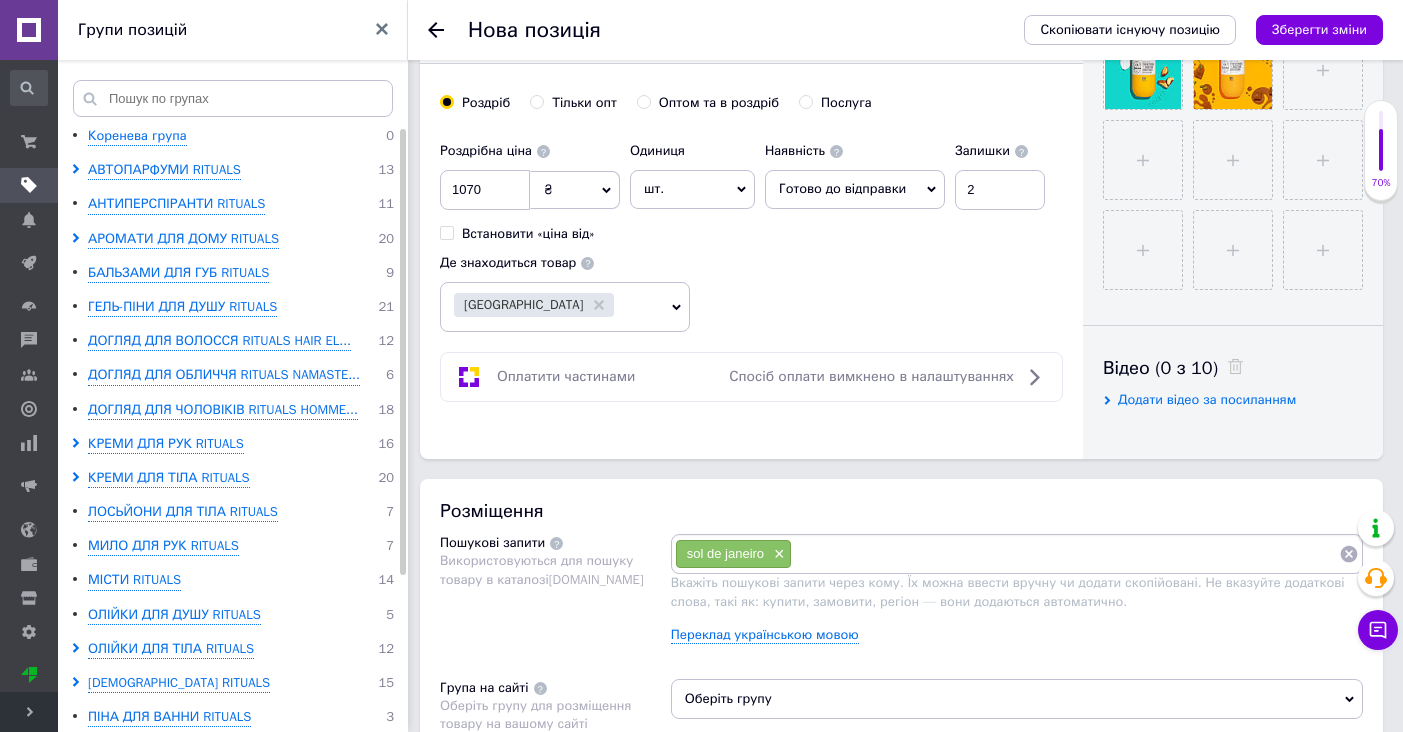 click on "sol de janeiro ×" at bounding box center [1017, 554] 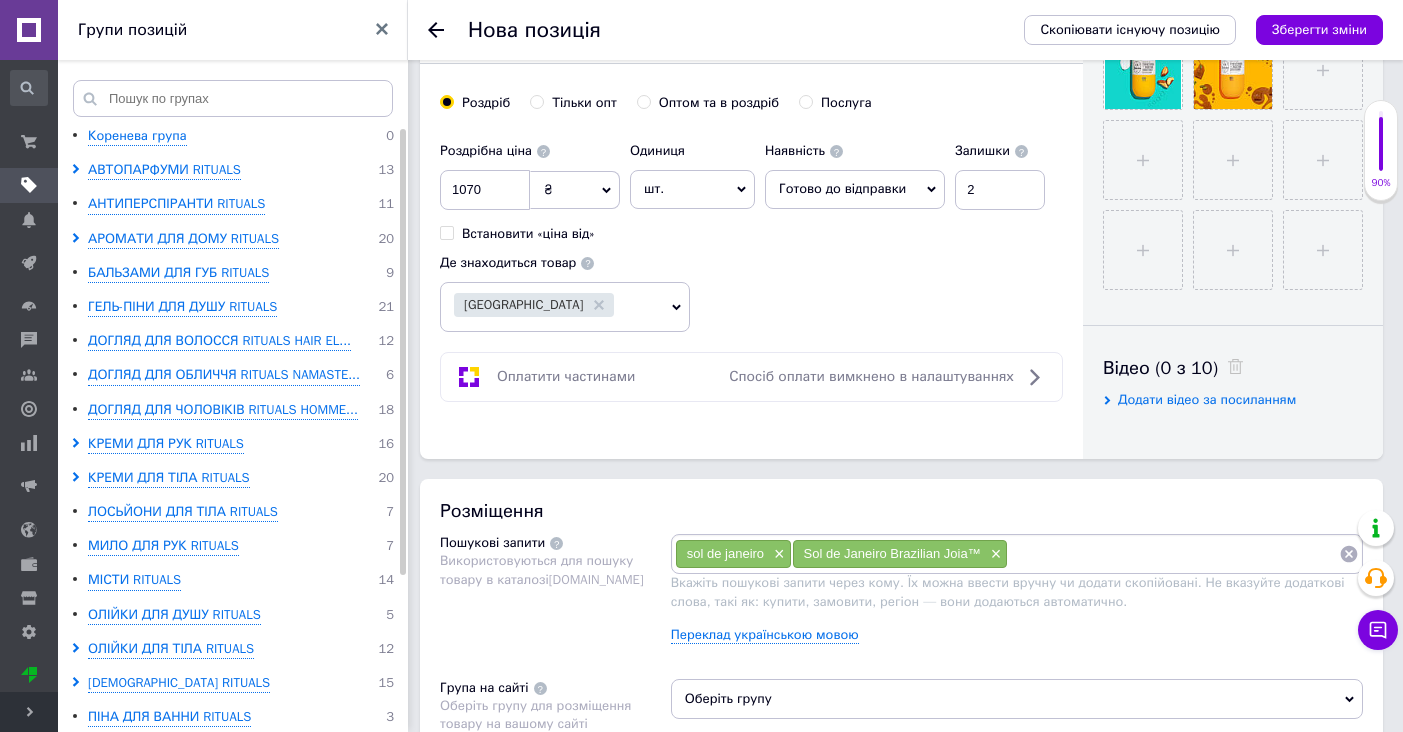 paste on "Sol de Janeiro Brazilian Joia™" 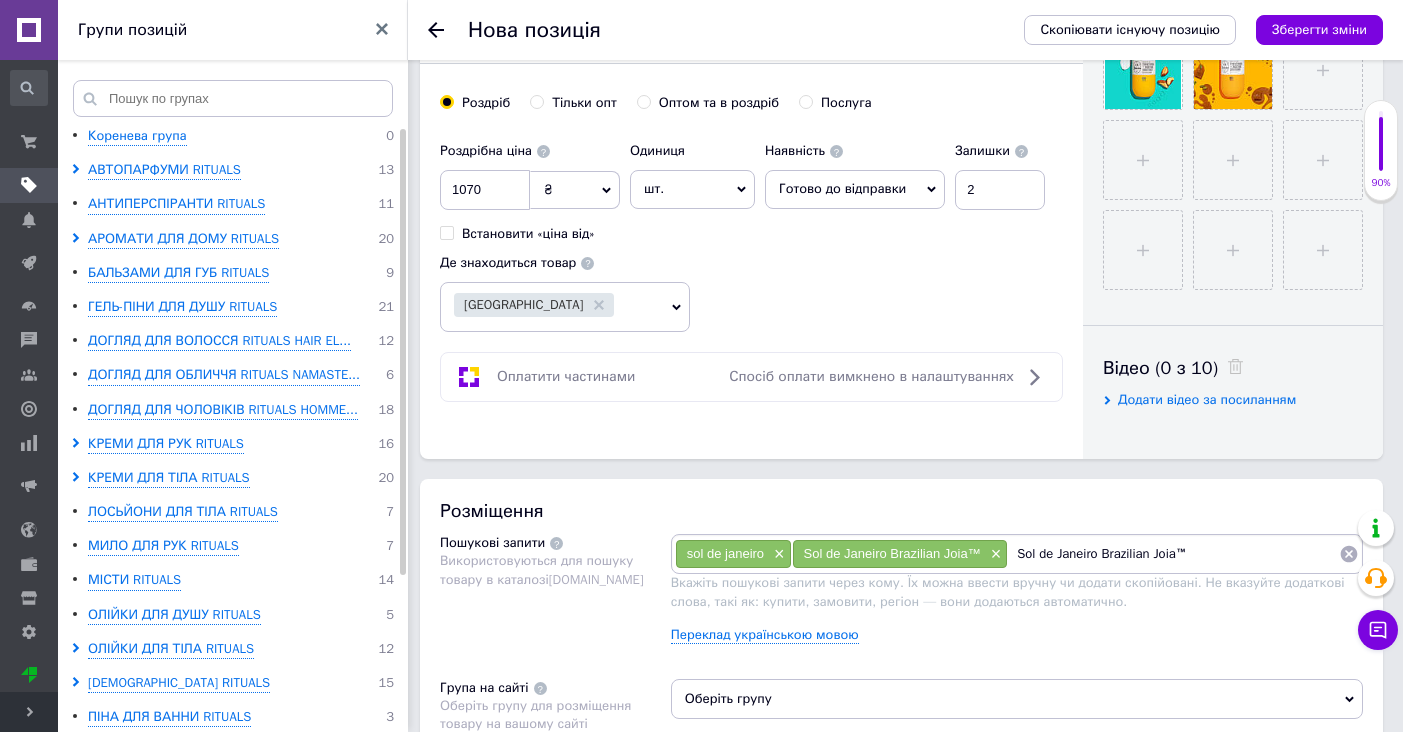 type on "Sol de Janeiro Brazilian Joia" 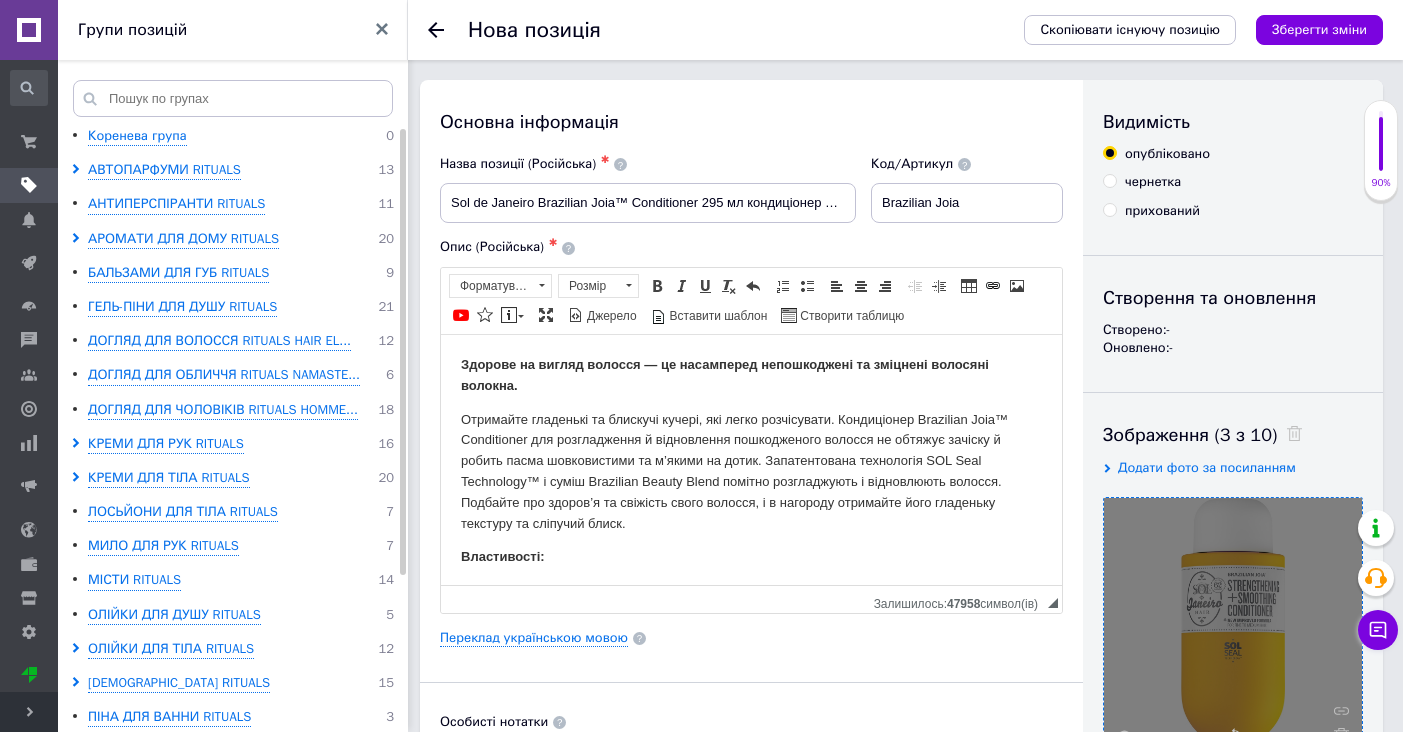 scroll, scrollTop: 0, scrollLeft: 0, axis: both 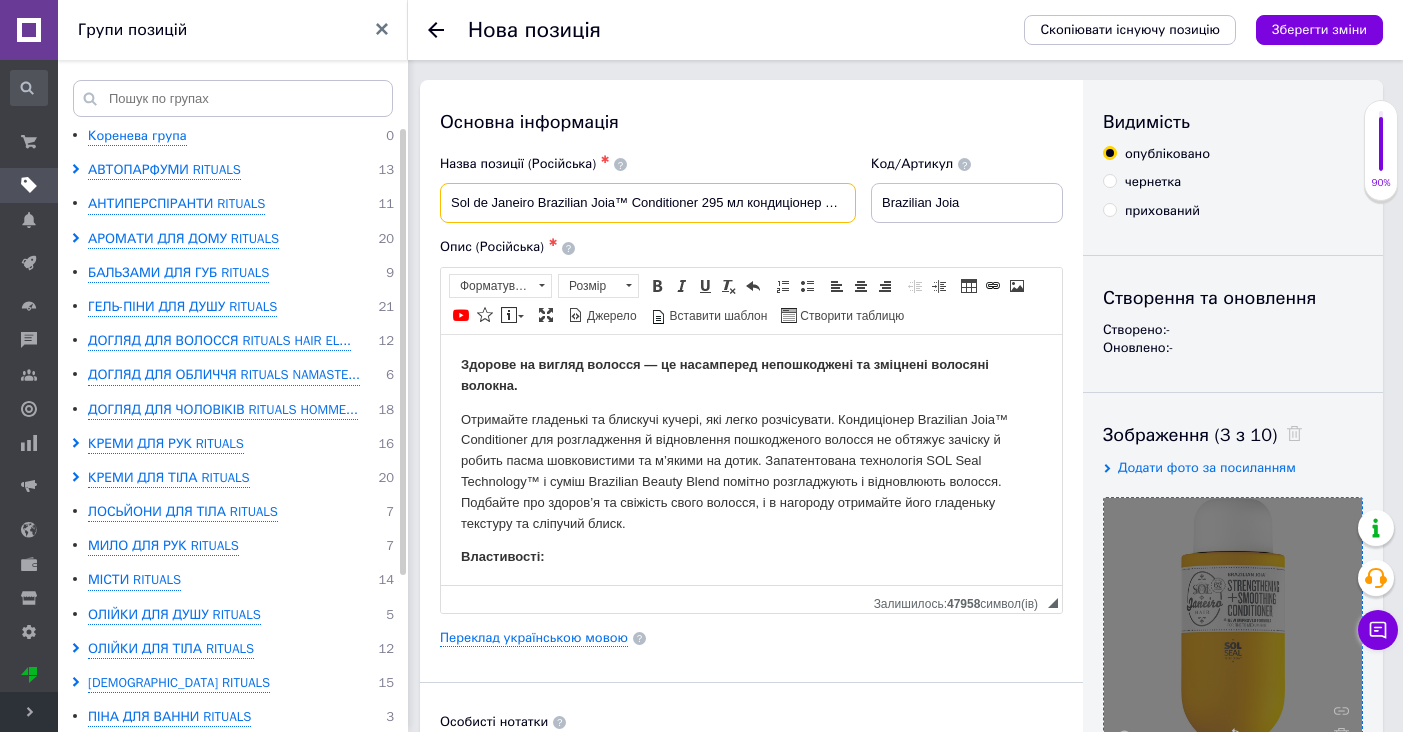 drag, startPoint x: 745, startPoint y: 202, endPoint x: 855, endPoint y: 210, distance: 110.29053 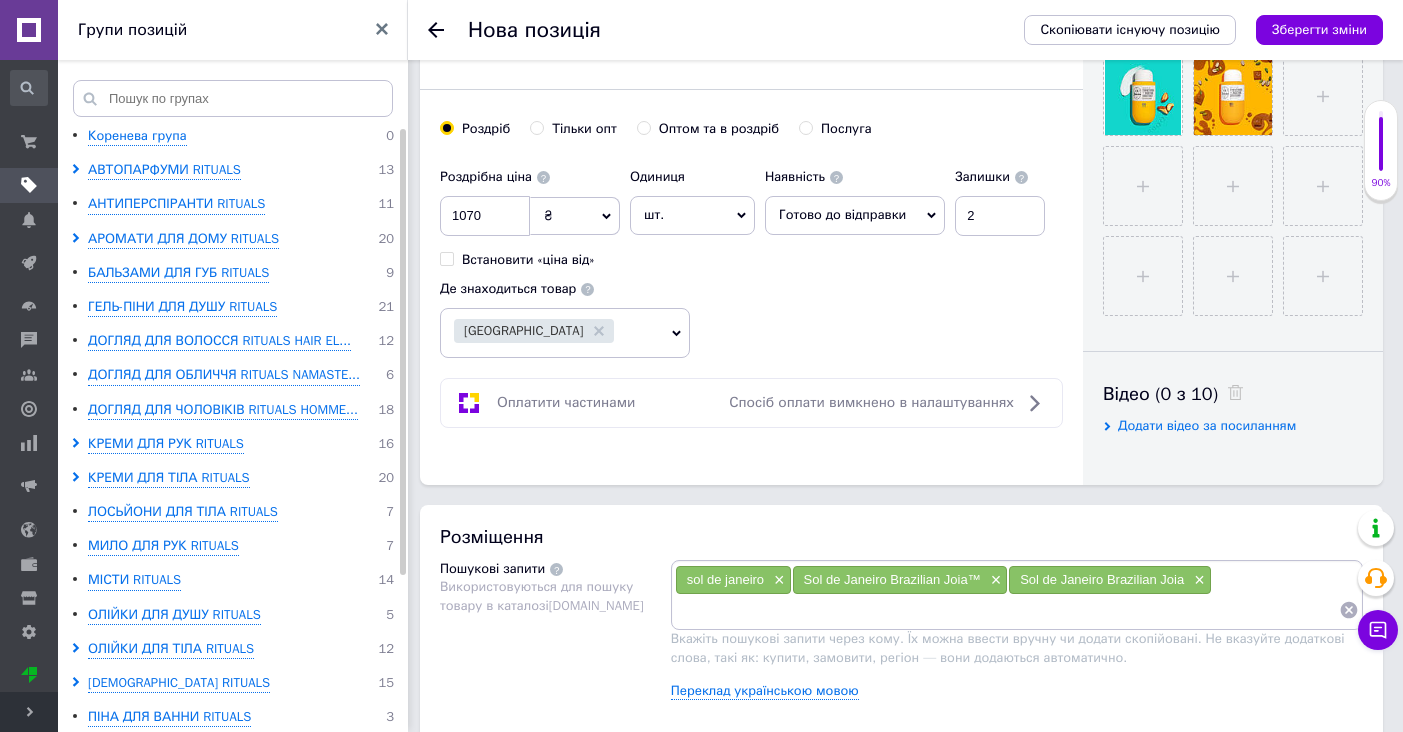 scroll, scrollTop: 712, scrollLeft: 0, axis: vertical 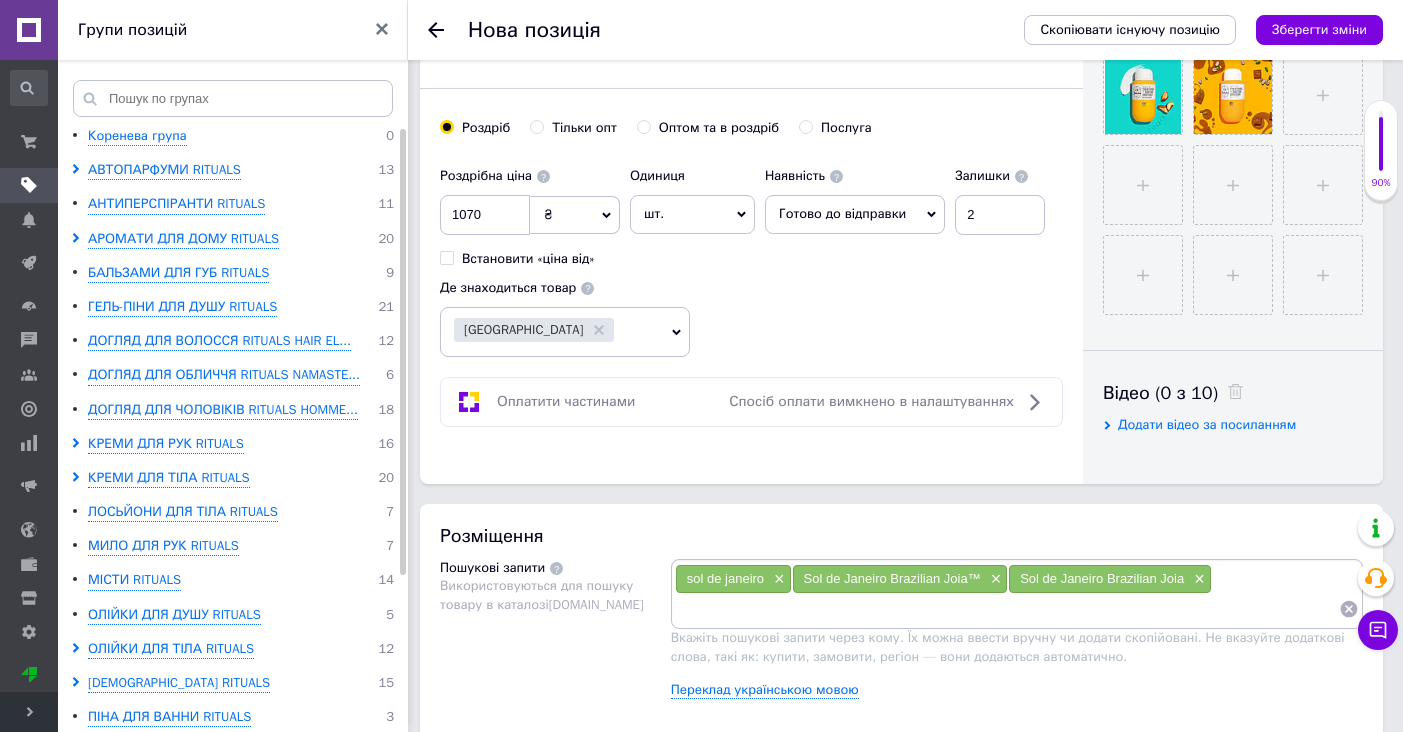 click at bounding box center [1007, 609] 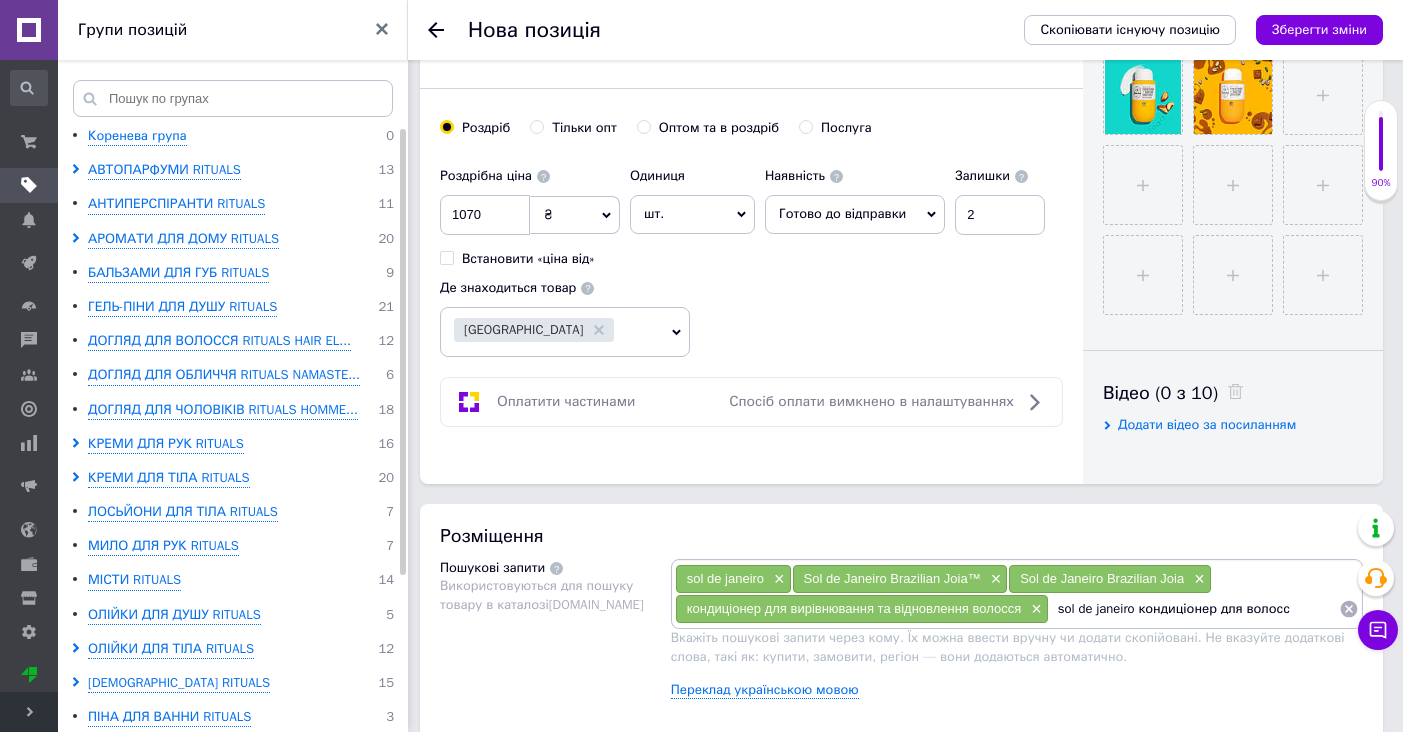 type on "sol de janeiro кондиціонер для волосся" 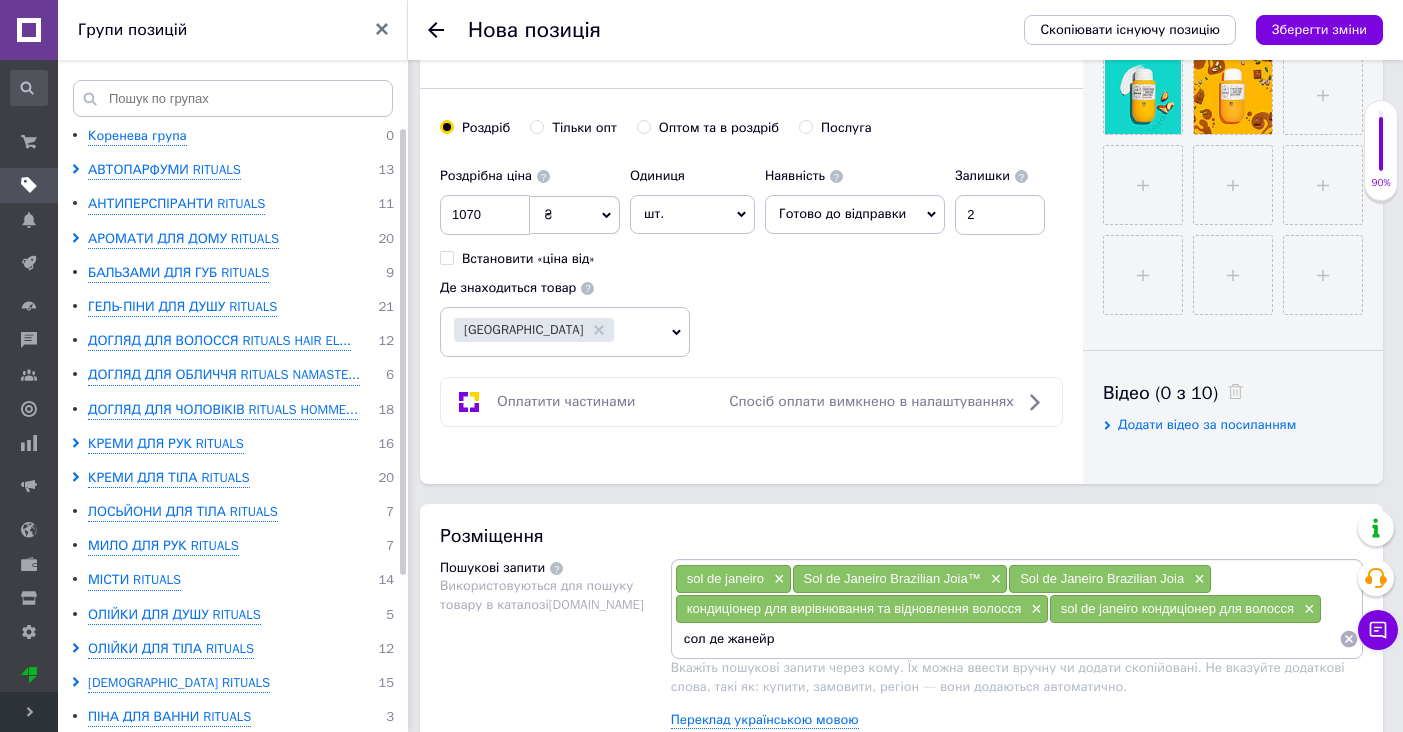 type on "сол де жанейро" 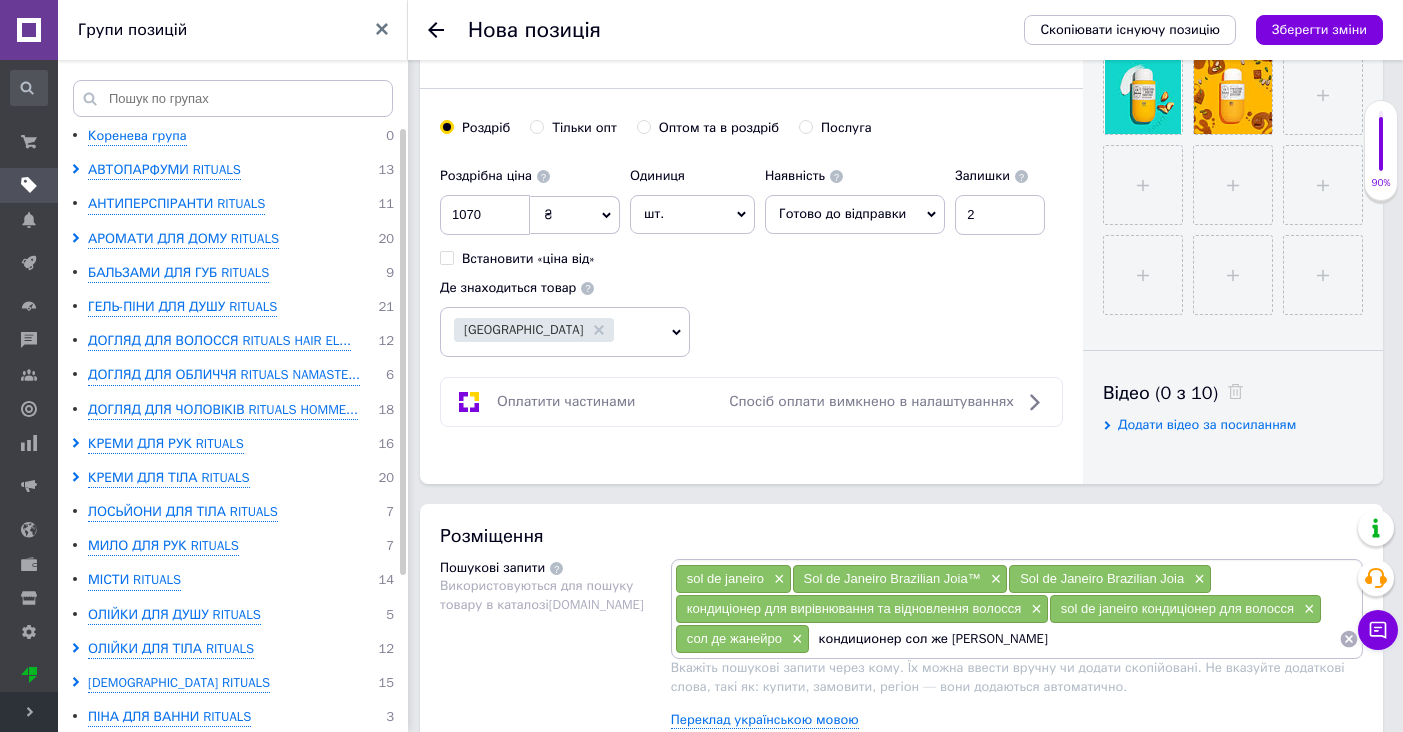 type on "кондиционер сол же жанейро" 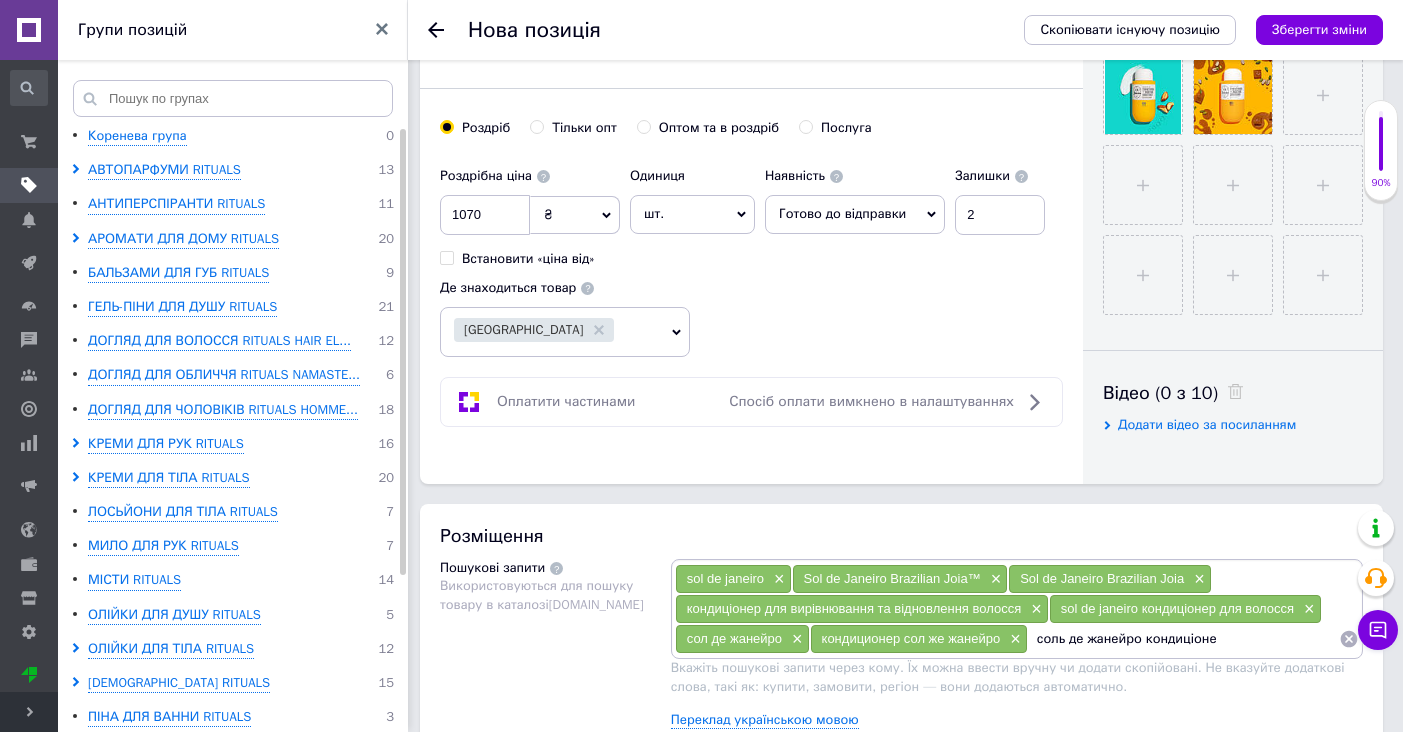 type on "соль де жанейро кондиціонер" 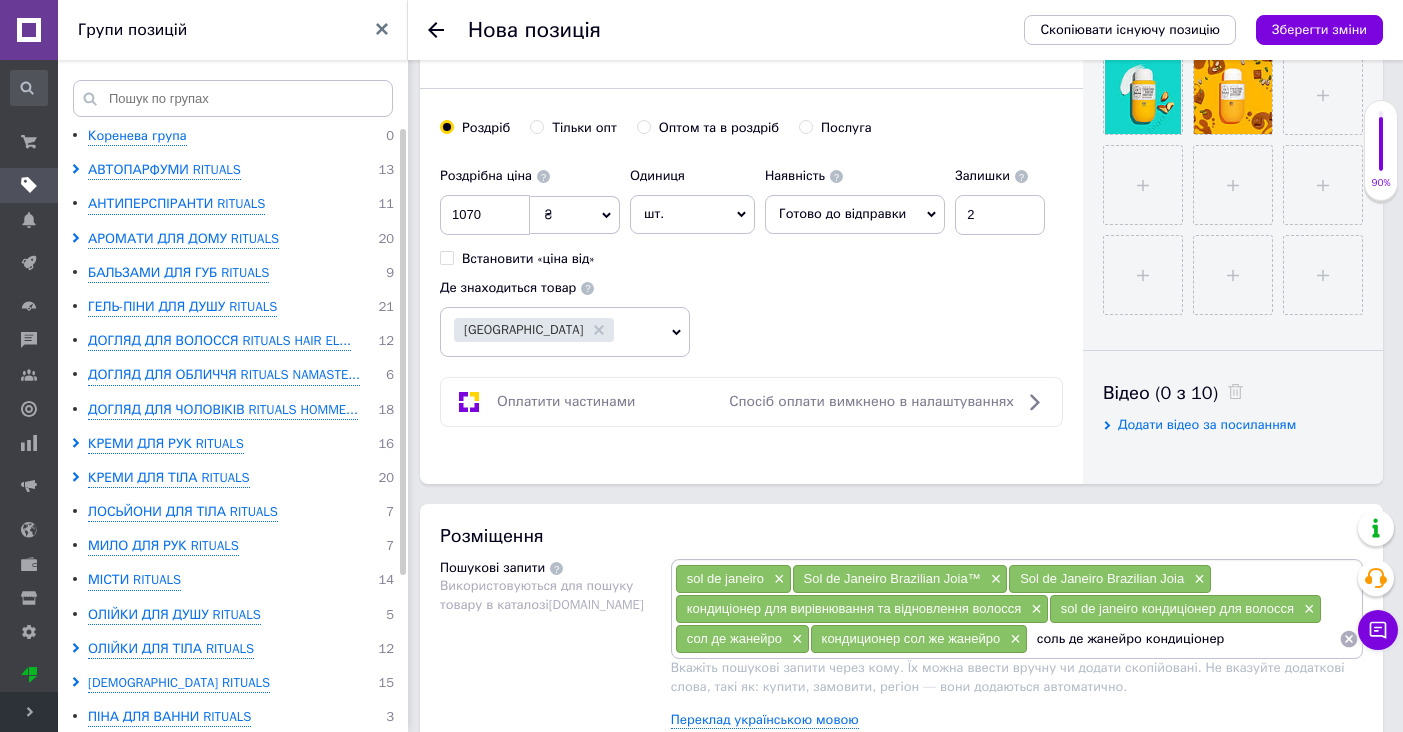 type 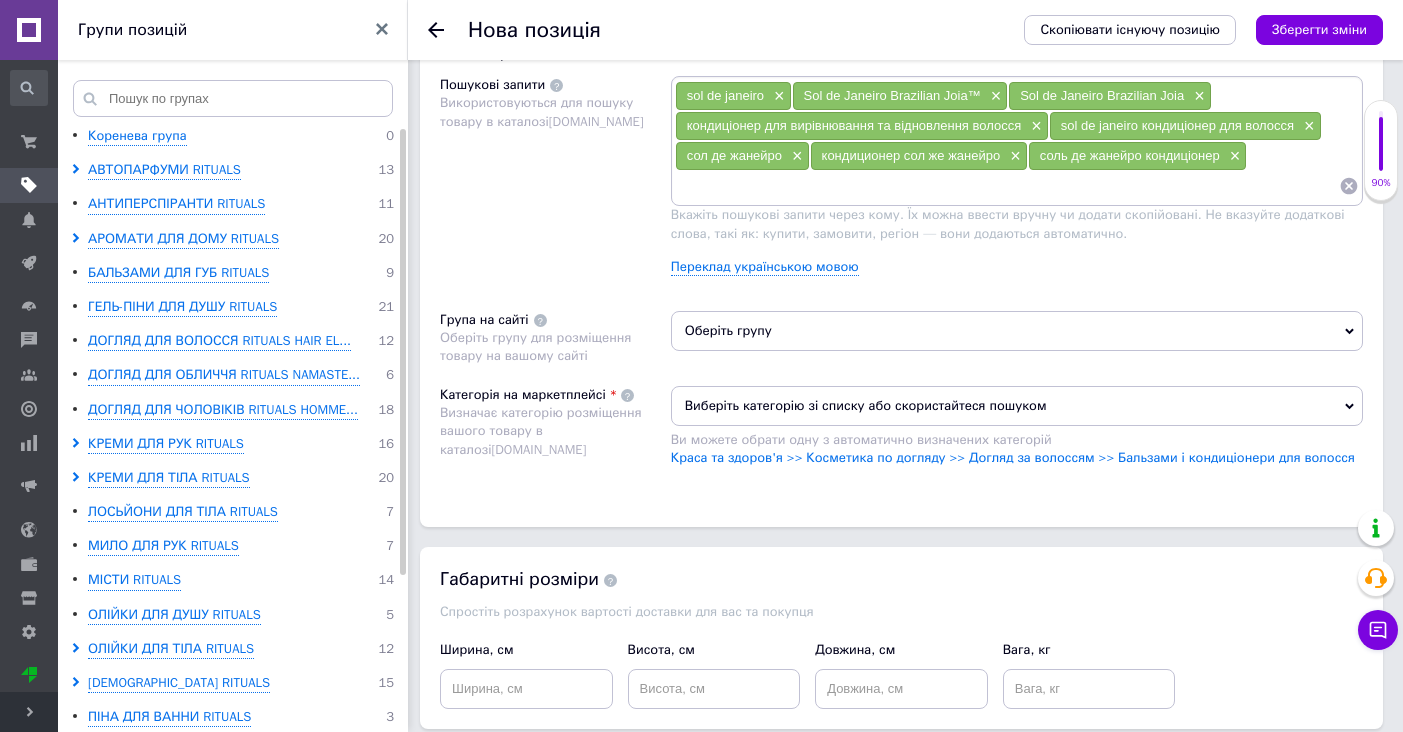 scroll, scrollTop: 1207, scrollLeft: 0, axis: vertical 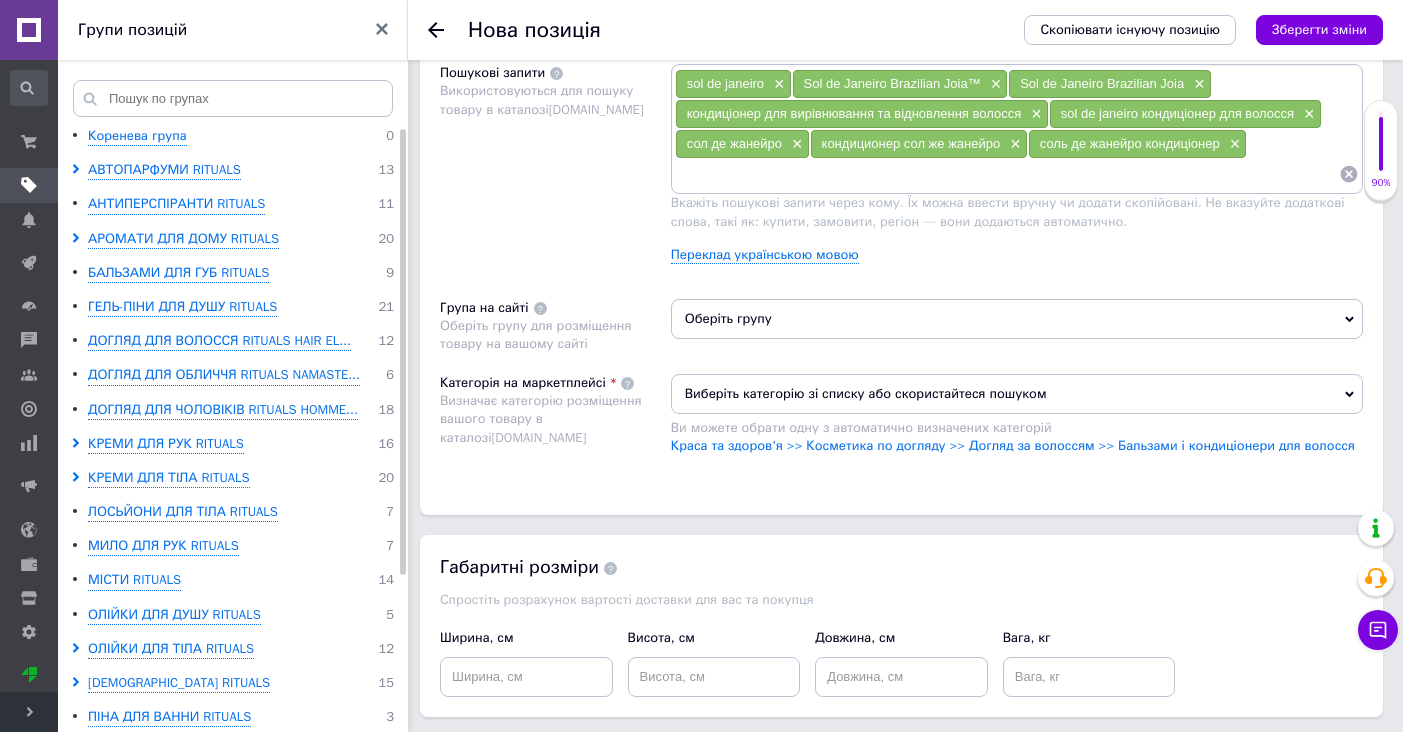 click on "Оберіть групу" at bounding box center [1017, 319] 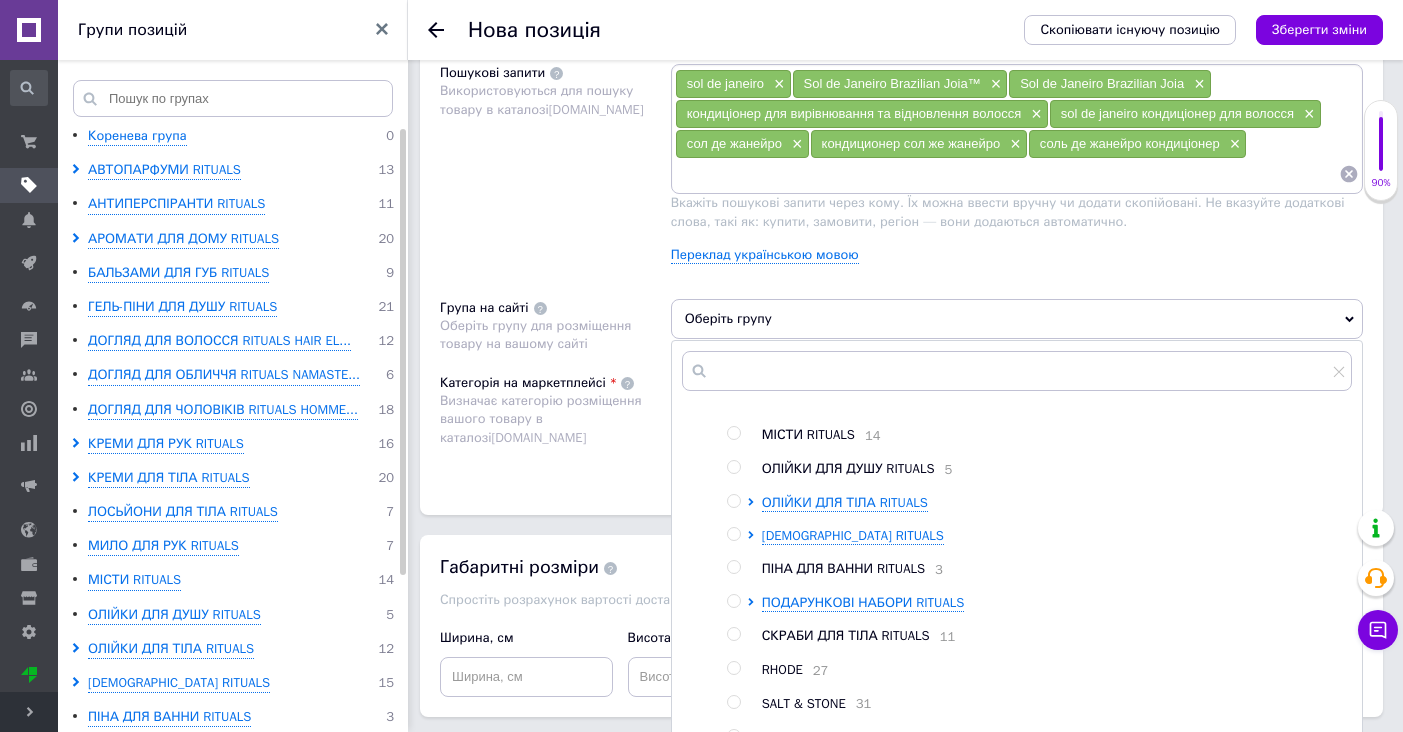 scroll, scrollTop: 439, scrollLeft: 0, axis: vertical 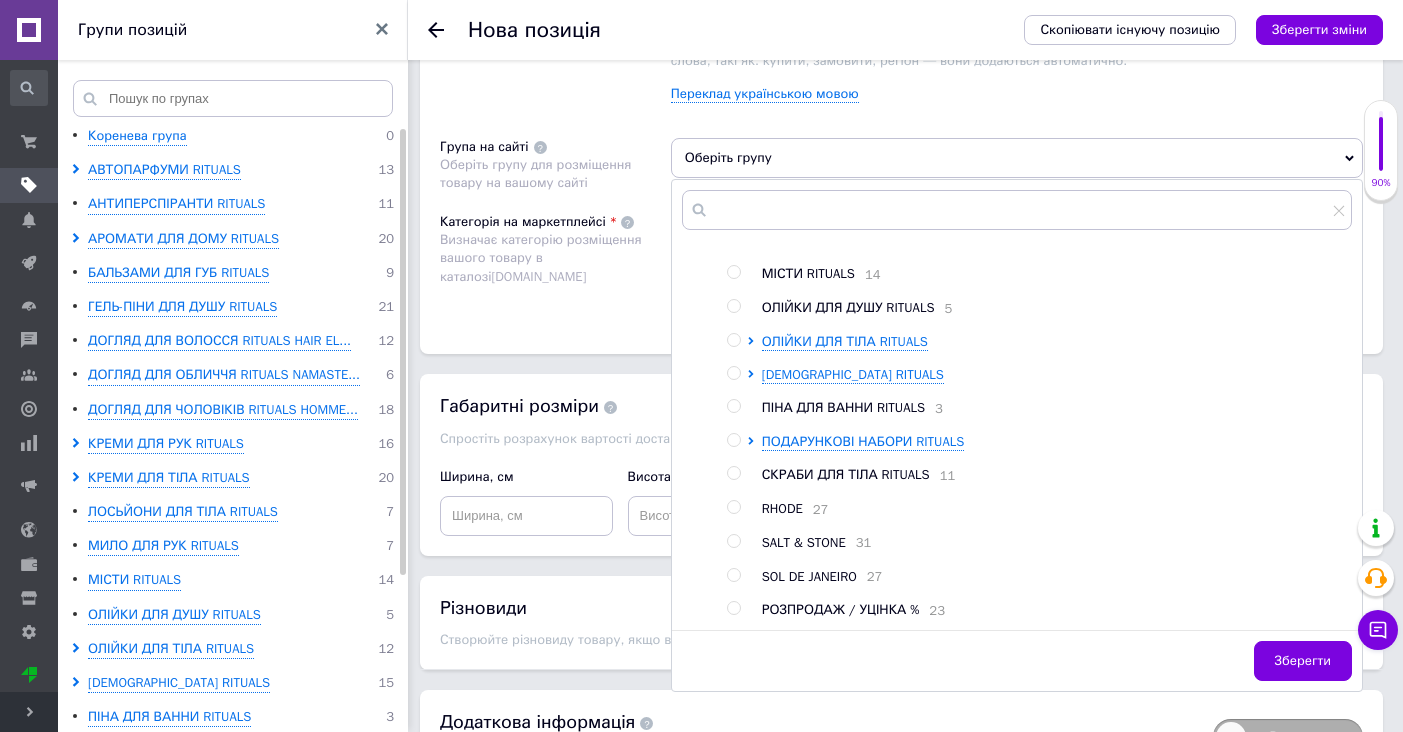 click at bounding box center (733, 575) 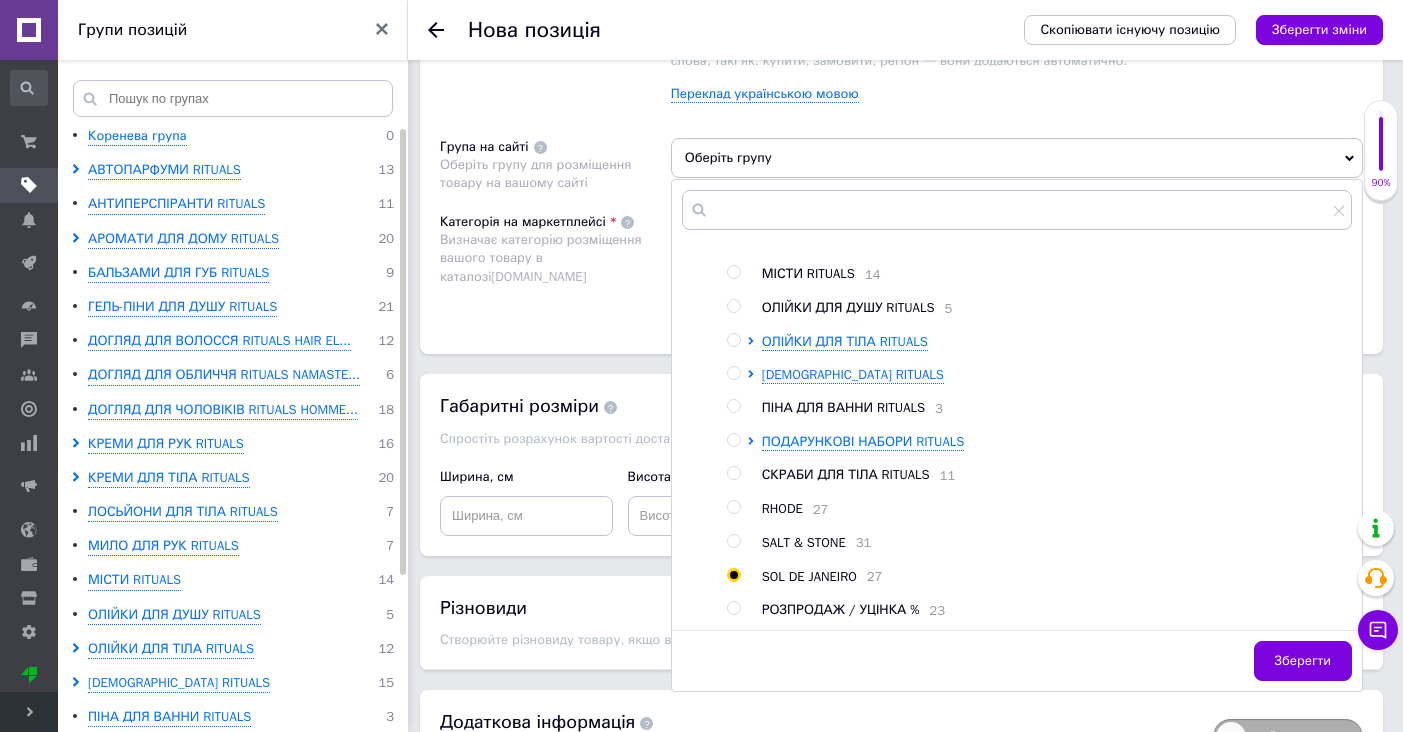 radio on "true" 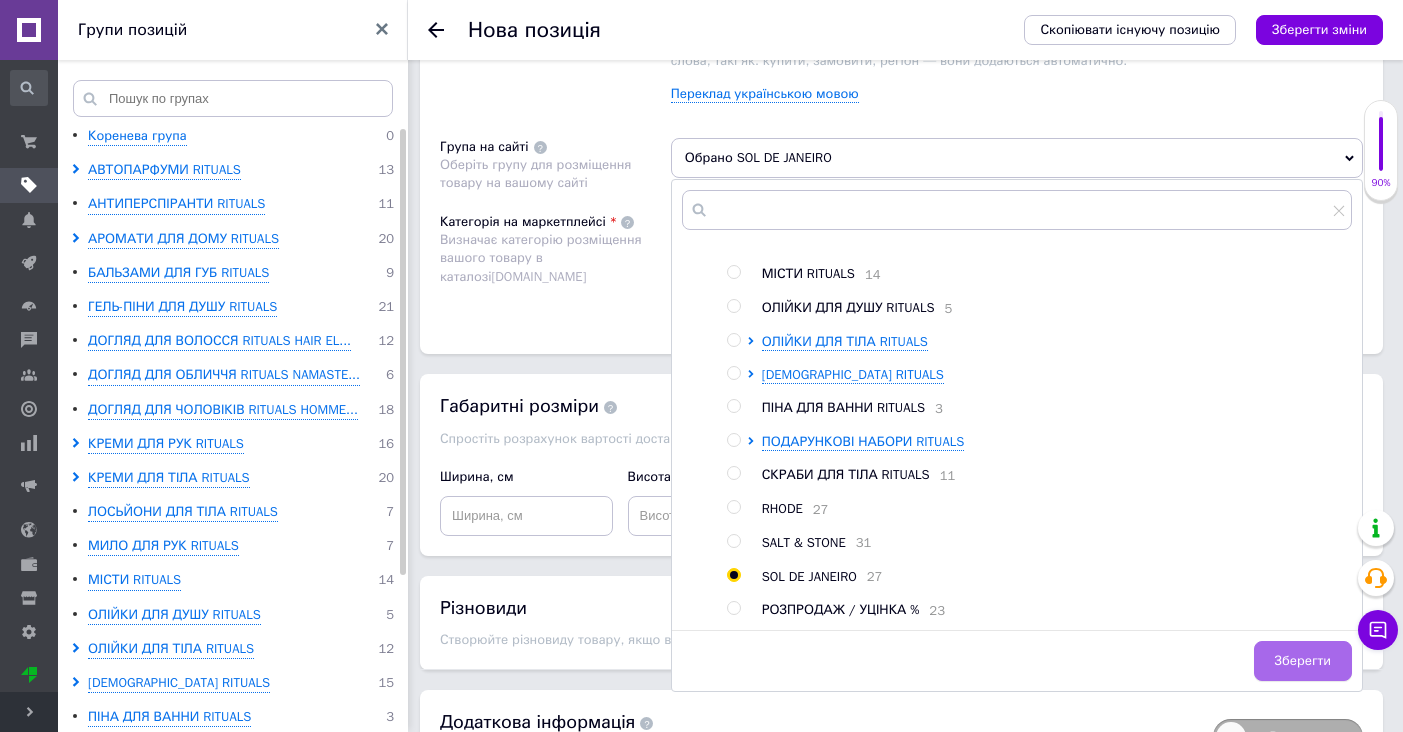 click on "Зберегти" at bounding box center (1303, 661) 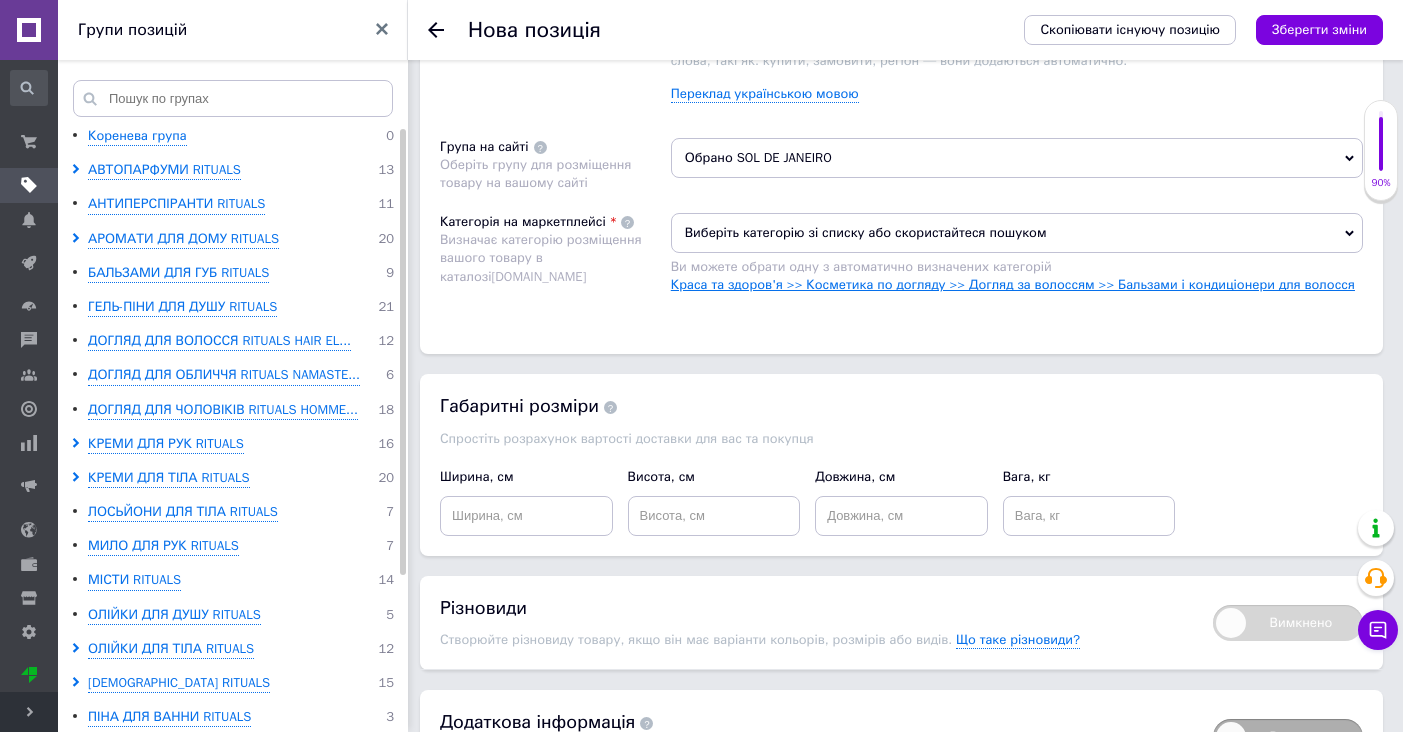 click on "Краса та здоров'я >> Косметика по догляду >> Догляд за волоссям >> Бальзами і кондиціонери для волосся" at bounding box center [1013, 284] 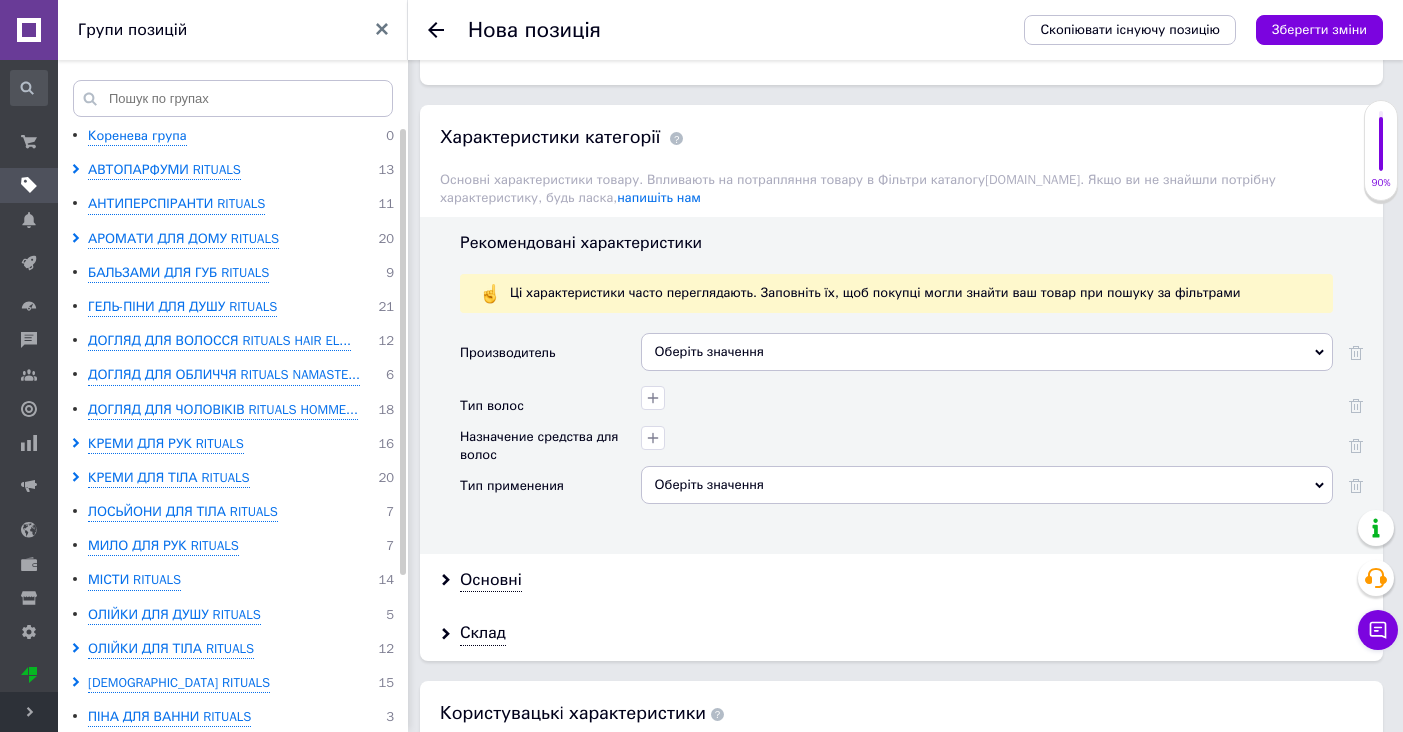 scroll, scrollTop: 1692, scrollLeft: 0, axis: vertical 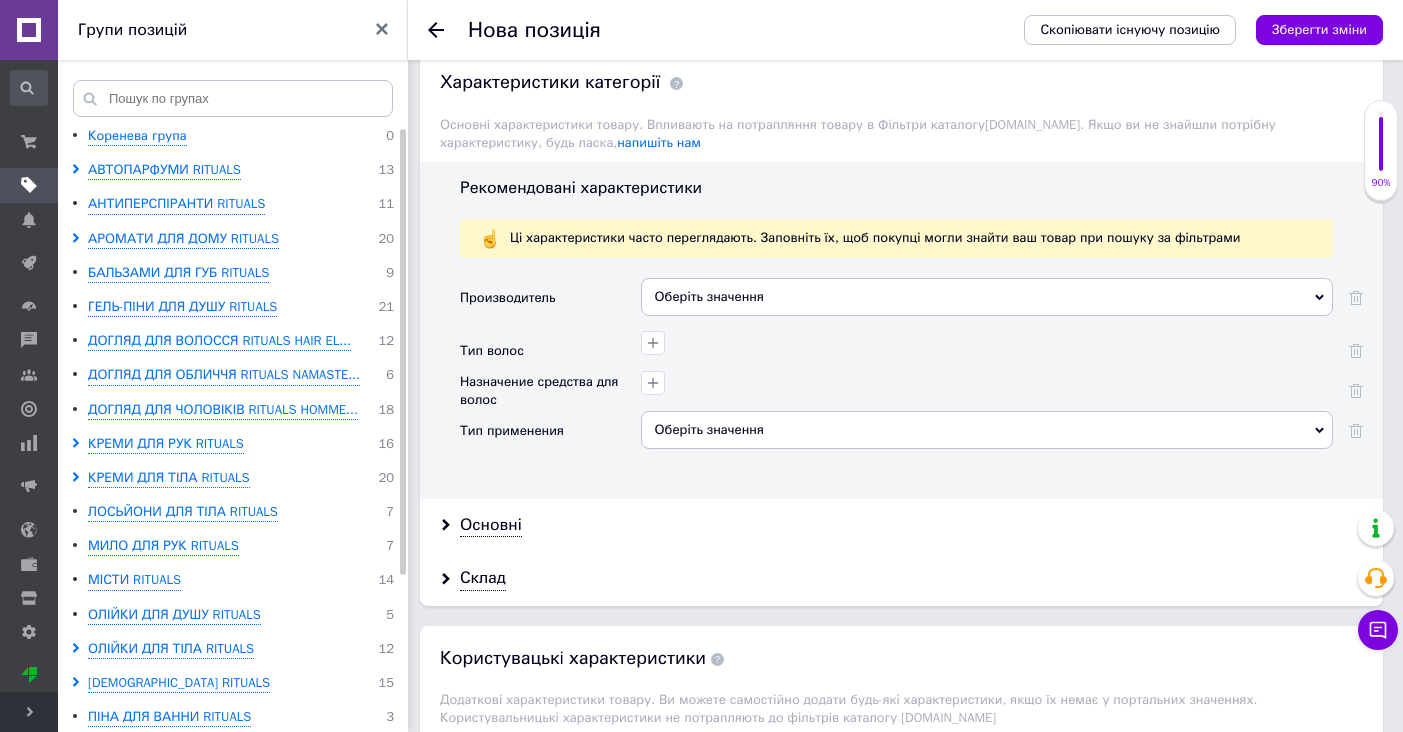 click on "Оберіть значення" at bounding box center [987, 297] 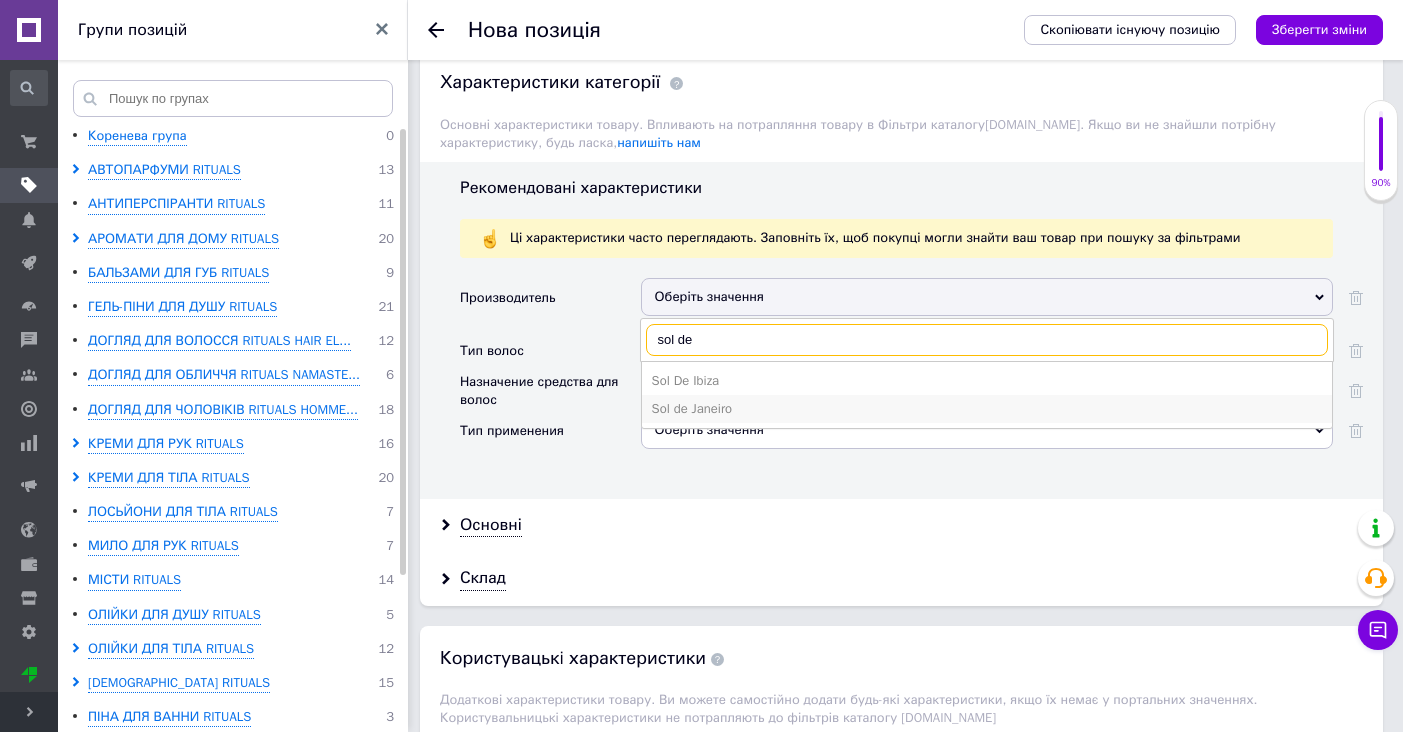 type on "sol de" 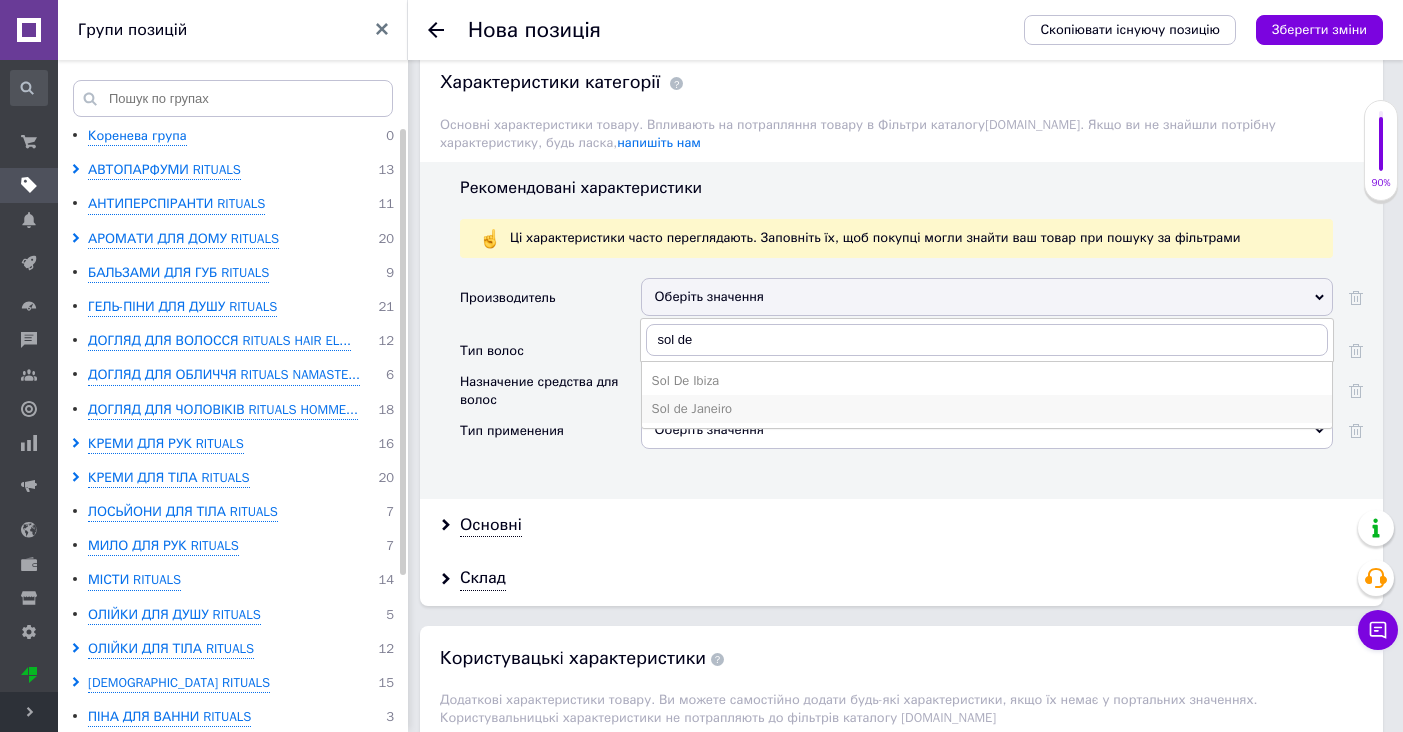 click on "Sol de Janeiro" at bounding box center [987, 409] 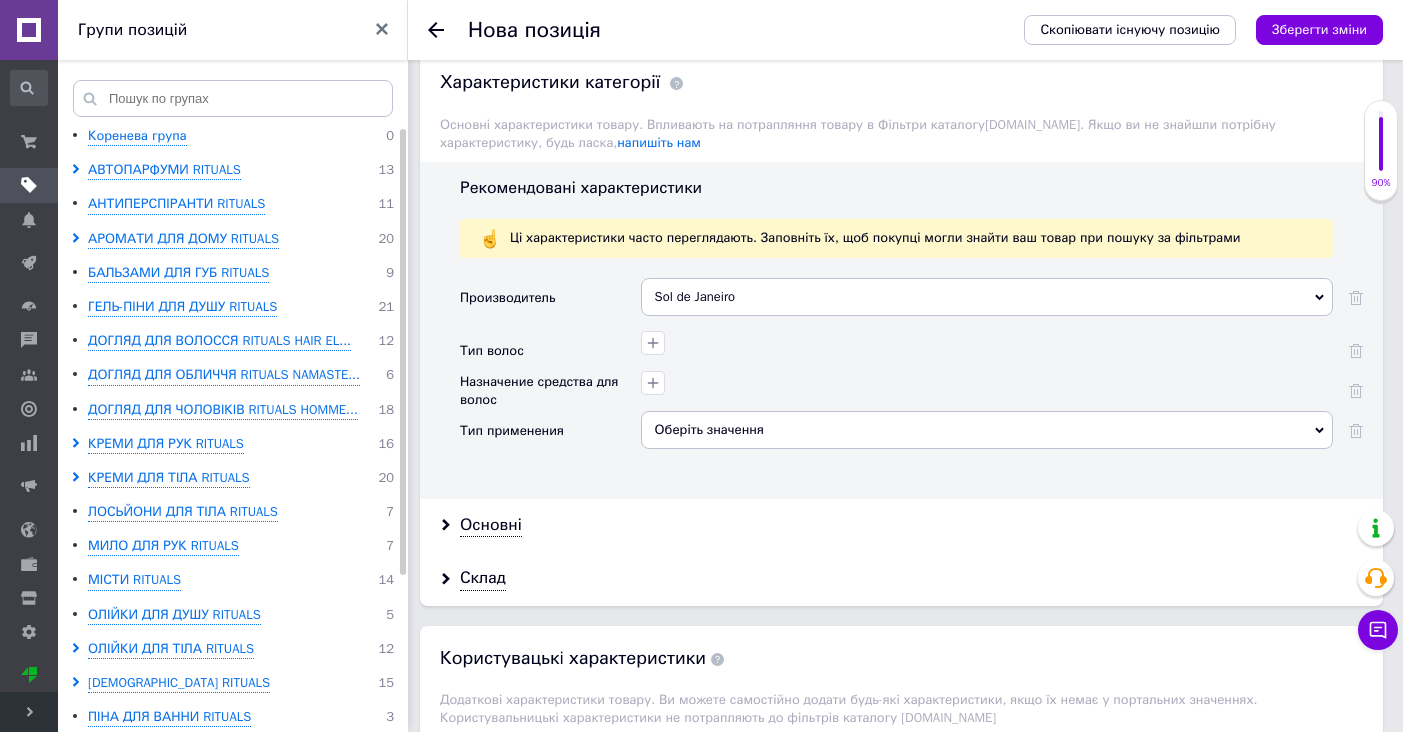 click on "Оберіть значення" at bounding box center (987, 430) 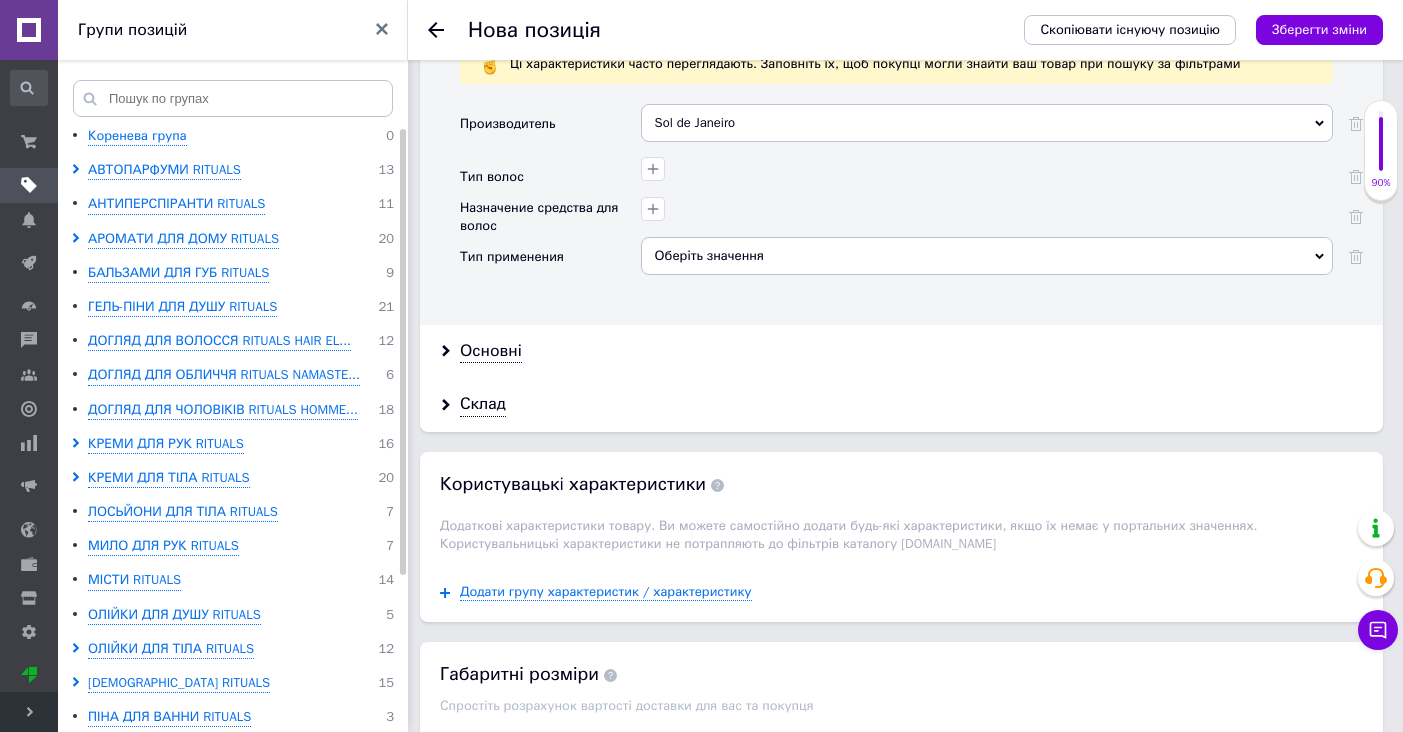 scroll, scrollTop: 1867, scrollLeft: 0, axis: vertical 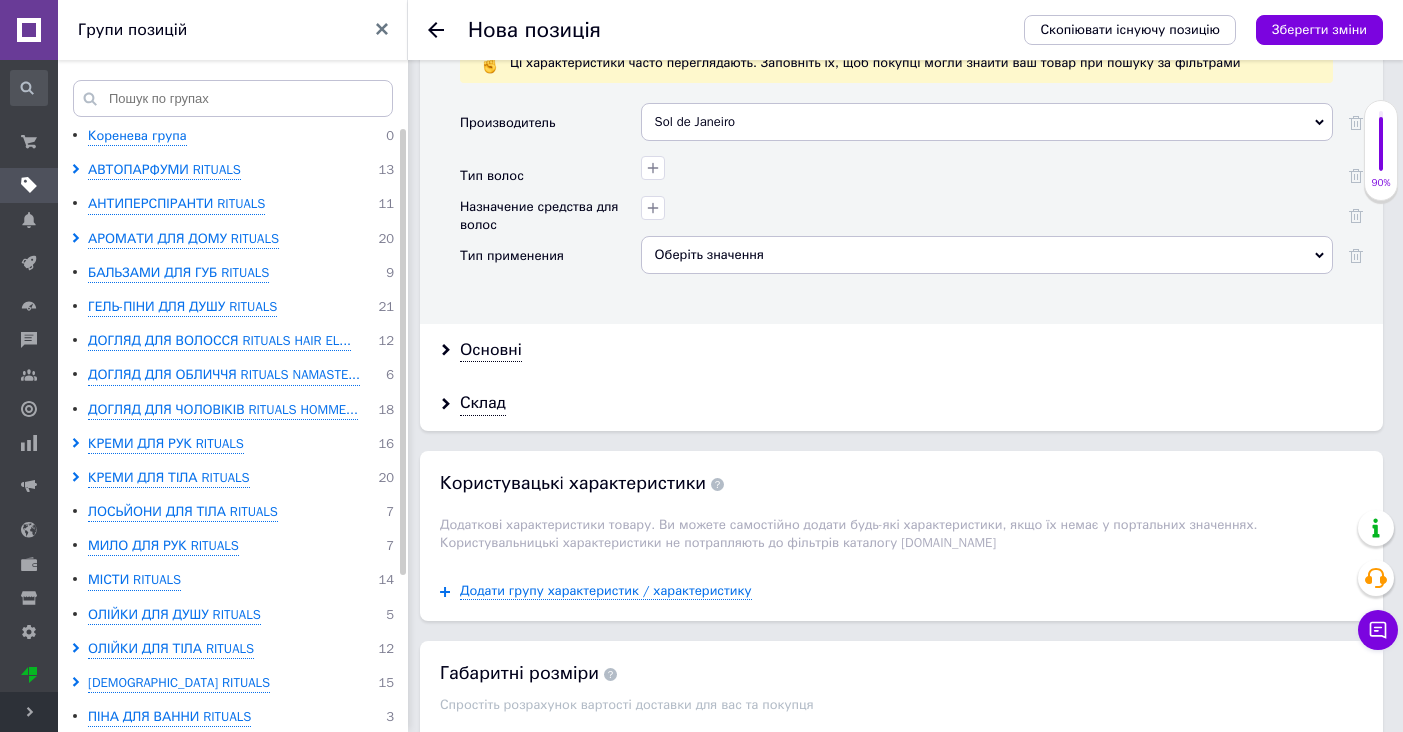 click on "Оберіть значення" at bounding box center (987, 255) 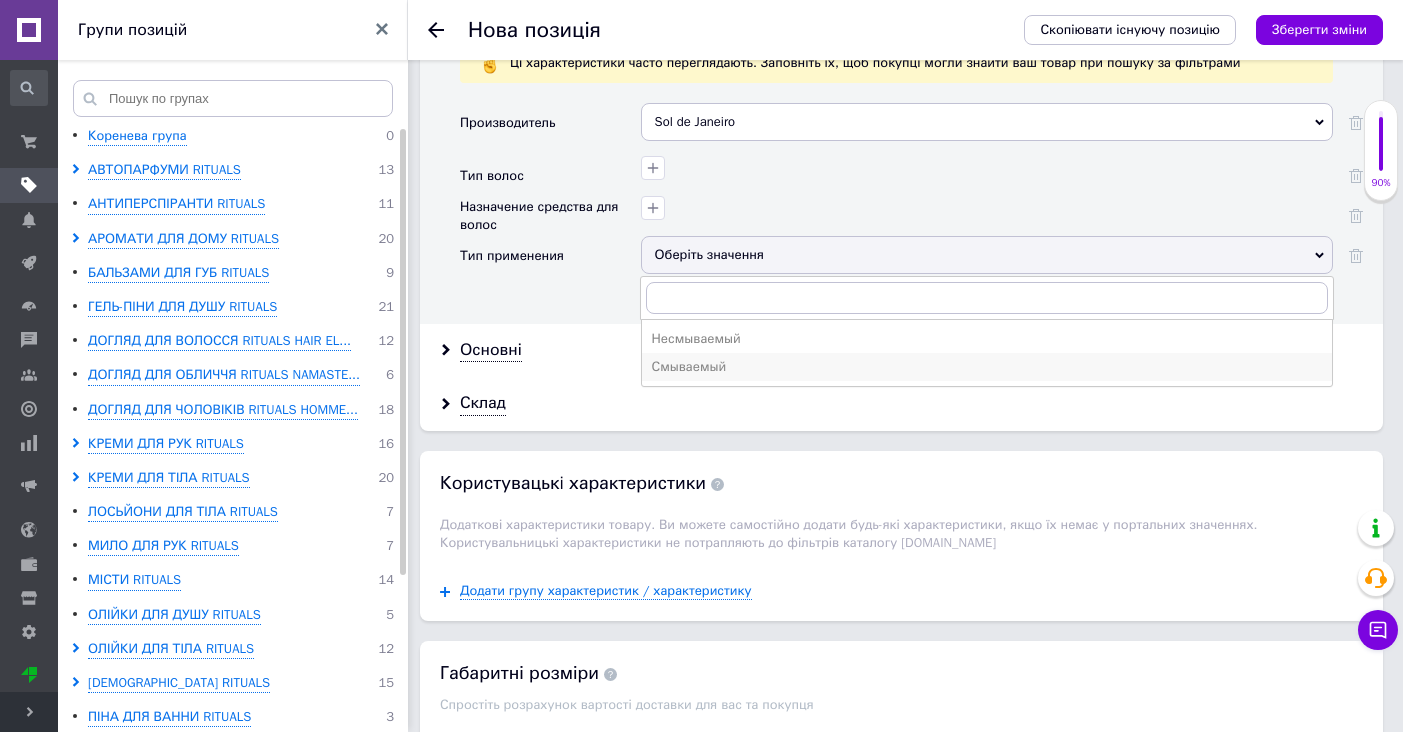 click on "Смываемый" at bounding box center [987, 367] 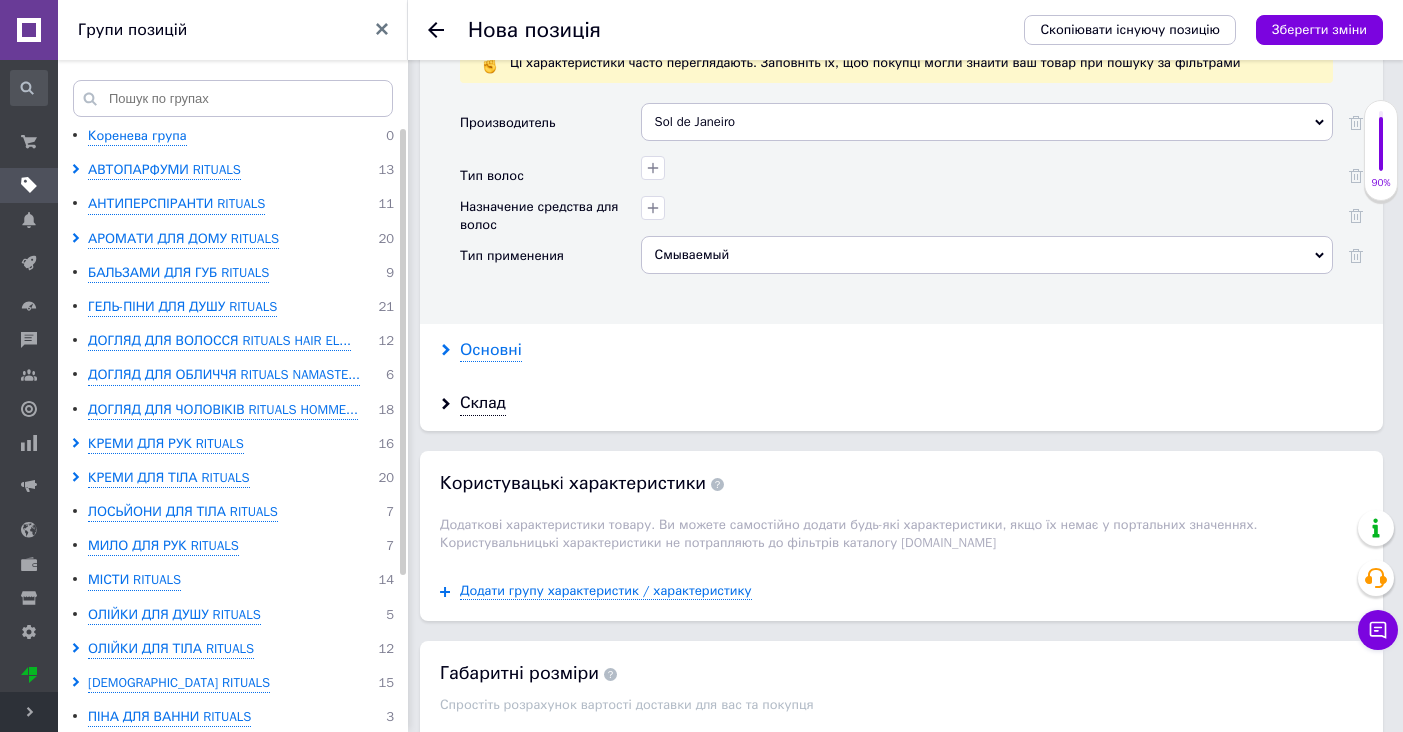 click on "Основні" at bounding box center [491, 350] 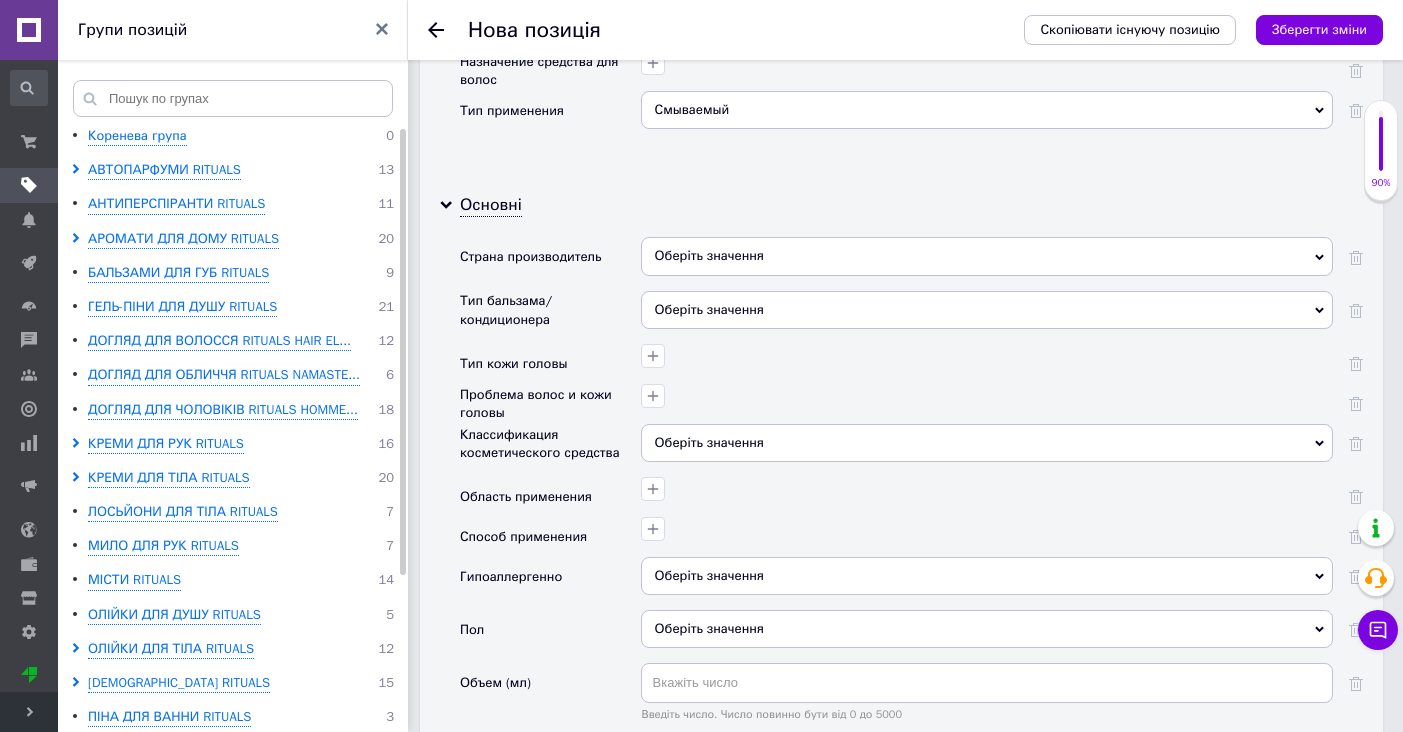 scroll, scrollTop: 2045, scrollLeft: 0, axis: vertical 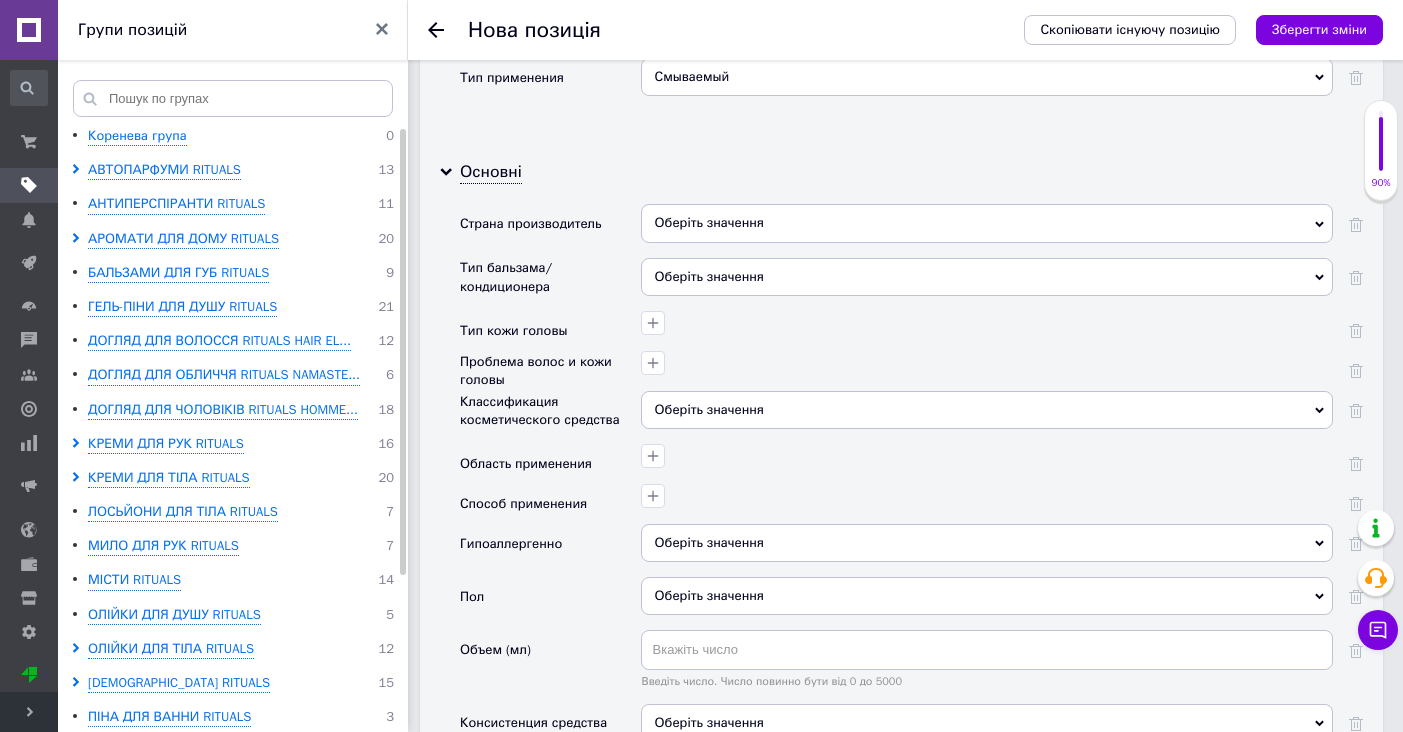 click on "Оберіть значення" at bounding box center [987, 223] 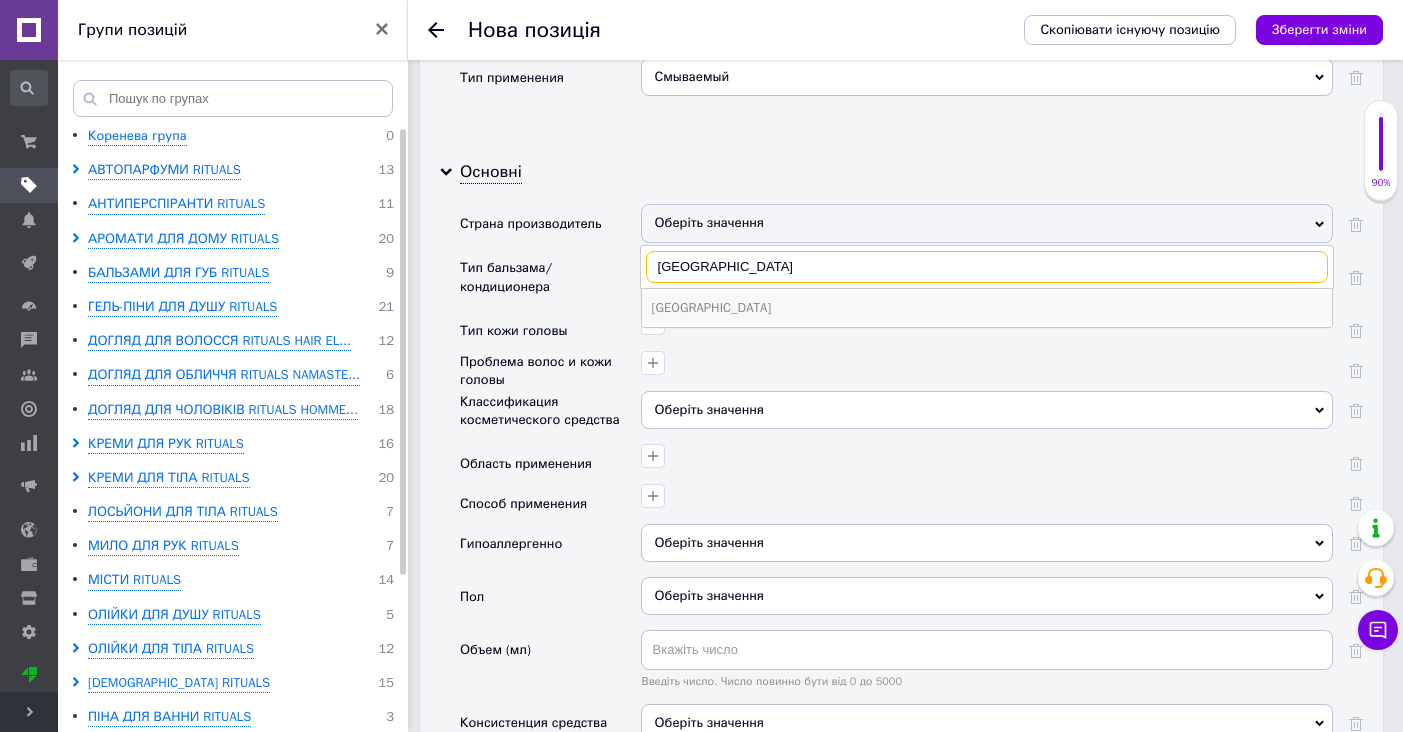 type on "[GEOGRAPHIC_DATA]" 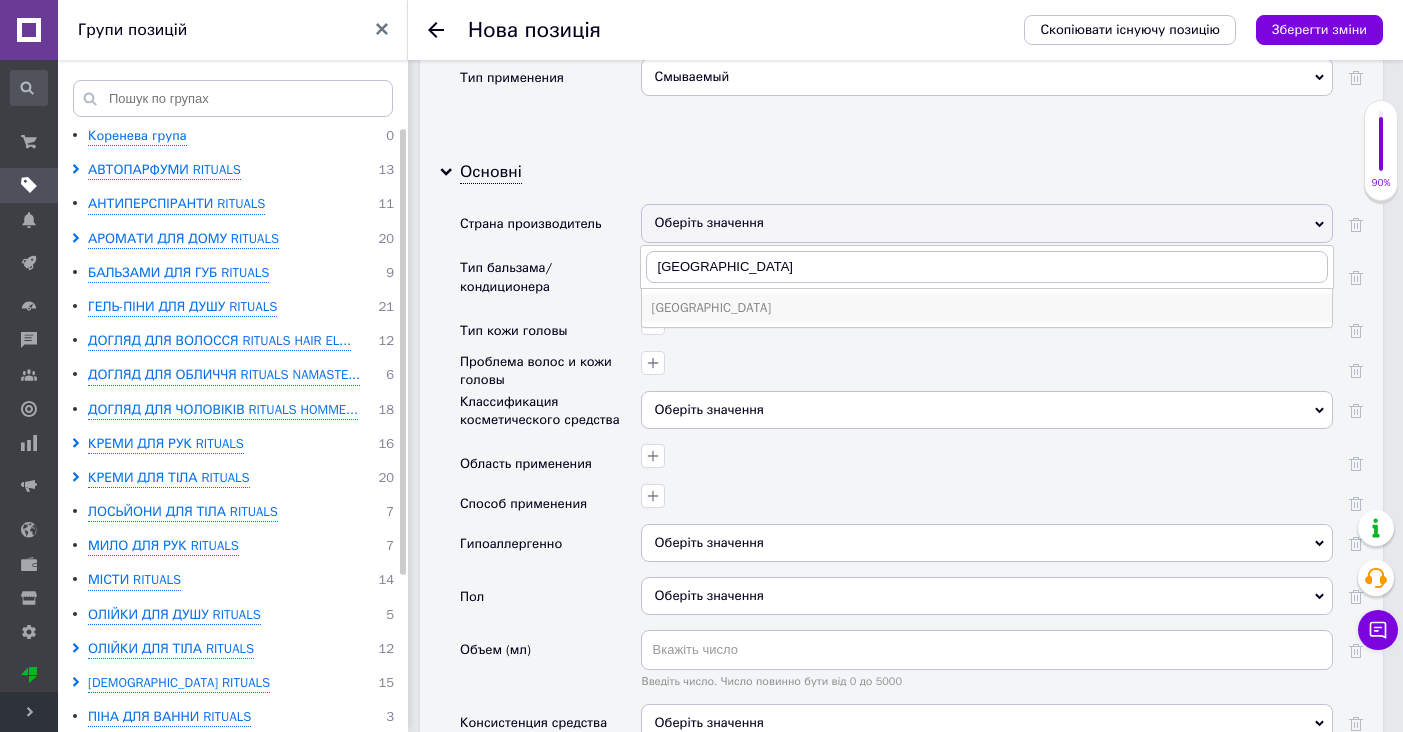 click on "[GEOGRAPHIC_DATA]" at bounding box center [987, 308] 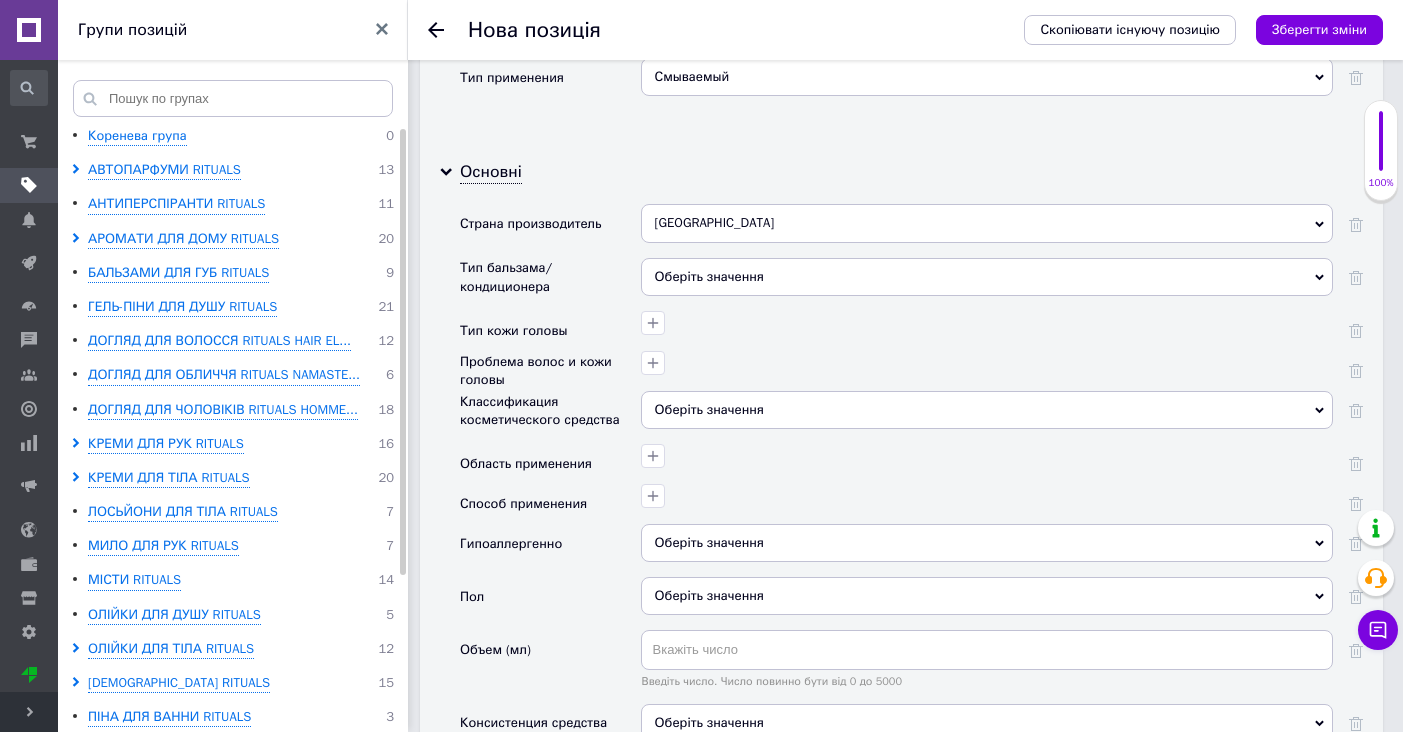 click on "Оберіть значення" at bounding box center [987, 277] 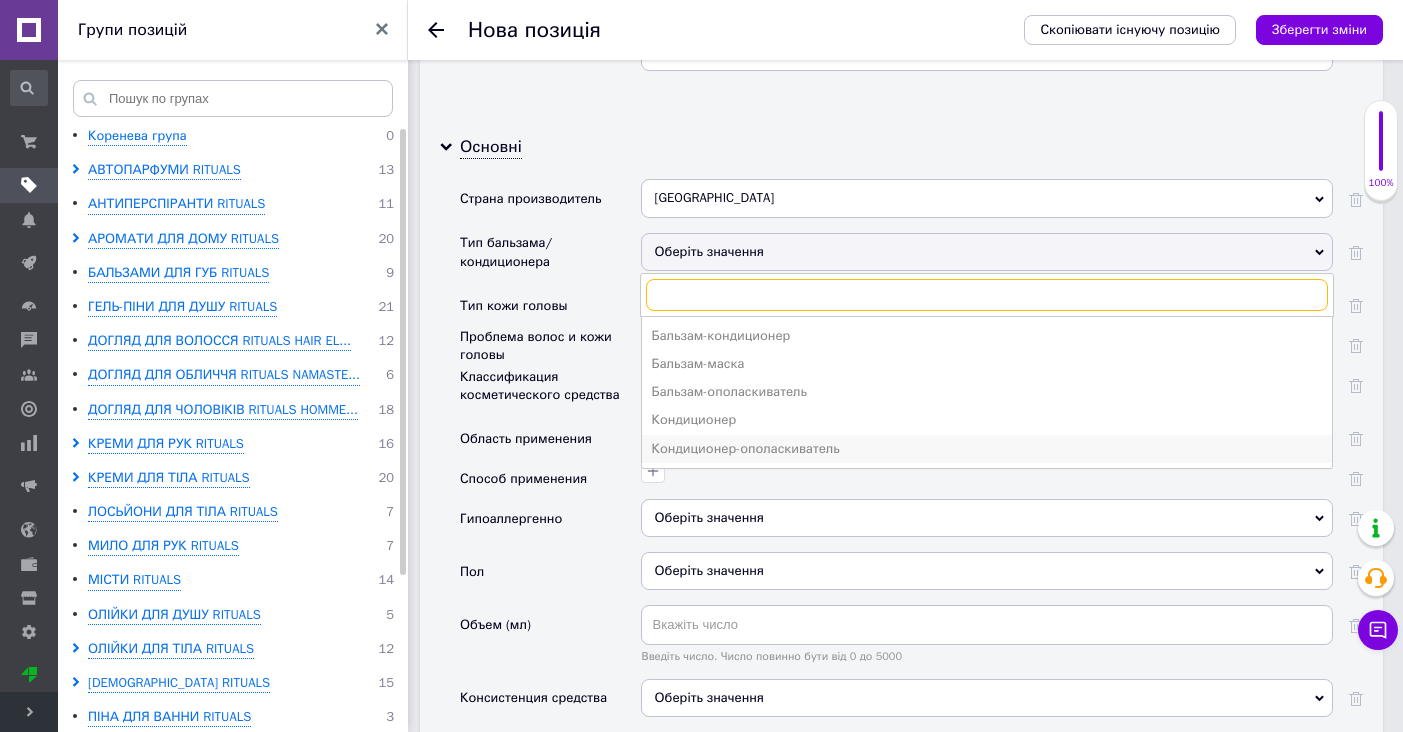scroll, scrollTop: 2074, scrollLeft: 0, axis: vertical 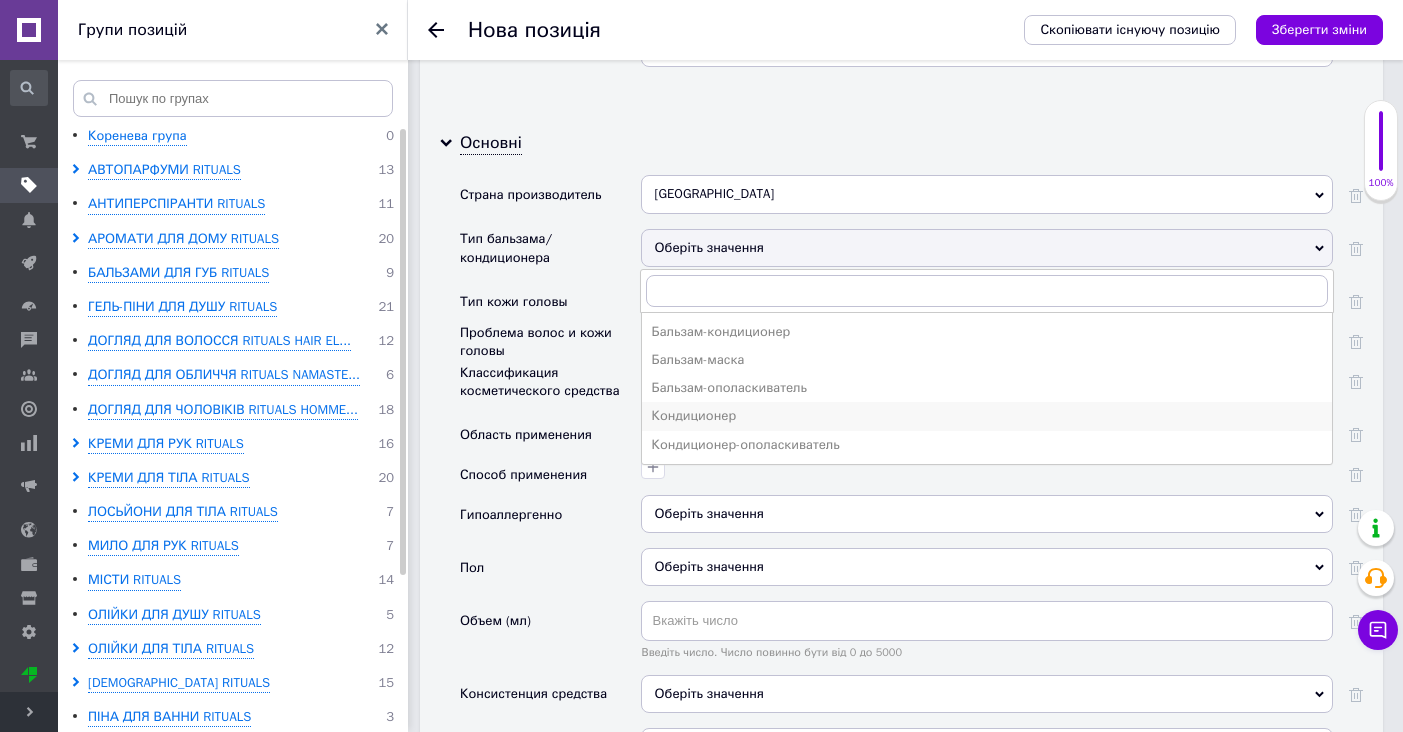 click on "Кондиционер" at bounding box center [987, 416] 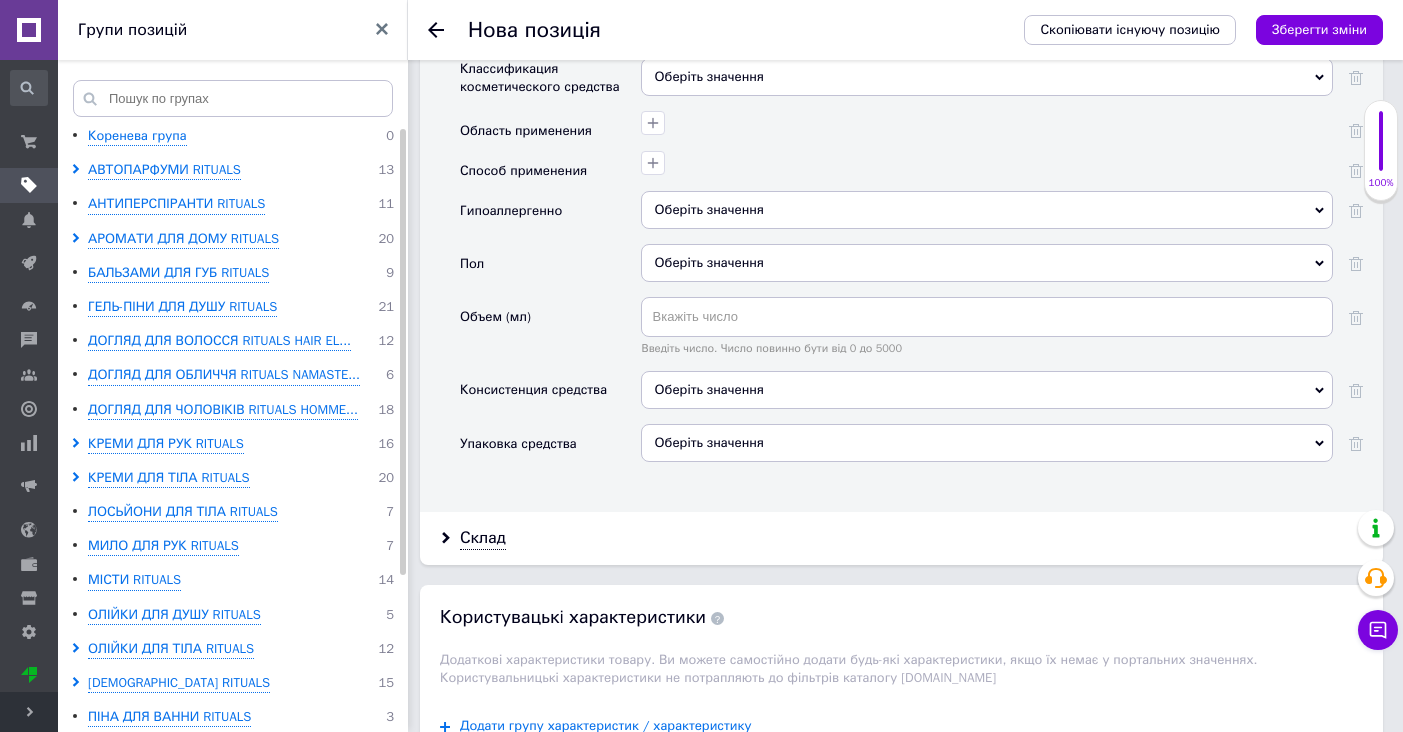scroll, scrollTop: 2381, scrollLeft: 0, axis: vertical 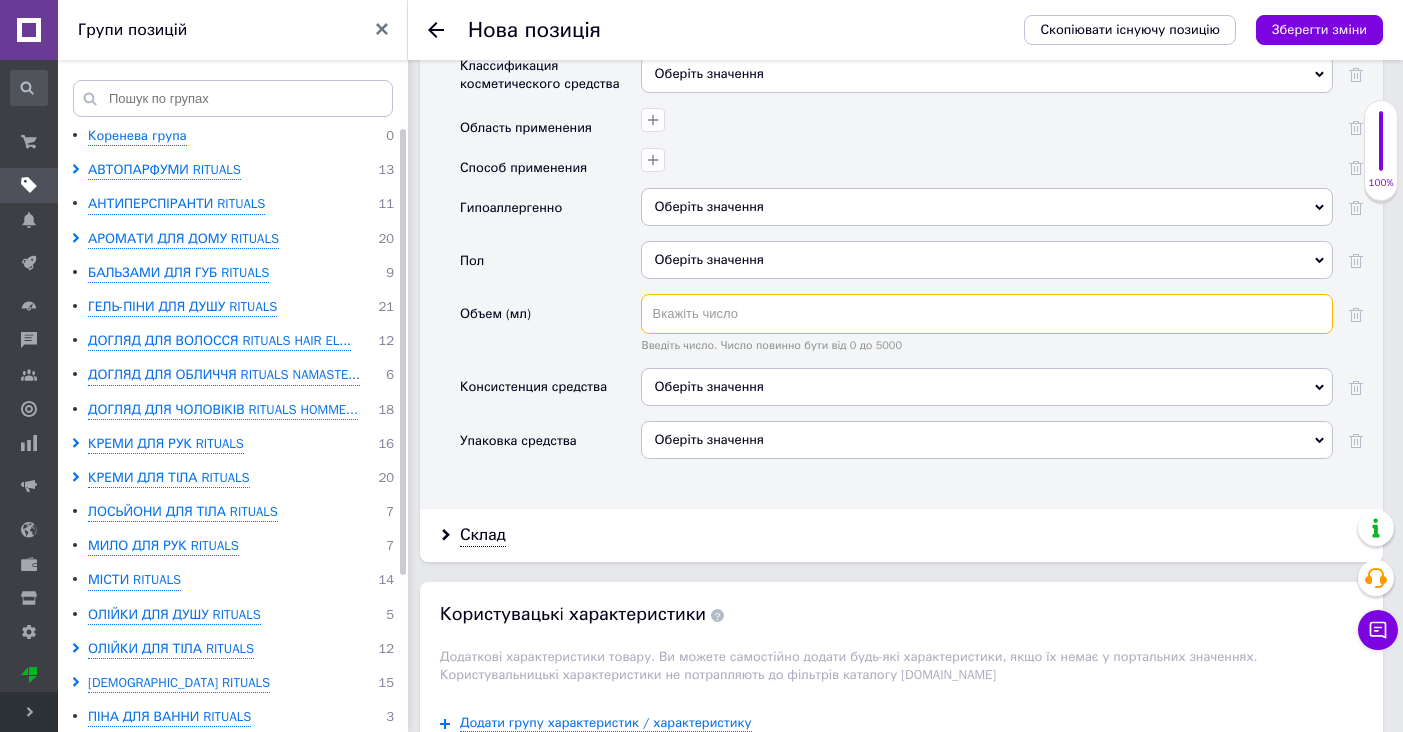 click at bounding box center [987, 314] 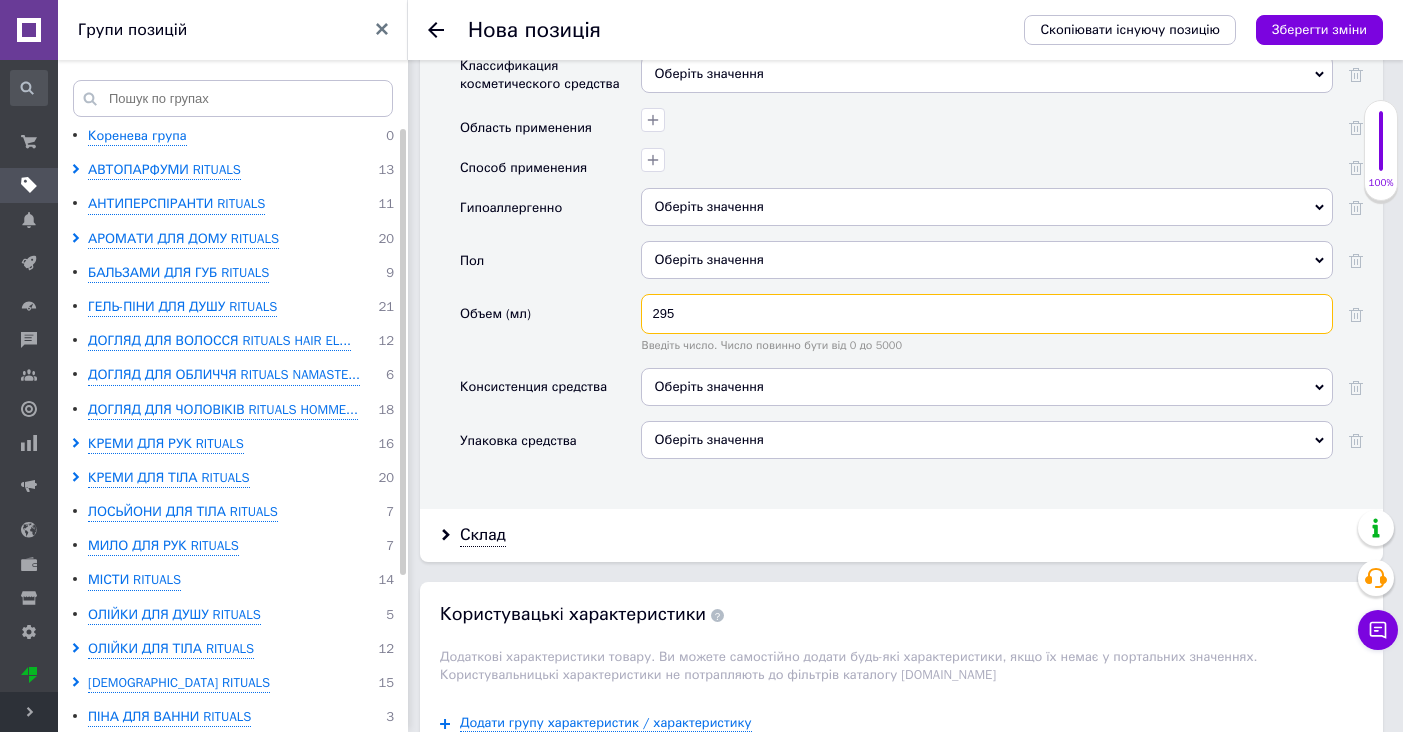 type on "295" 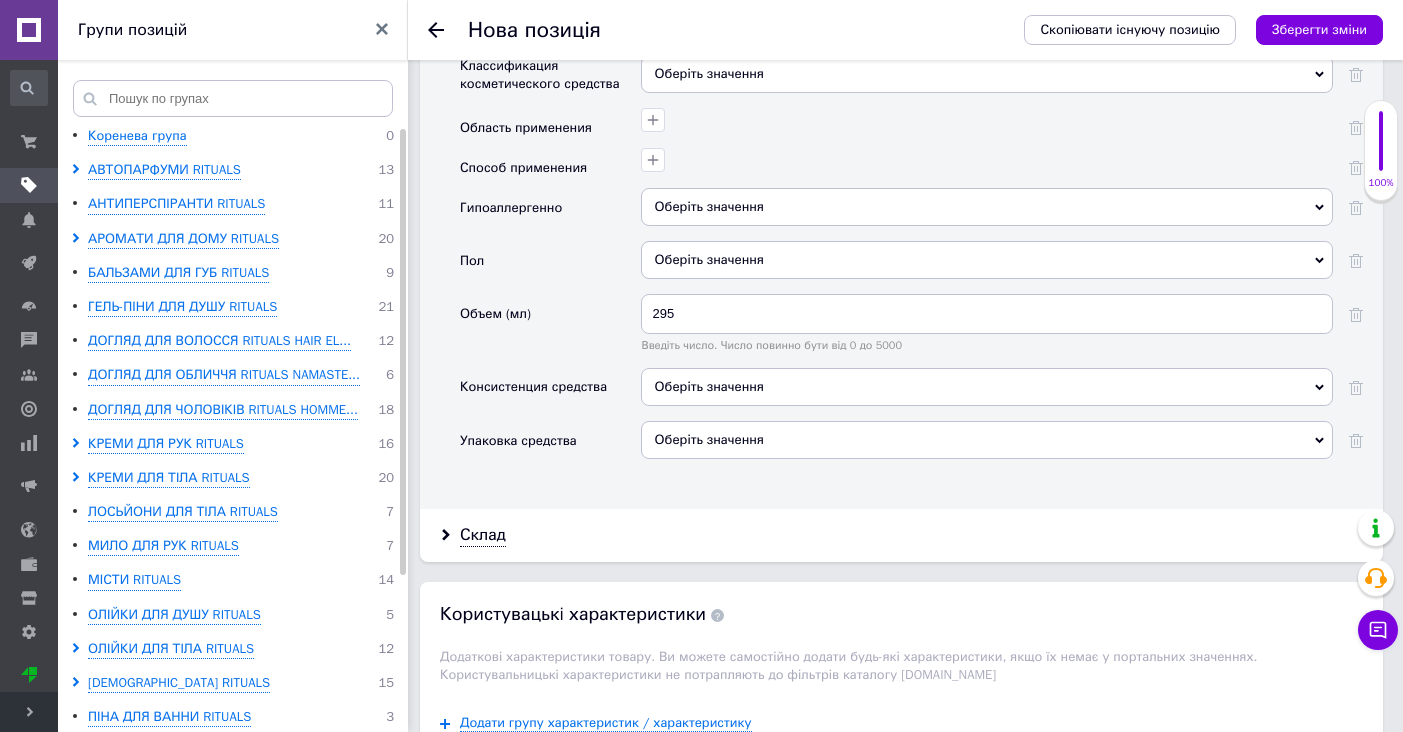 click on "Объем (мл)" at bounding box center (550, 330) 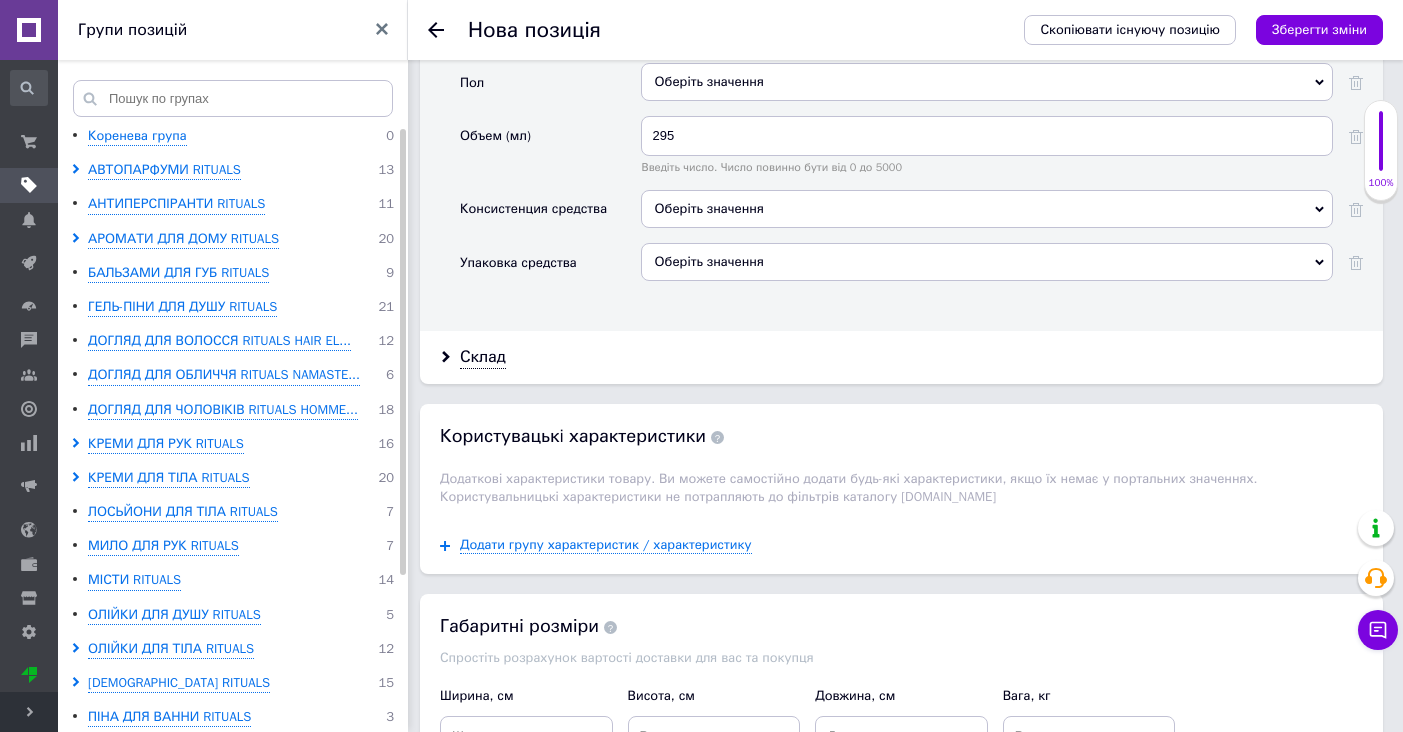 scroll, scrollTop: 2558, scrollLeft: 0, axis: vertical 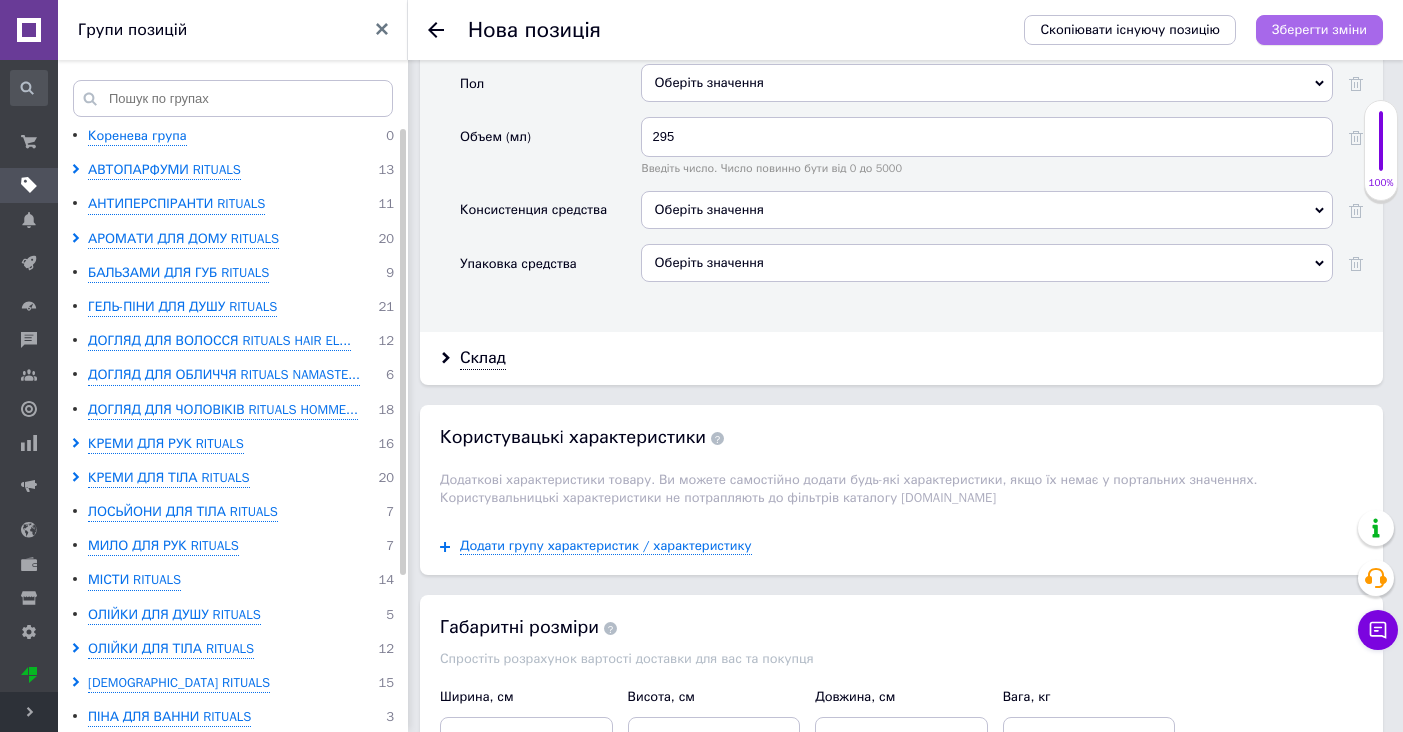 click on "Зберегти зміни" at bounding box center [1319, 29] 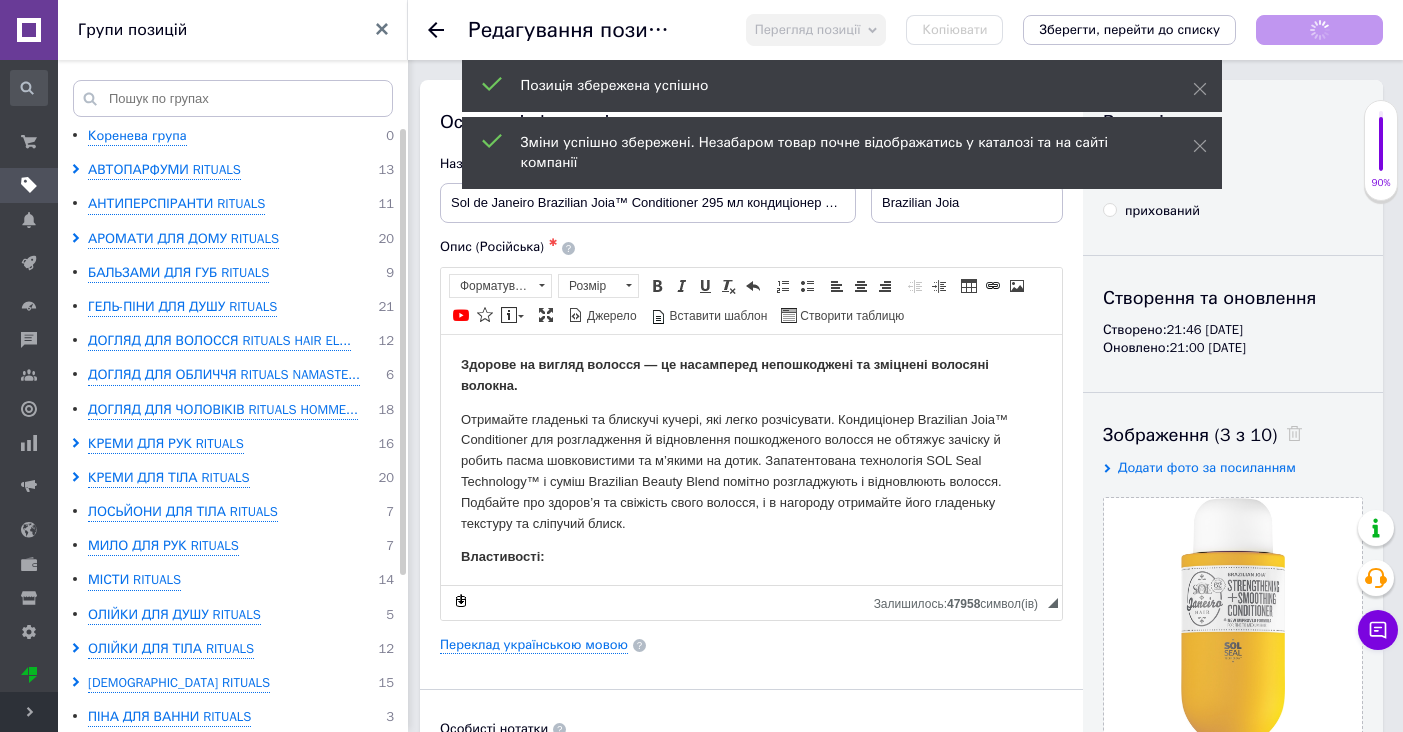 scroll, scrollTop: 0, scrollLeft: 0, axis: both 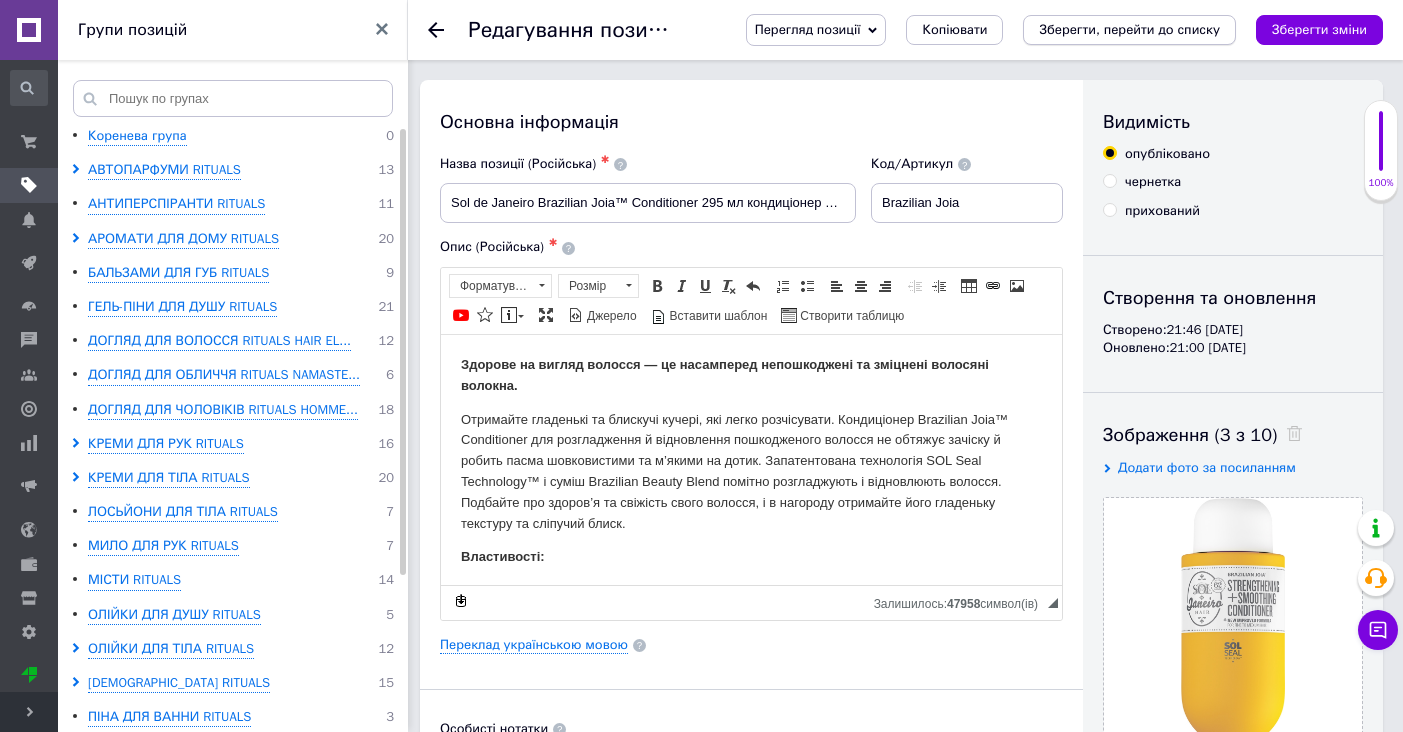 click on "Зберегти, перейти до списку" at bounding box center (1129, 29) 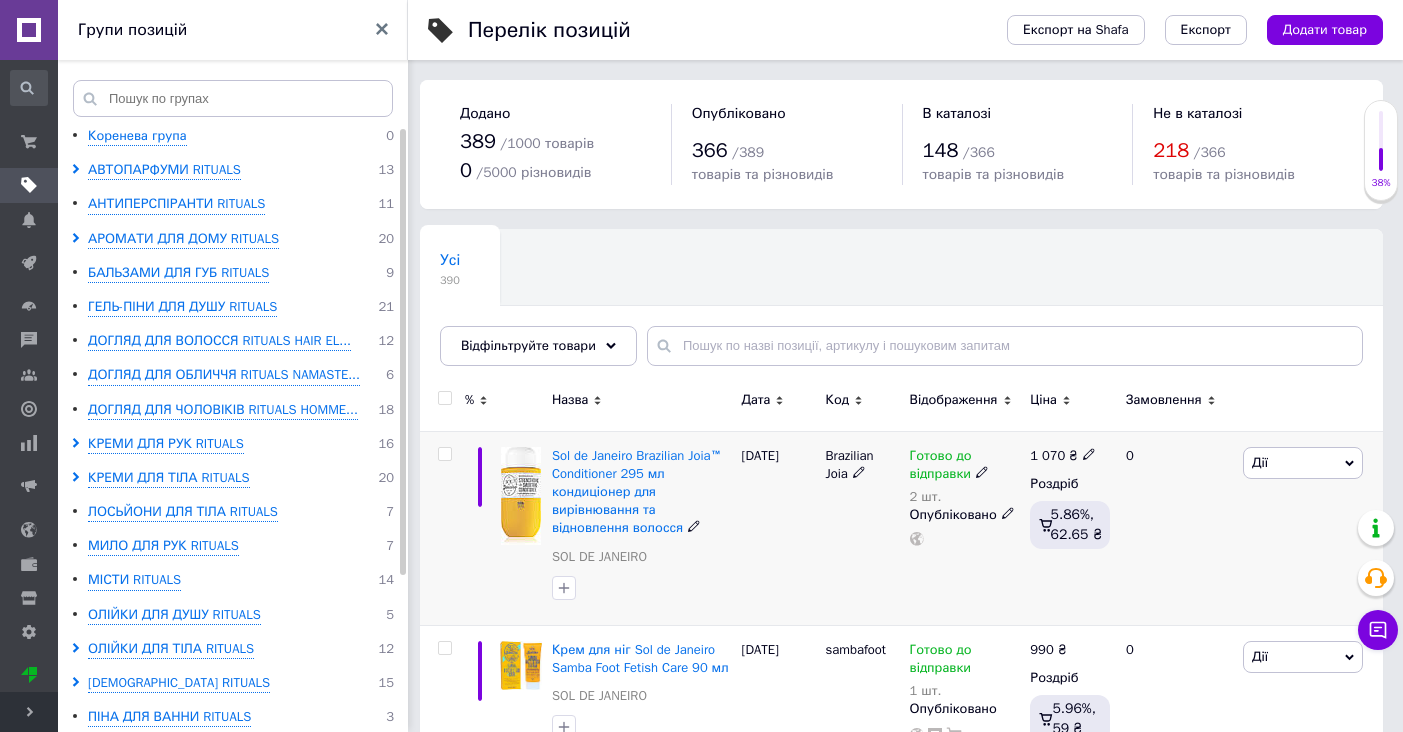 click on "Дії" at bounding box center [1303, 463] 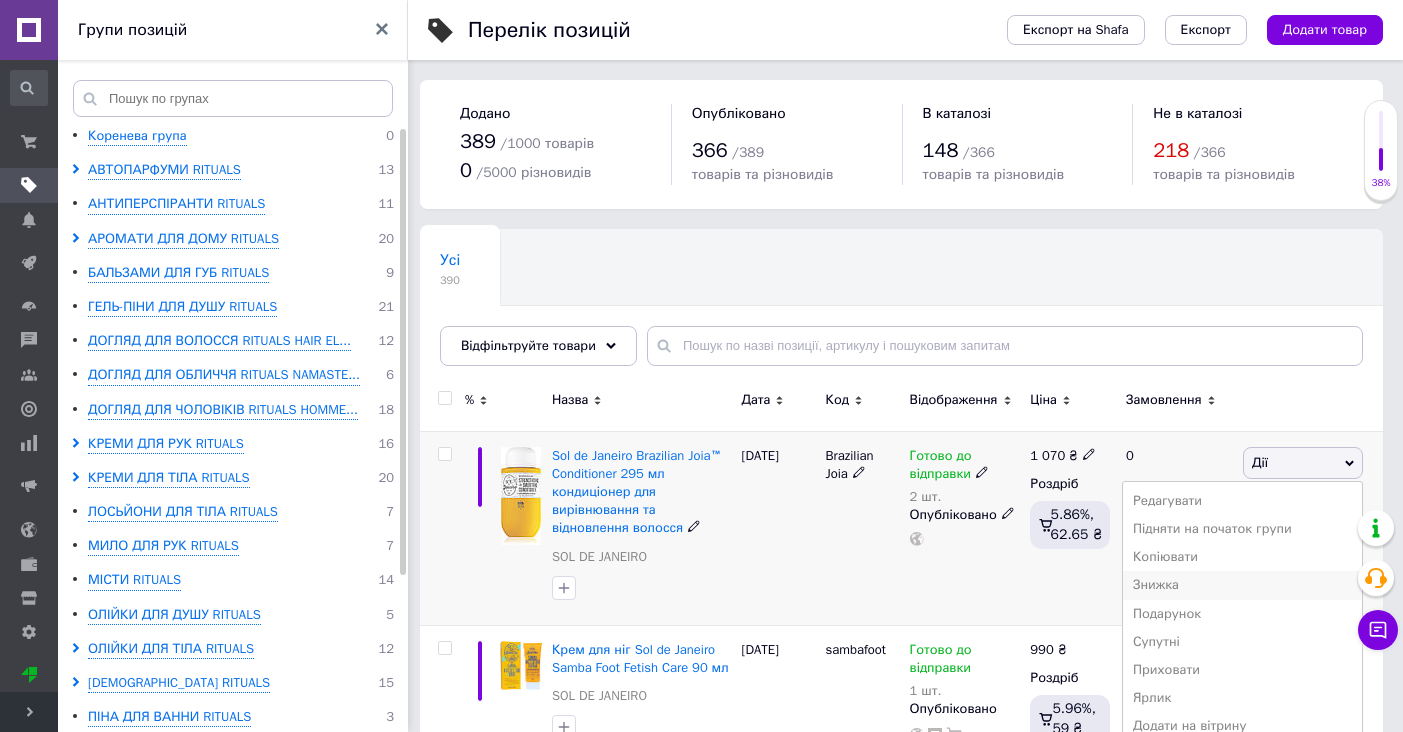 click on "Знижка" at bounding box center [1242, 585] 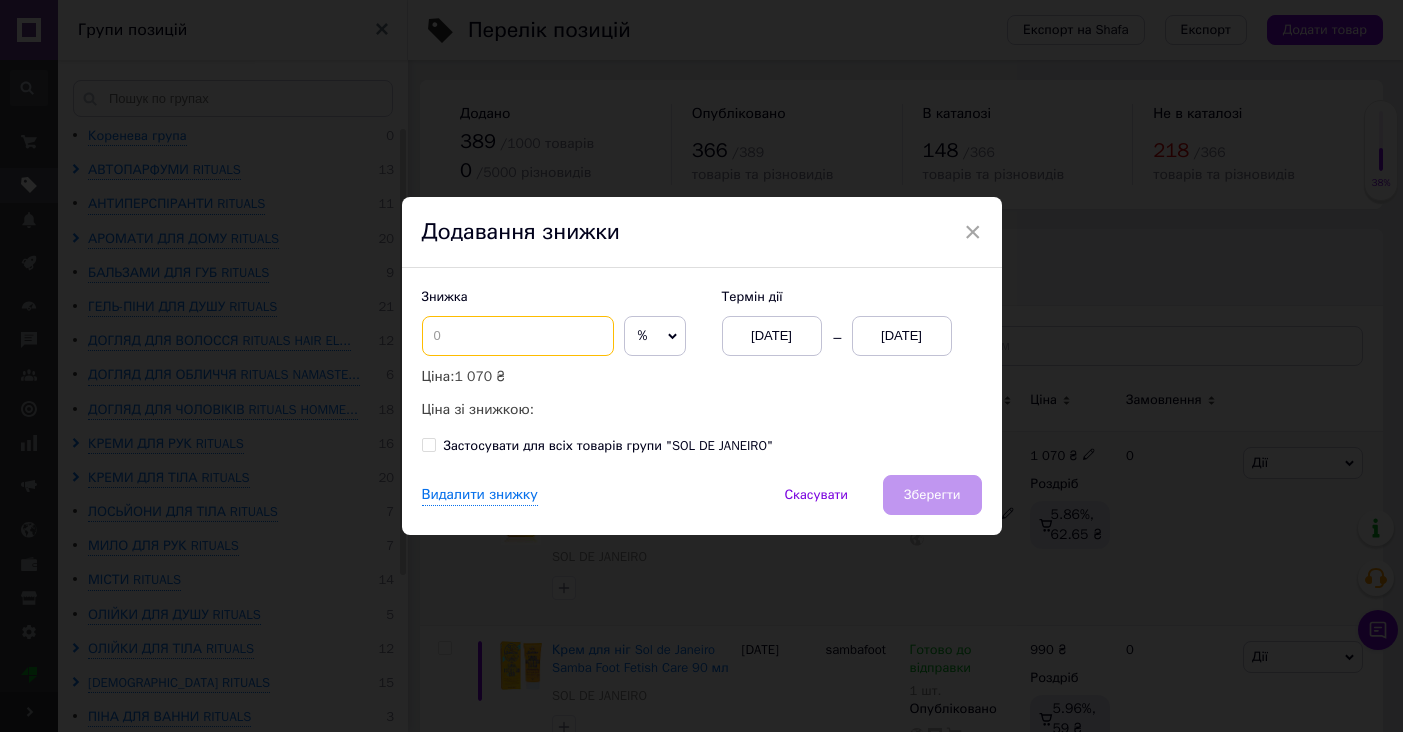 click at bounding box center (518, 336) 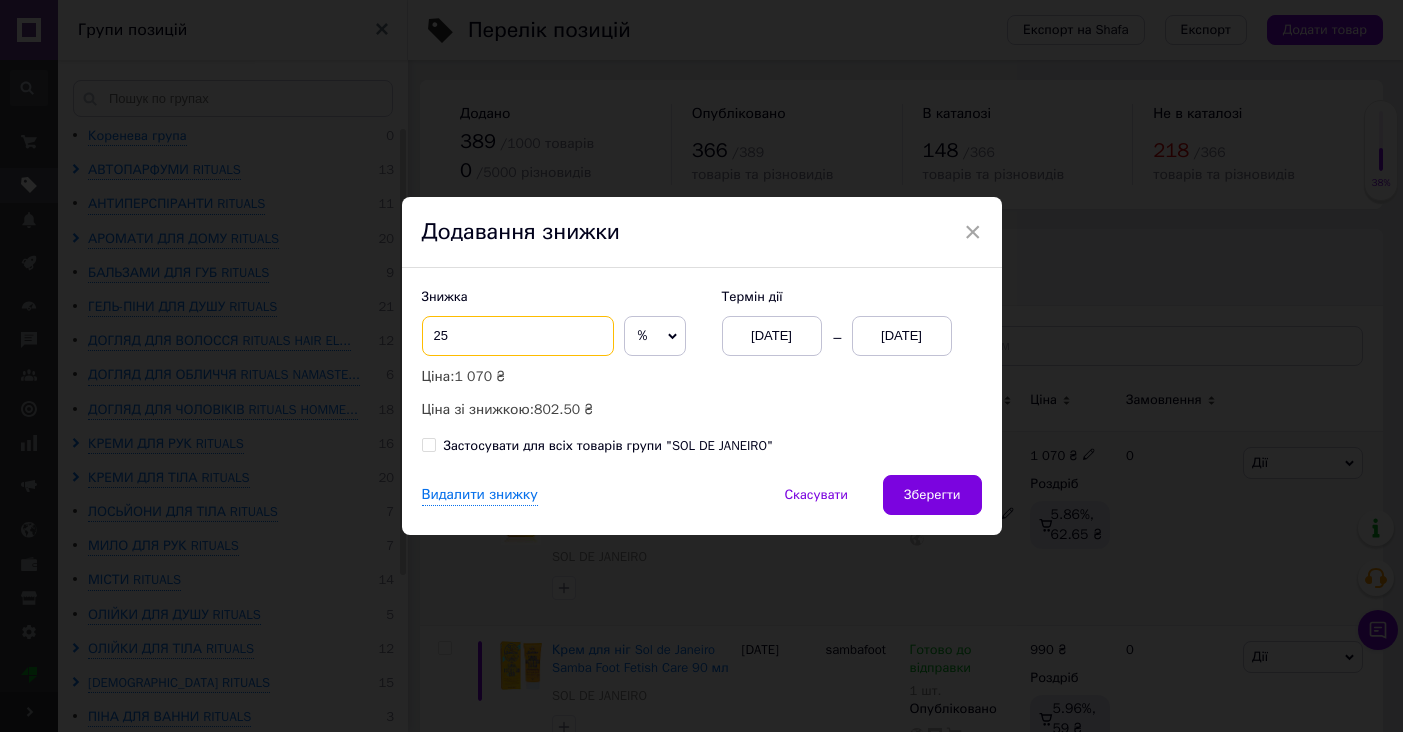 type on "25" 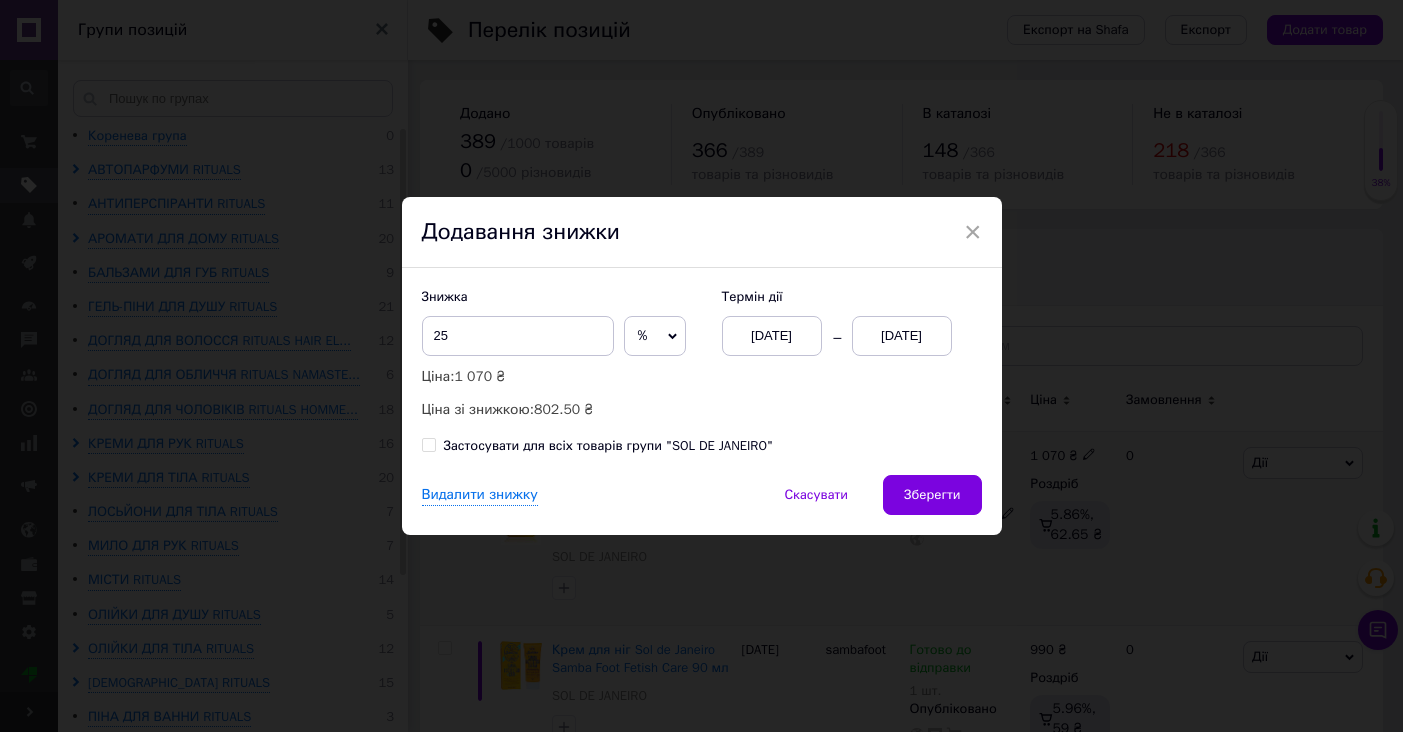 click on "[DATE]" at bounding box center [902, 336] 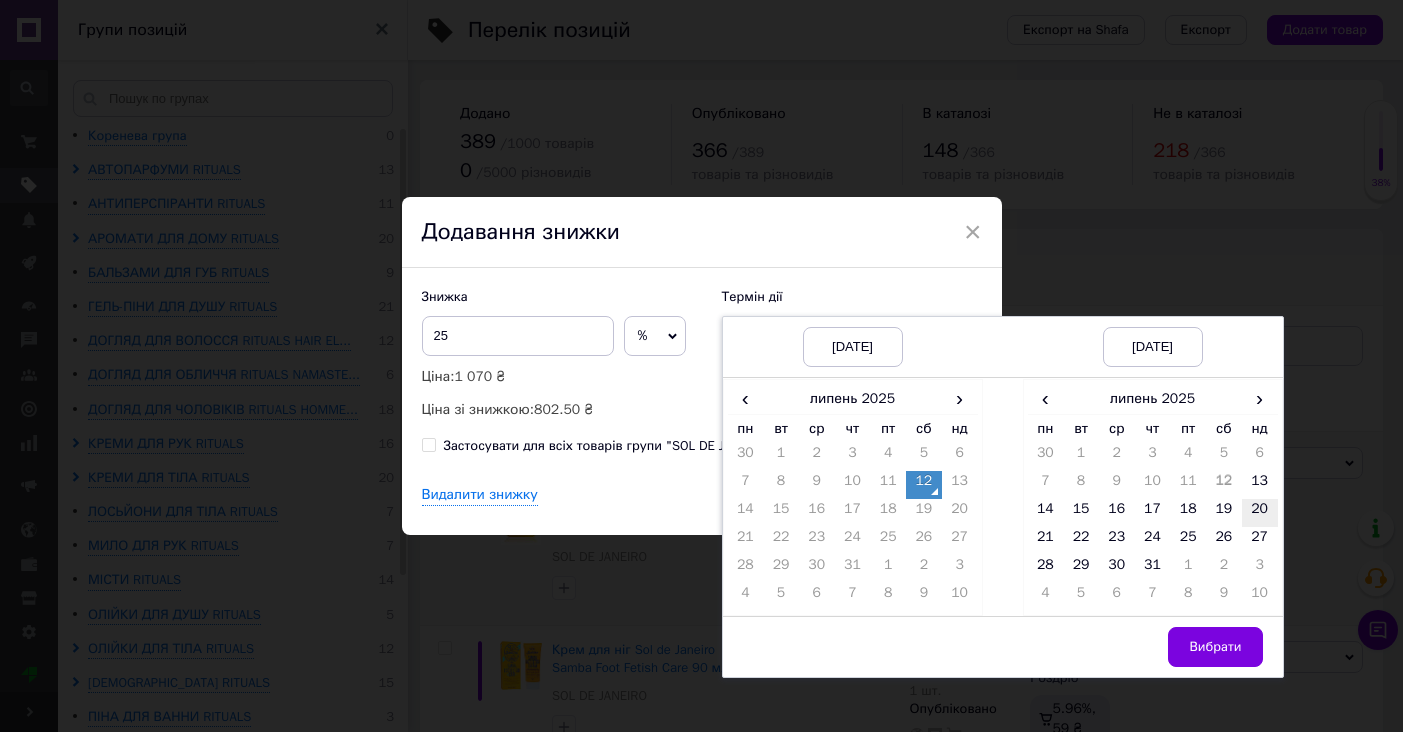 click on "20" at bounding box center [1260, 513] 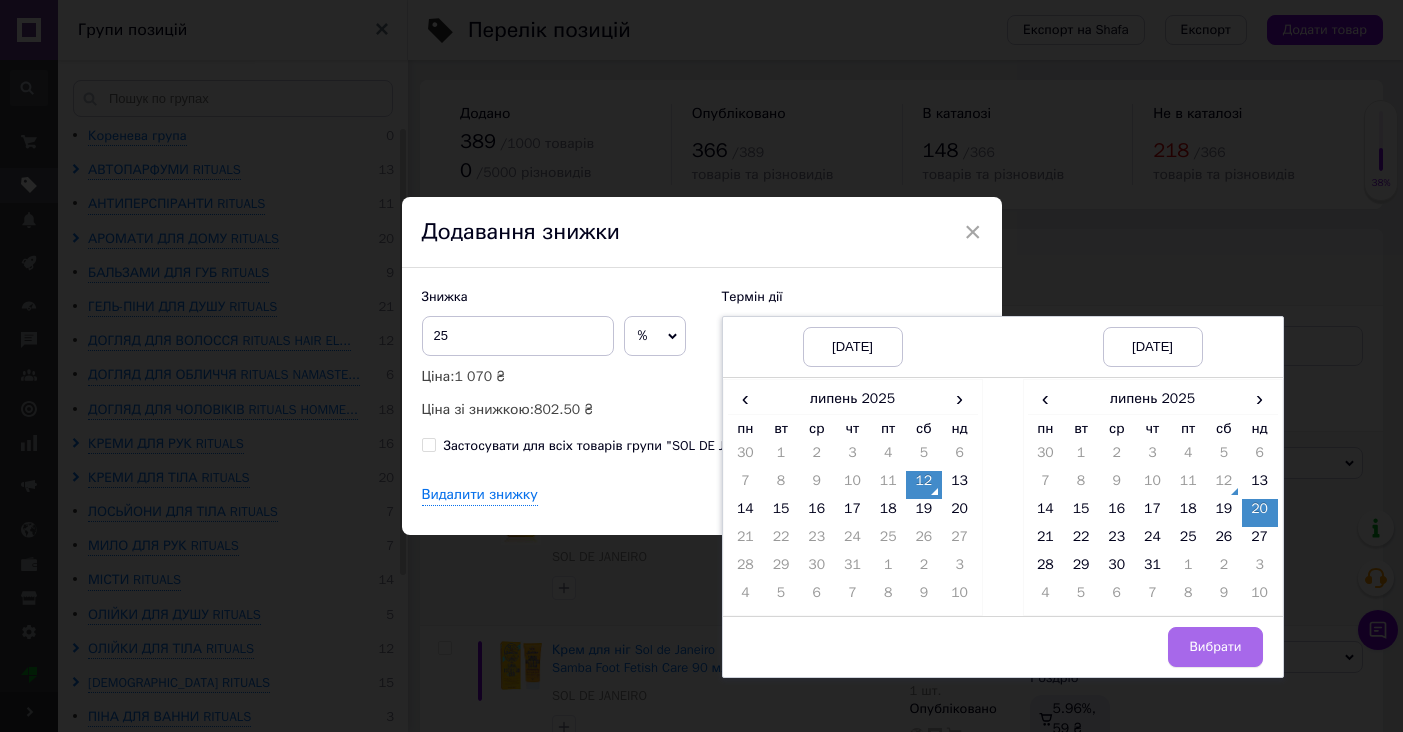 click on "Вибрати" at bounding box center [1215, 647] 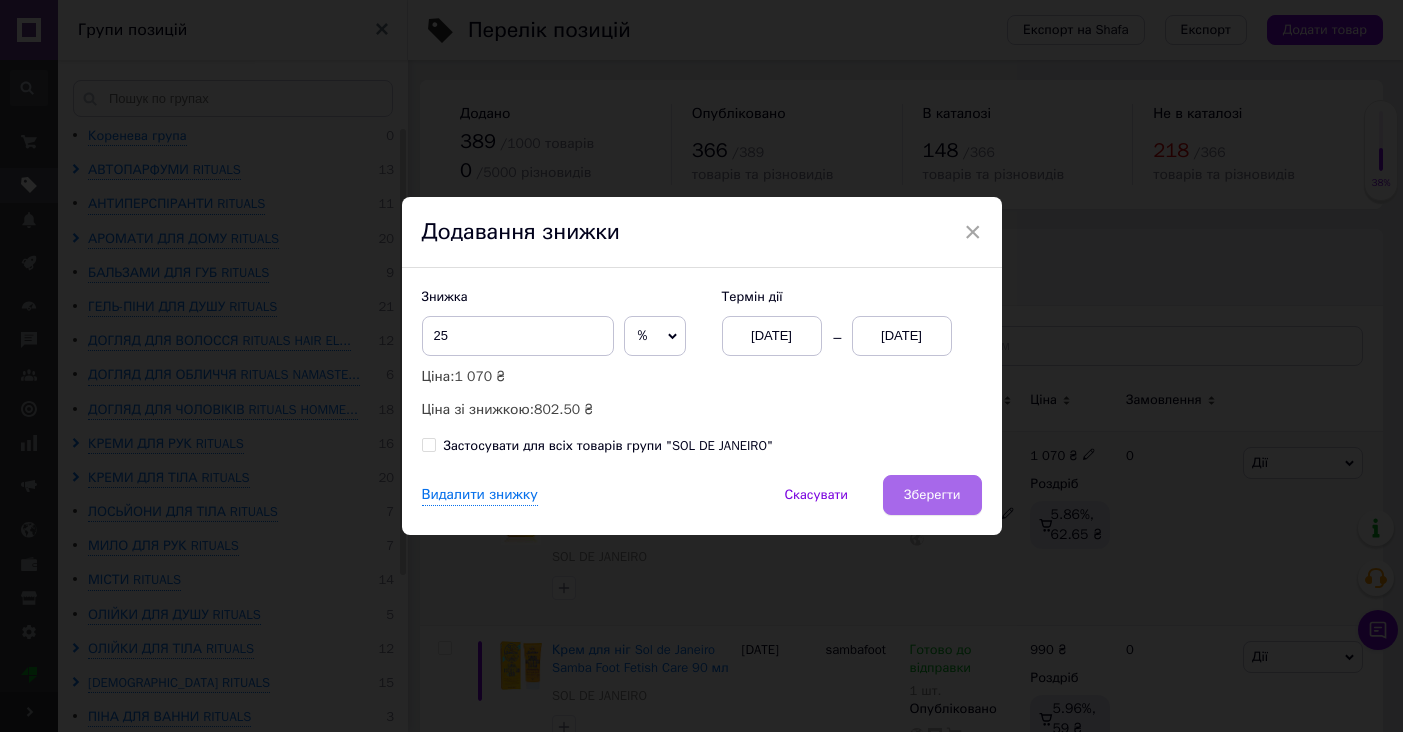 click on "Зберегти" at bounding box center (932, 495) 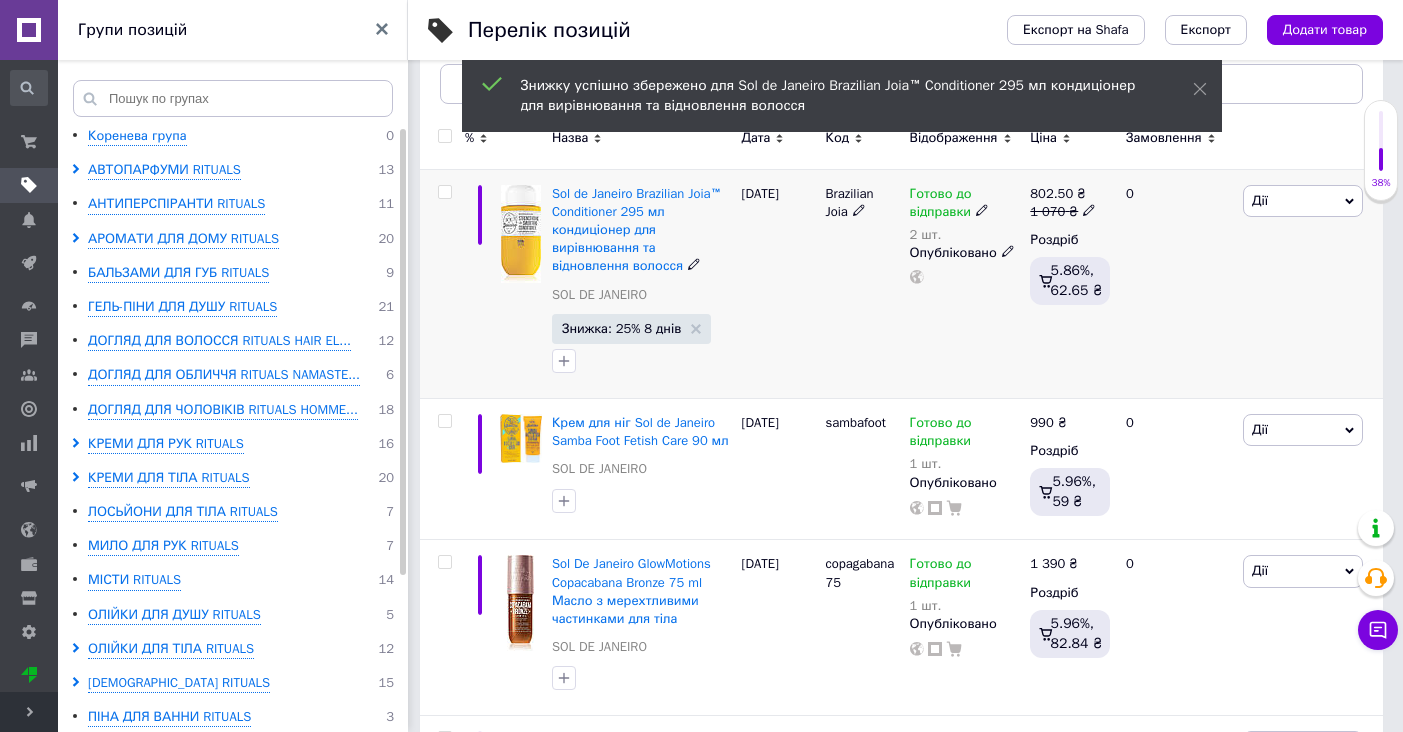 scroll, scrollTop: 278, scrollLeft: 0, axis: vertical 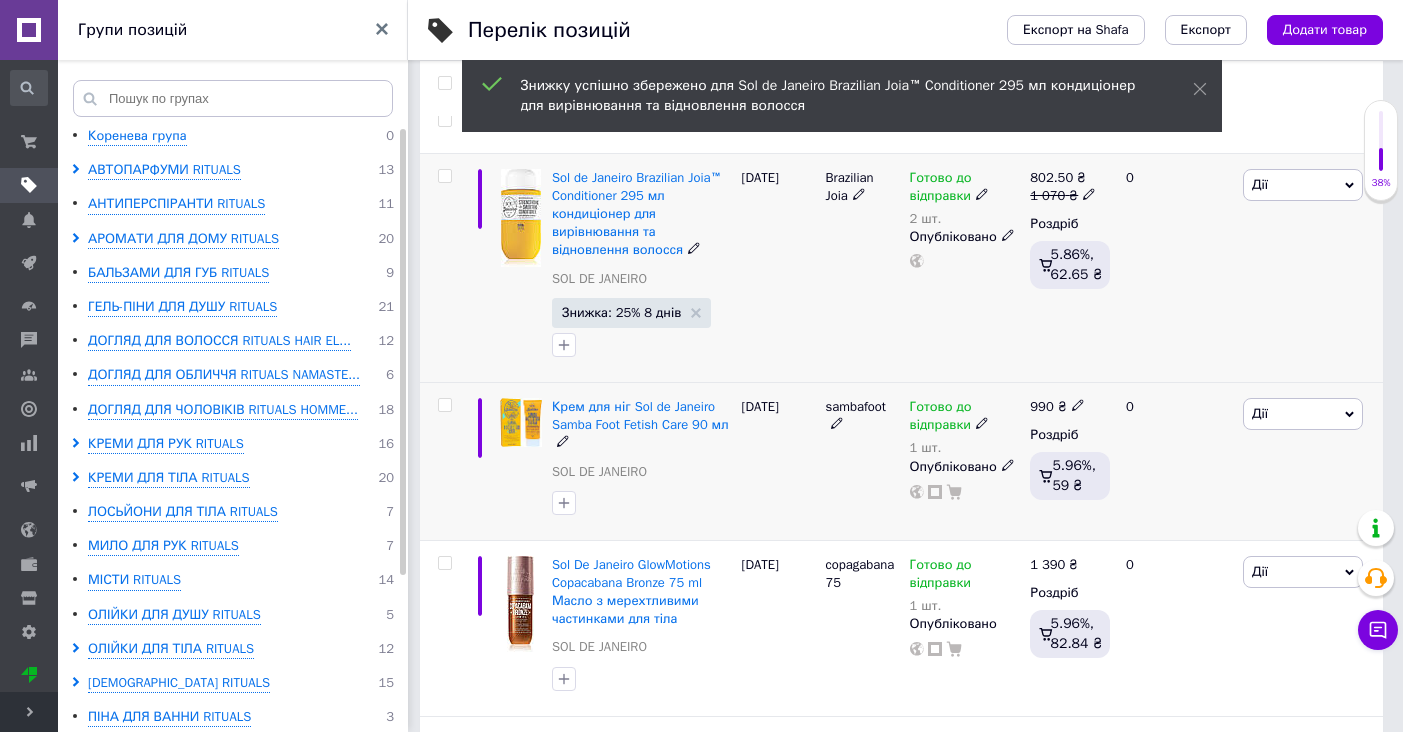 click on "Дії" at bounding box center [1303, 414] 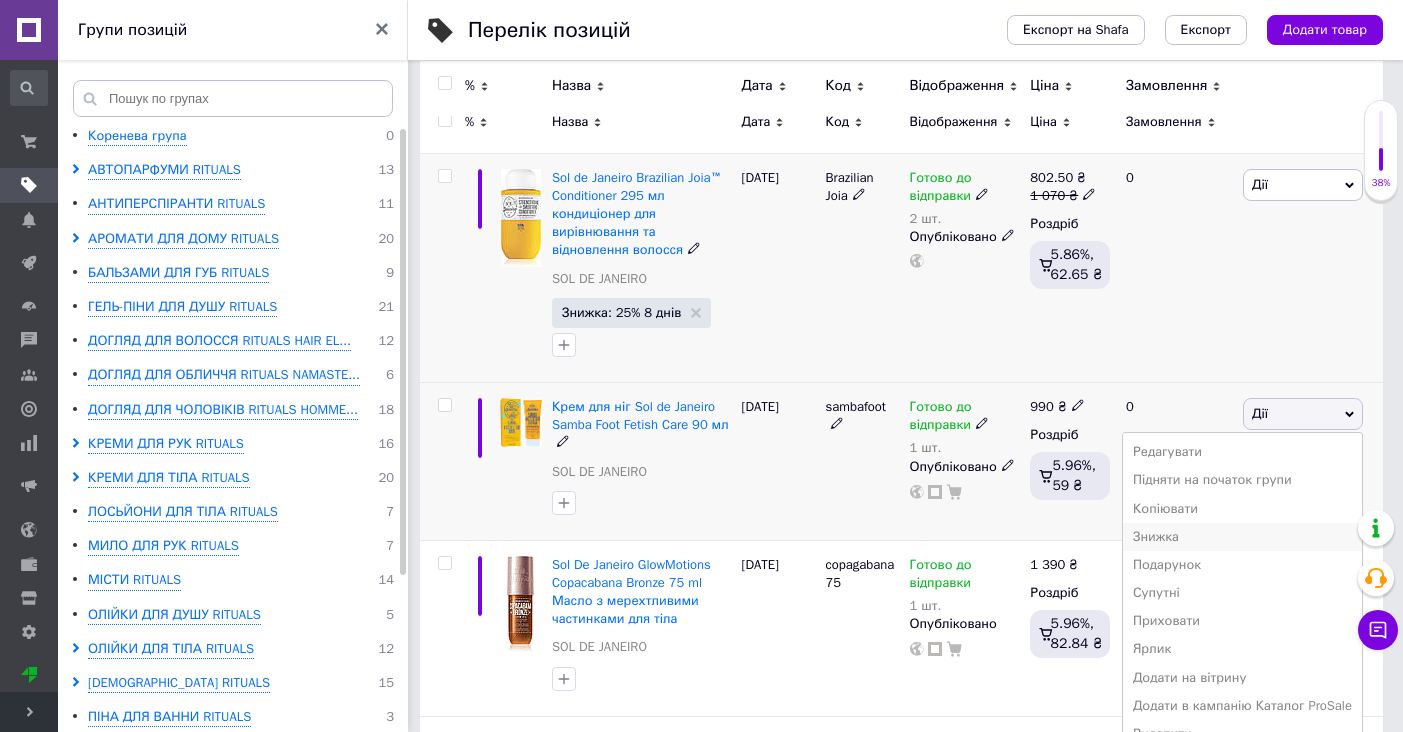 click on "Знижка" at bounding box center [1242, 537] 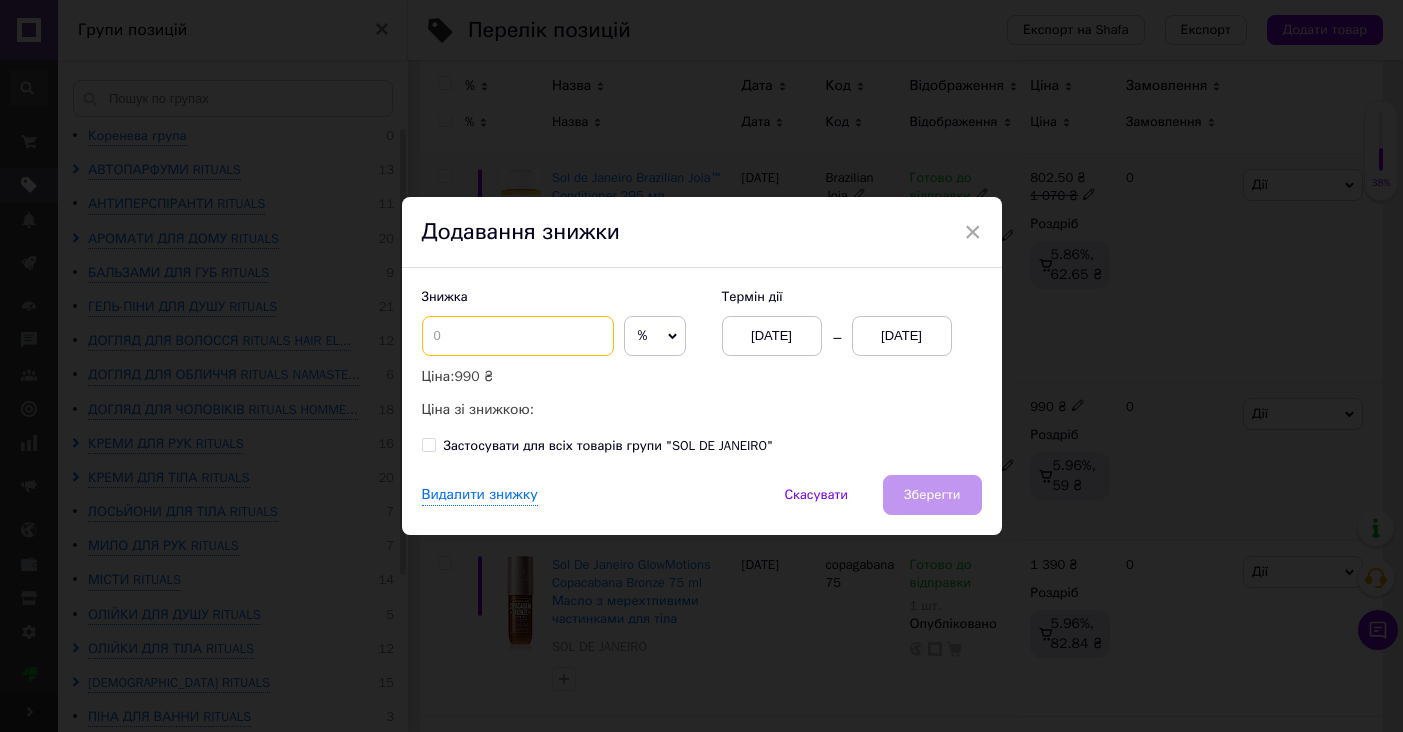 click at bounding box center (518, 336) 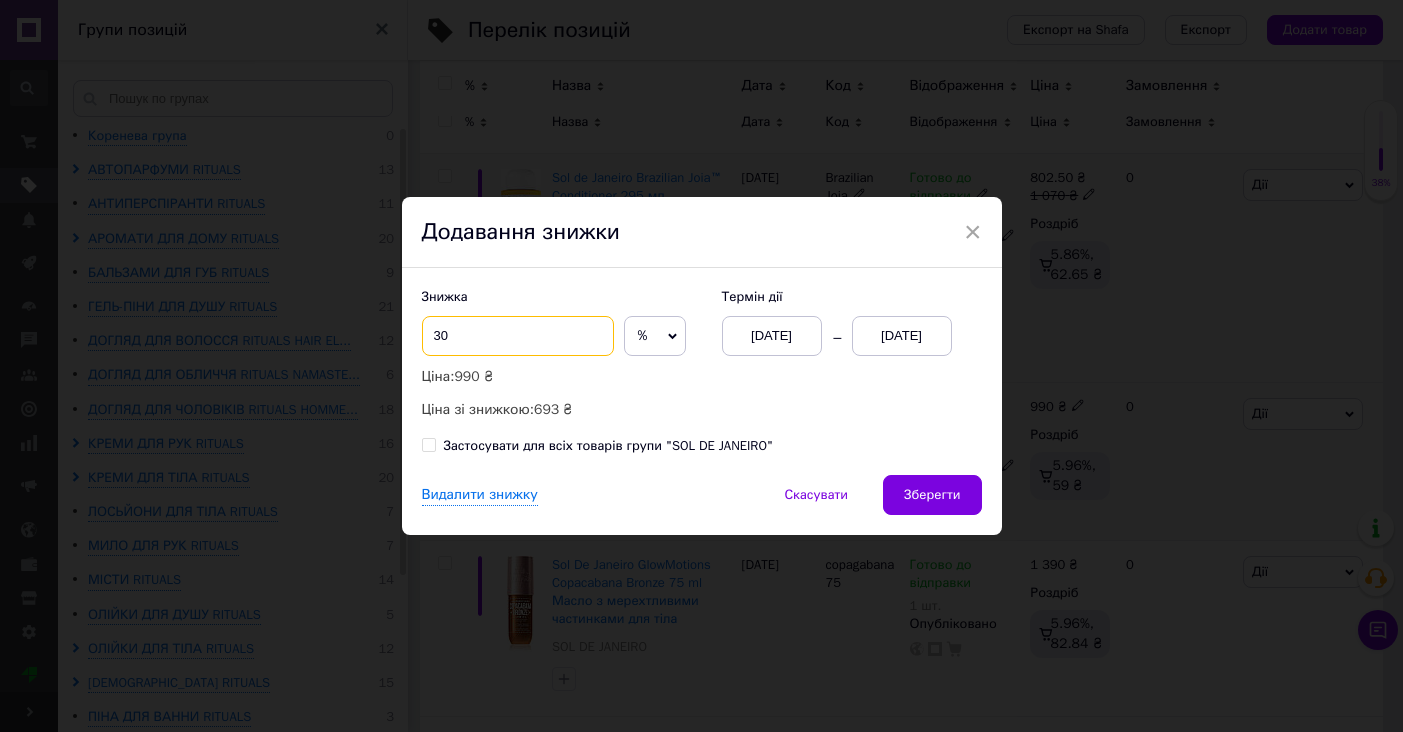 type on "30" 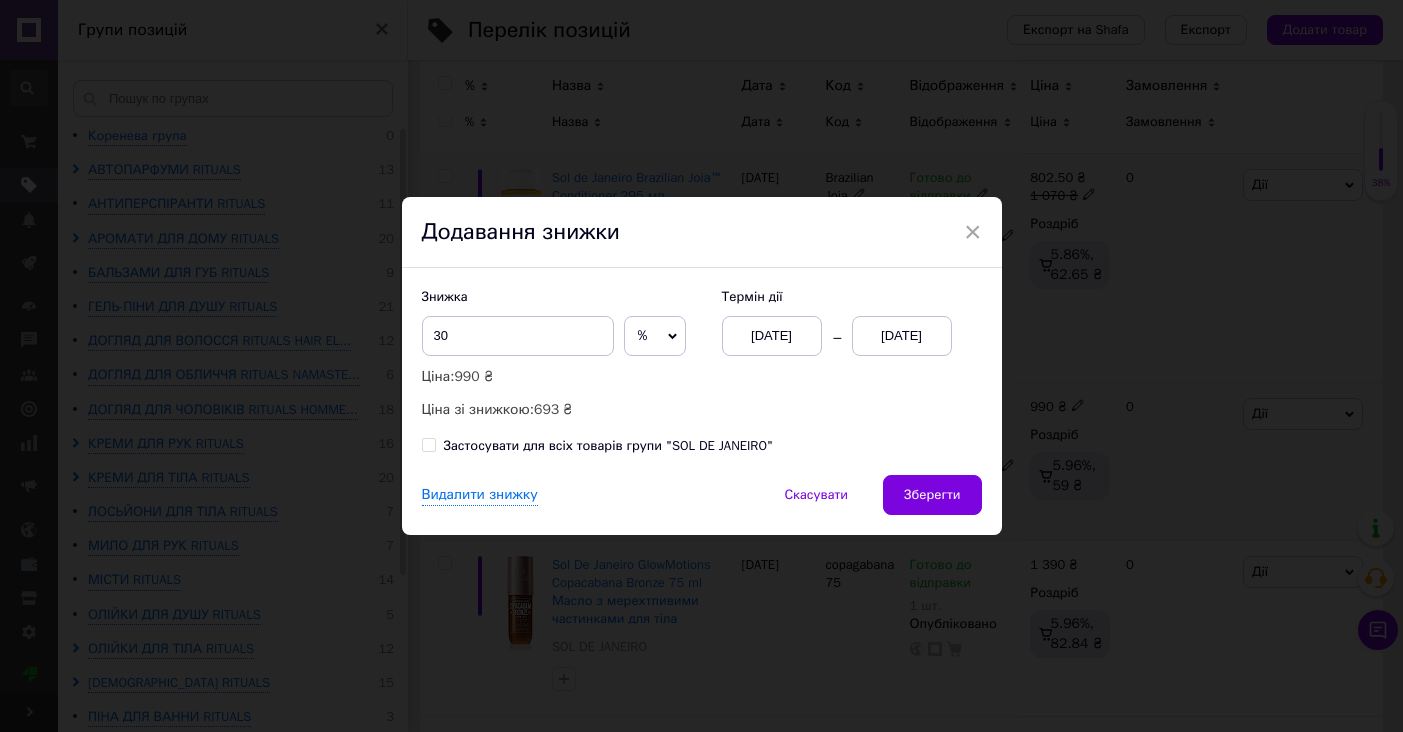 click on "[DATE]" at bounding box center (902, 336) 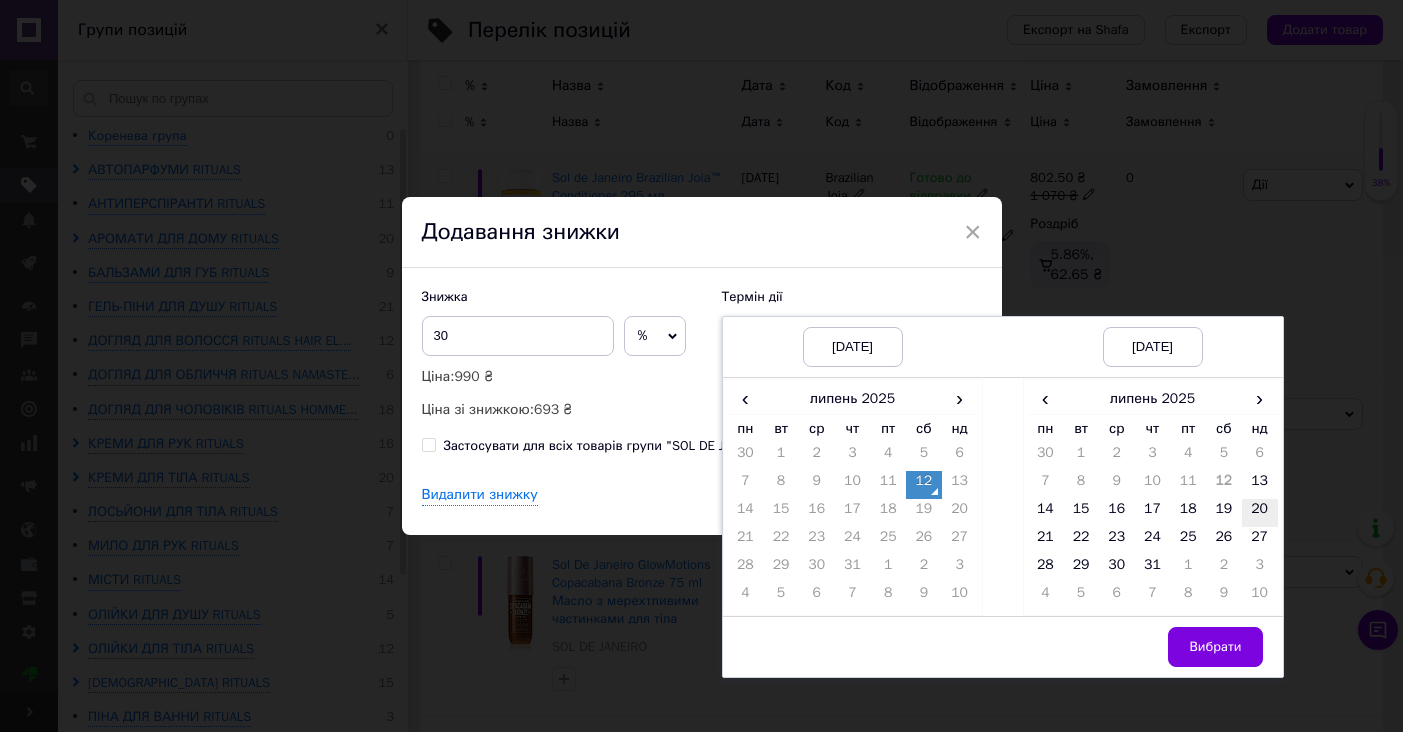click on "20" at bounding box center [1260, 513] 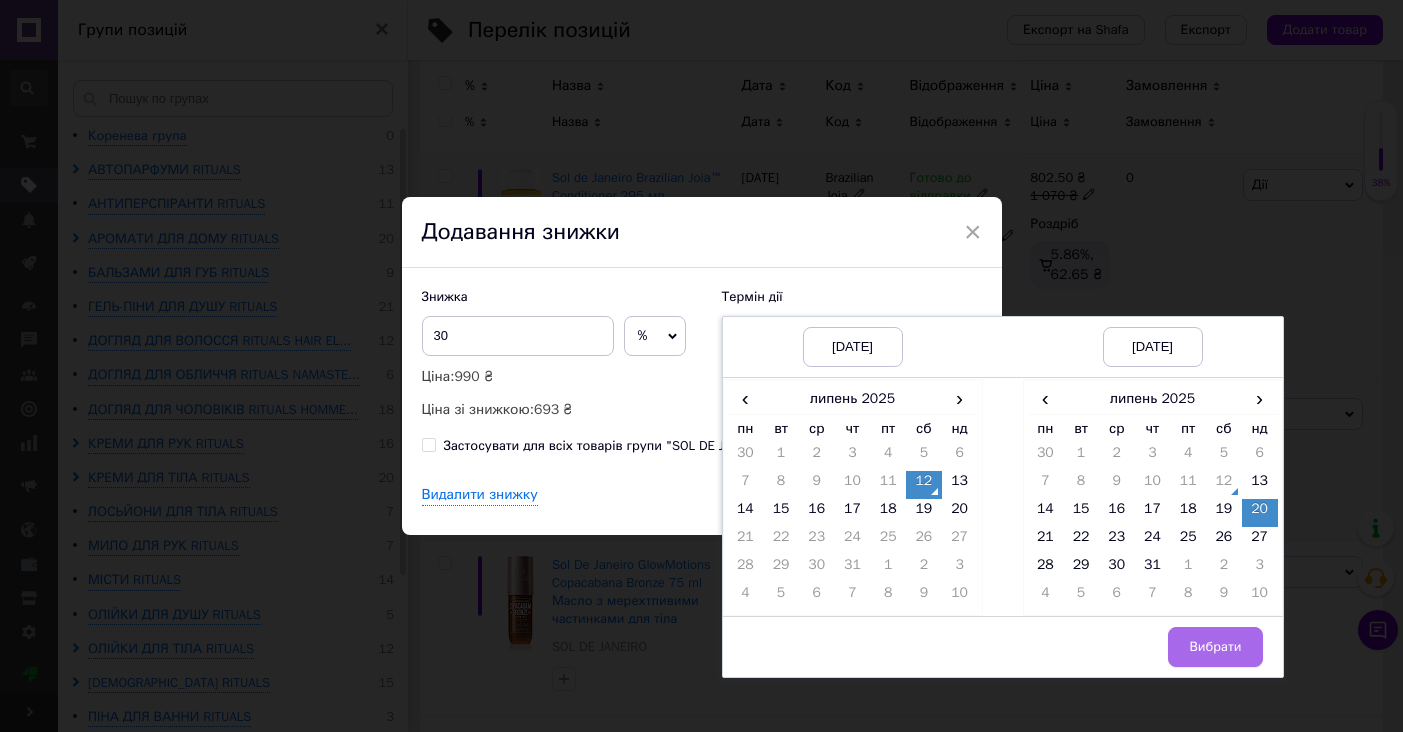 click on "Вибрати" at bounding box center (1215, 647) 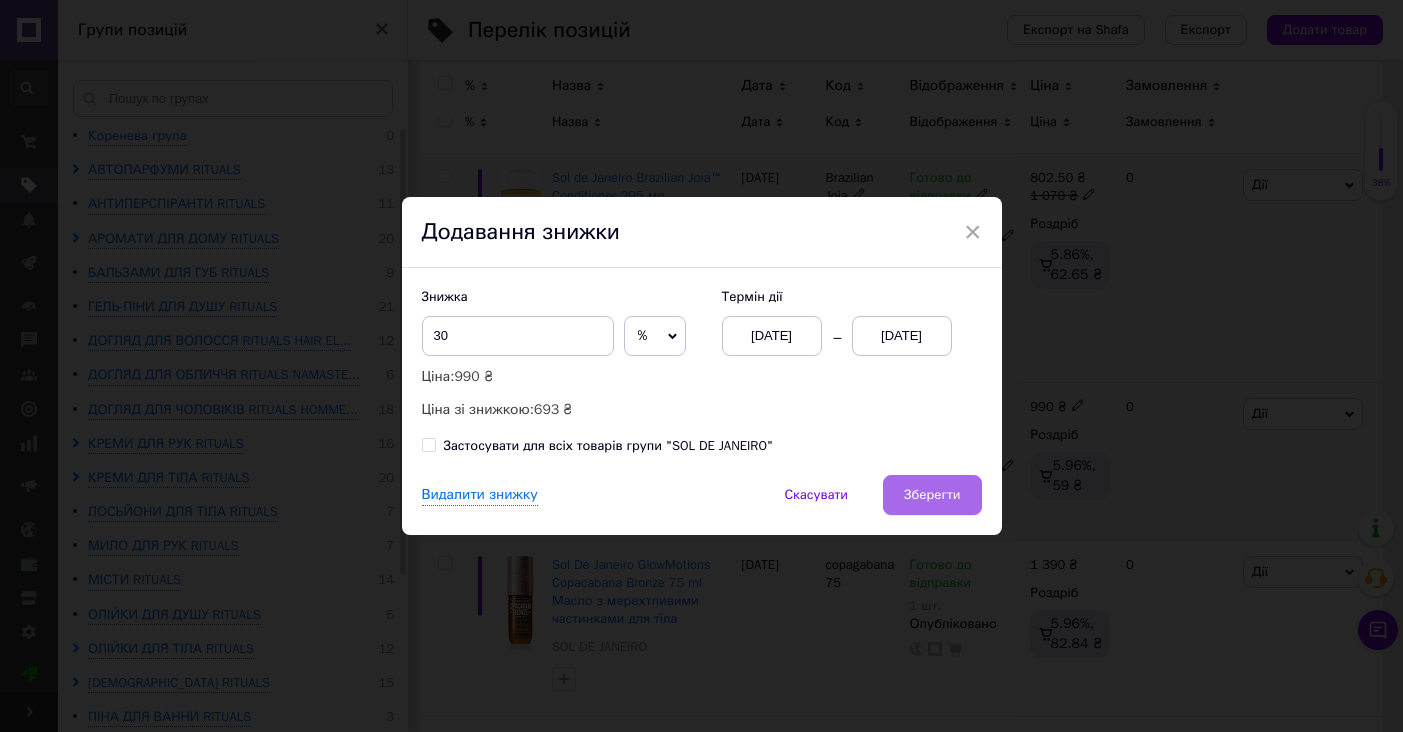 click on "Зберегти" at bounding box center (932, 495) 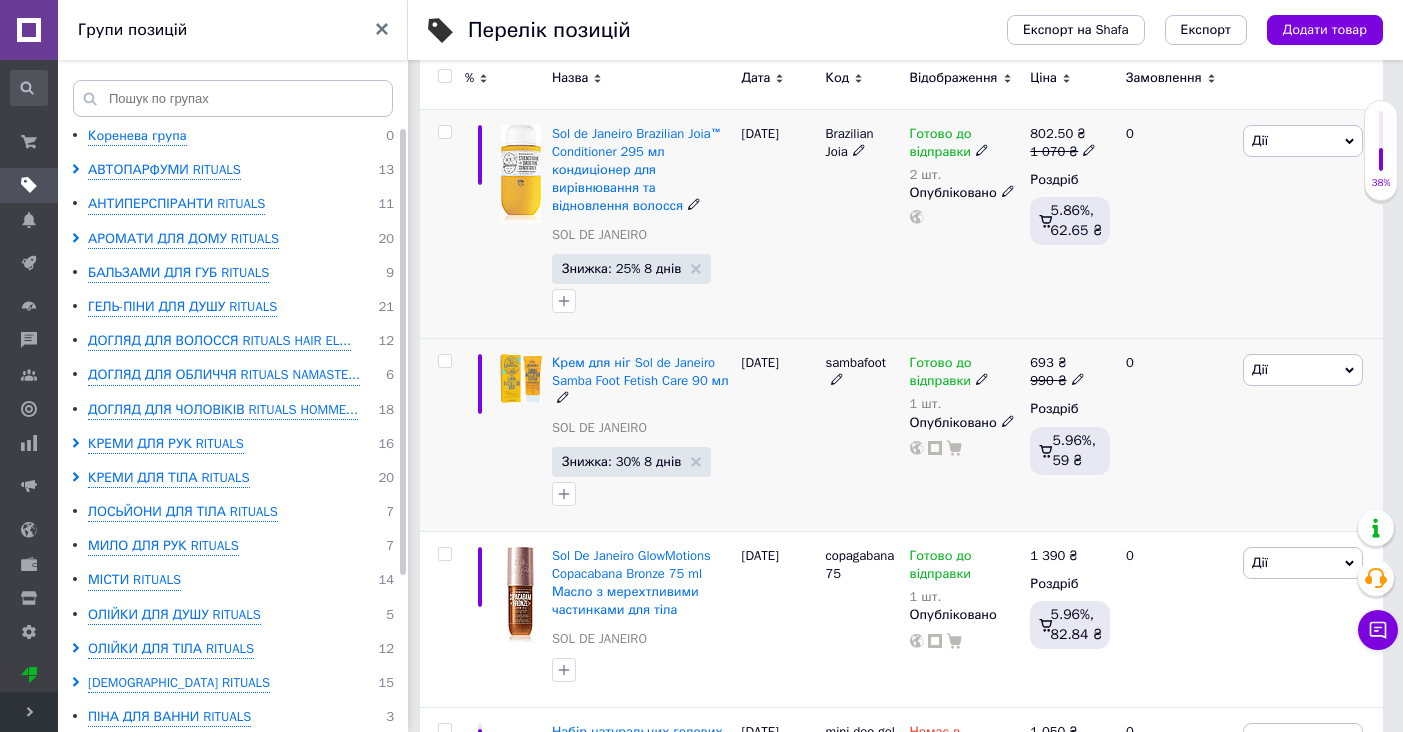 scroll, scrollTop: 336, scrollLeft: 0, axis: vertical 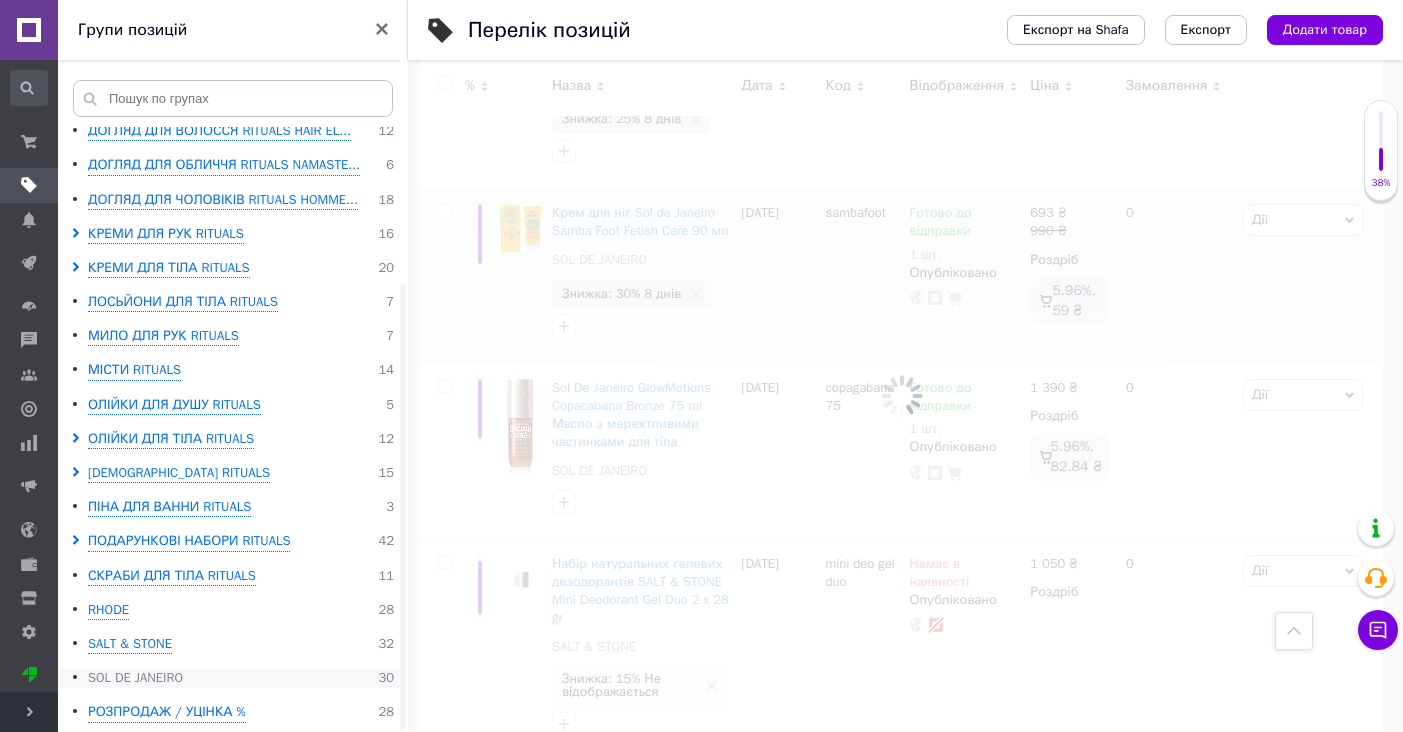 click on "SOL DE JANEIRO" at bounding box center [135, 678] 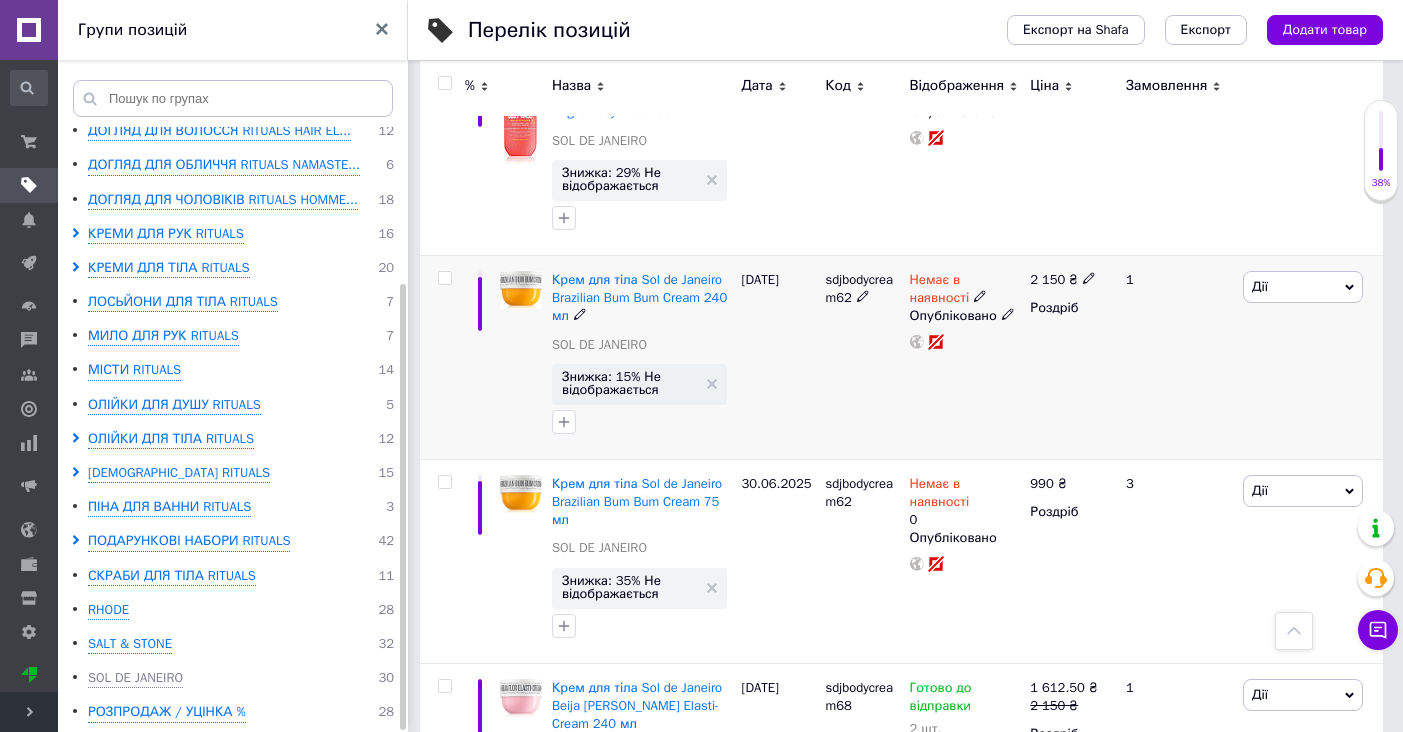 scroll, scrollTop: 2878, scrollLeft: 0, axis: vertical 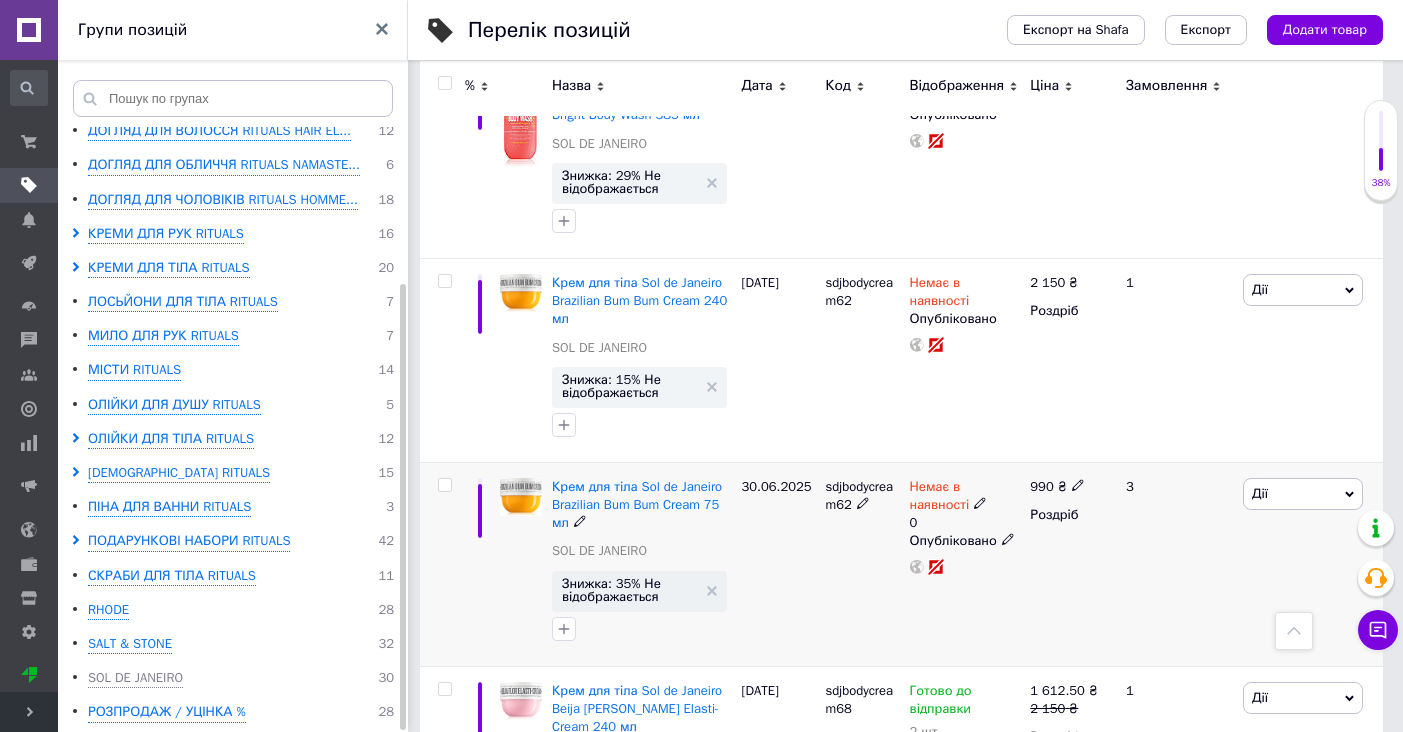 click on "Дії" at bounding box center (1303, 494) 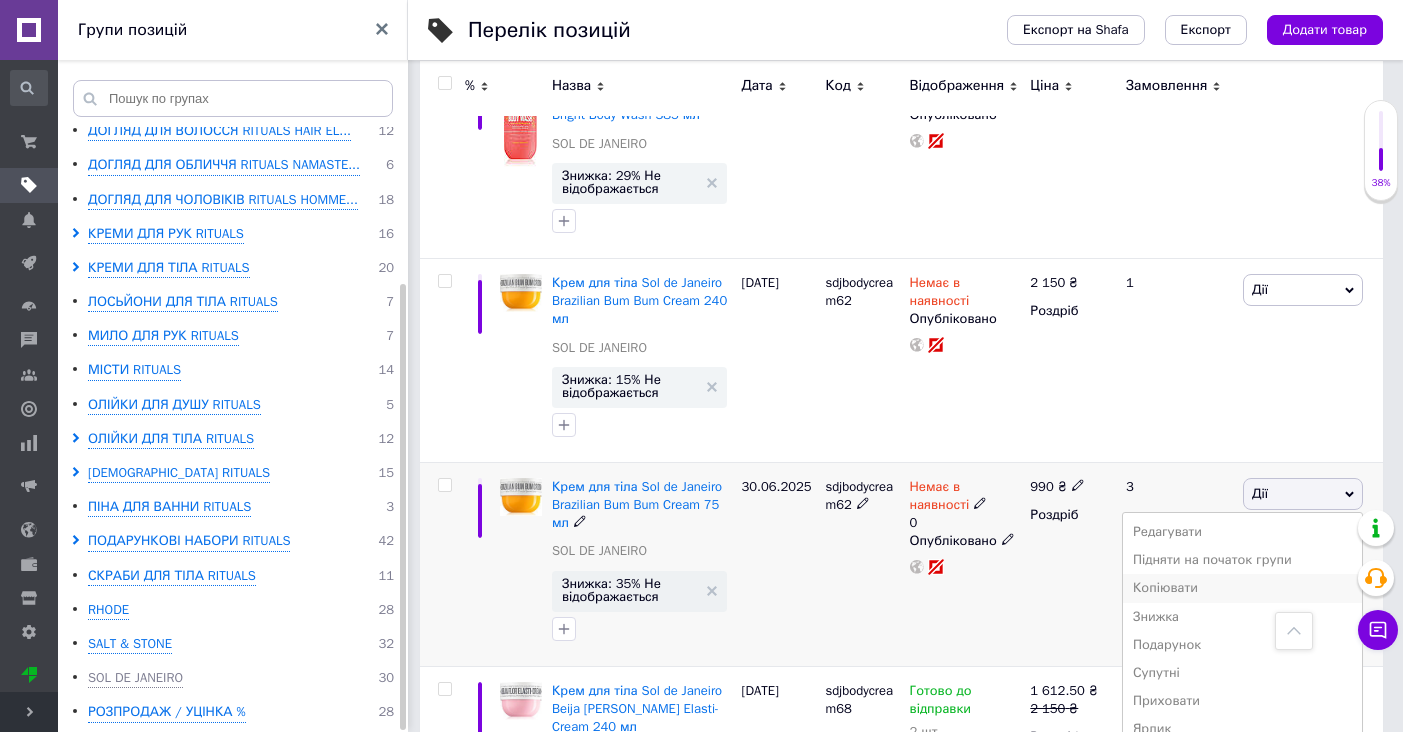click on "Копіювати" at bounding box center (1242, 588) 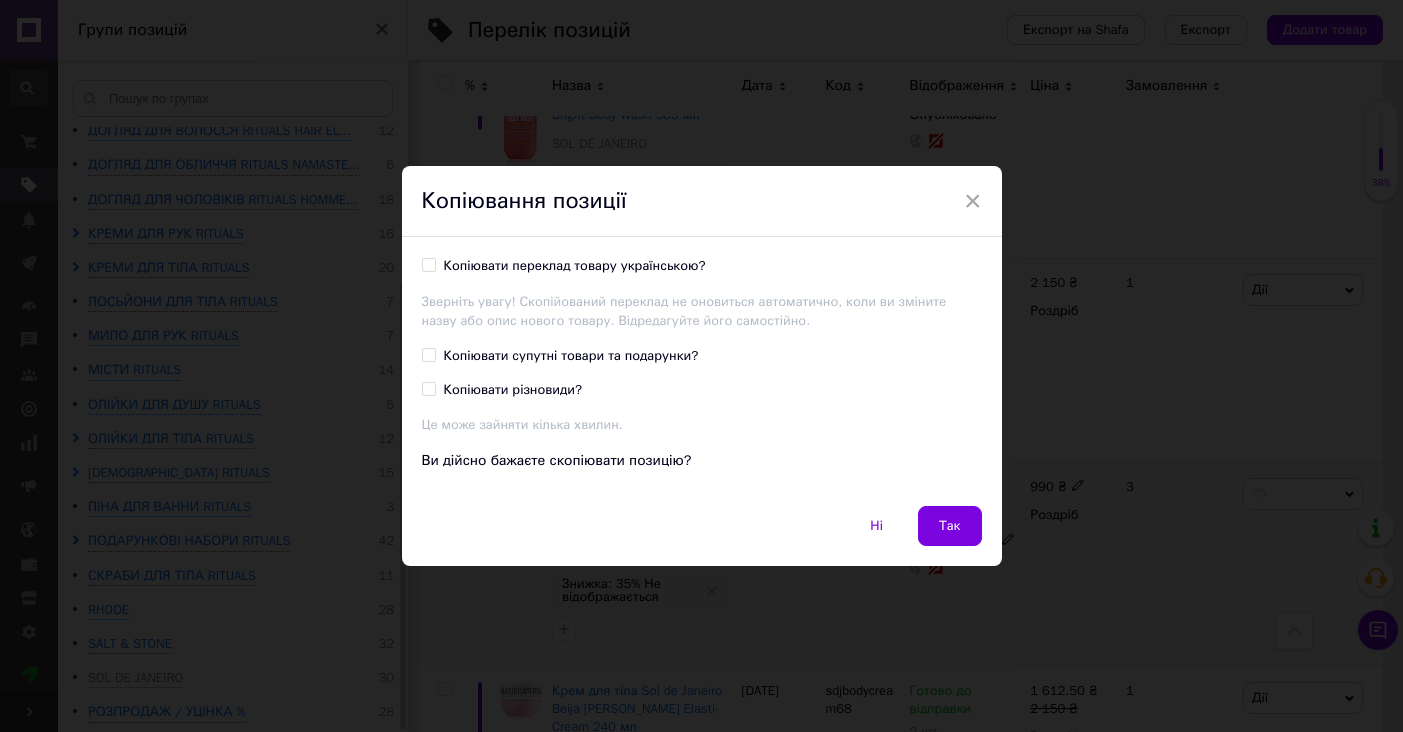 click on "Копіювати переклад товару українською?" at bounding box center (428, 264) 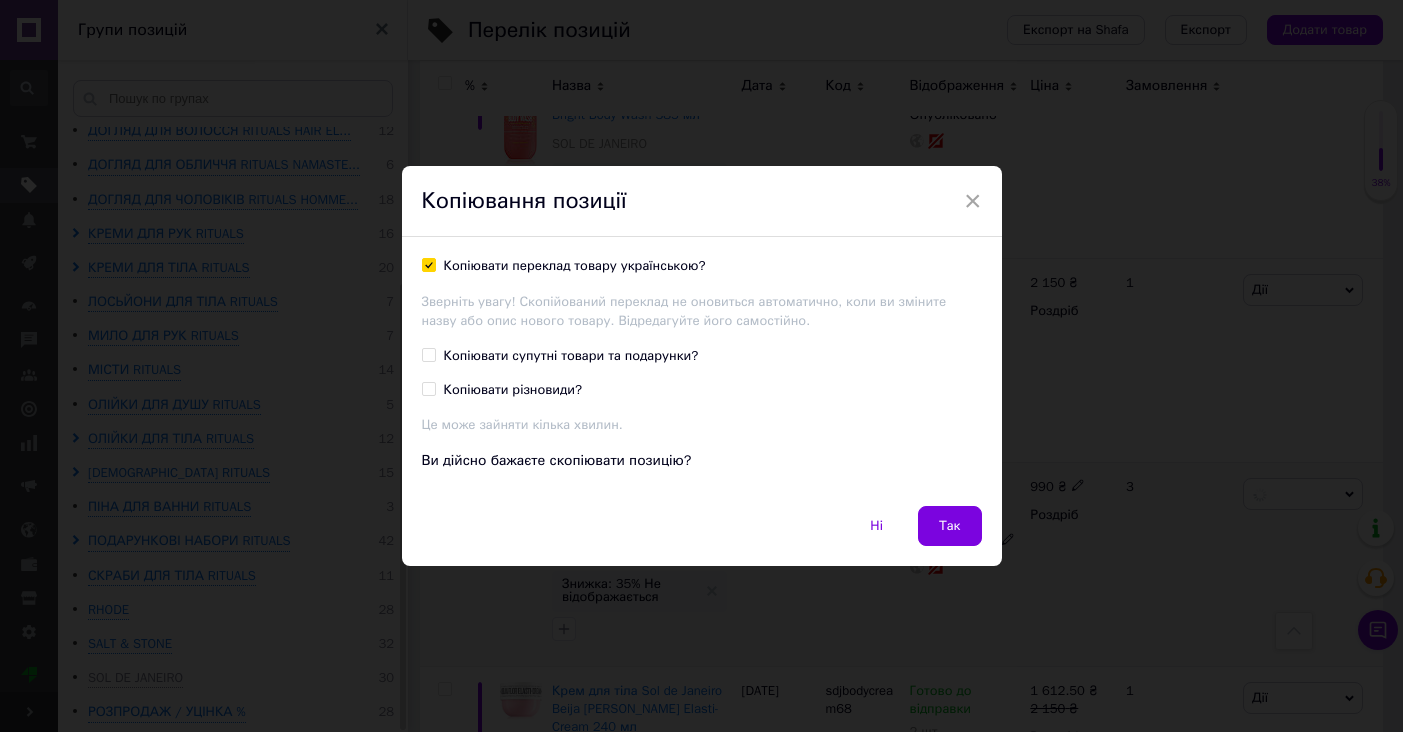 checkbox on "true" 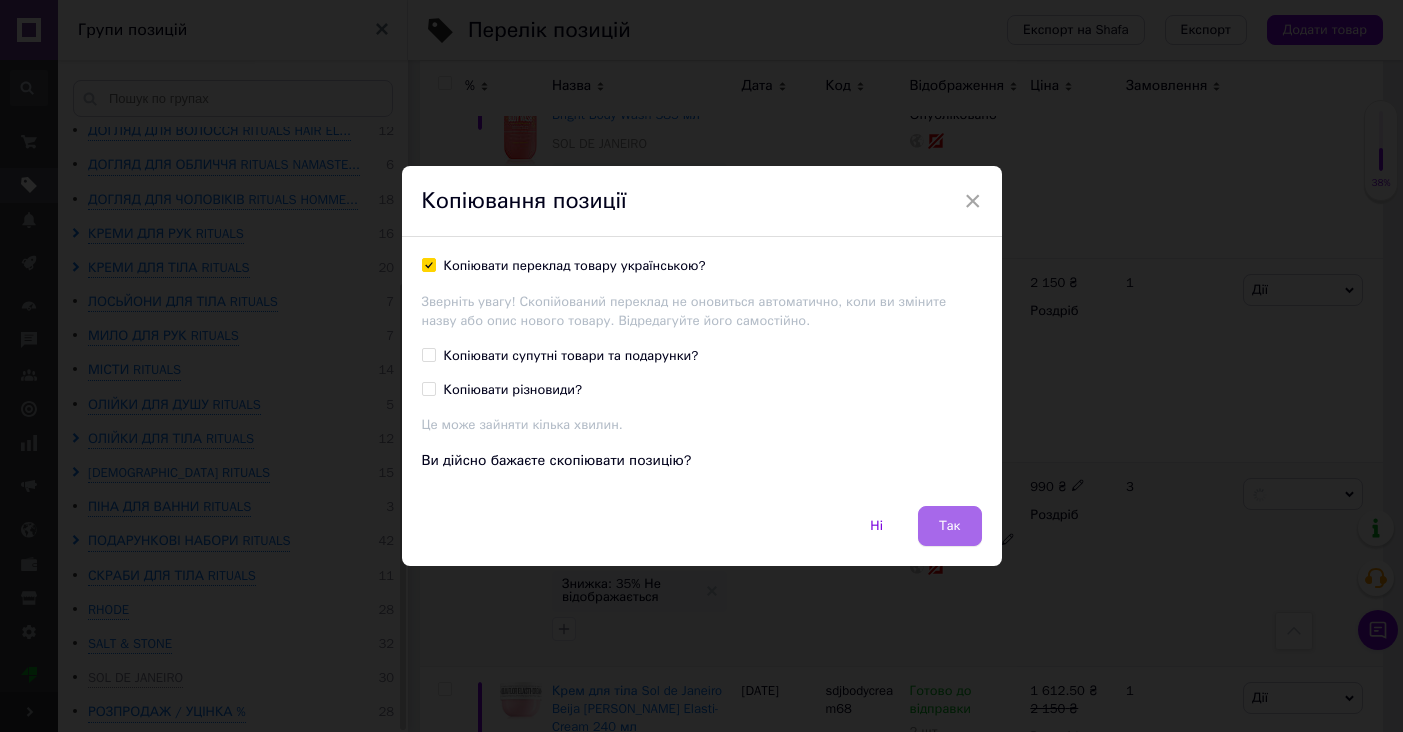 click on "Так" at bounding box center (950, 526) 